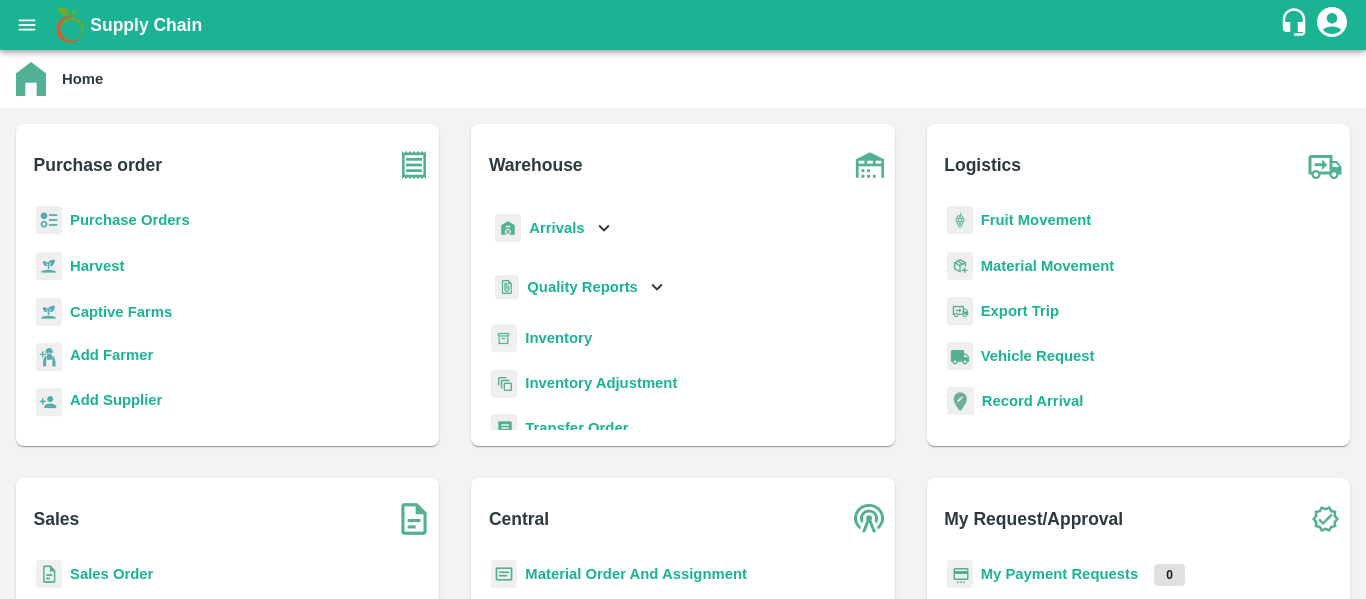 scroll, scrollTop: 0, scrollLeft: 0, axis: both 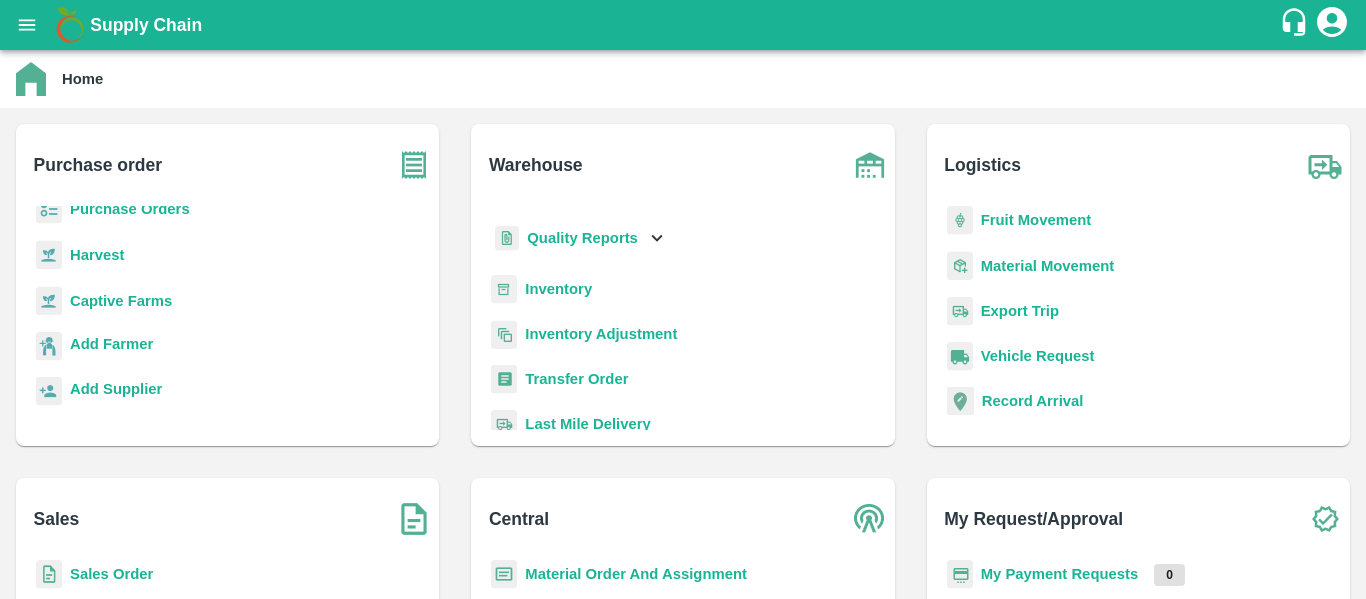 click on "Inventory" at bounding box center [558, 289] 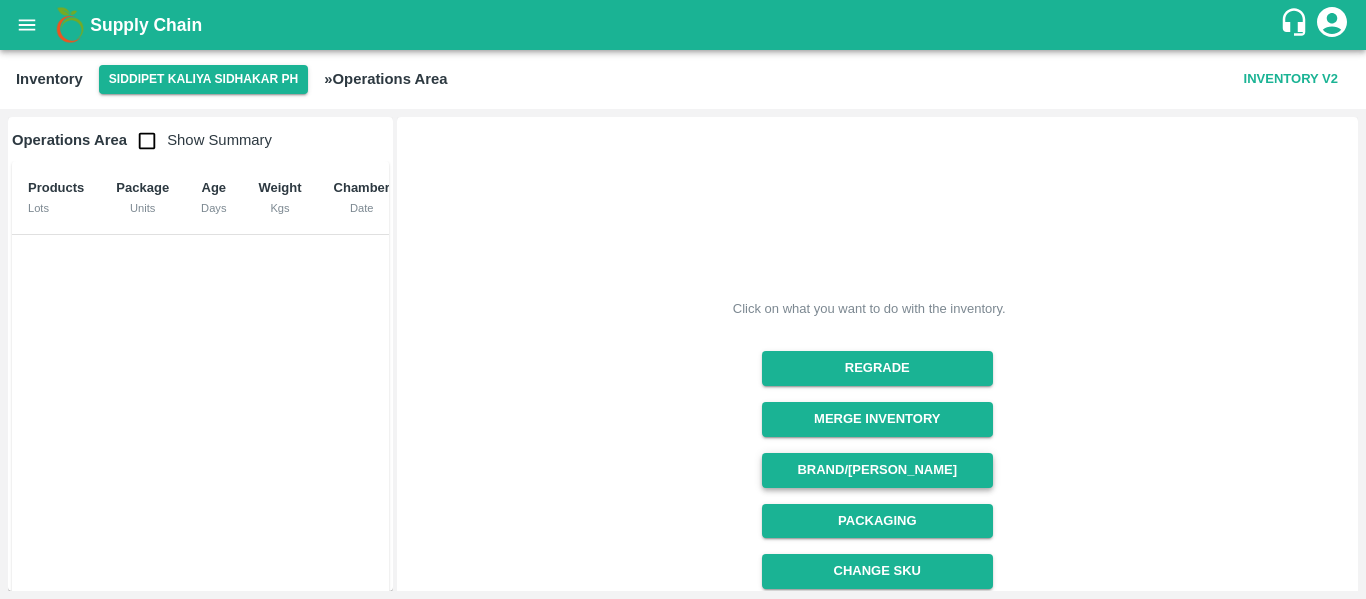 scroll, scrollTop: 312, scrollLeft: 0, axis: vertical 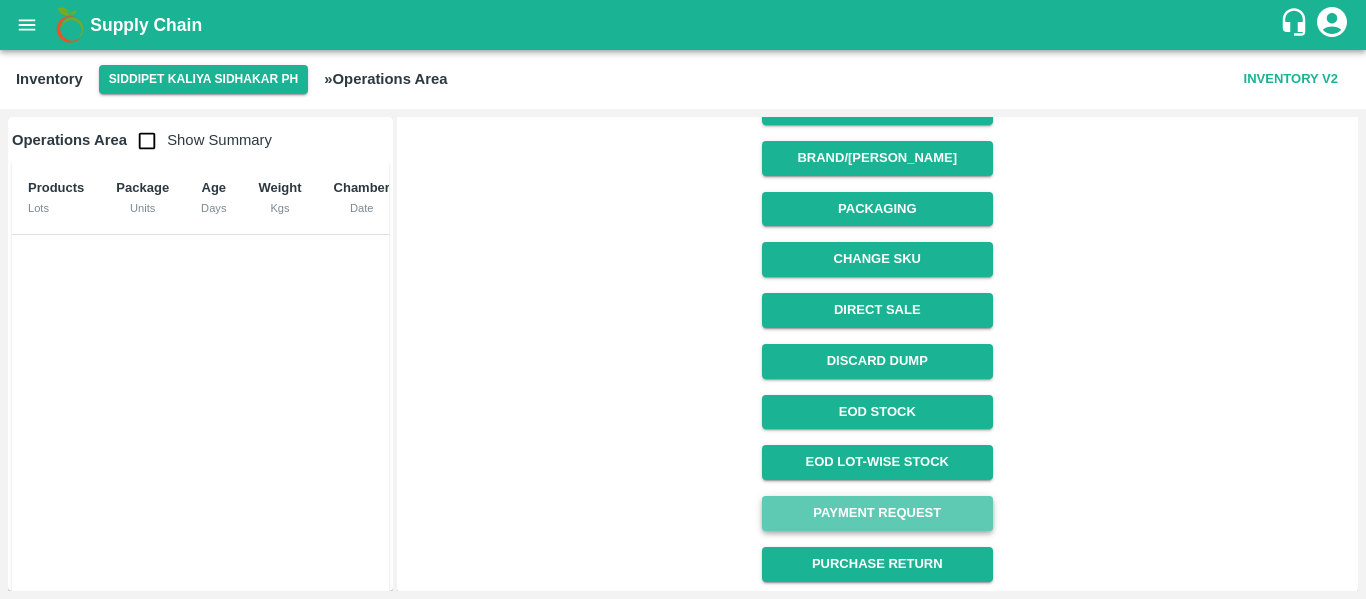 click on "Payment Request" at bounding box center (877, 513) 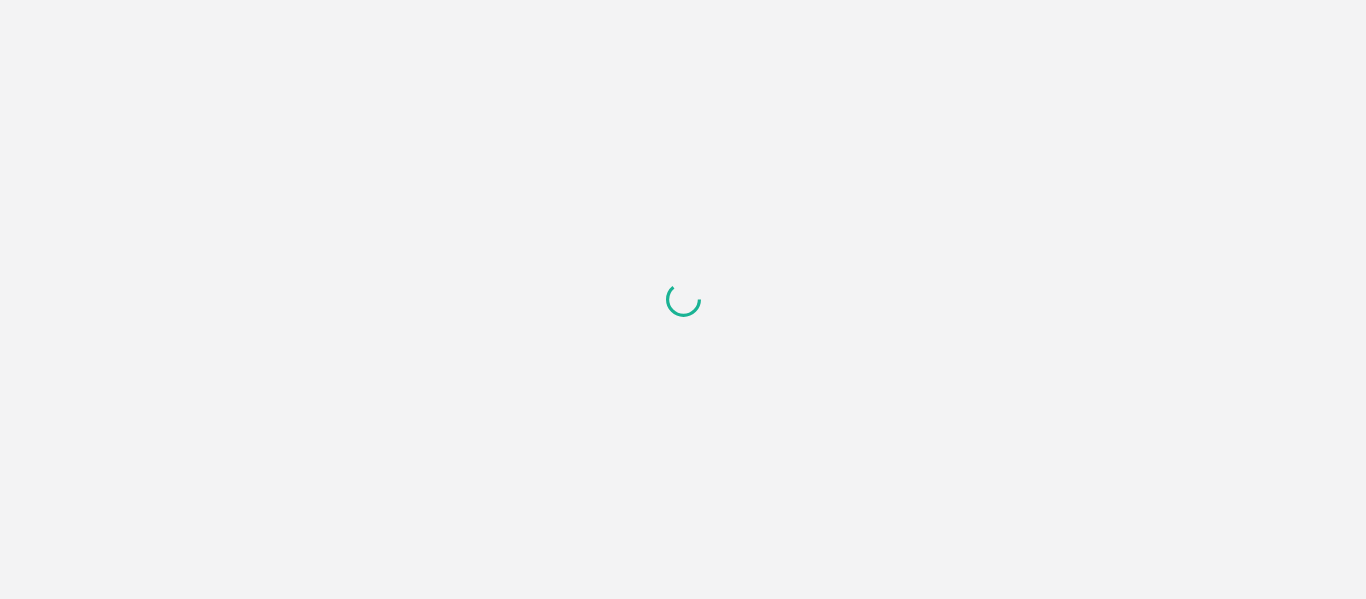 scroll, scrollTop: 0, scrollLeft: 0, axis: both 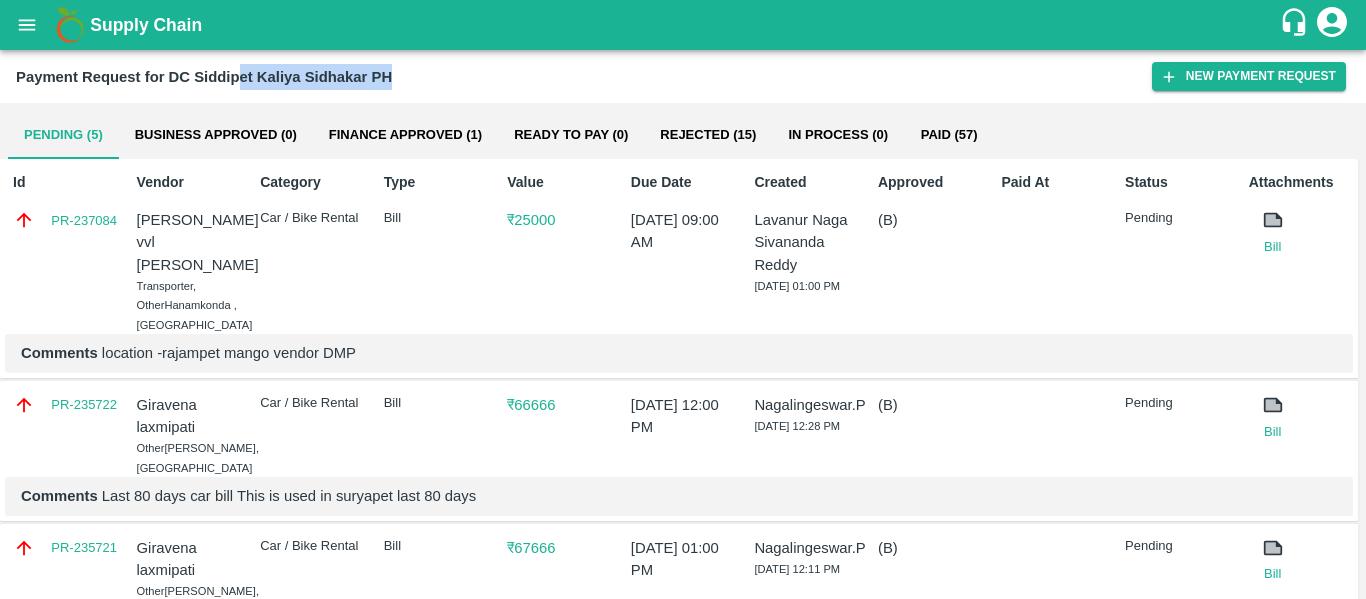 drag, startPoint x: 238, startPoint y: 82, endPoint x: 391, endPoint y: 79, distance: 153.0294 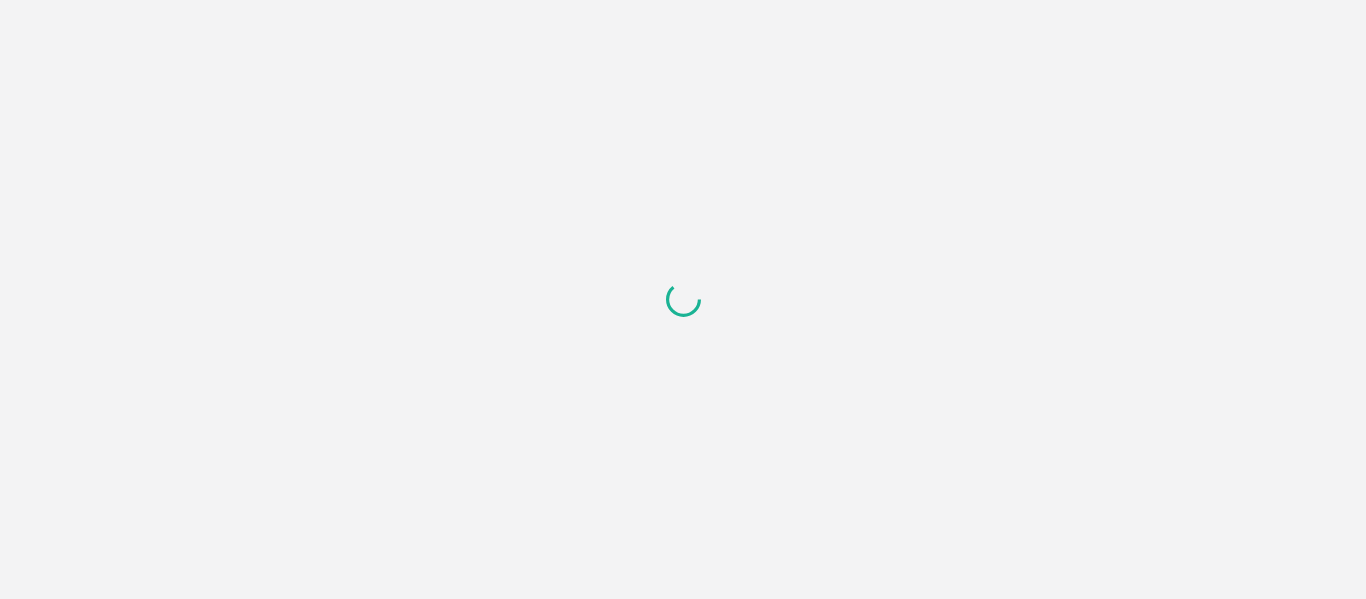scroll, scrollTop: 0, scrollLeft: 0, axis: both 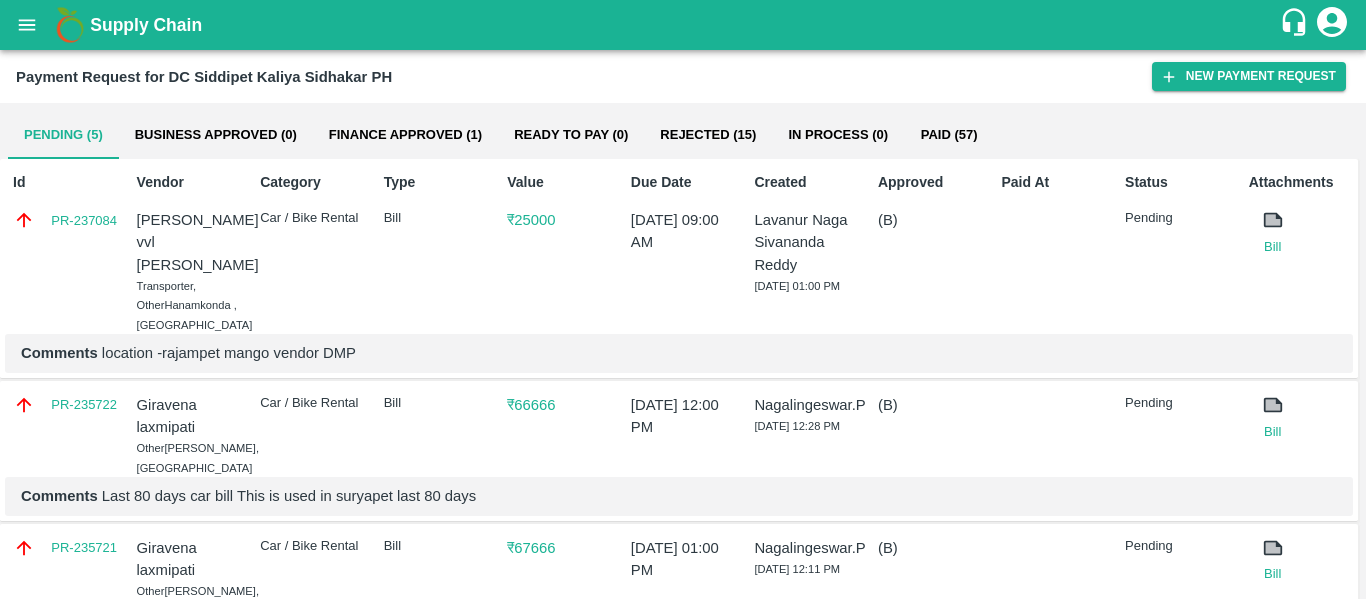 click 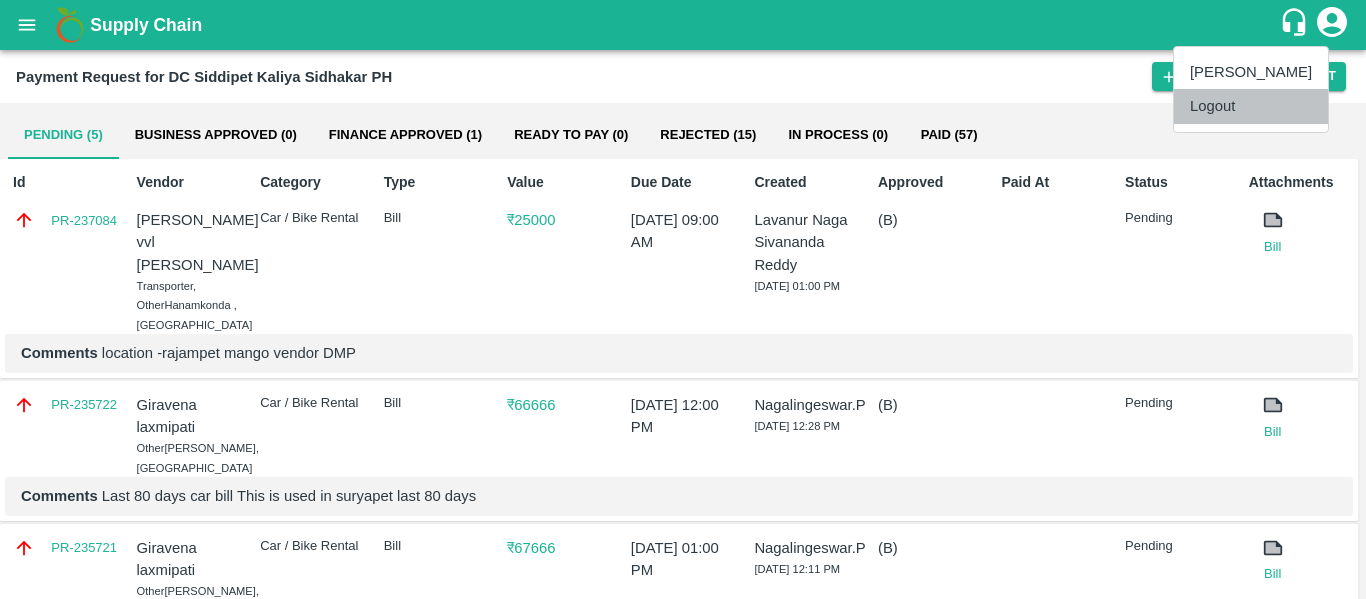click on "Logout" at bounding box center (1251, 106) 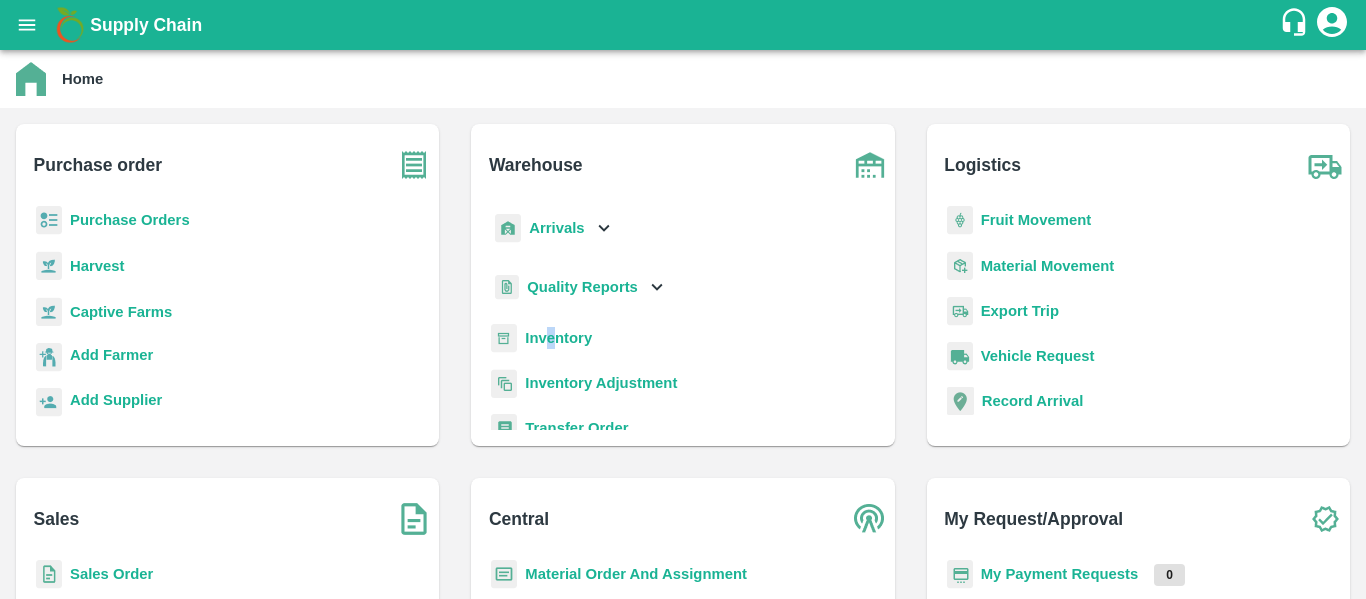 drag, startPoint x: 555, startPoint y: 349, endPoint x: 546, endPoint y: 341, distance: 12.0415945 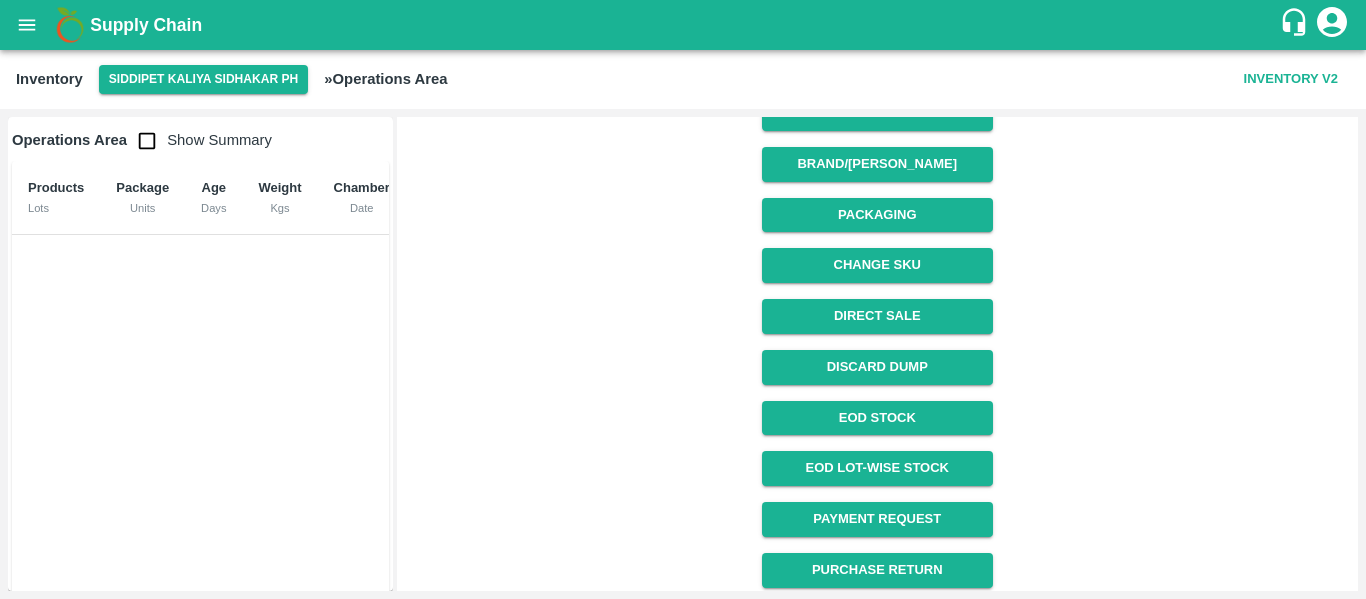 scroll, scrollTop: 312, scrollLeft: 0, axis: vertical 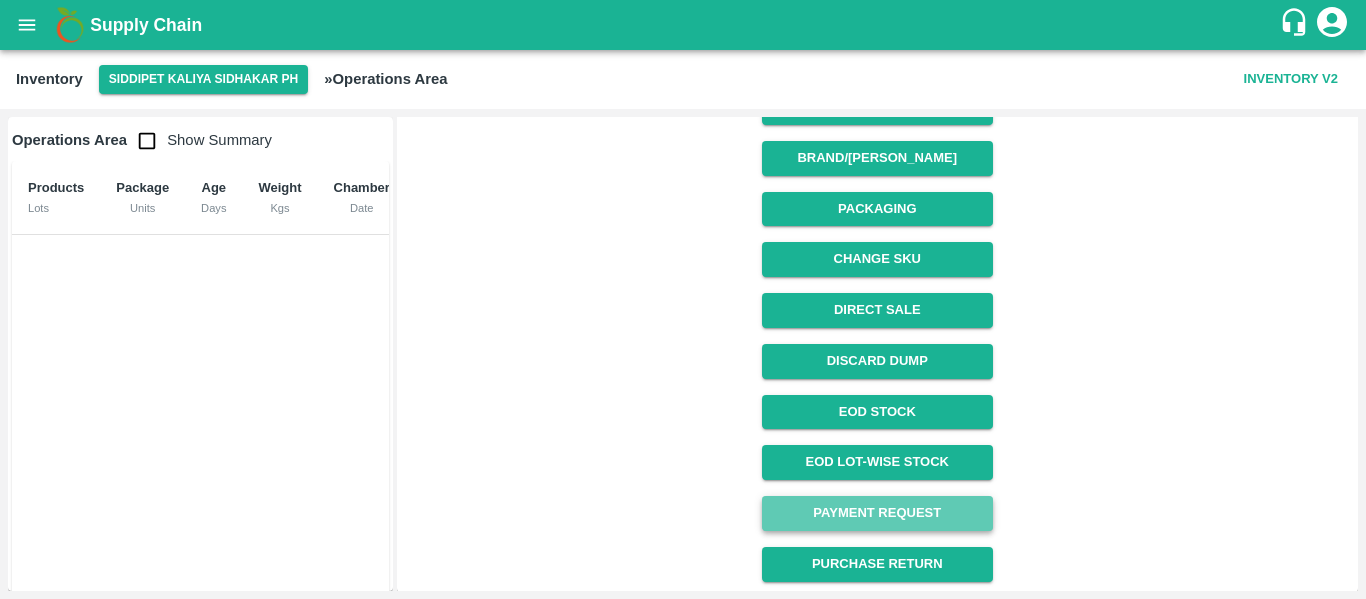 click on "Payment Request" at bounding box center [877, 513] 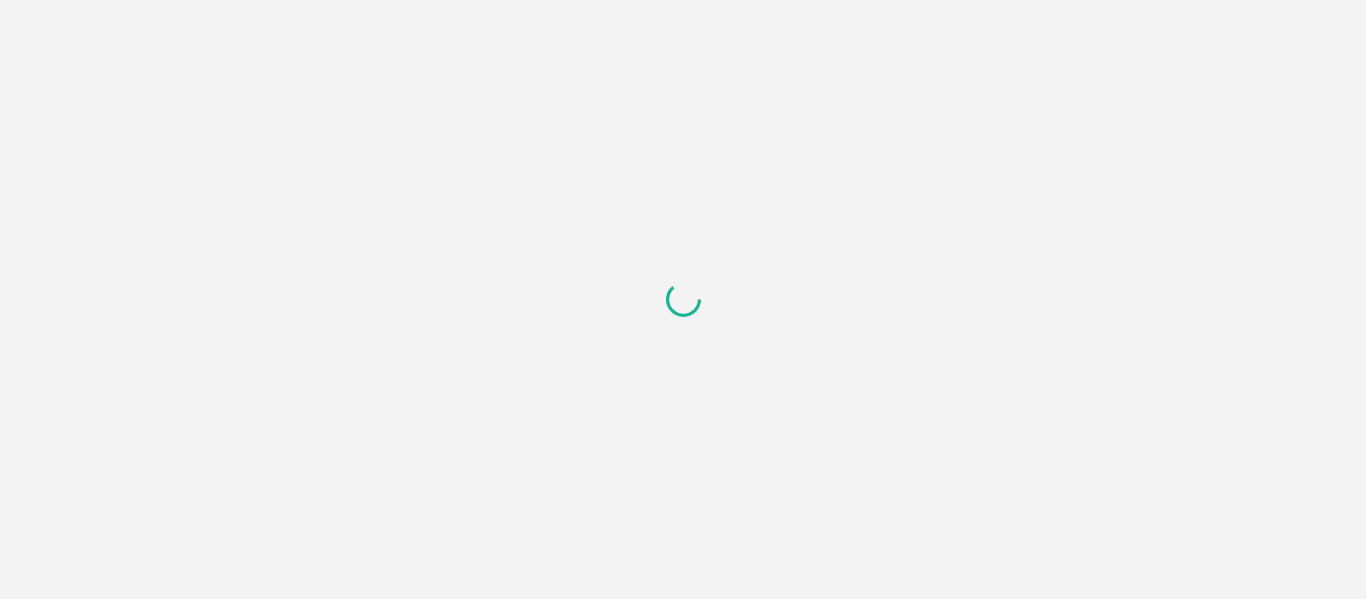 scroll, scrollTop: 0, scrollLeft: 0, axis: both 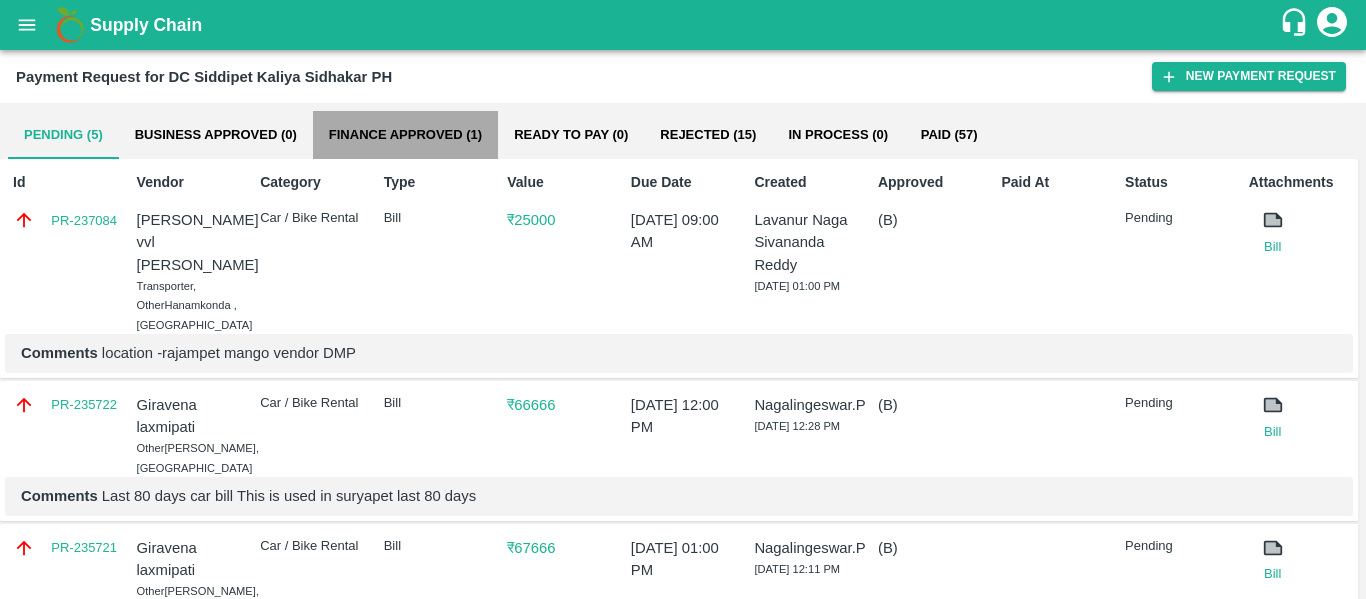 click on "Finance Approved (1)" at bounding box center [405, 135] 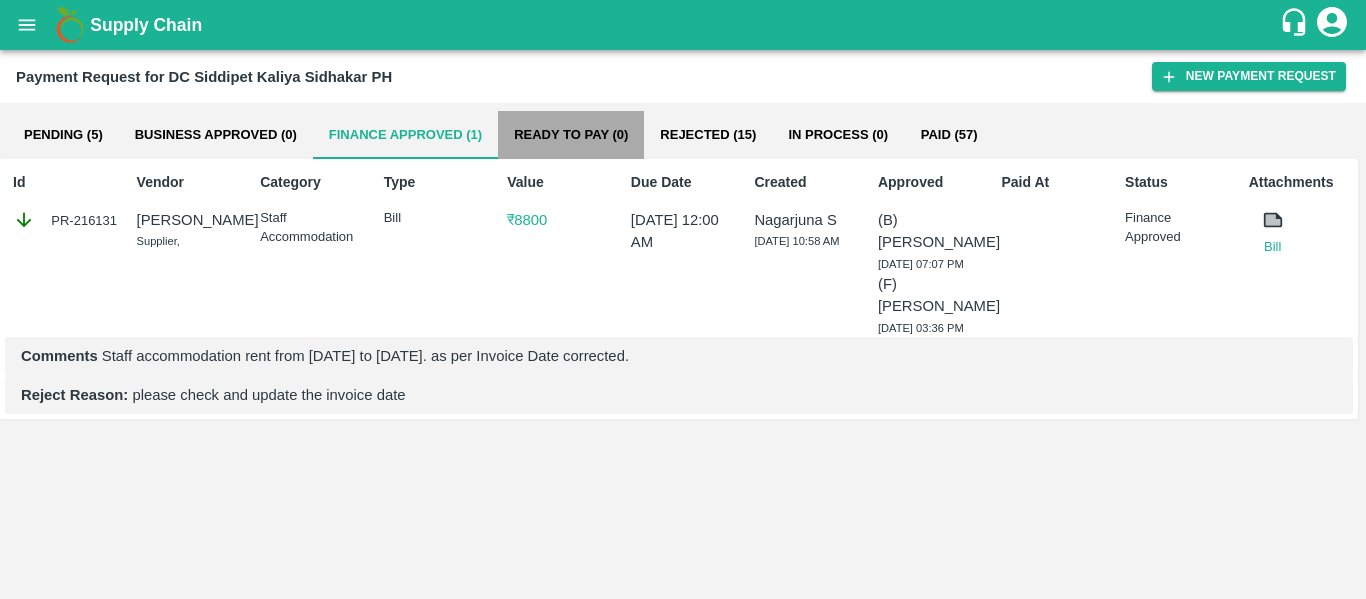 click on "Ready To Pay (0)" at bounding box center (571, 135) 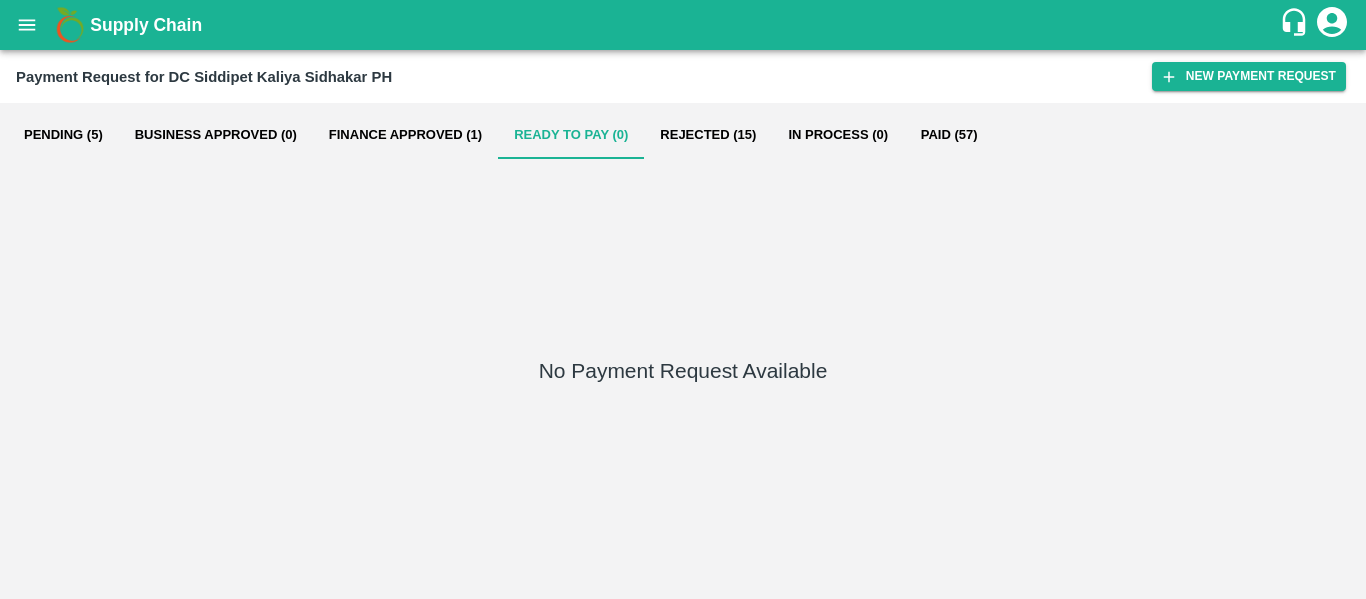 click on "Supply Chain" at bounding box center [146, 25] 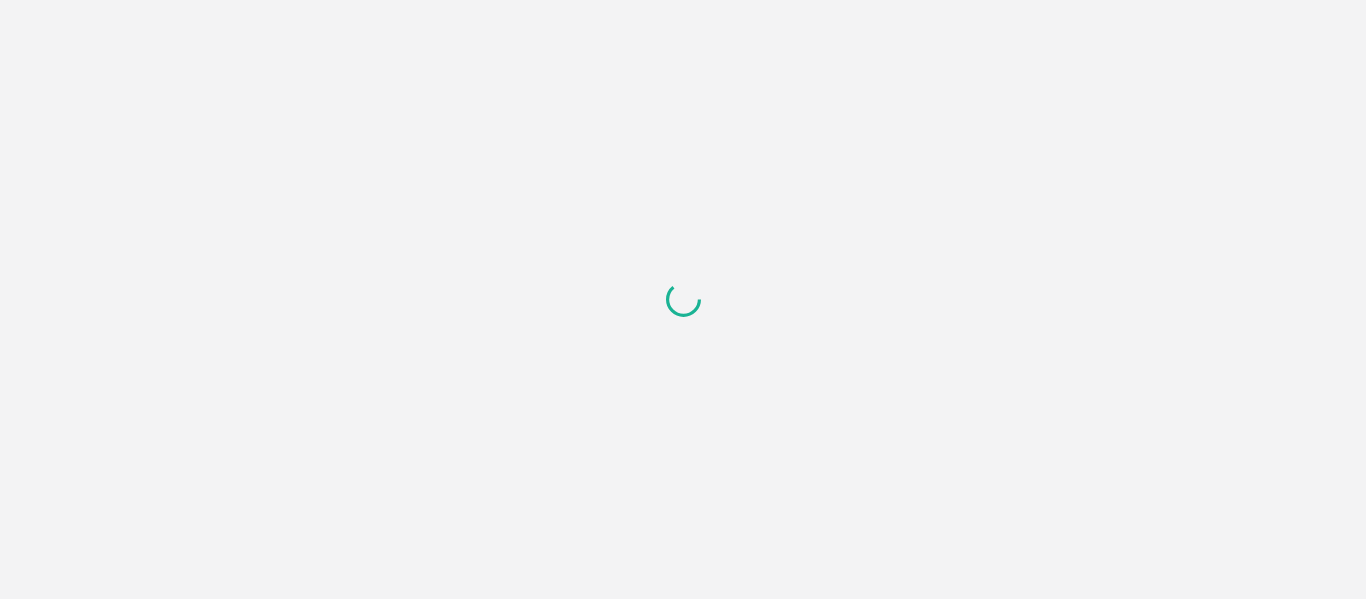 scroll, scrollTop: 0, scrollLeft: 0, axis: both 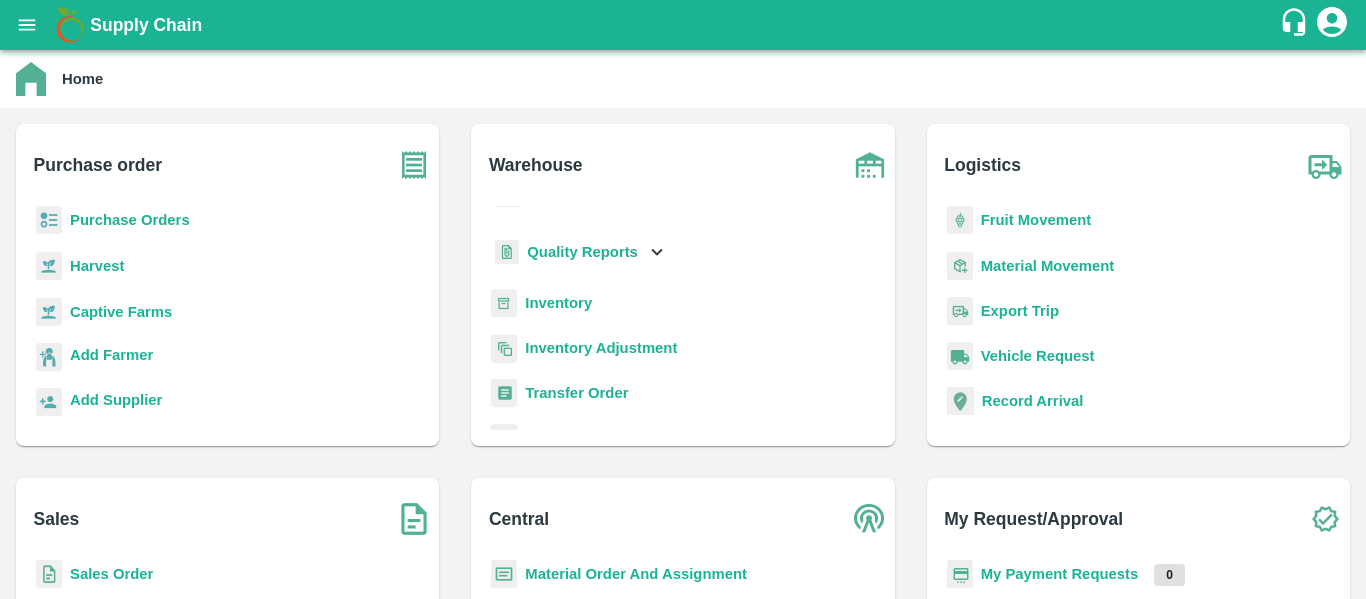 click on "Inventory" at bounding box center (558, 303) 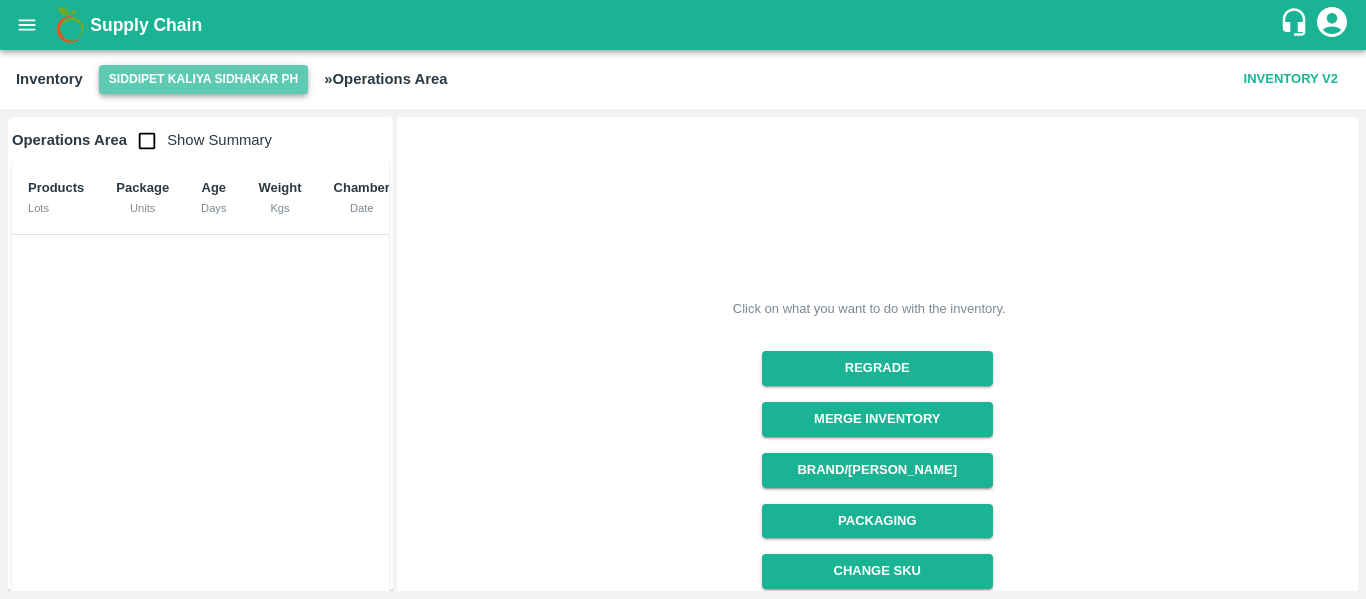 click on "Siddipet Kaliya Sidhakar PH" at bounding box center (203, 79) 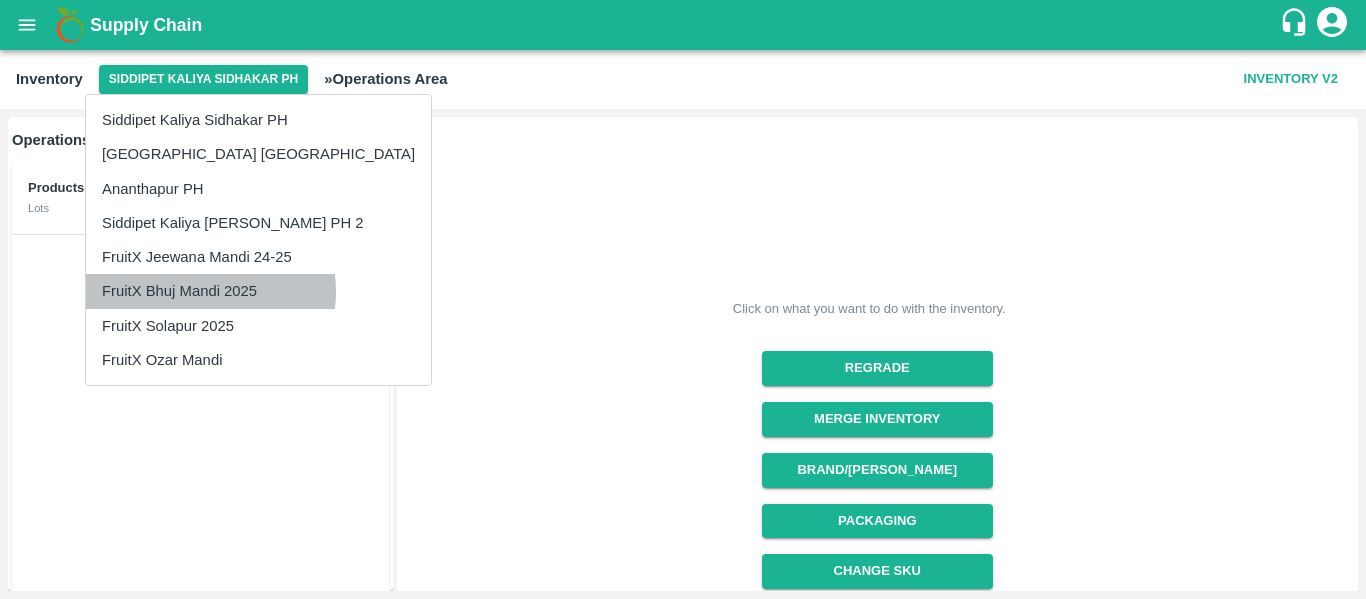 click on "FruitX Bhuj Mandi 2025" at bounding box center [258, 291] 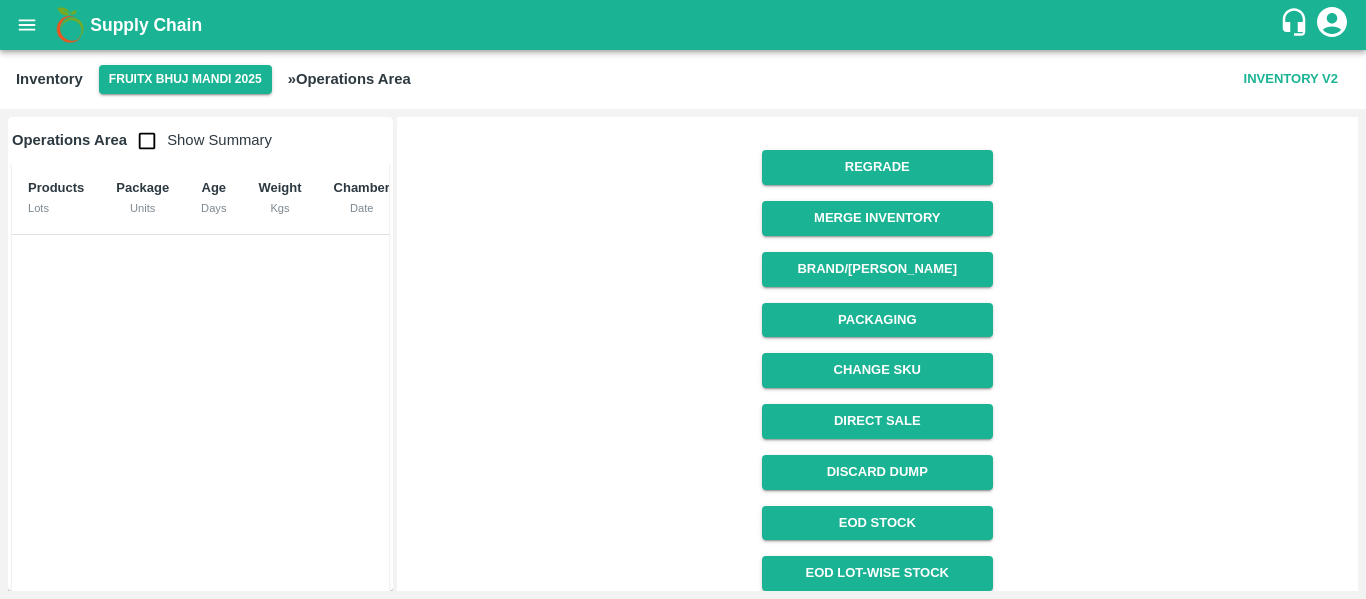 scroll, scrollTop: 312, scrollLeft: 0, axis: vertical 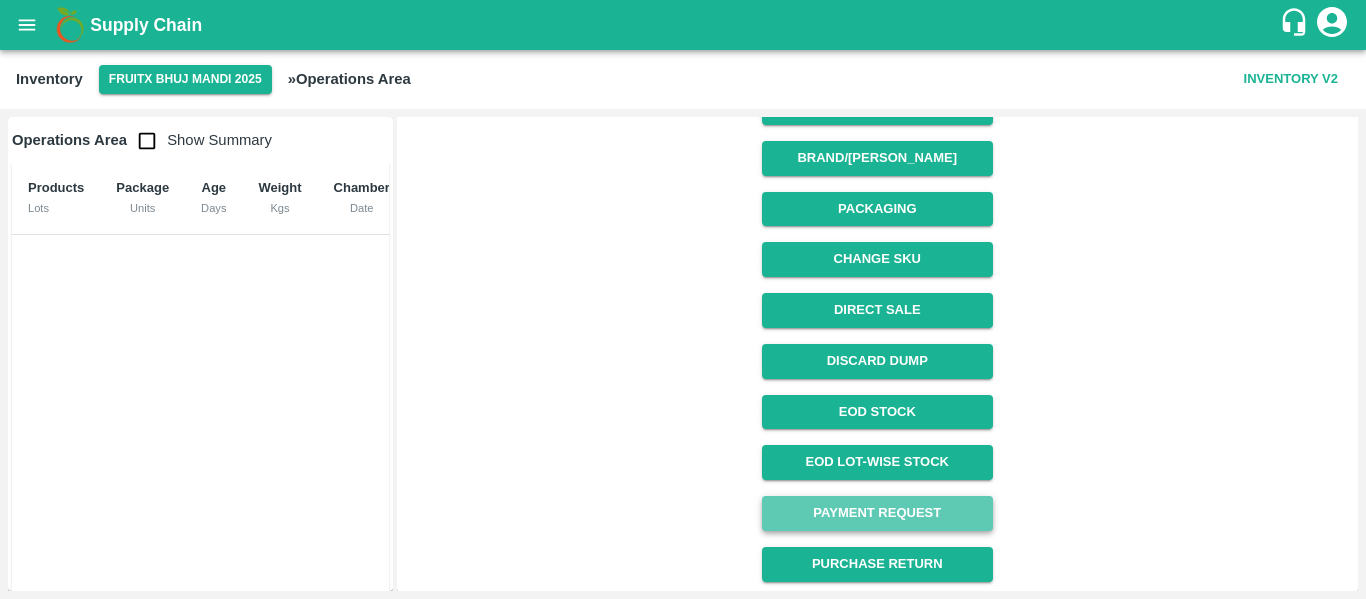 click on "Payment Request" at bounding box center [877, 513] 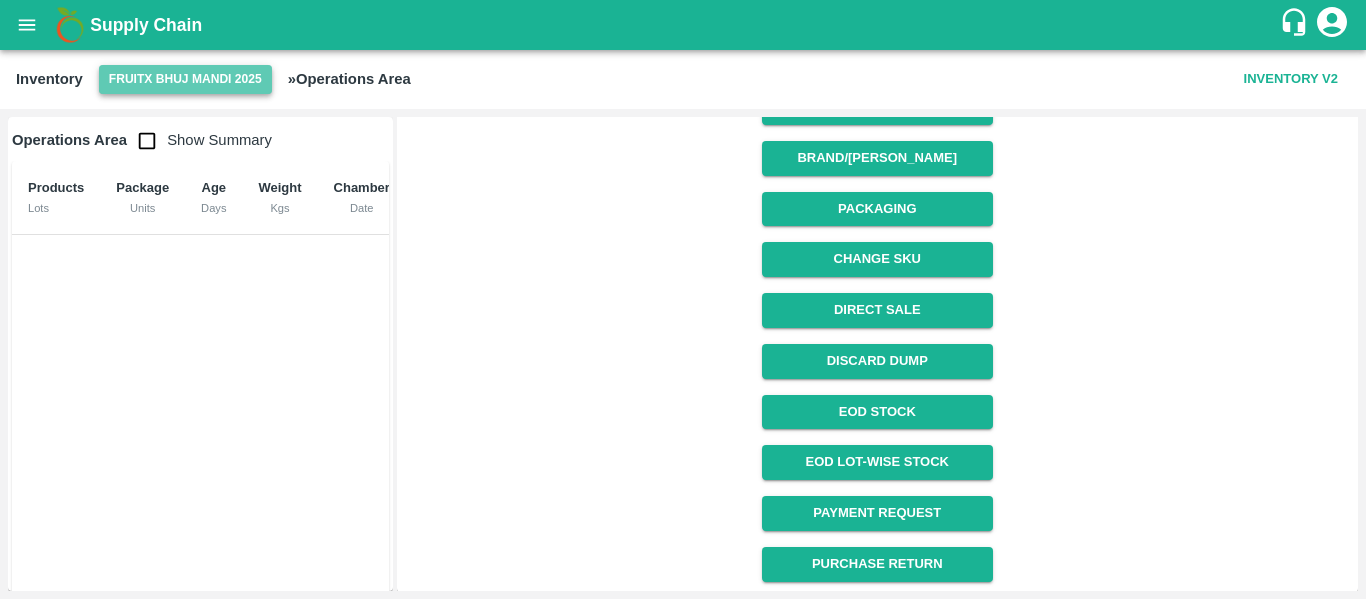click on "FruitX Bhuj Mandi 2025" at bounding box center (185, 79) 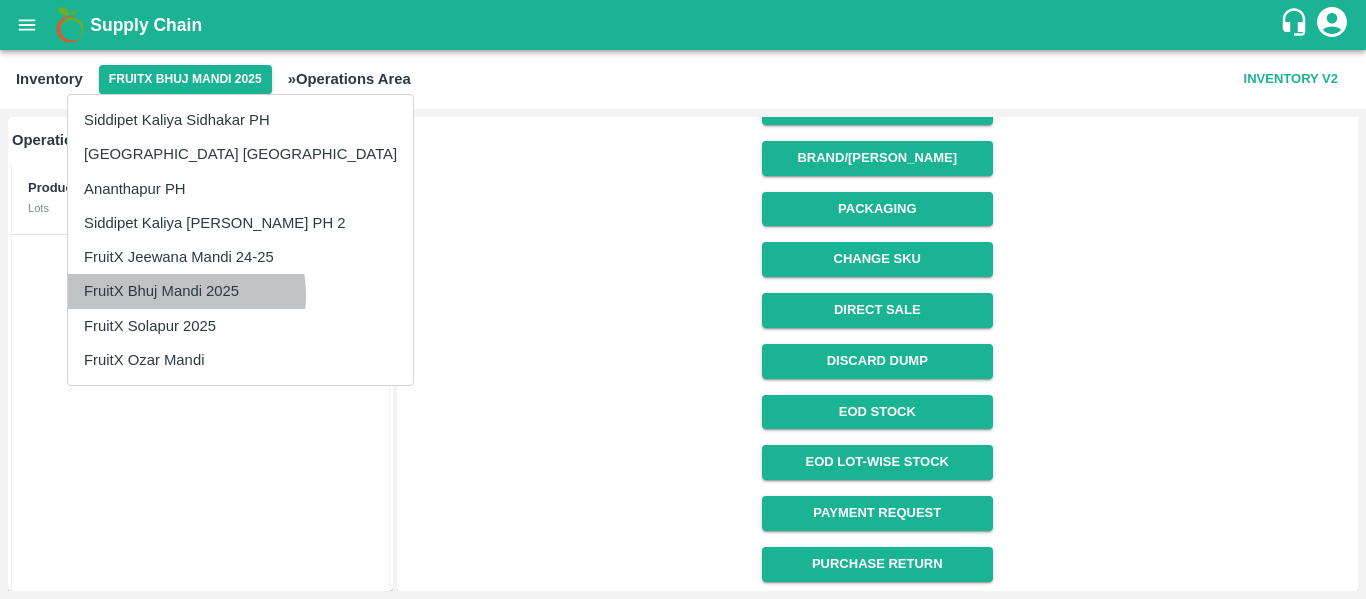 click on "FruitX Bhuj Mandi 2025" at bounding box center [240, 291] 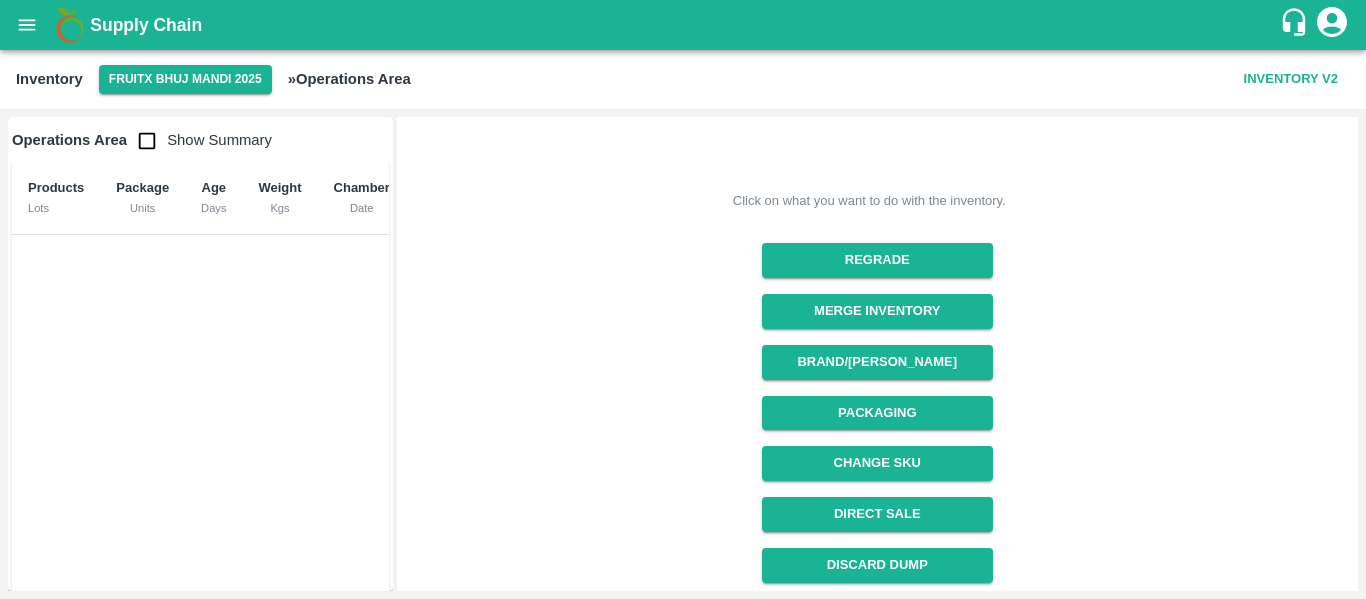 scroll, scrollTop: 312, scrollLeft: 0, axis: vertical 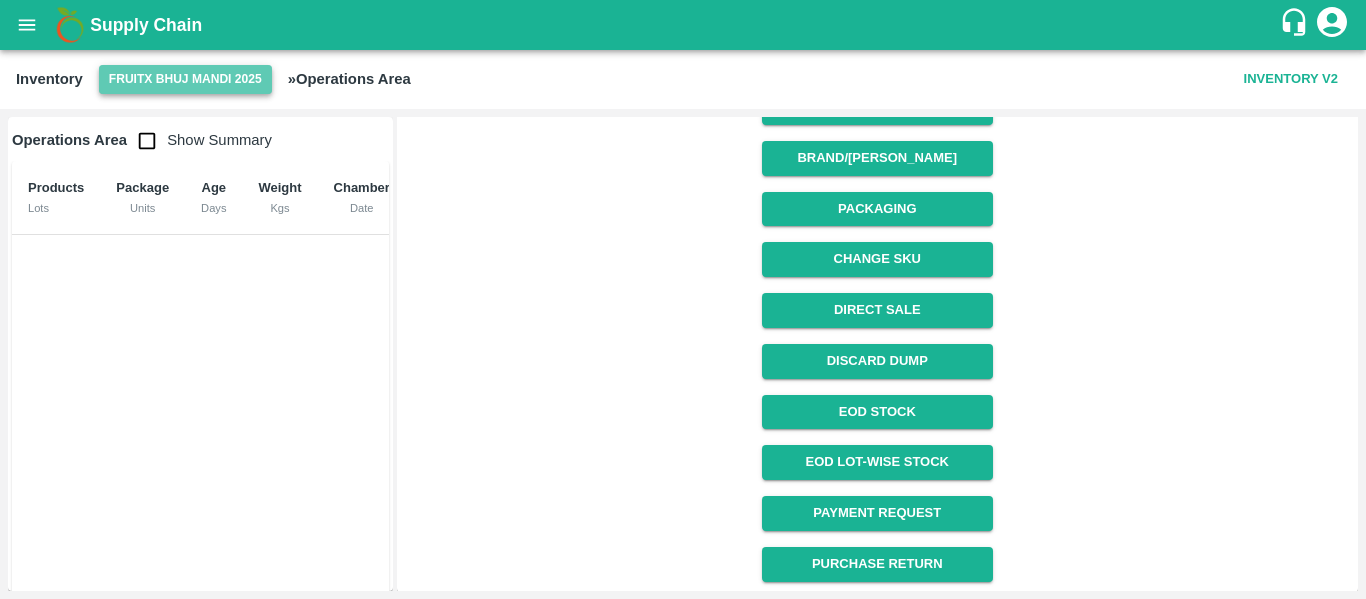 click on "FruitX Bhuj Mandi 2025" at bounding box center (185, 79) 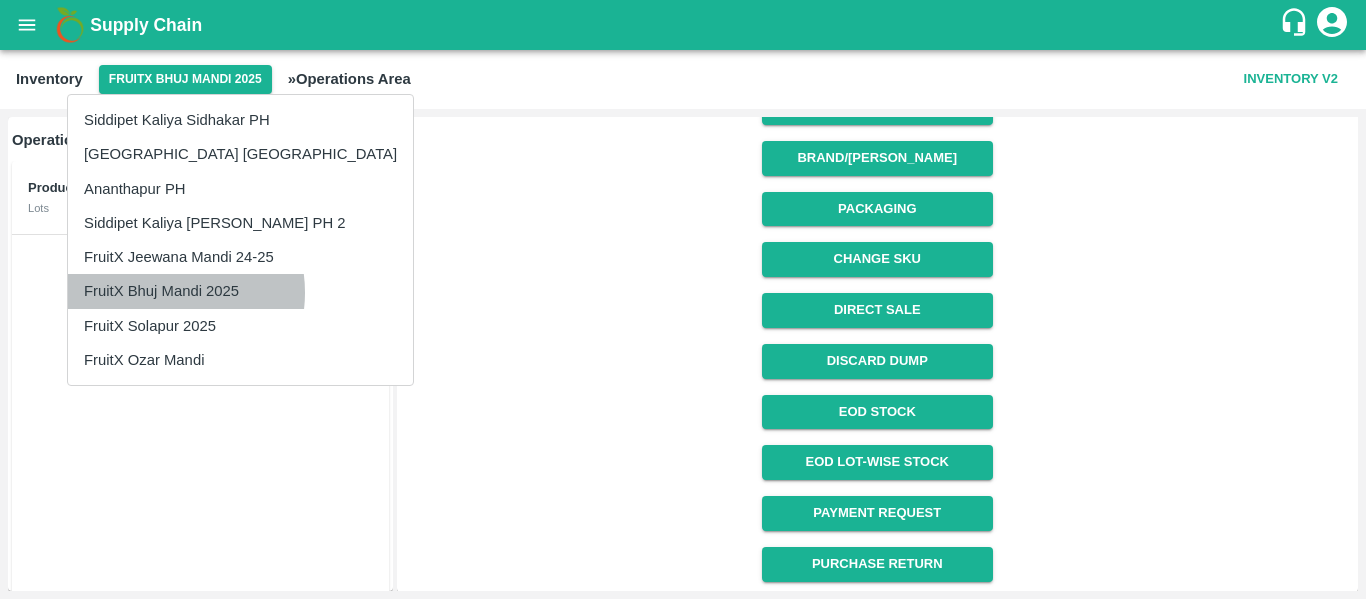 click on "FruitX Bhuj Mandi 2025" at bounding box center [240, 291] 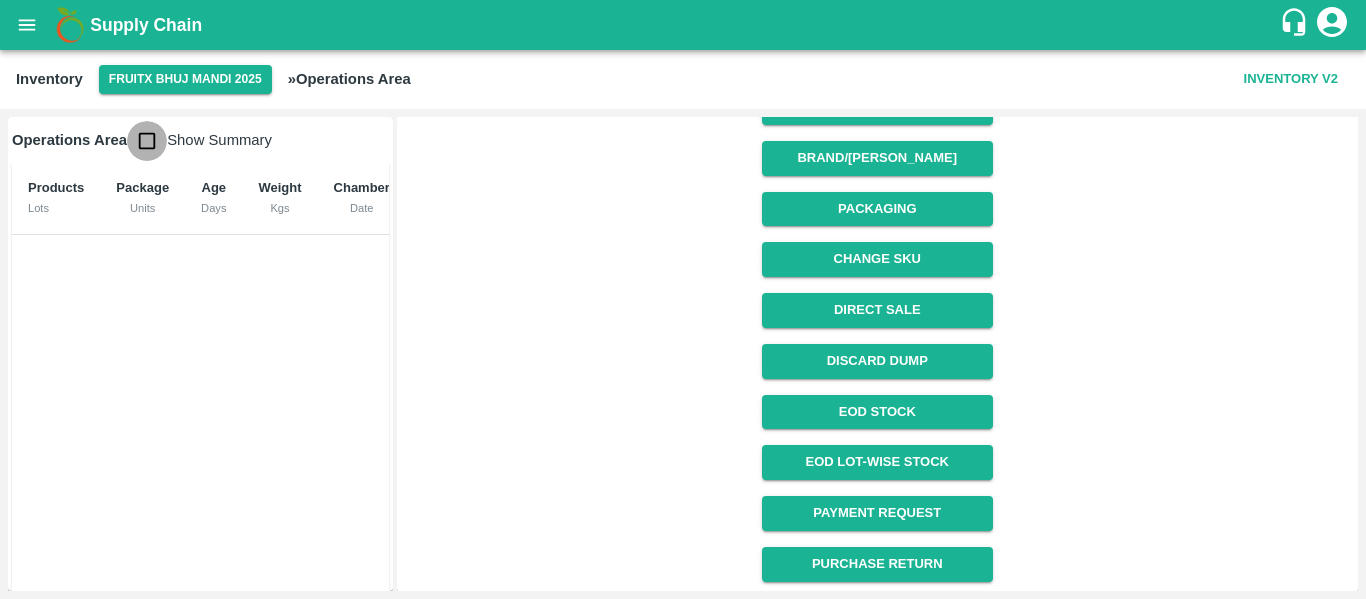click at bounding box center [147, 141] 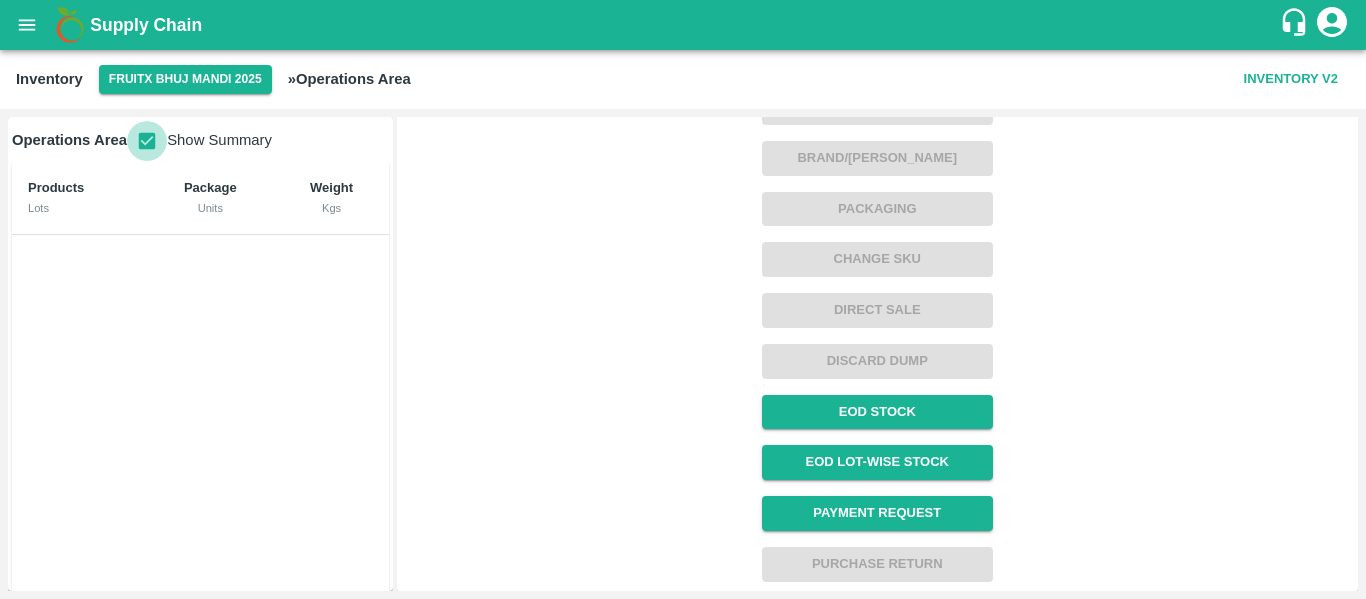 click at bounding box center (147, 141) 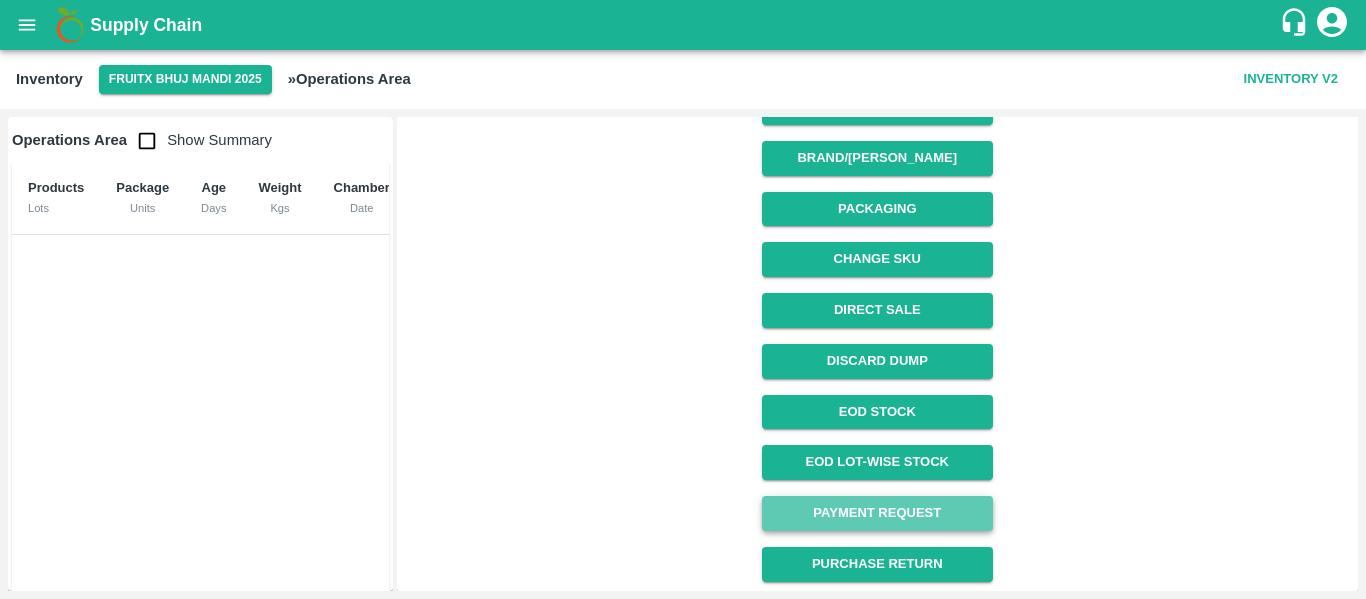 click on "Payment Request" at bounding box center (877, 513) 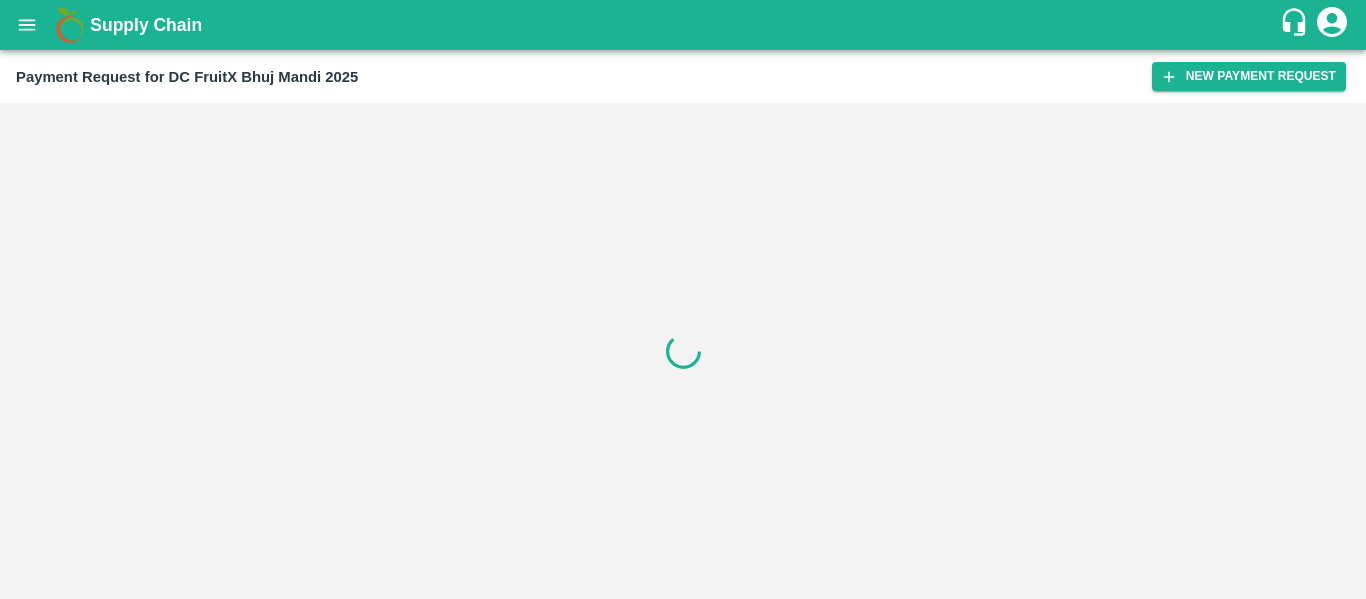scroll, scrollTop: 0, scrollLeft: 0, axis: both 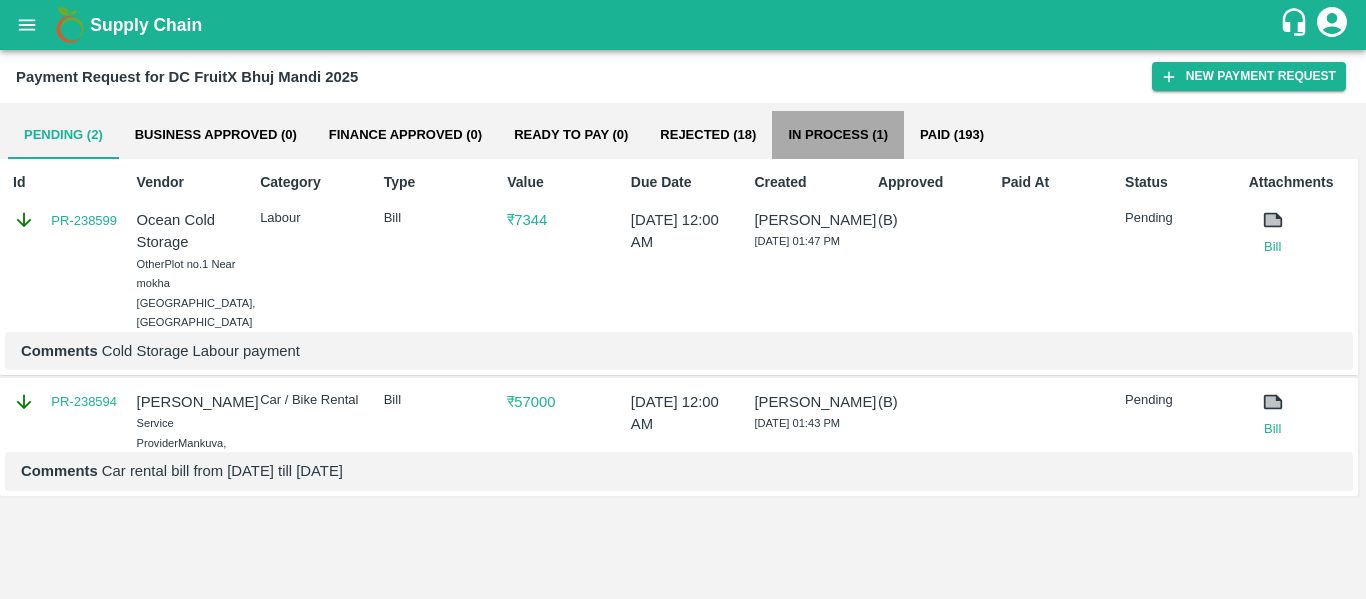 click on "In Process (1)" at bounding box center (838, 135) 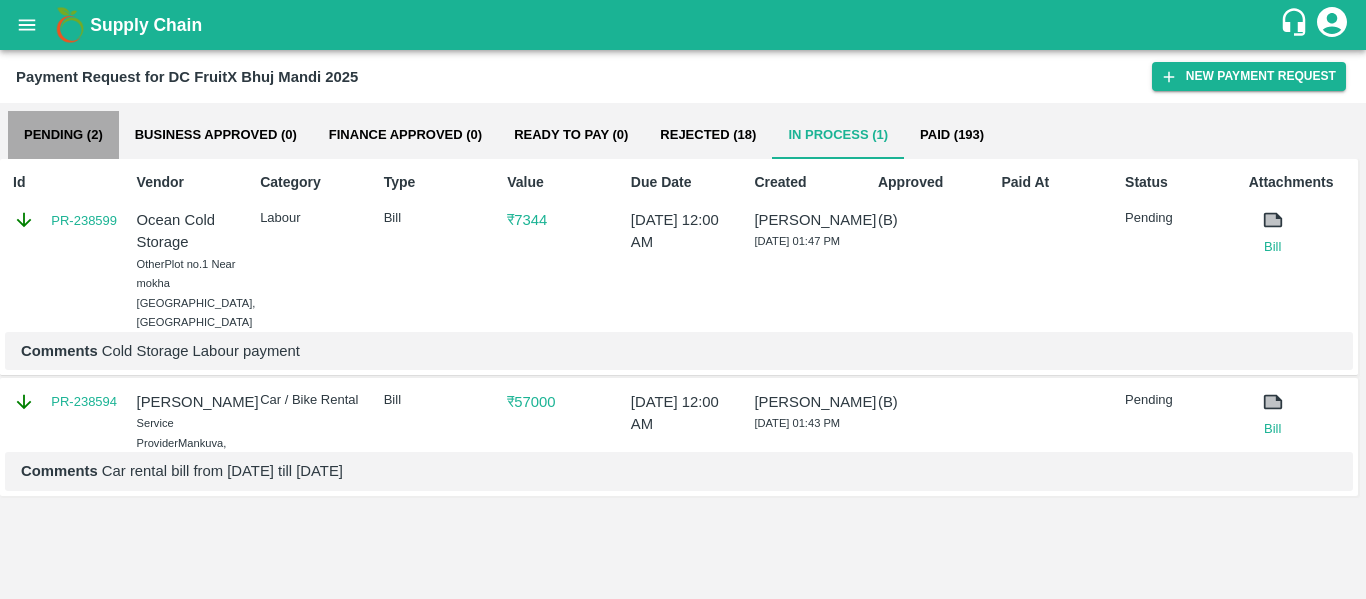click on "Pending (2)" at bounding box center [63, 135] 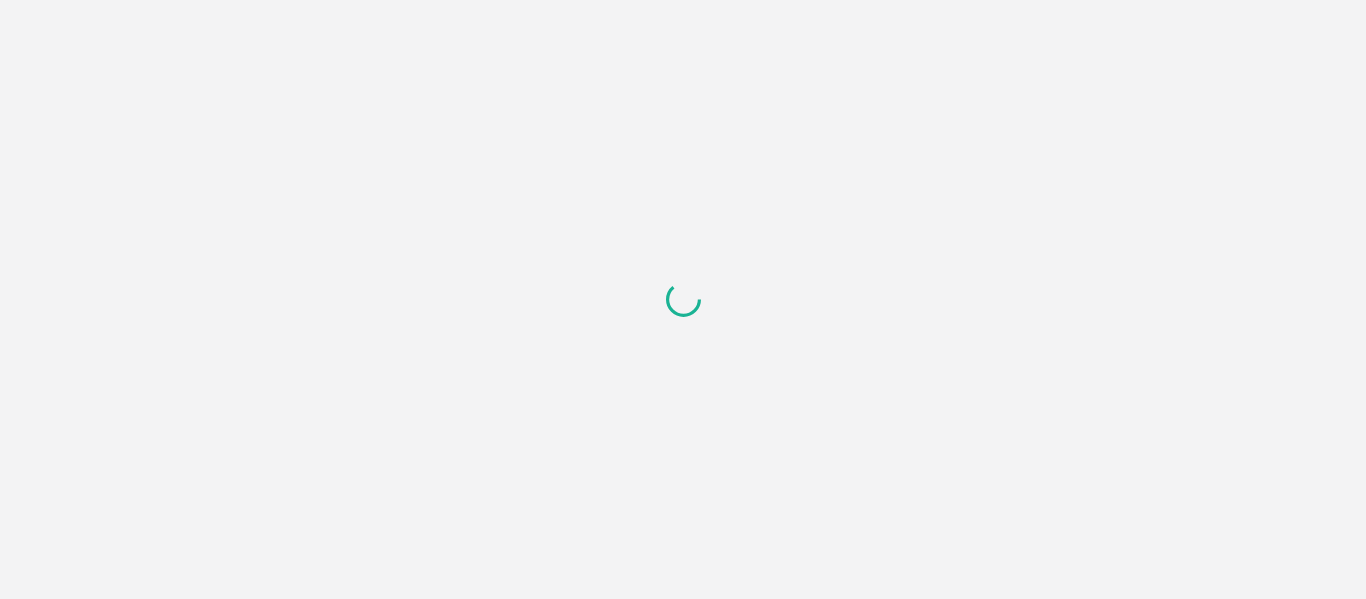 scroll, scrollTop: 0, scrollLeft: 0, axis: both 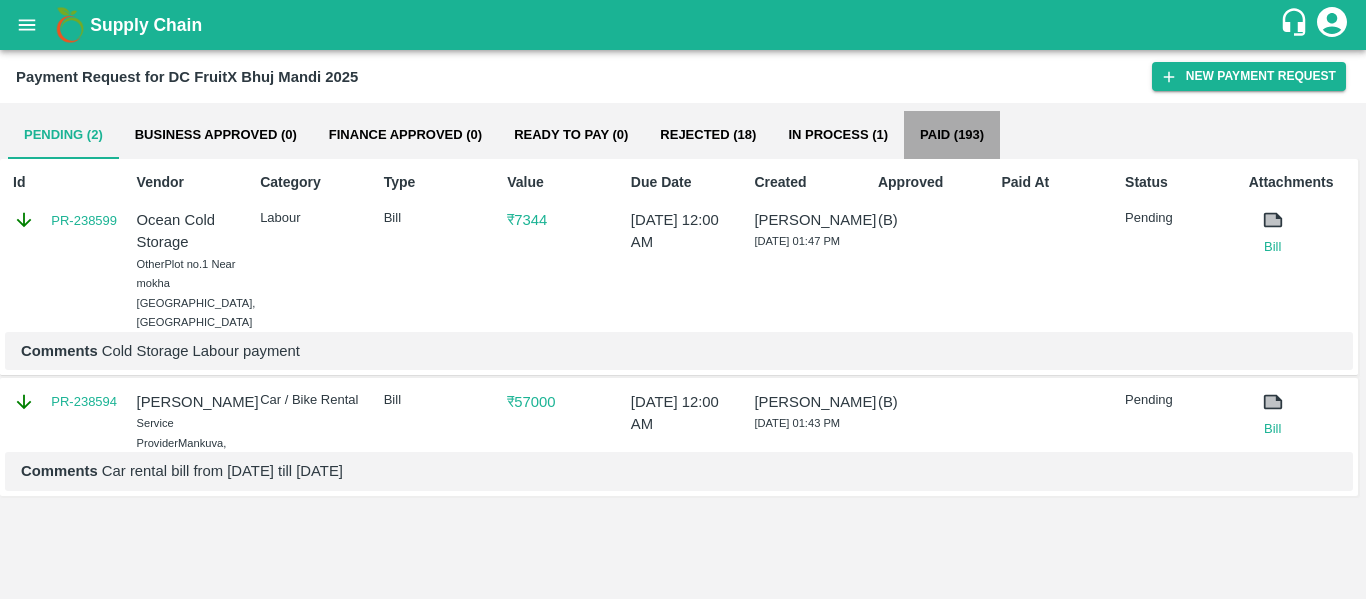 click on "Paid (193)" at bounding box center [952, 135] 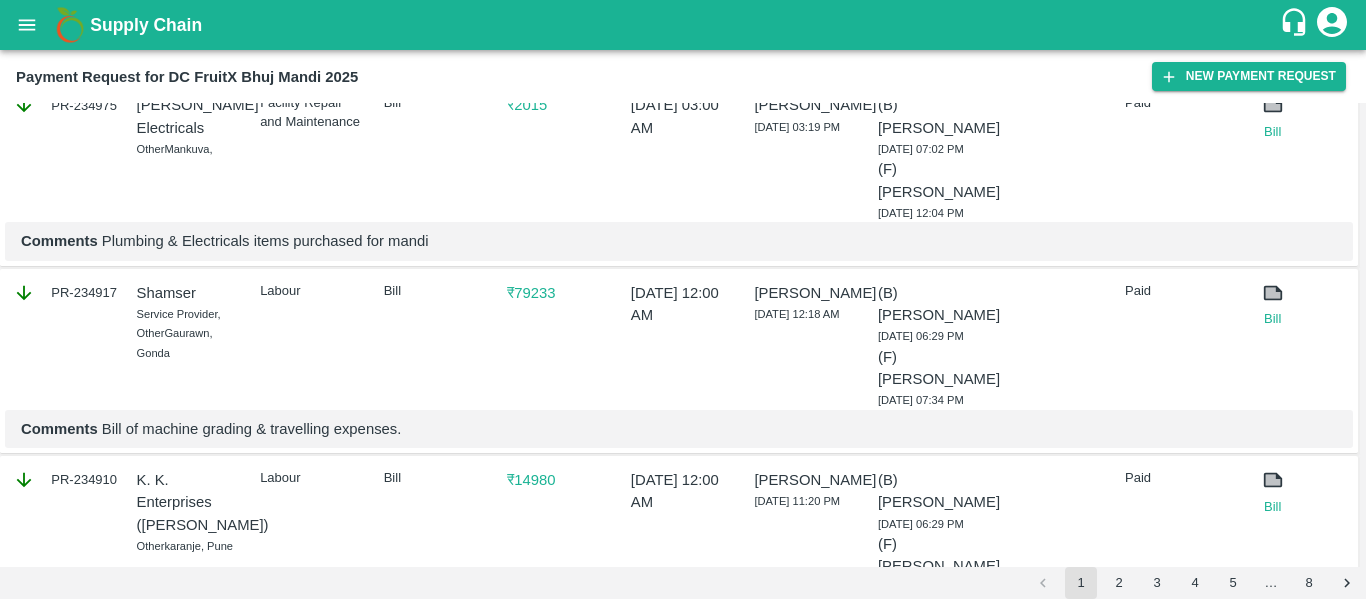 scroll, scrollTop: 513, scrollLeft: 0, axis: vertical 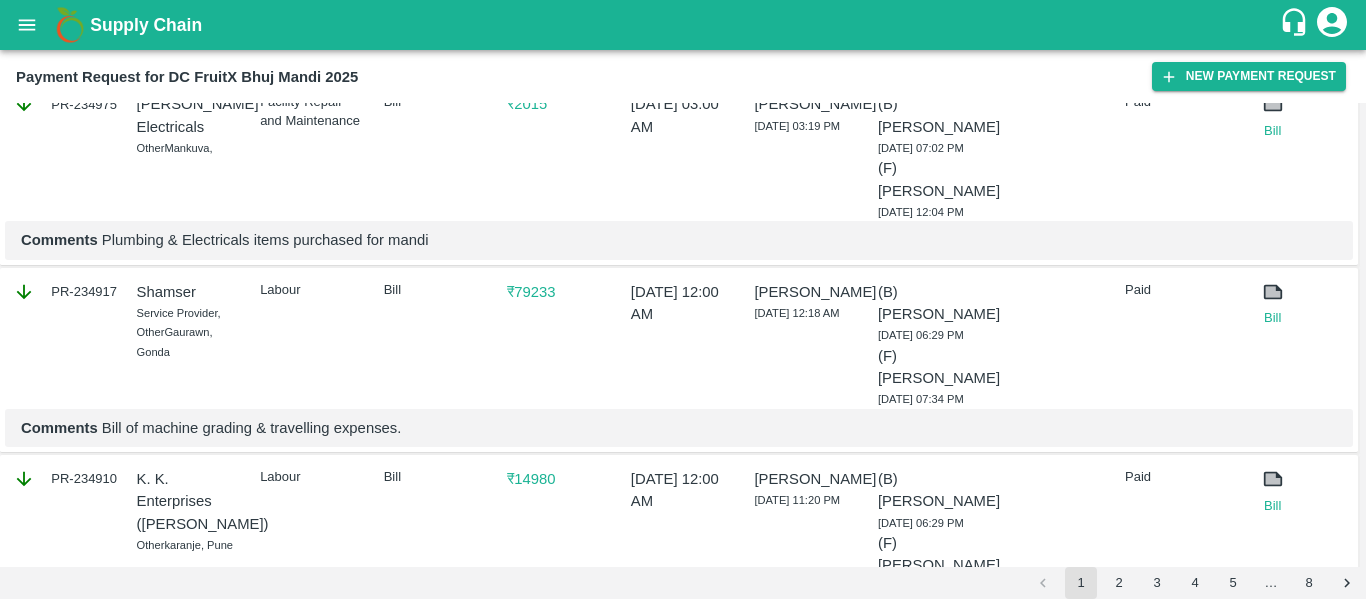 click on "PR-234917" at bounding box center (65, 292) 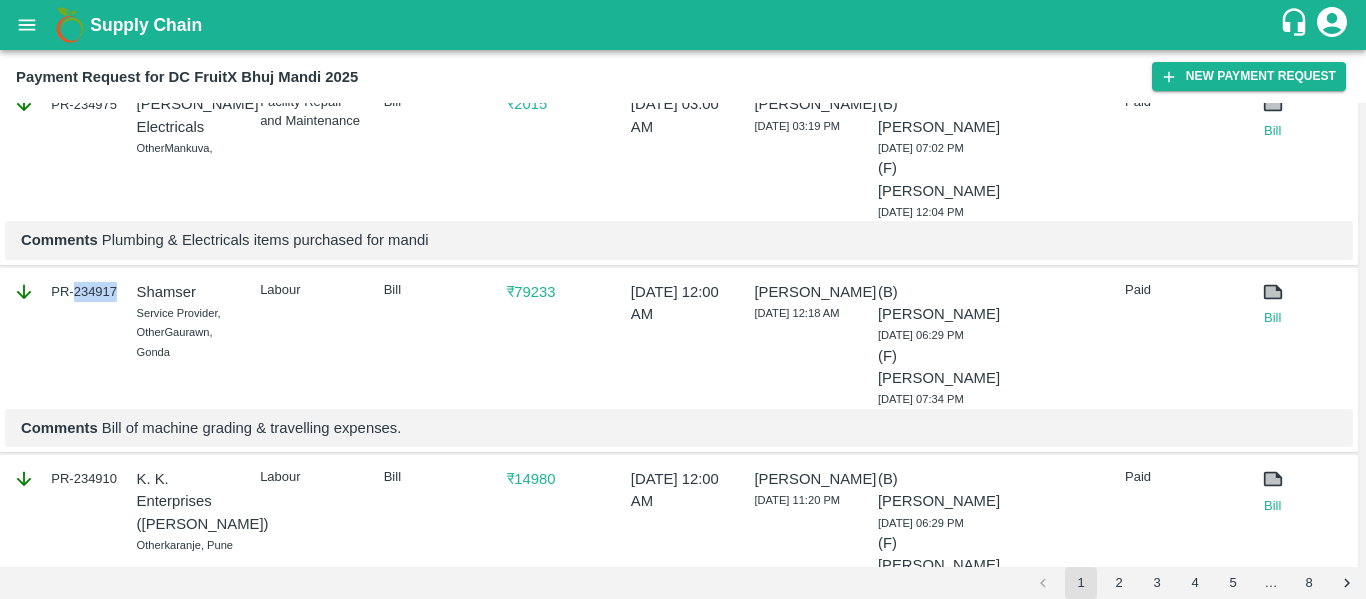 click on "PR-234917" at bounding box center (65, 292) 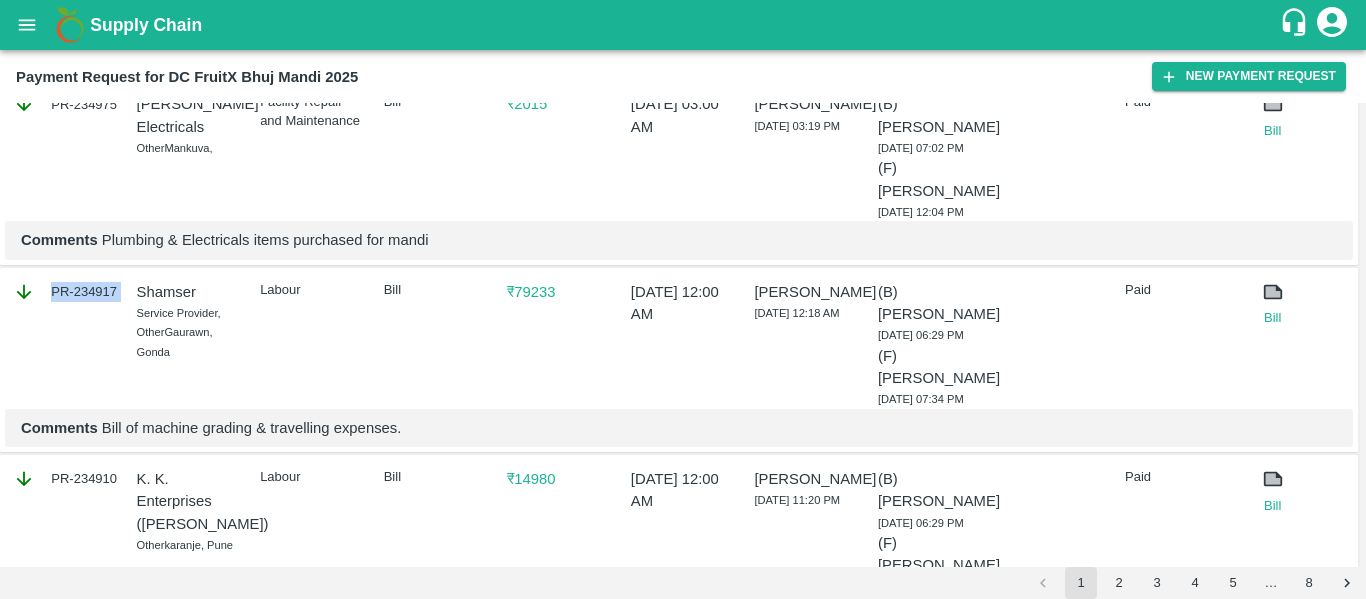 click on "PR-234917" at bounding box center [65, 292] 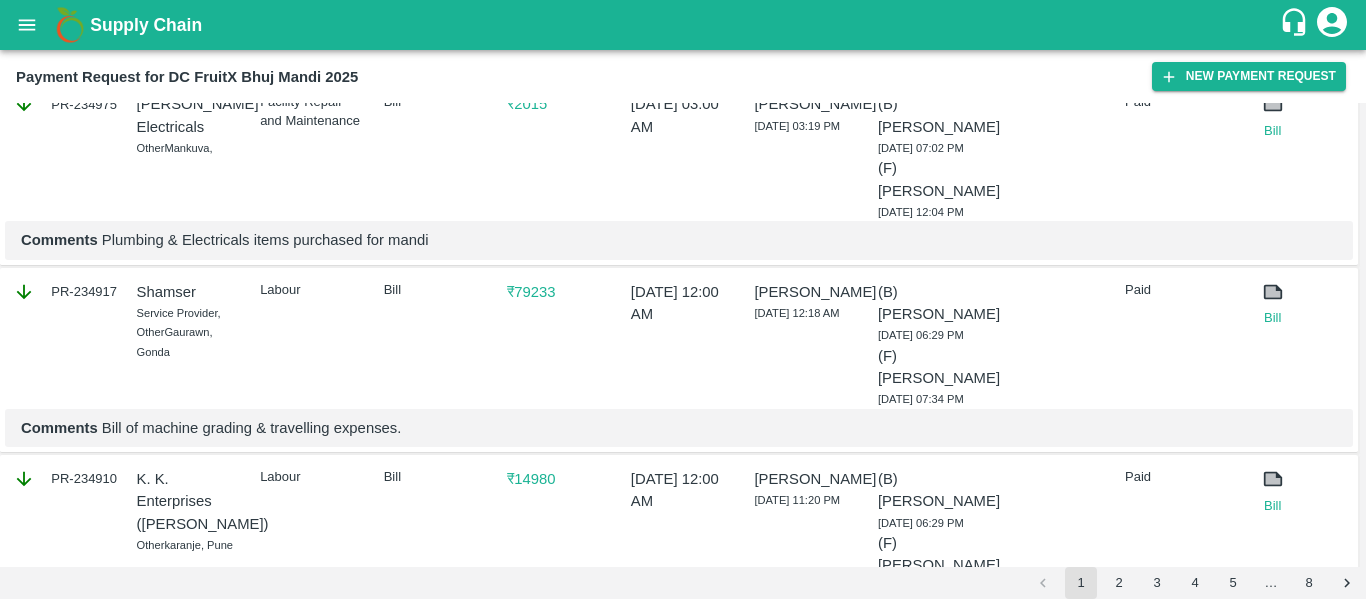click on "Shamser" at bounding box center [189, 292] 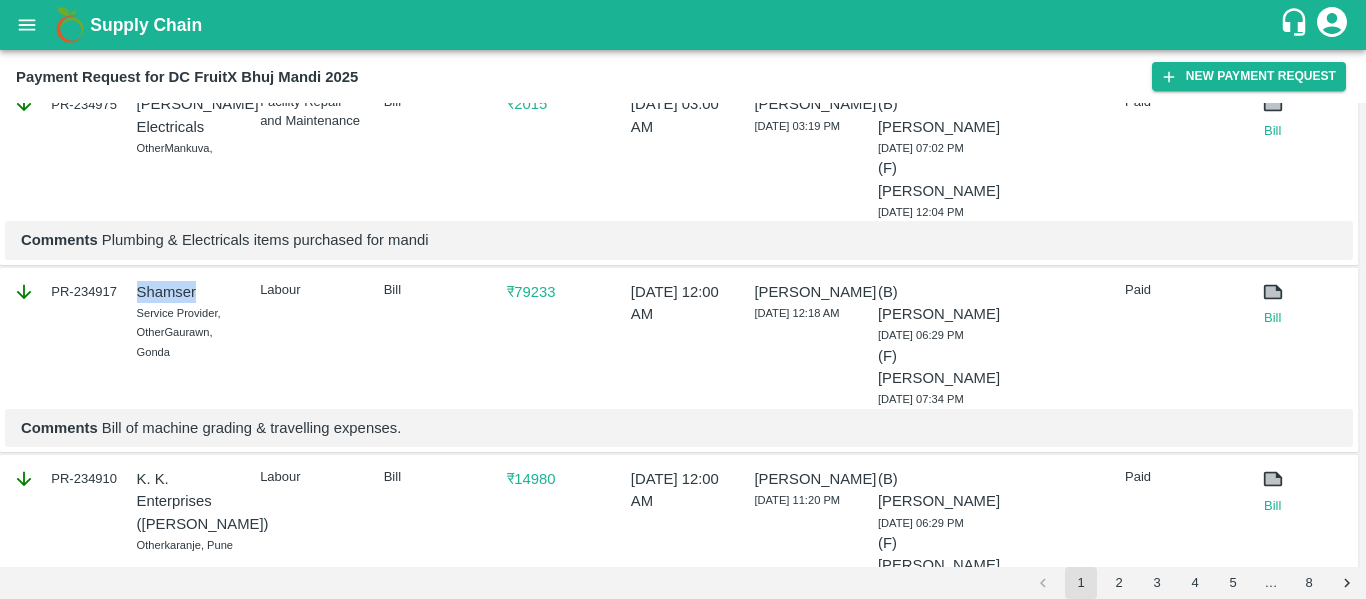 click on "Shamser" at bounding box center (189, 292) 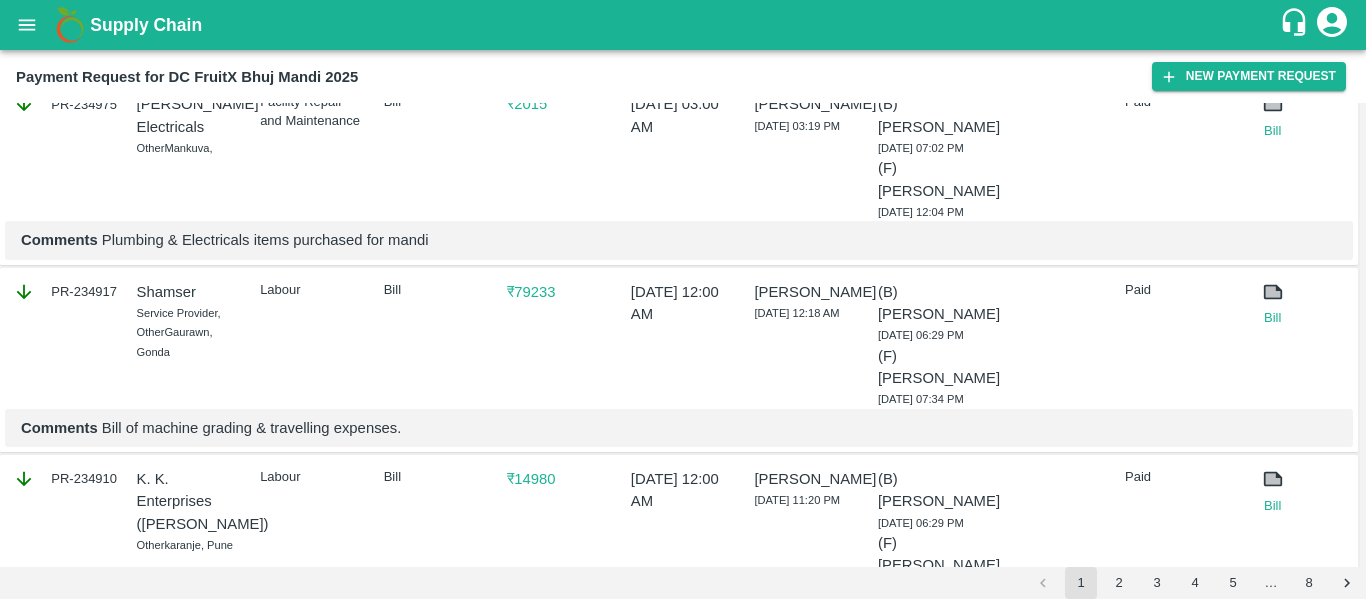 click on "₹  79233" at bounding box center [559, 292] 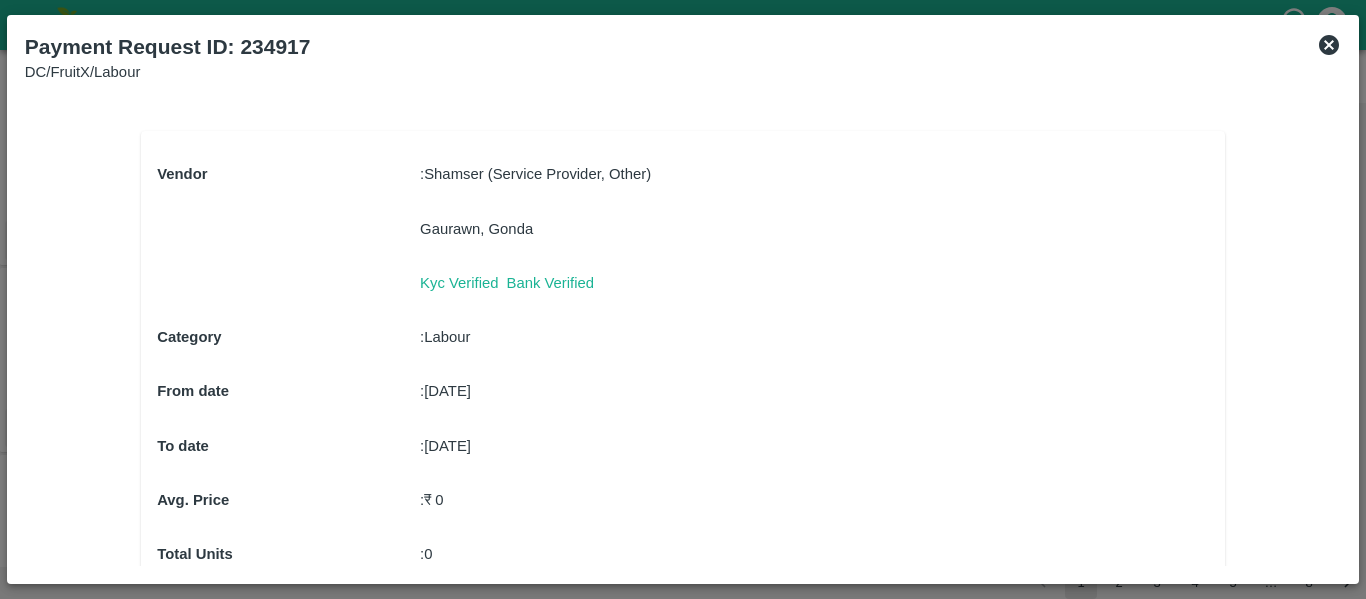 click on ":  Labour" at bounding box center [814, 337] 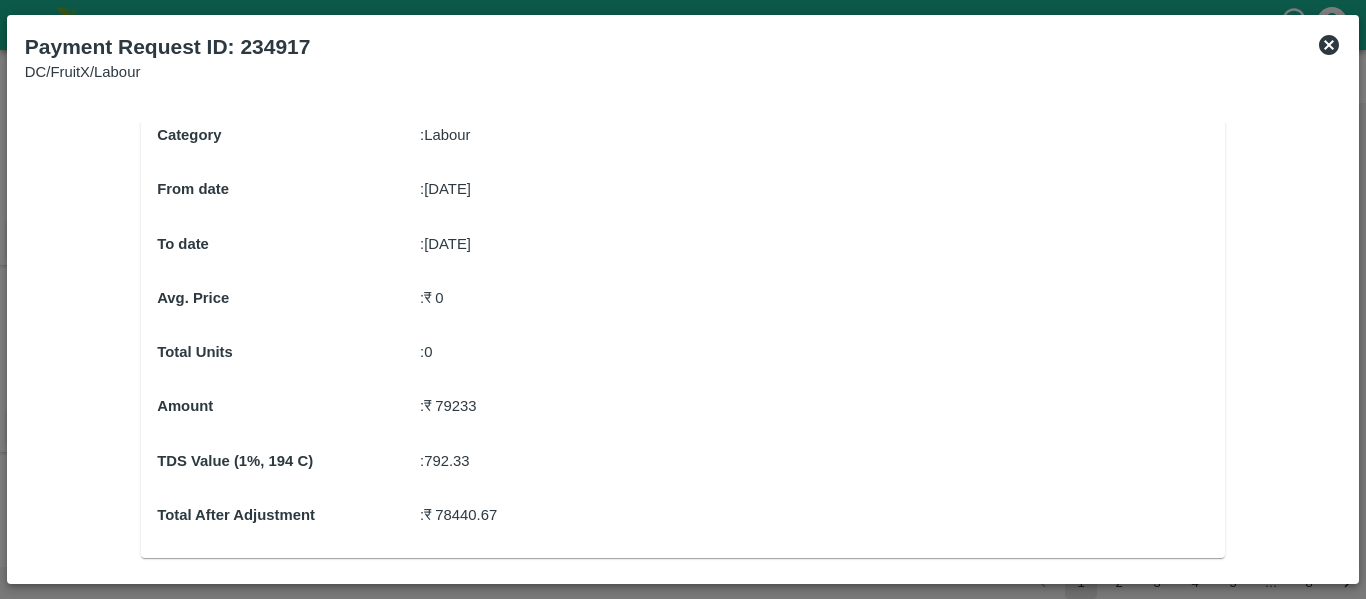 click on ":  ₹ 79233" at bounding box center (814, 406) 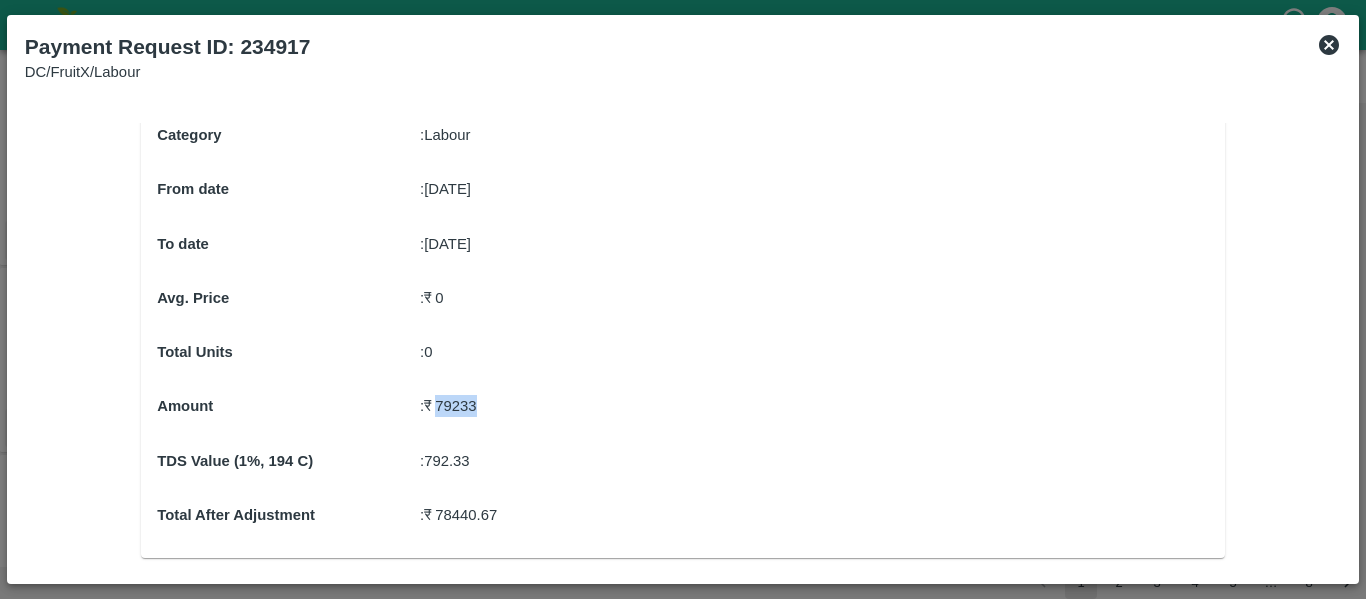 click on ":  ₹ 79233" at bounding box center [814, 406] 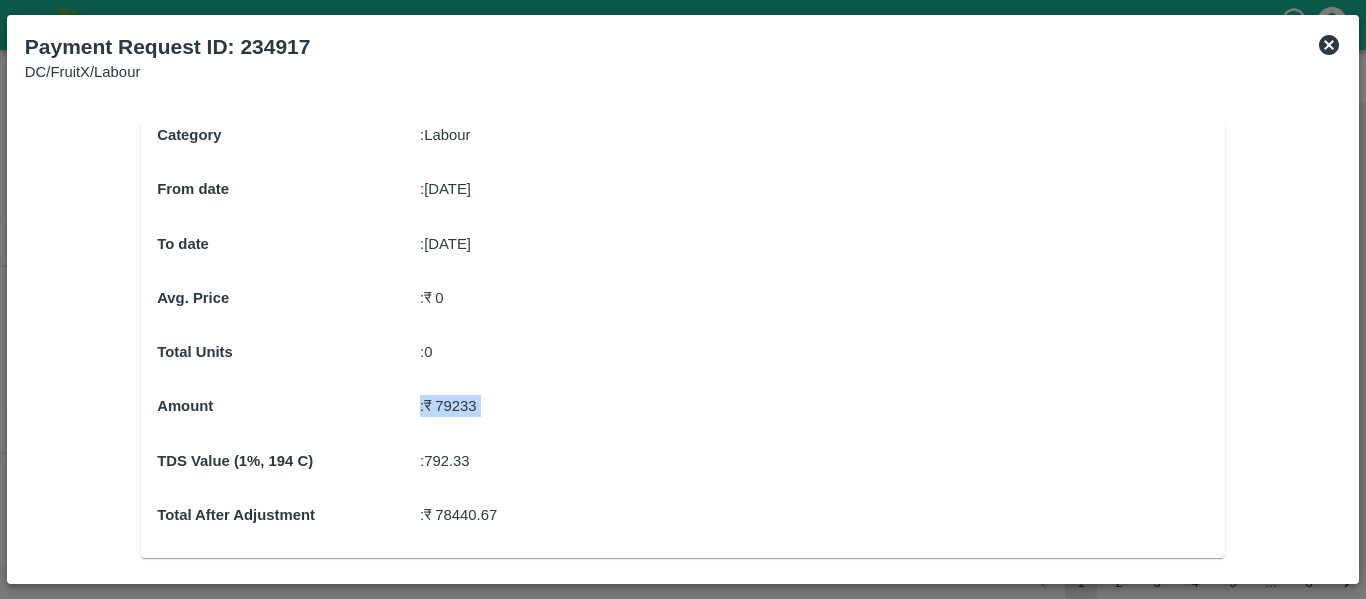 click on ":  ₹ 79233" at bounding box center (814, 406) 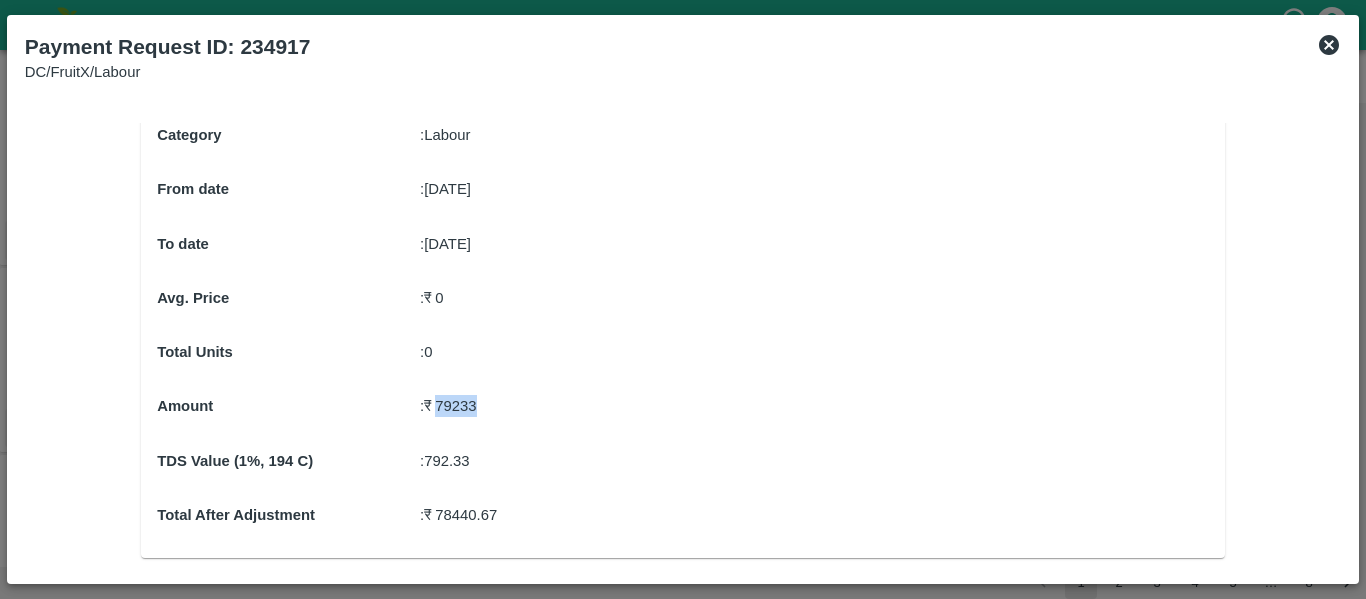click on ":  ₹ 79233" at bounding box center [814, 406] 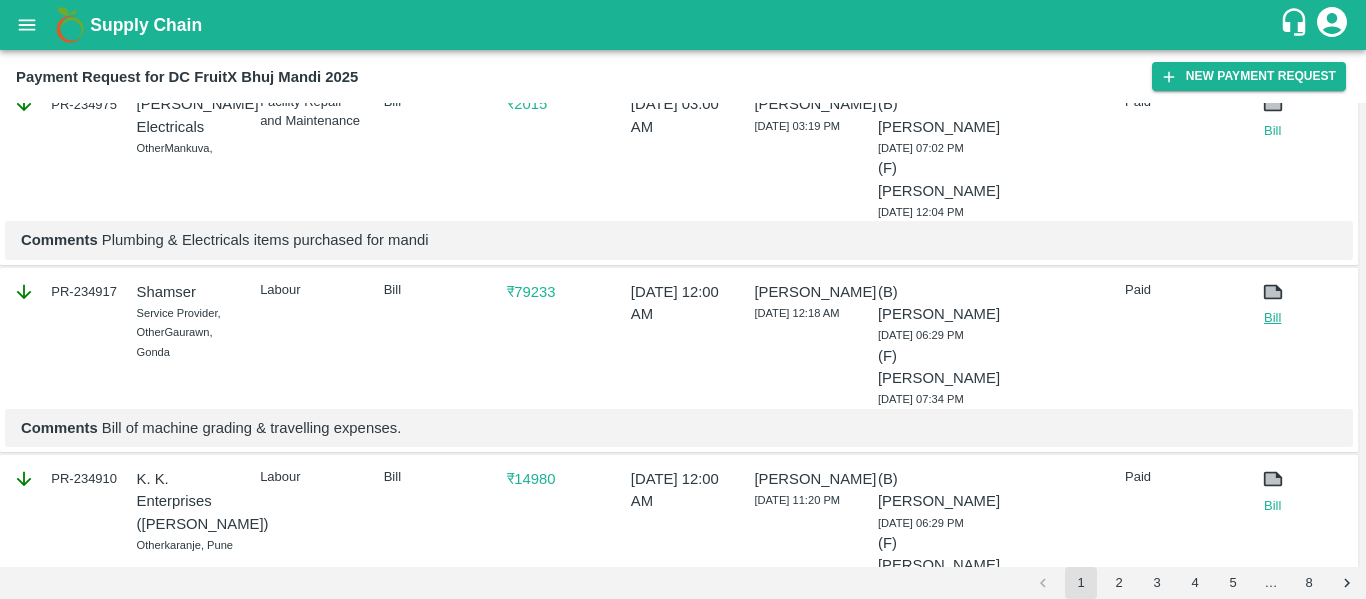 click on "Bill" at bounding box center (1273, 318) 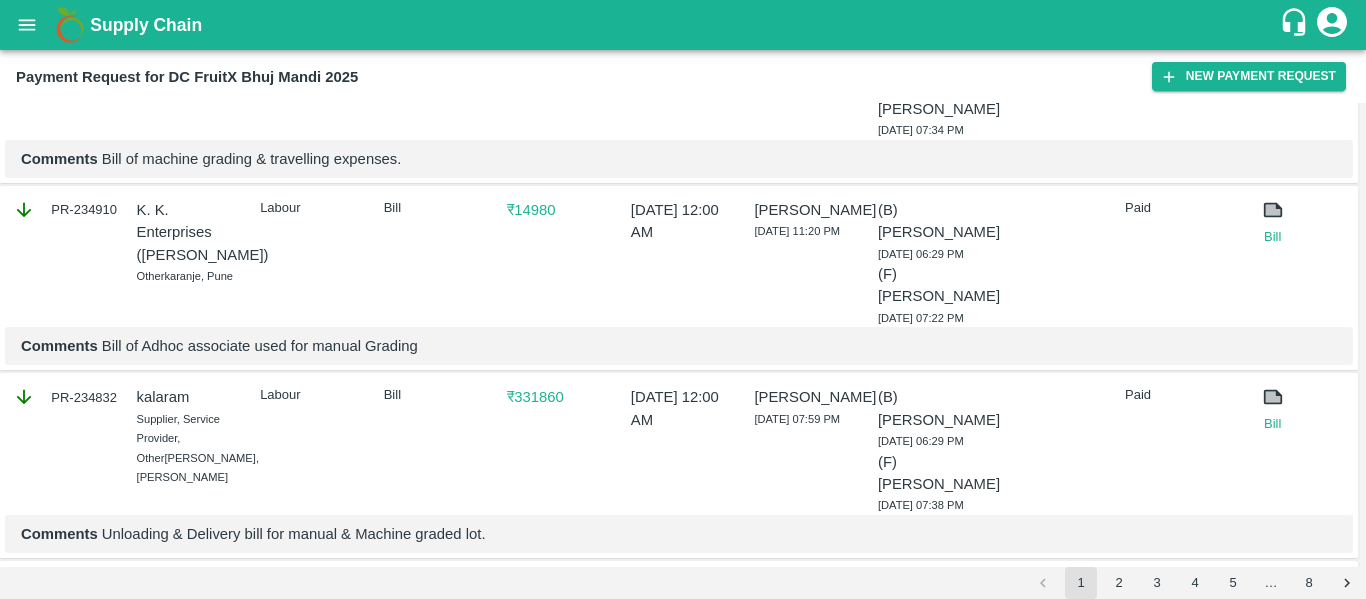 scroll, scrollTop: 783, scrollLeft: 0, axis: vertical 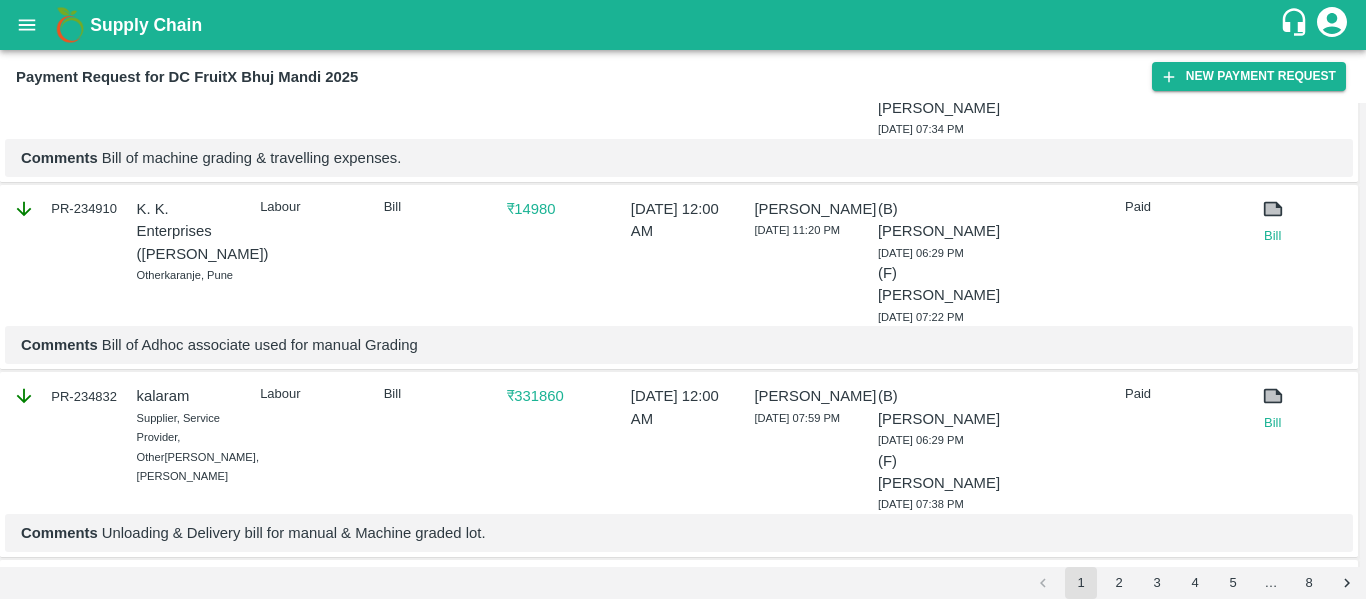 click on "PR-234910" at bounding box center (65, 209) 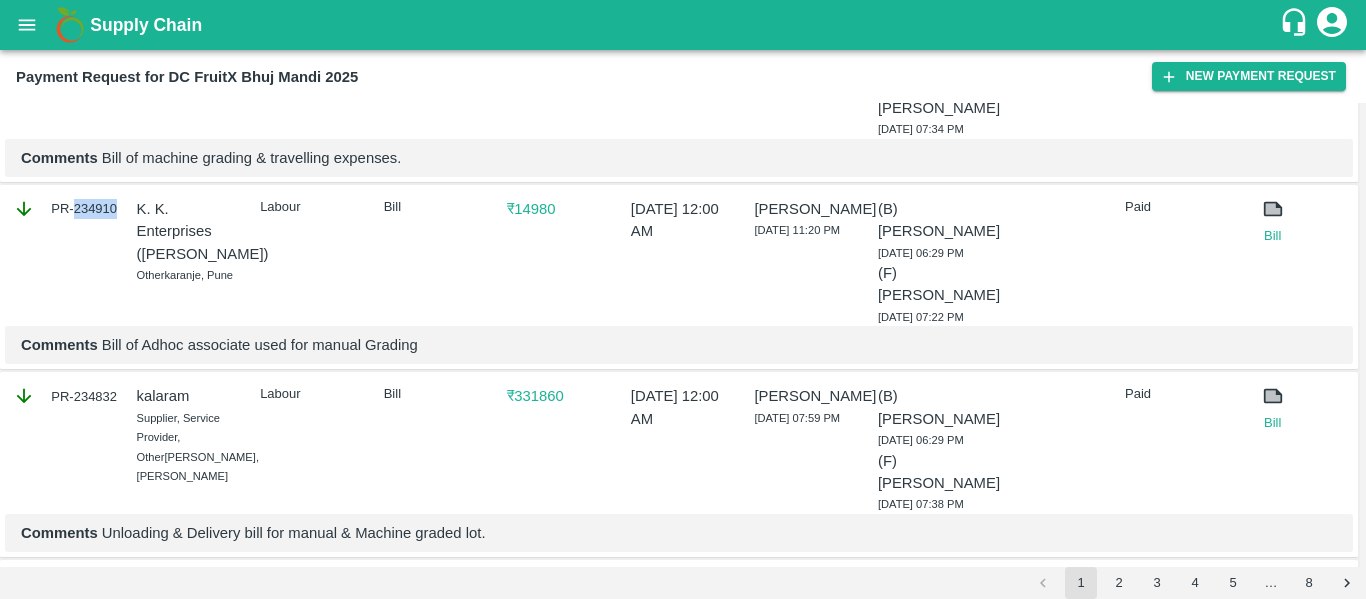 click on "PR-234910" at bounding box center [65, 209] 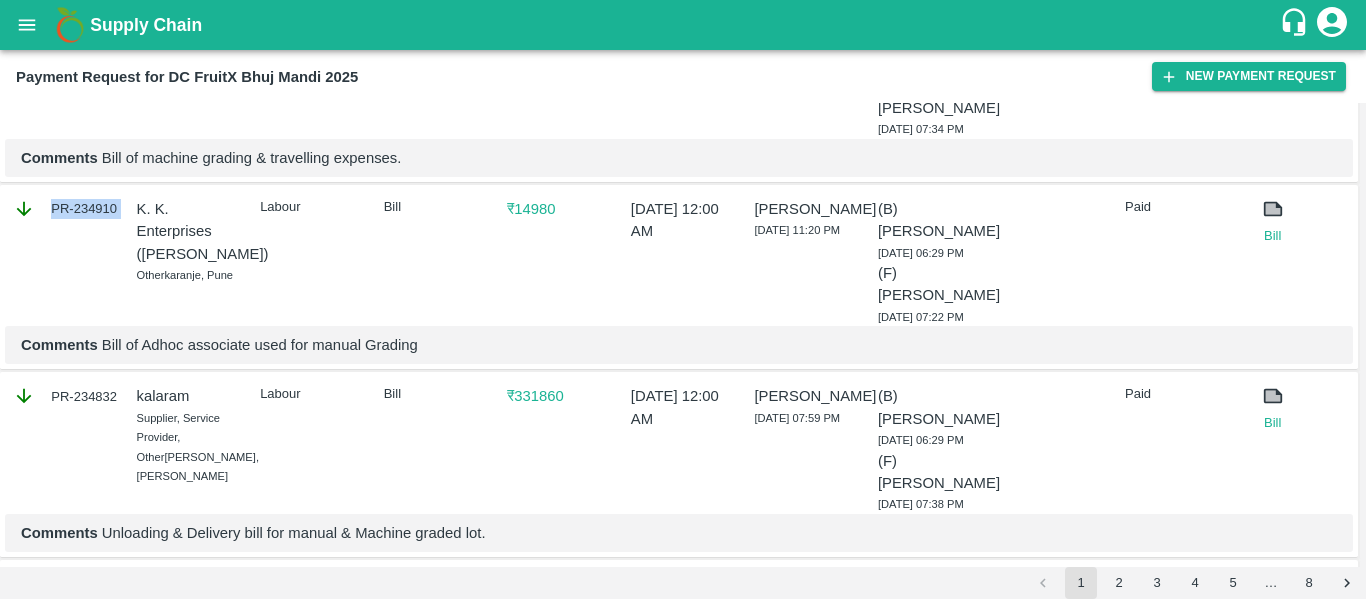 click on "PR-234910" at bounding box center [65, 209] 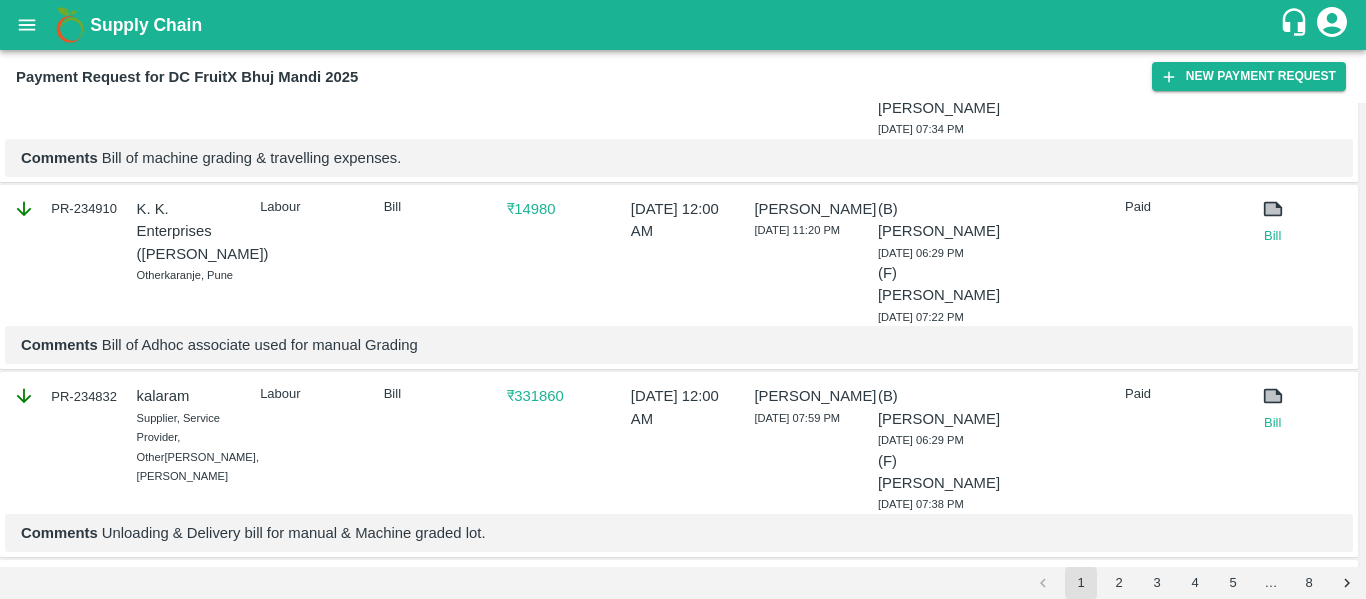 click on "K. K. Enterprises ([PERSON_NAME])" at bounding box center [189, 231] 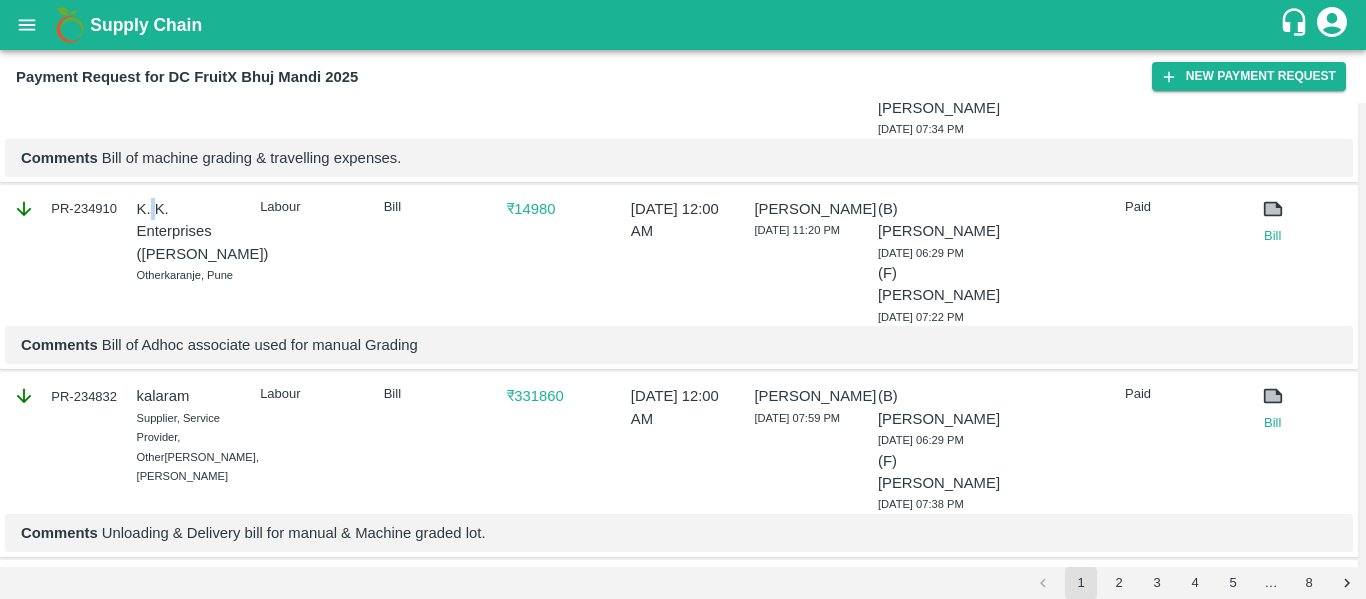 click on "K. K. Enterprises ([PERSON_NAME])" at bounding box center [189, 231] 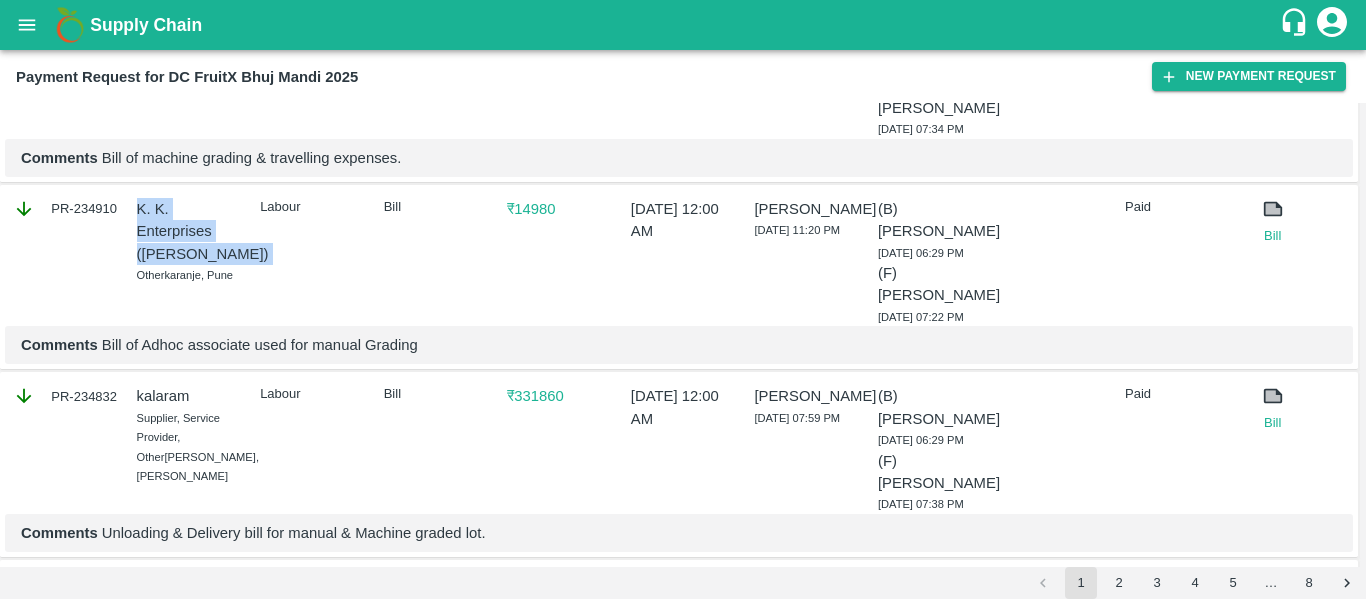 click on "K. K. Enterprises ([PERSON_NAME])" at bounding box center [189, 231] 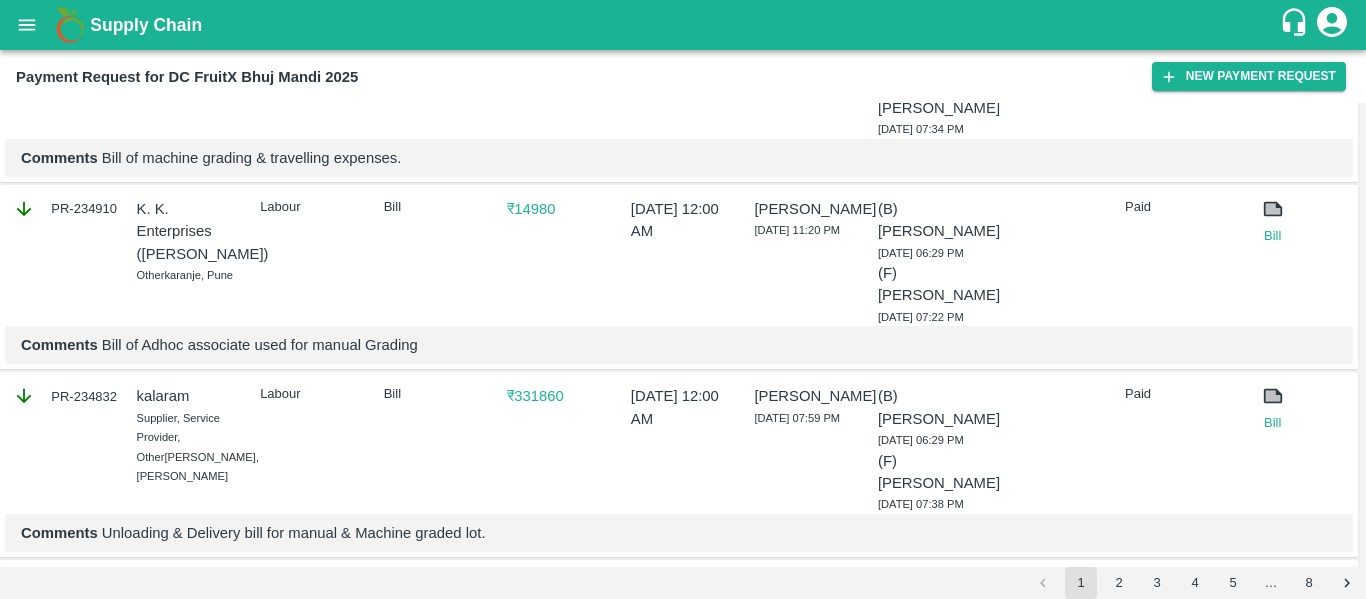 click on "K. K. Enterprises ([PERSON_NAME])" at bounding box center (189, 231) 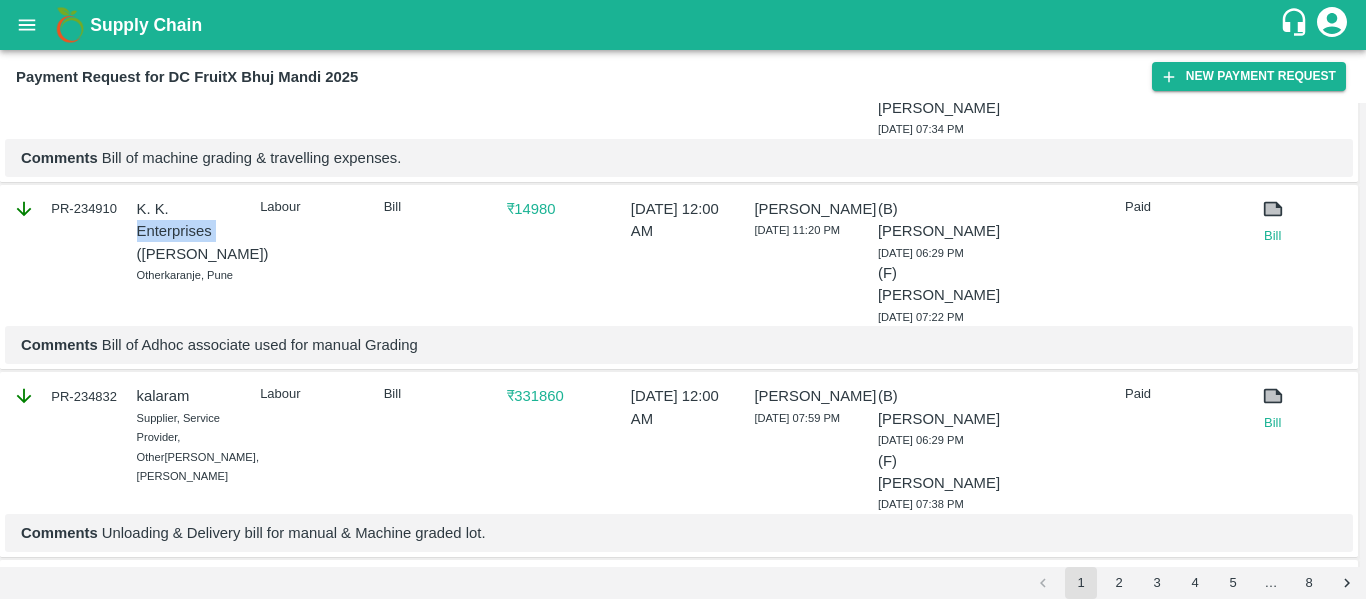 click on "K. K. Enterprises ([PERSON_NAME])" at bounding box center [189, 231] 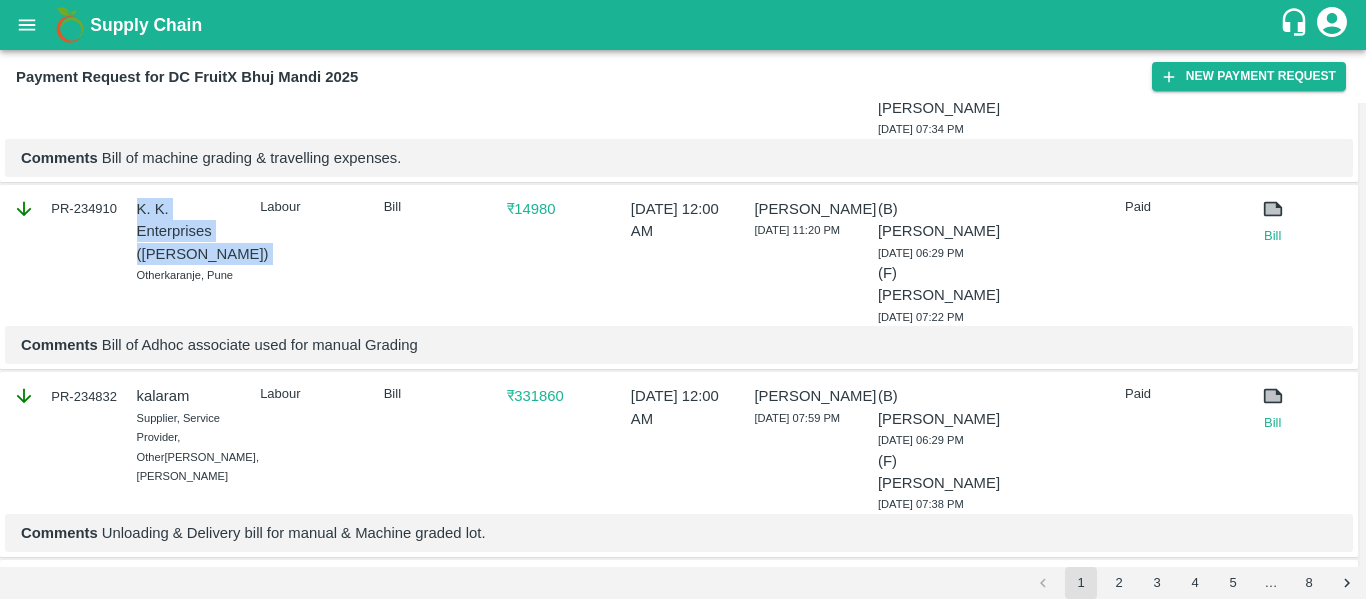 click on "K. K. Enterprises ([PERSON_NAME])" at bounding box center [189, 231] 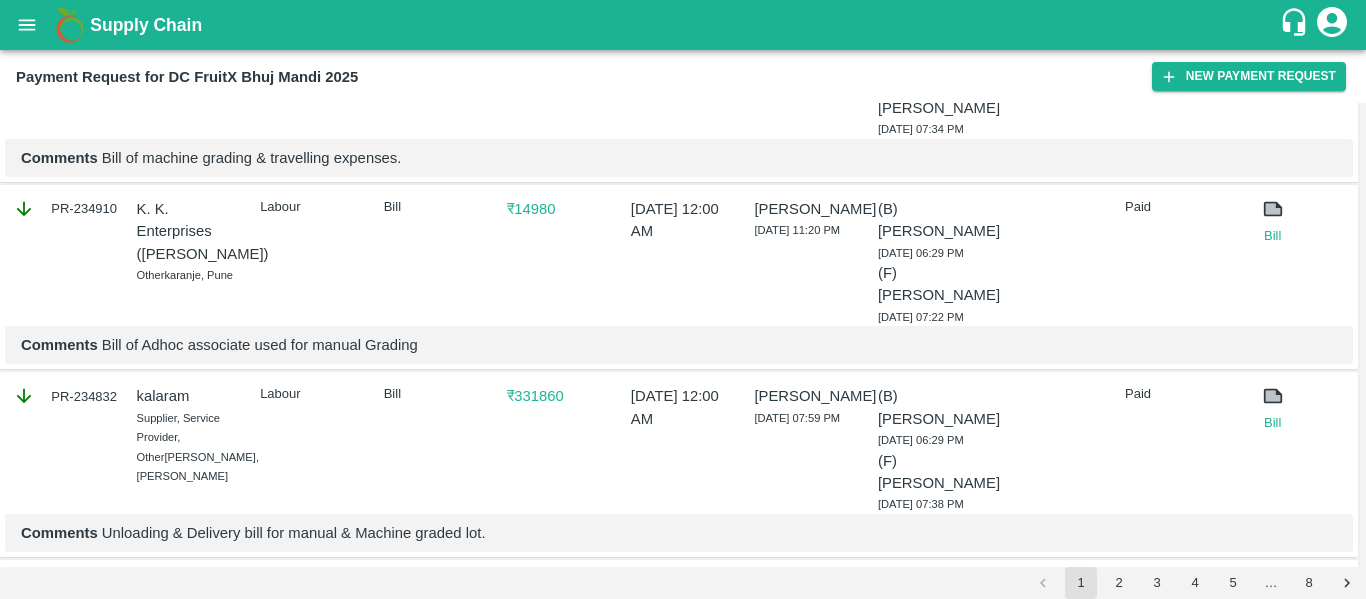 click on "K. K. Enterprises ([PERSON_NAME])" at bounding box center [189, 231] 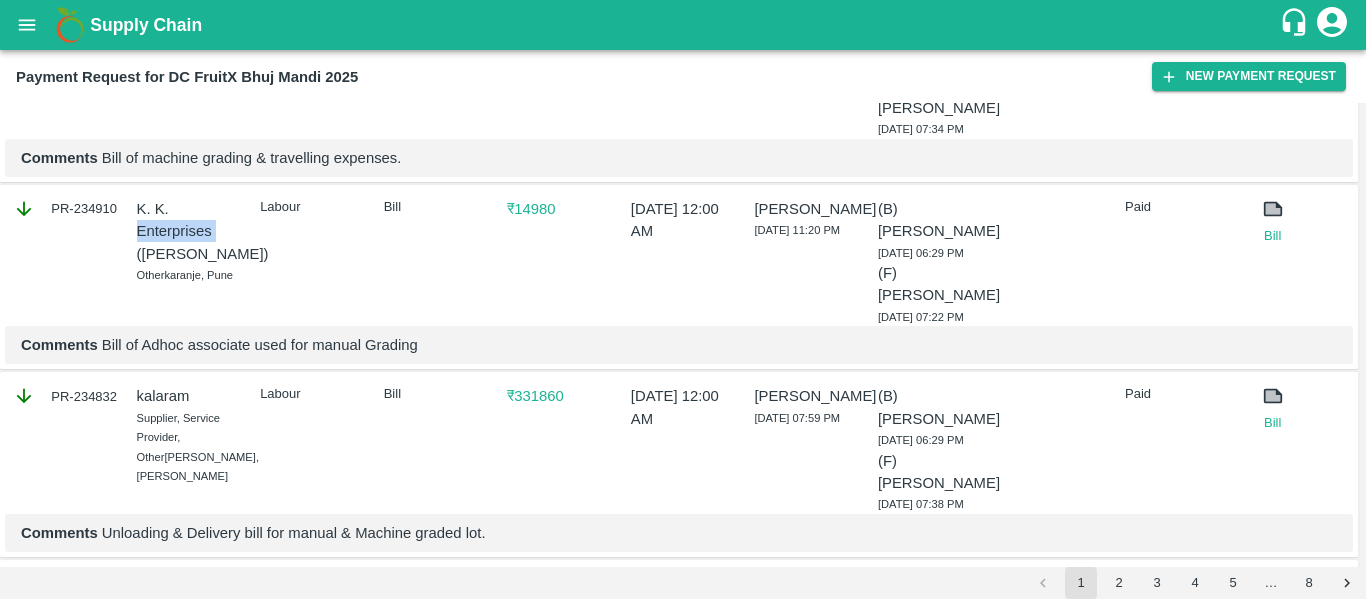 click on "K. K. Enterprises ([PERSON_NAME])" at bounding box center [189, 231] 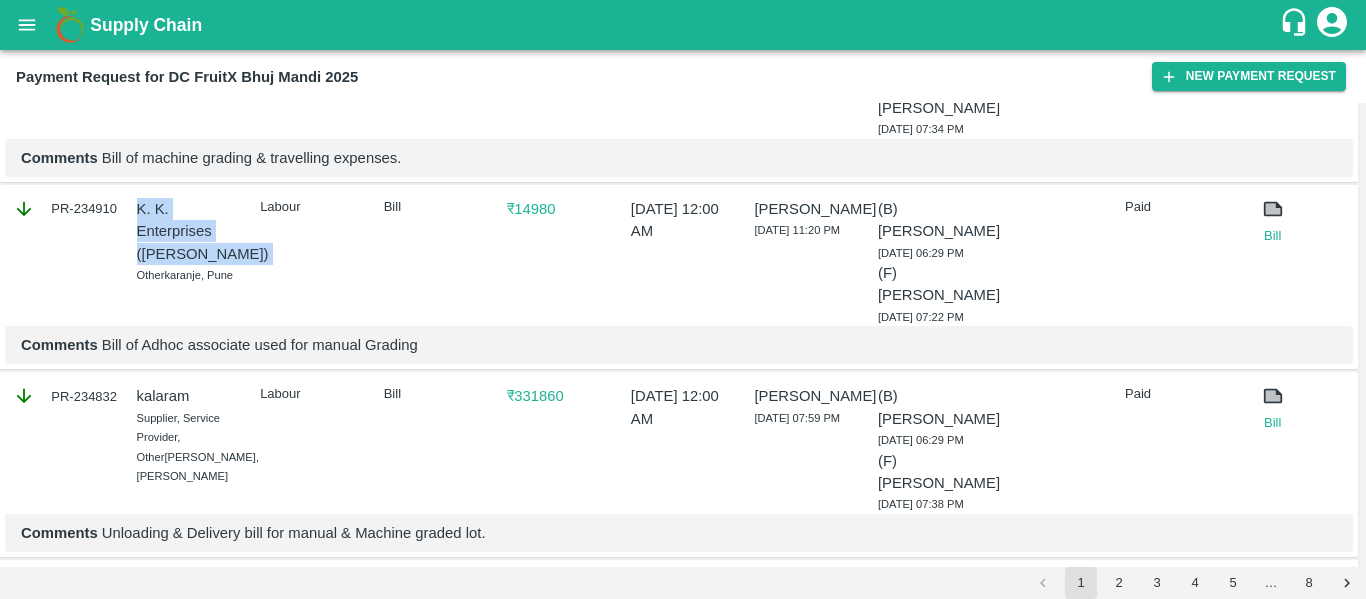 click on "K. K. Enterprises ([PERSON_NAME])" at bounding box center (189, 231) 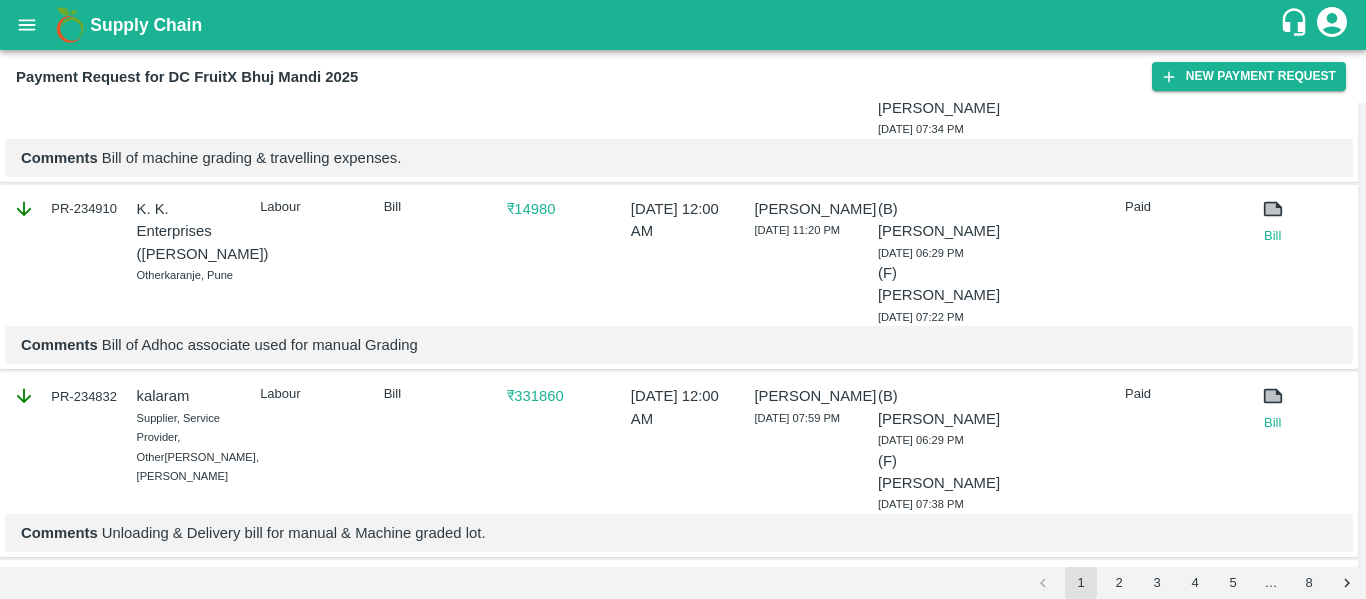 click on "K. K. Enterprises ([PERSON_NAME])" at bounding box center [189, 231] 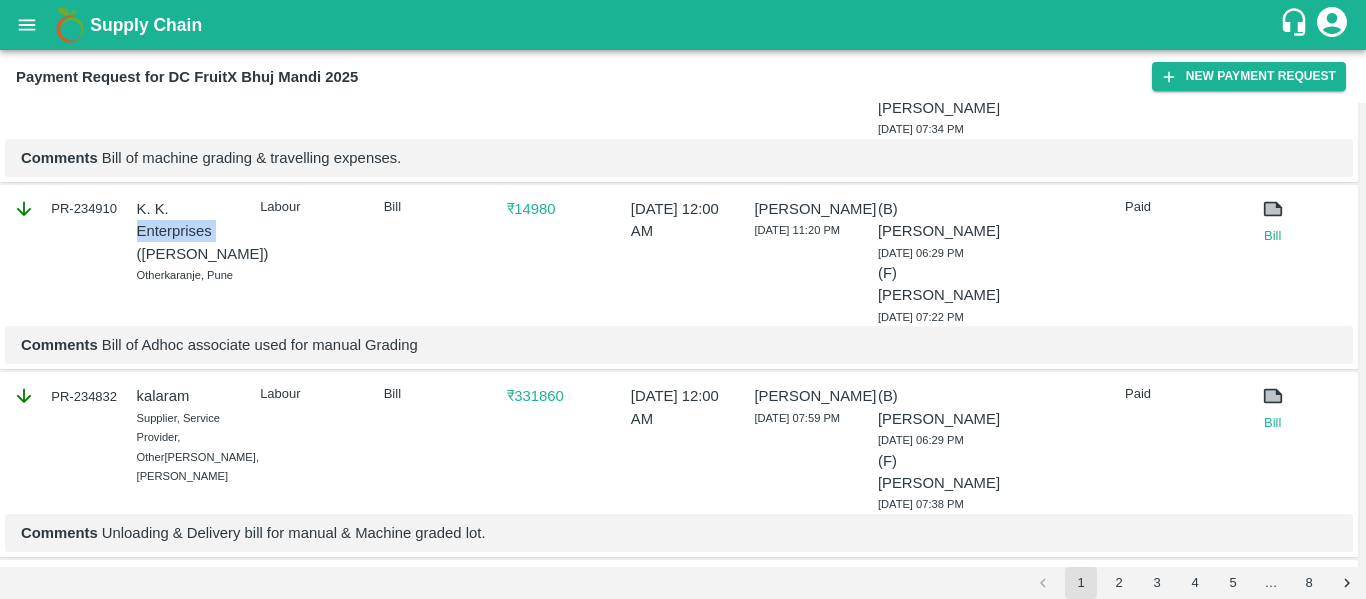 click on "K. K. Enterprises ([PERSON_NAME])" at bounding box center (189, 231) 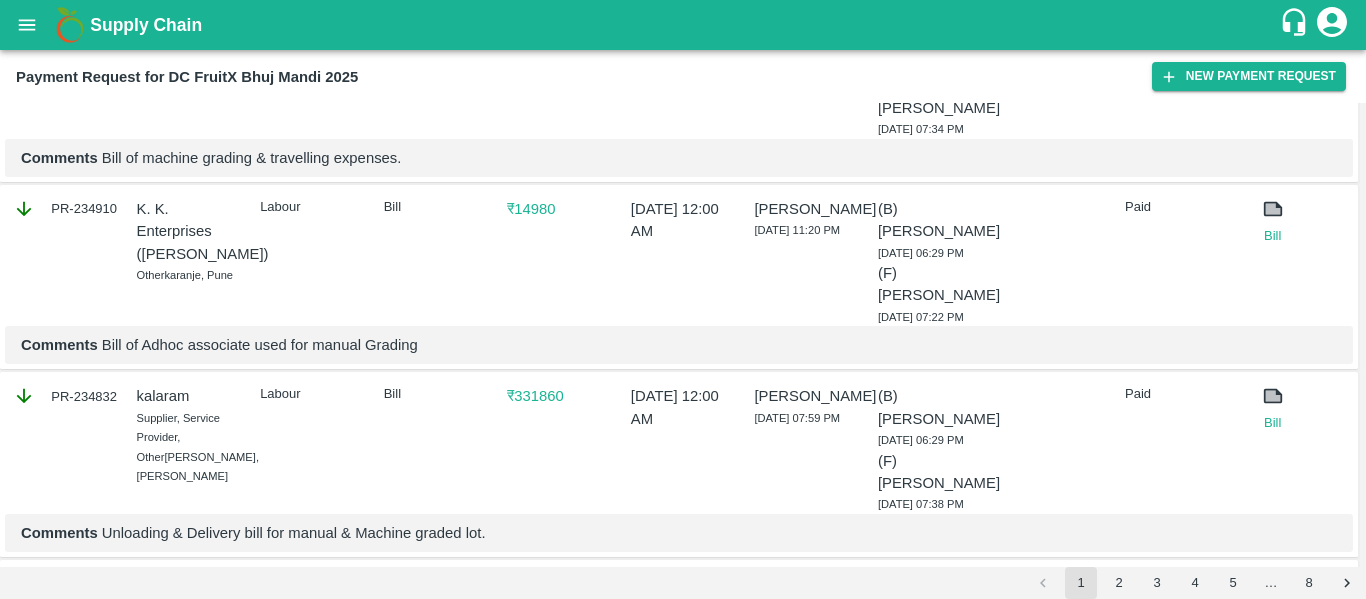 click on "K. K. Enterprises ([PERSON_NAME])" at bounding box center (189, 231) 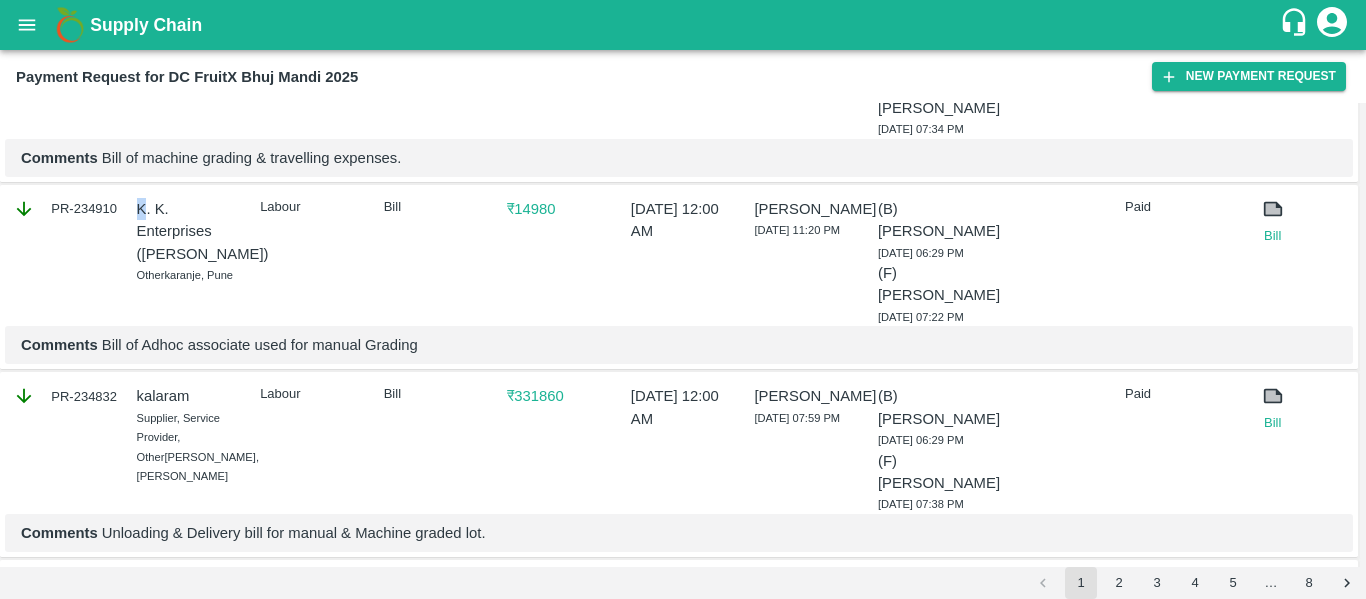 click on "K. K. Enterprises ([PERSON_NAME])" at bounding box center (189, 231) 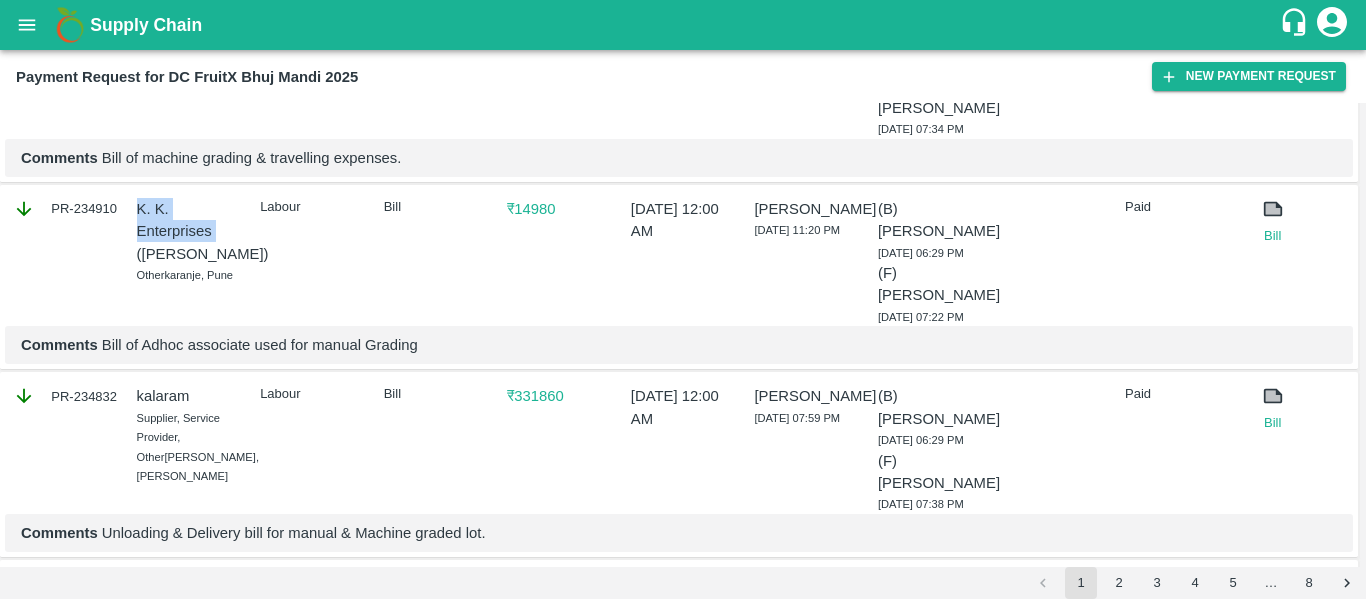 copy on "K. K. Enterprises" 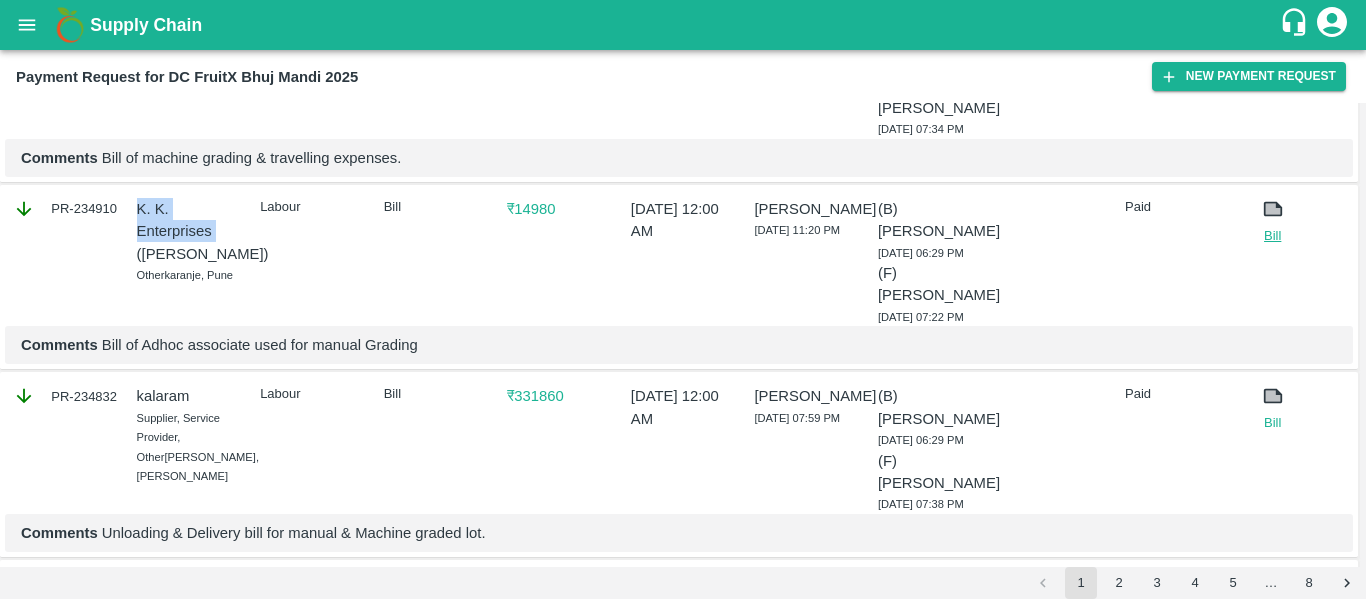 click on "Bill" at bounding box center [1273, 236] 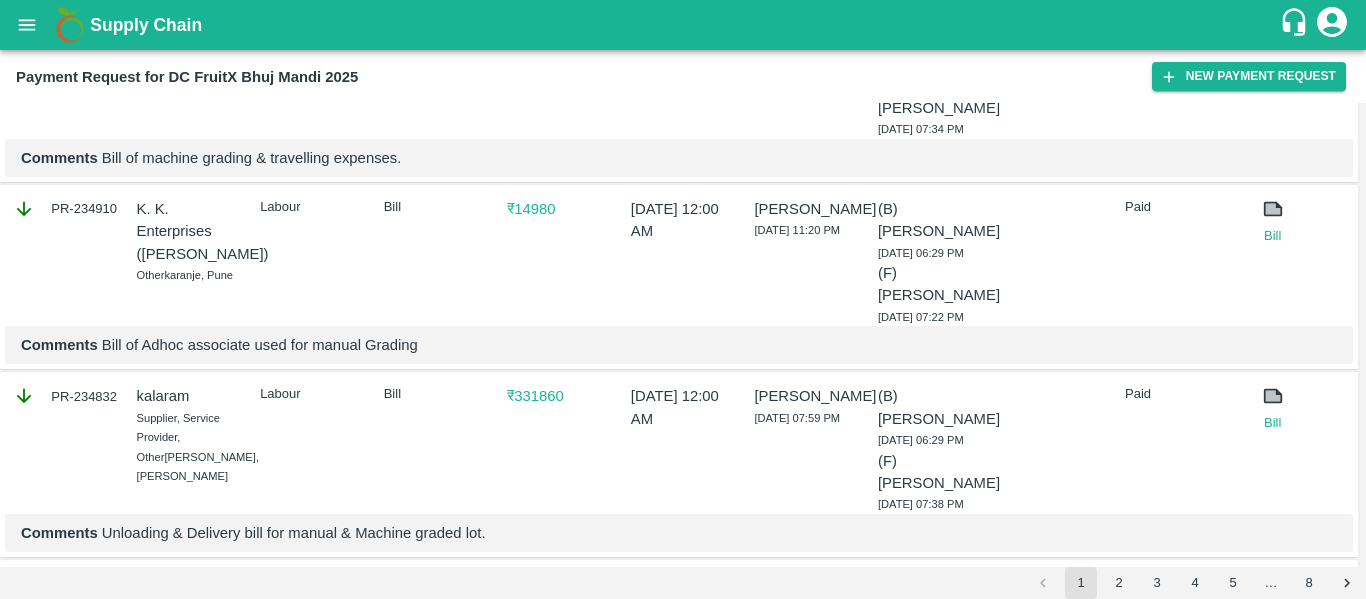 click on "₹  14980" at bounding box center [555, 258] 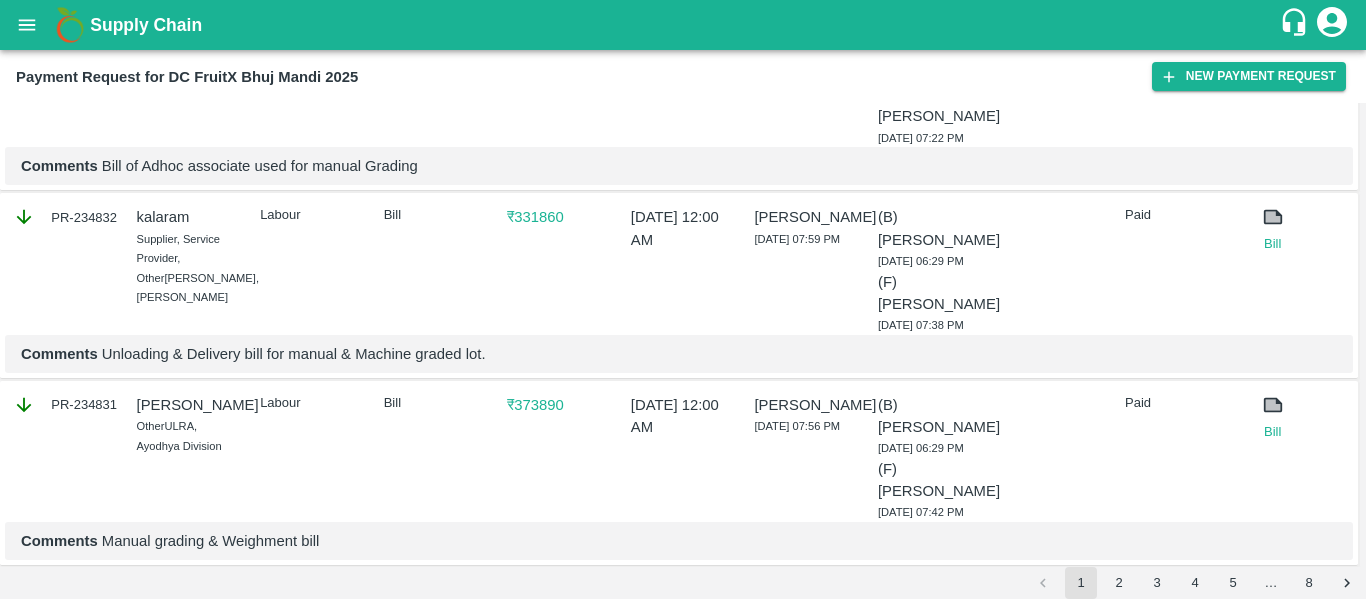 scroll, scrollTop: 969, scrollLeft: 0, axis: vertical 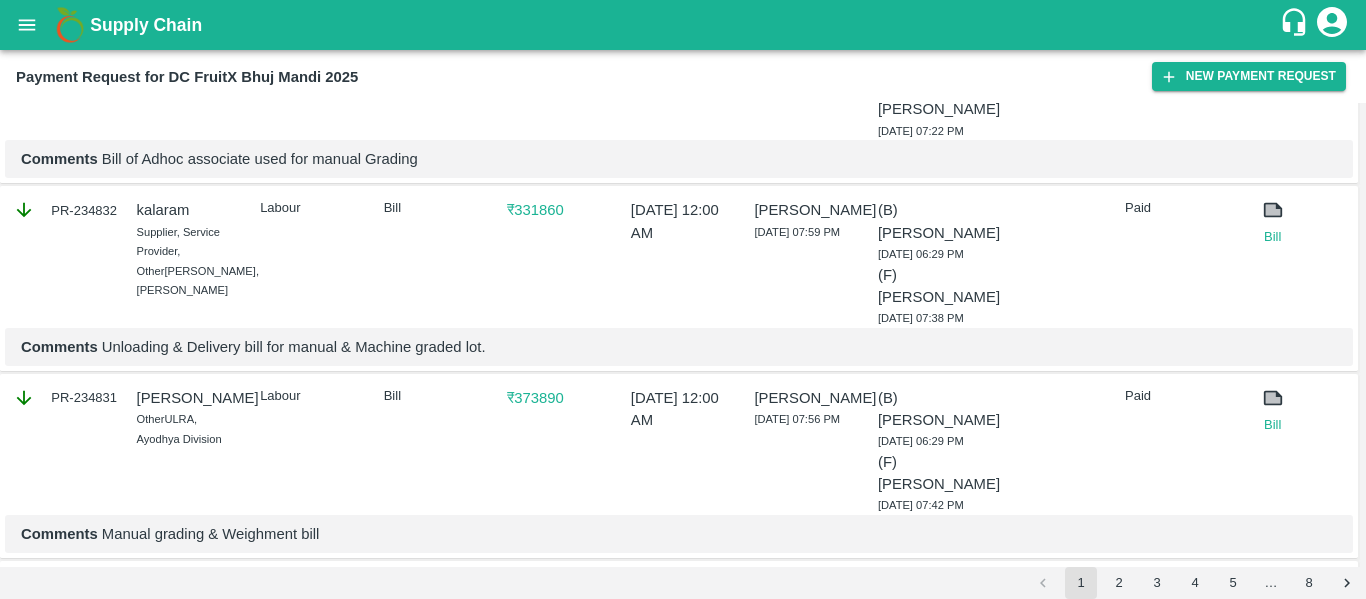 click on "PR-234832" at bounding box center (65, 210) 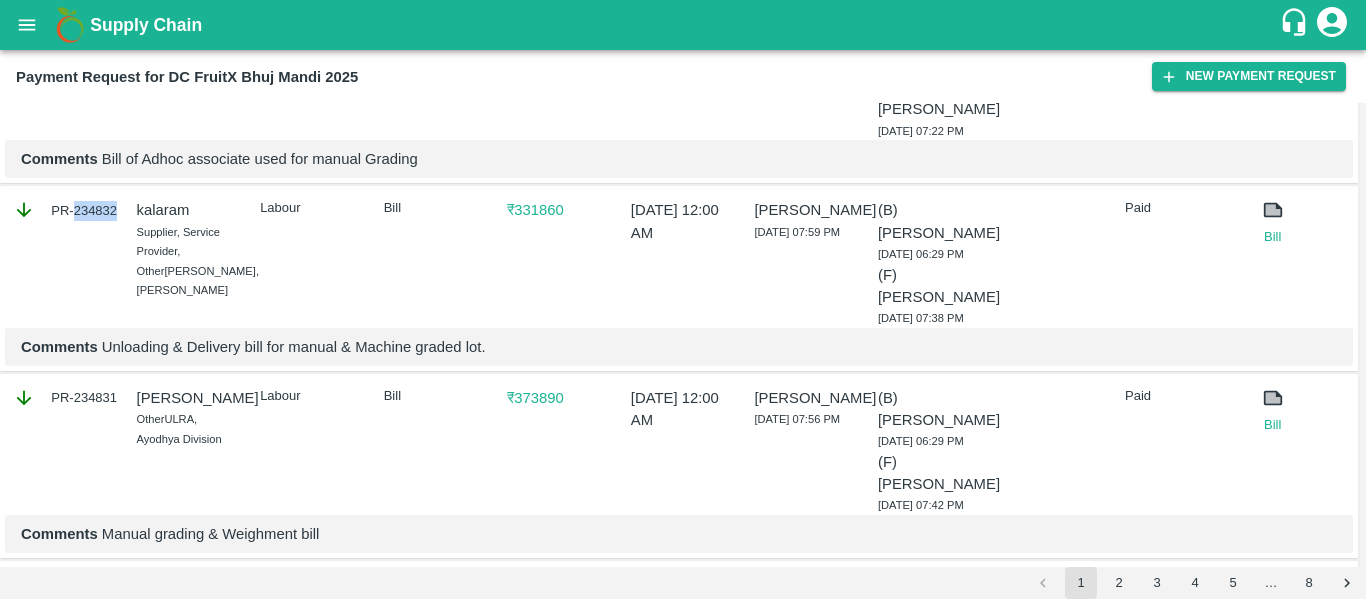 click on "PR-234832" at bounding box center (65, 210) 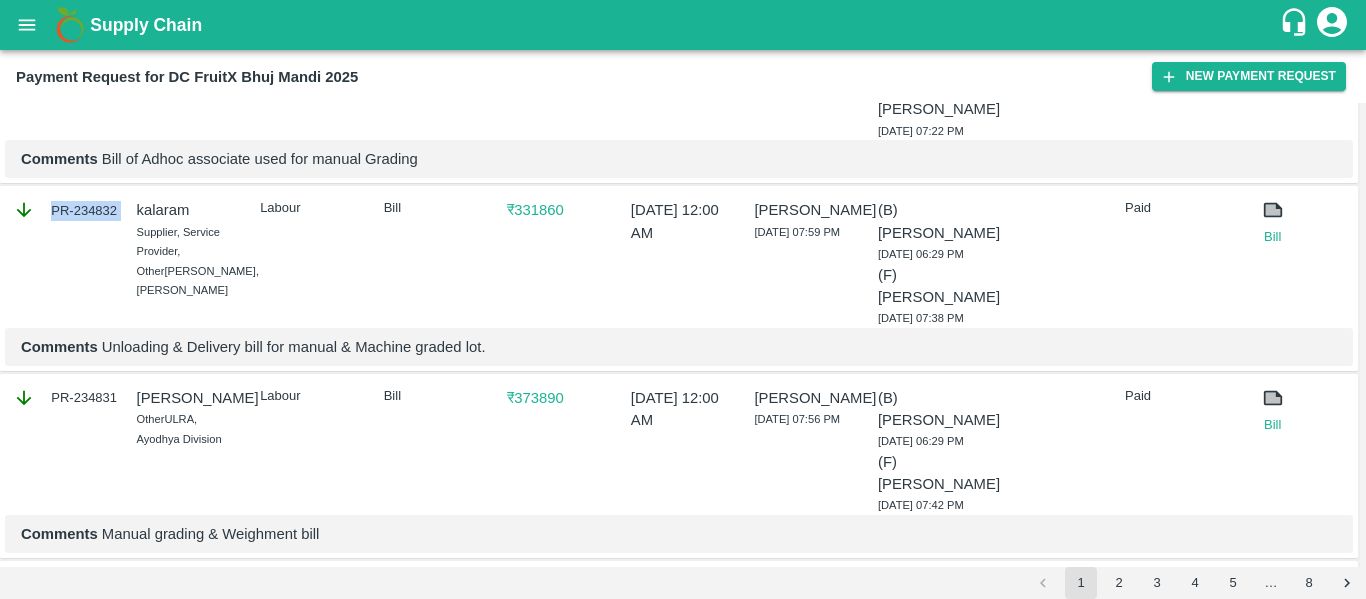 click on "PR-234832" at bounding box center (65, 210) 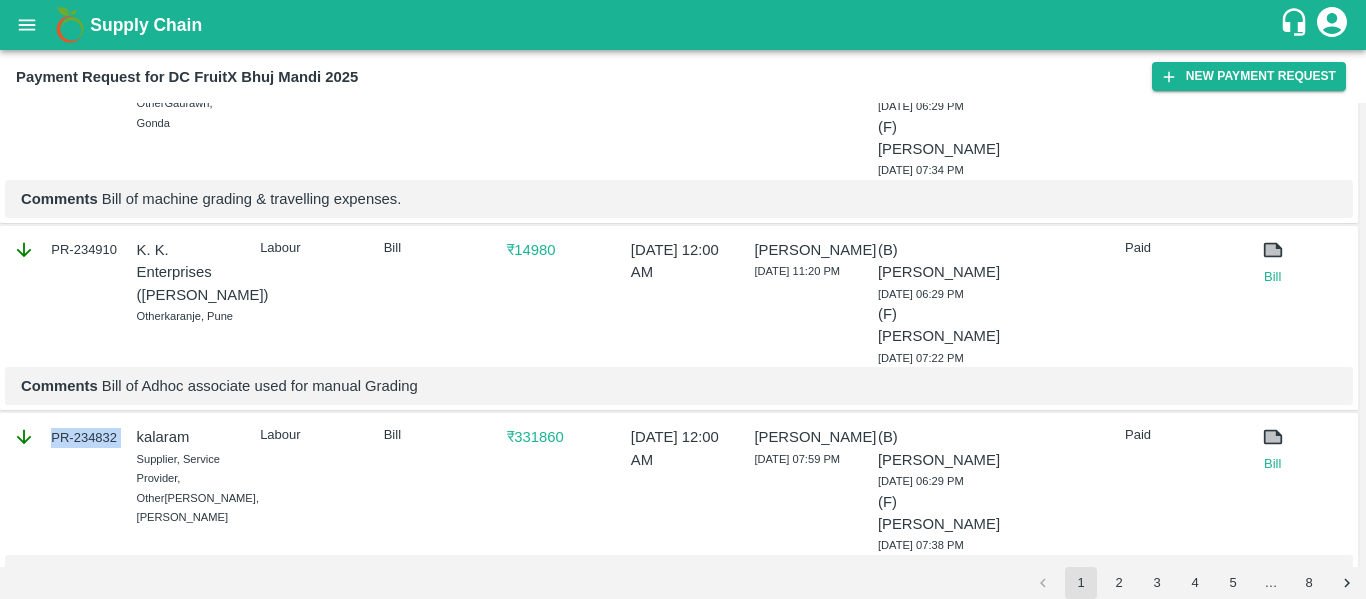 scroll, scrollTop: 741, scrollLeft: 0, axis: vertical 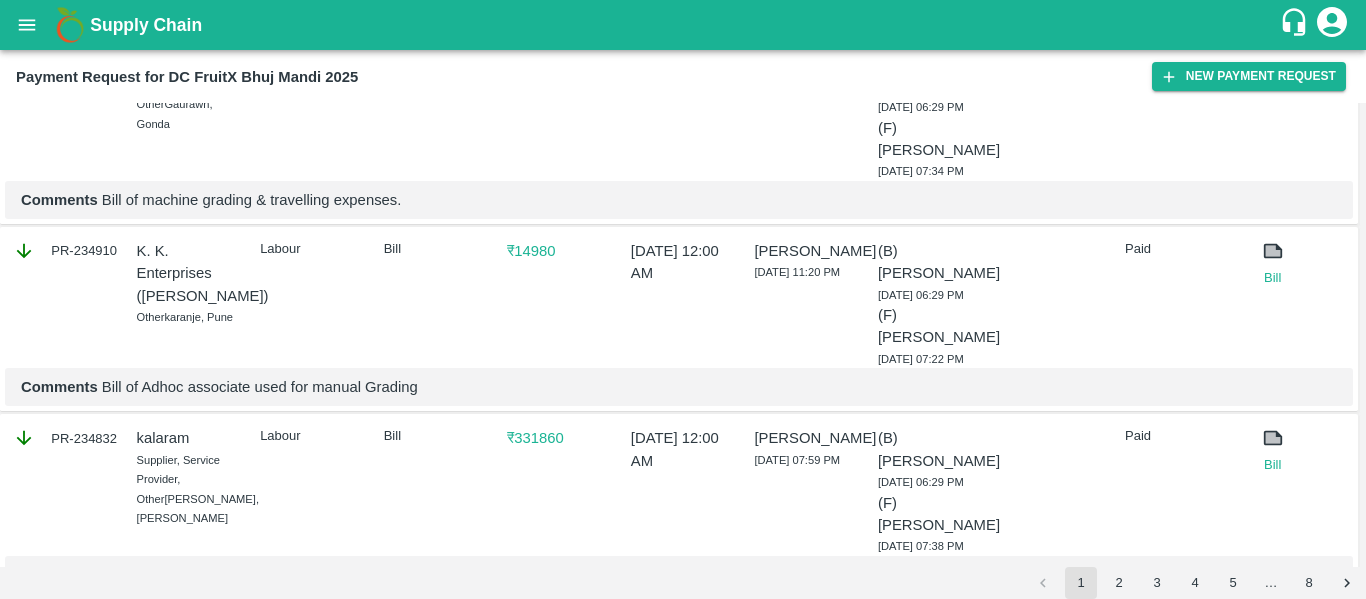 click on "Comments   Bill of machine grading & travelling expenses." at bounding box center (679, 200) 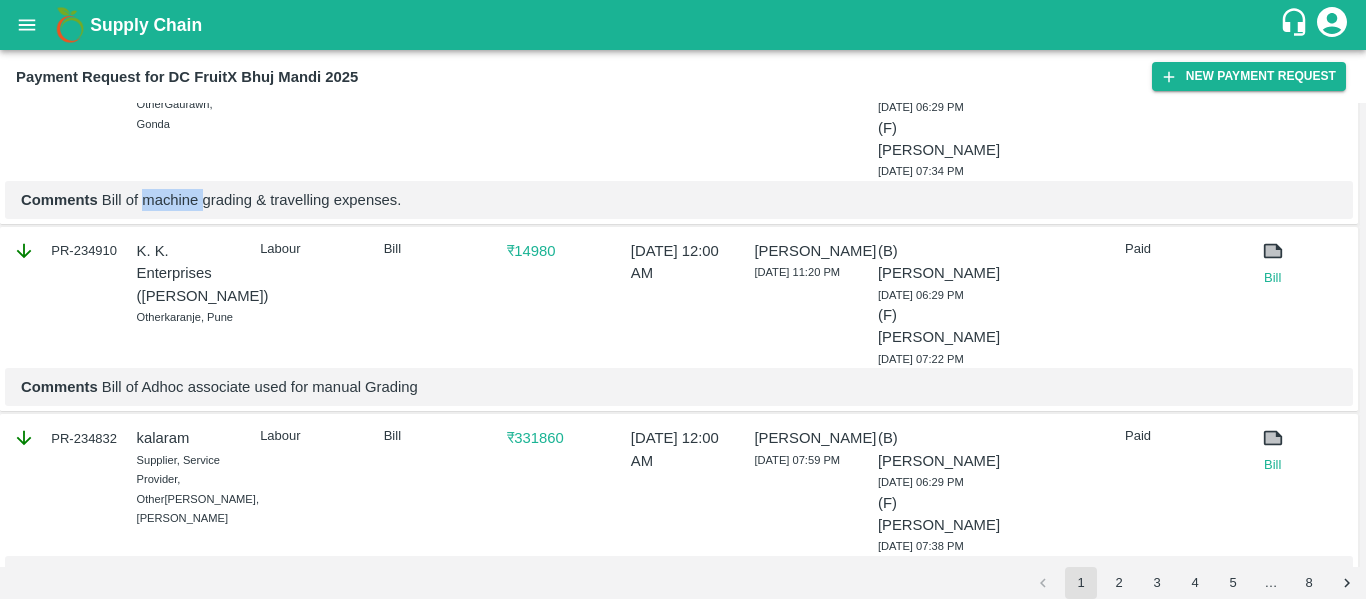 click on "Comments   Bill of machine grading & travelling expenses." at bounding box center [679, 200] 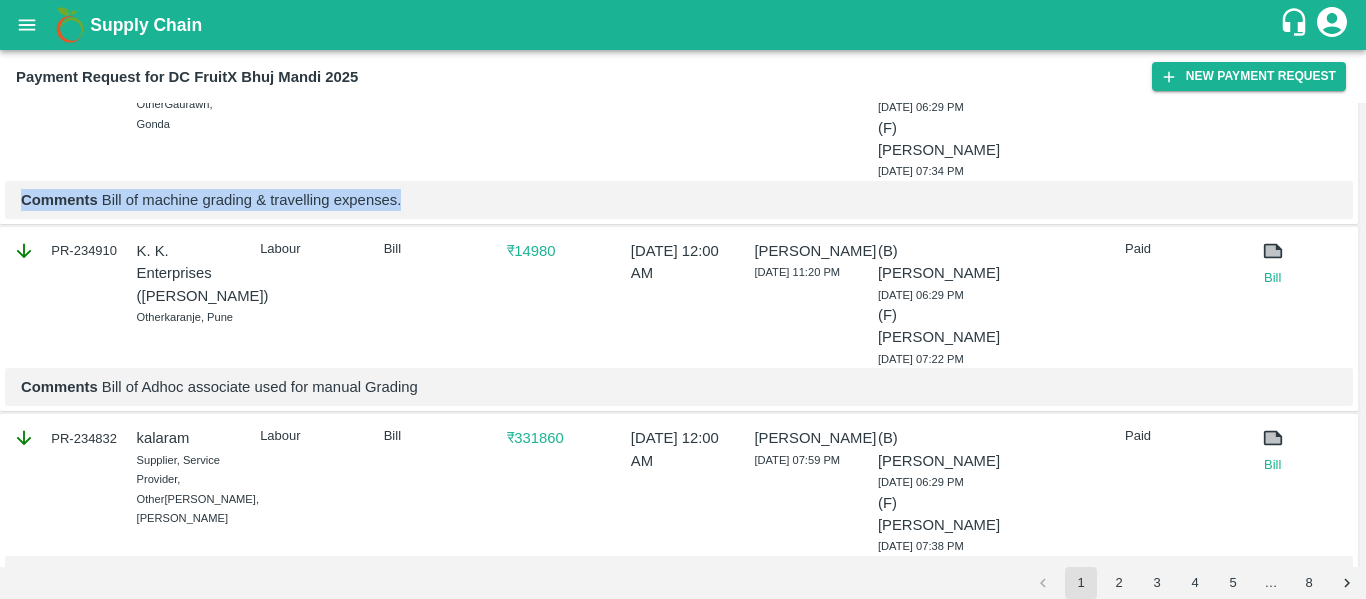 click on "Comments   Bill of machine grading & travelling expenses." at bounding box center (679, 200) 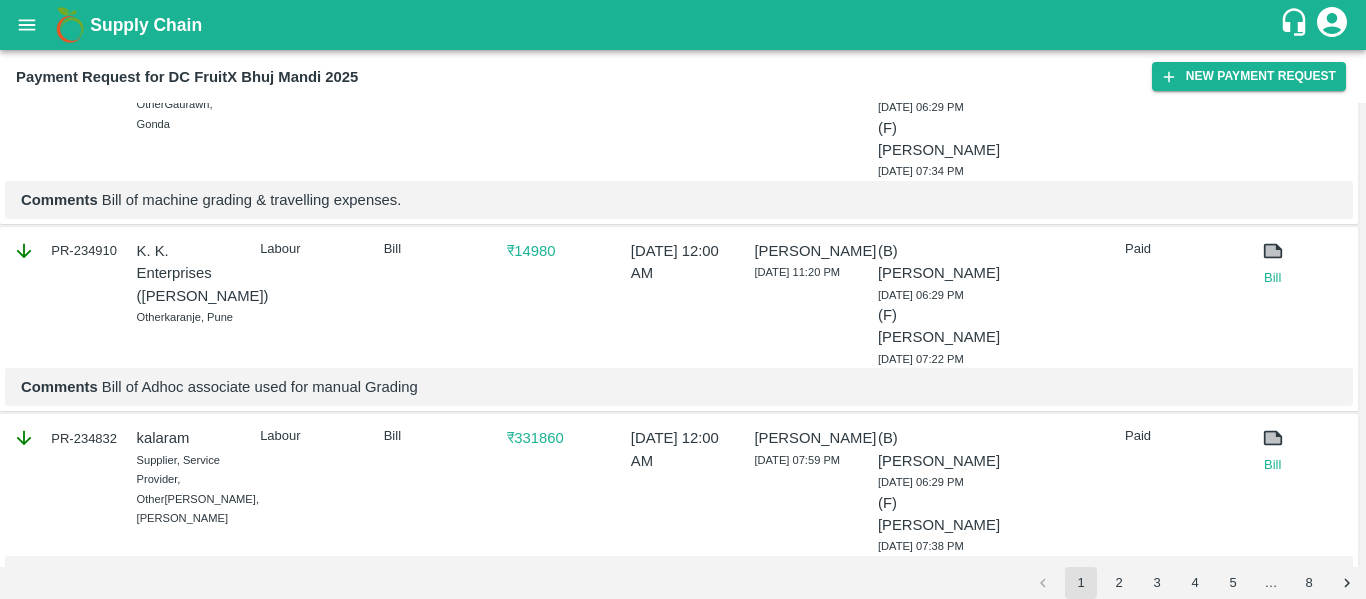 click on "Comments   Bill of Adhoc associate used for manual Grading" at bounding box center [679, 387] 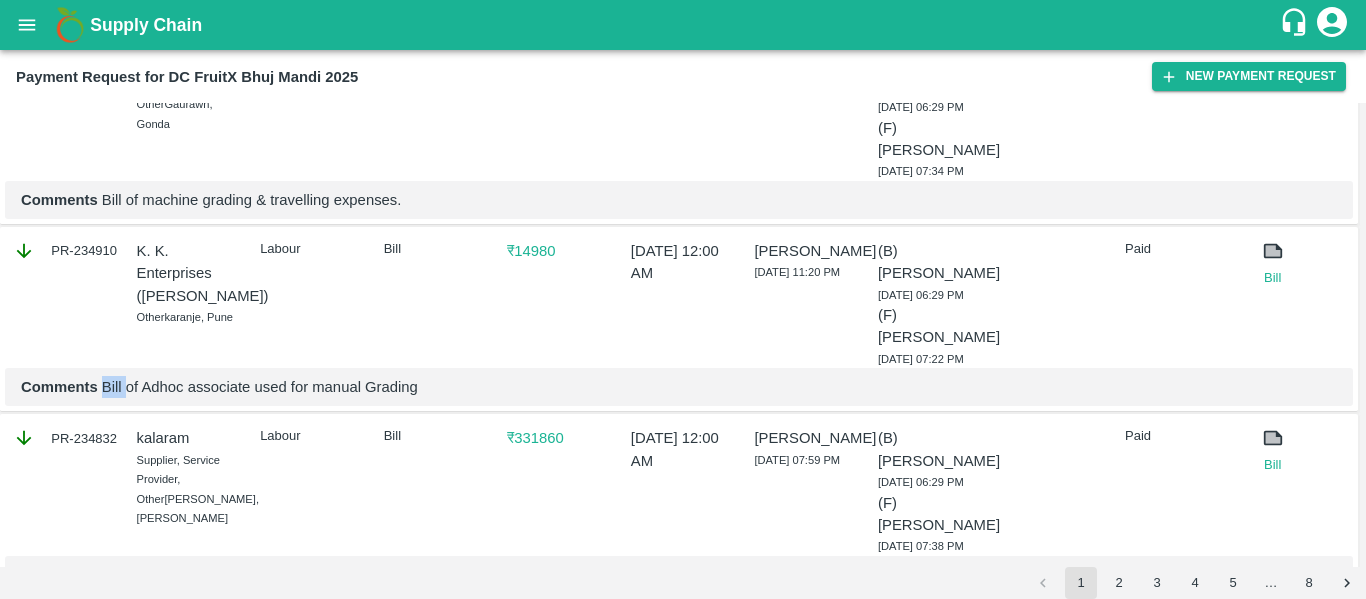 click on "Comments   Bill of Adhoc associate used for manual Grading" at bounding box center [679, 387] 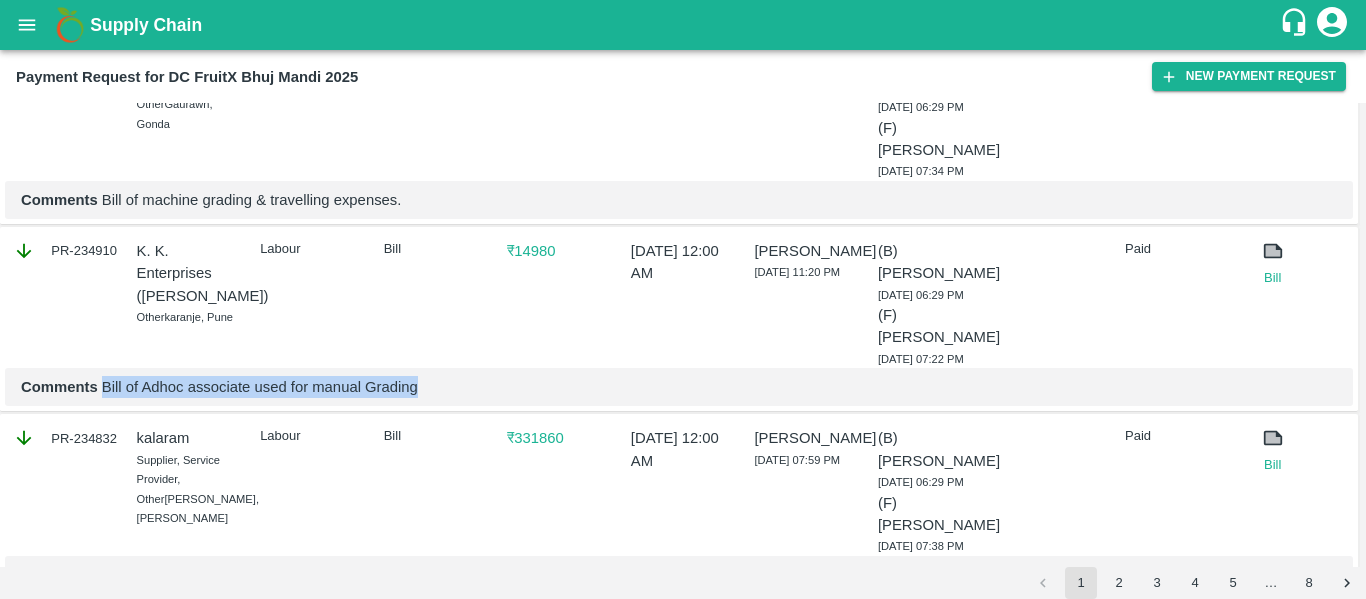 copy on "Bill of Adhoc associate used for manual Grading" 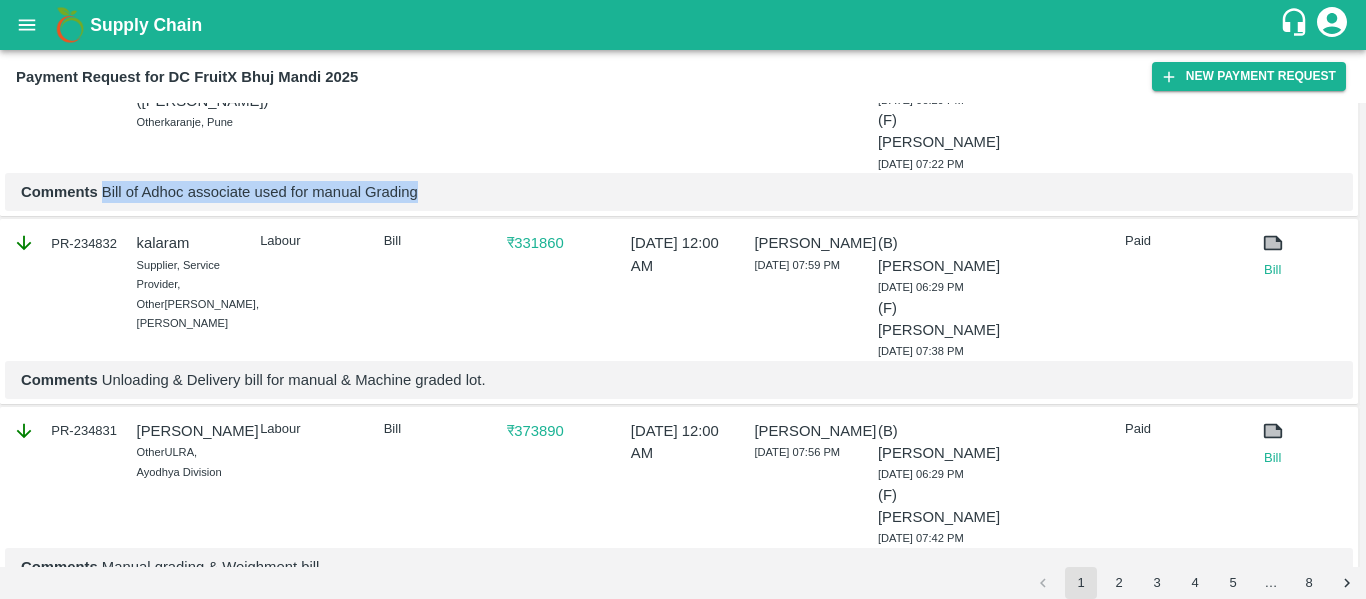 scroll, scrollTop: 937, scrollLeft: 0, axis: vertical 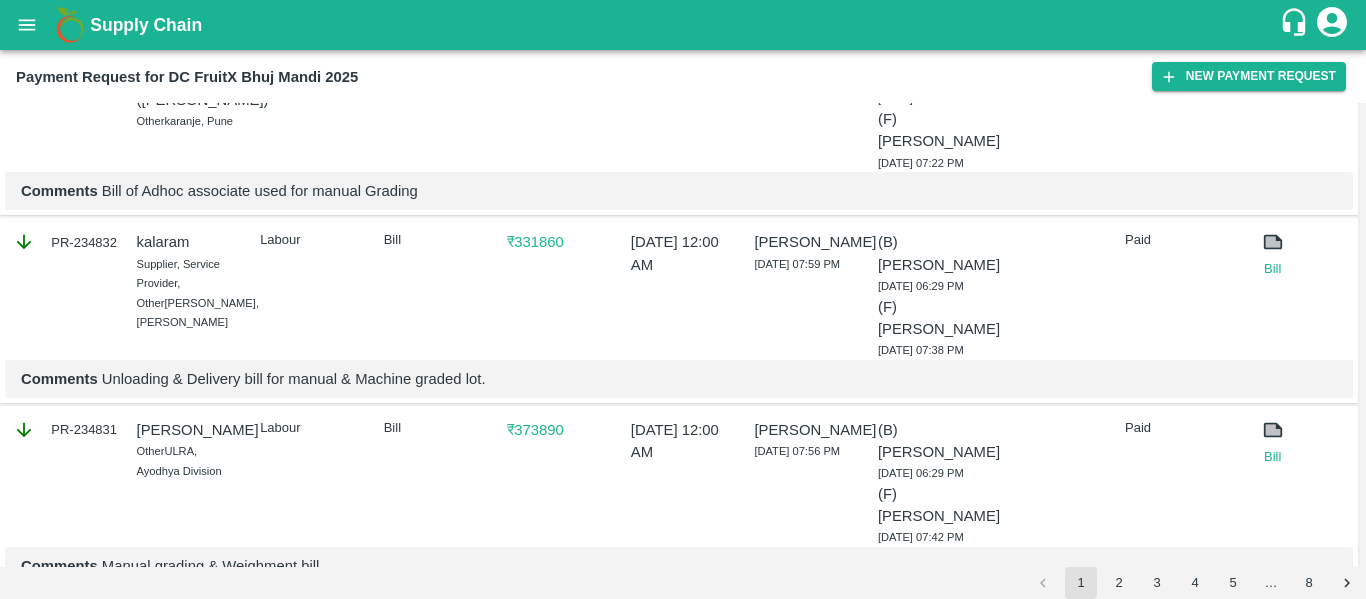 click on "PR-234832" at bounding box center [65, 242] 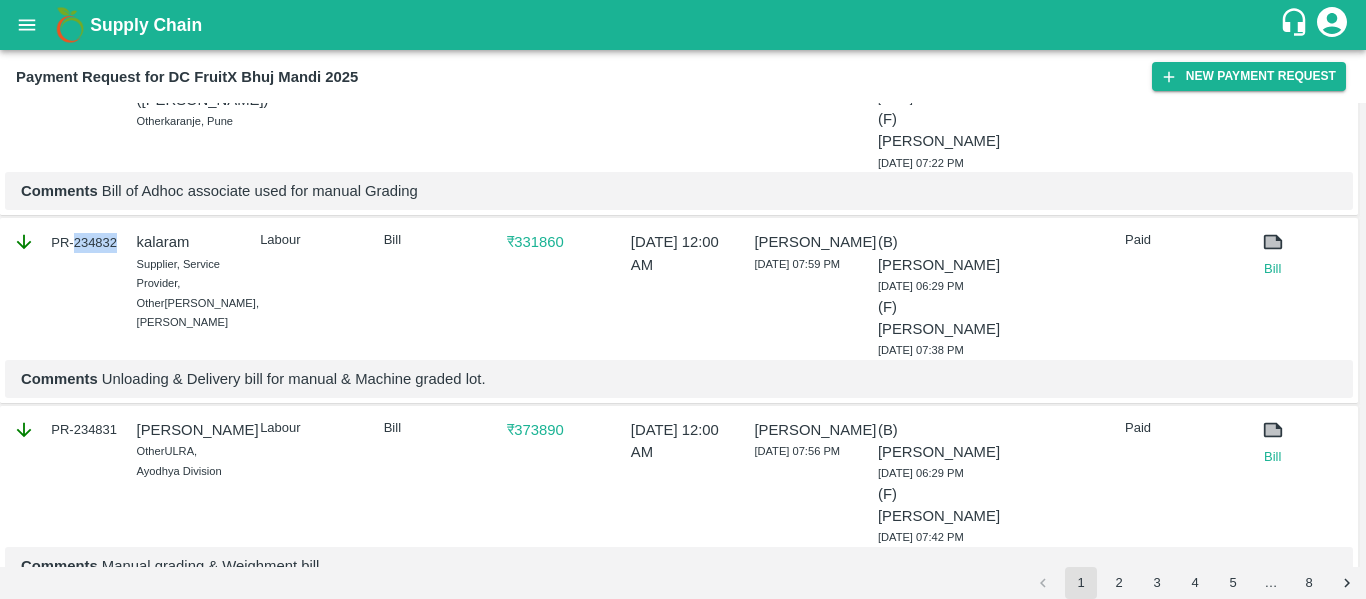 click on "PR-234832" at bounding box center (65, 242) 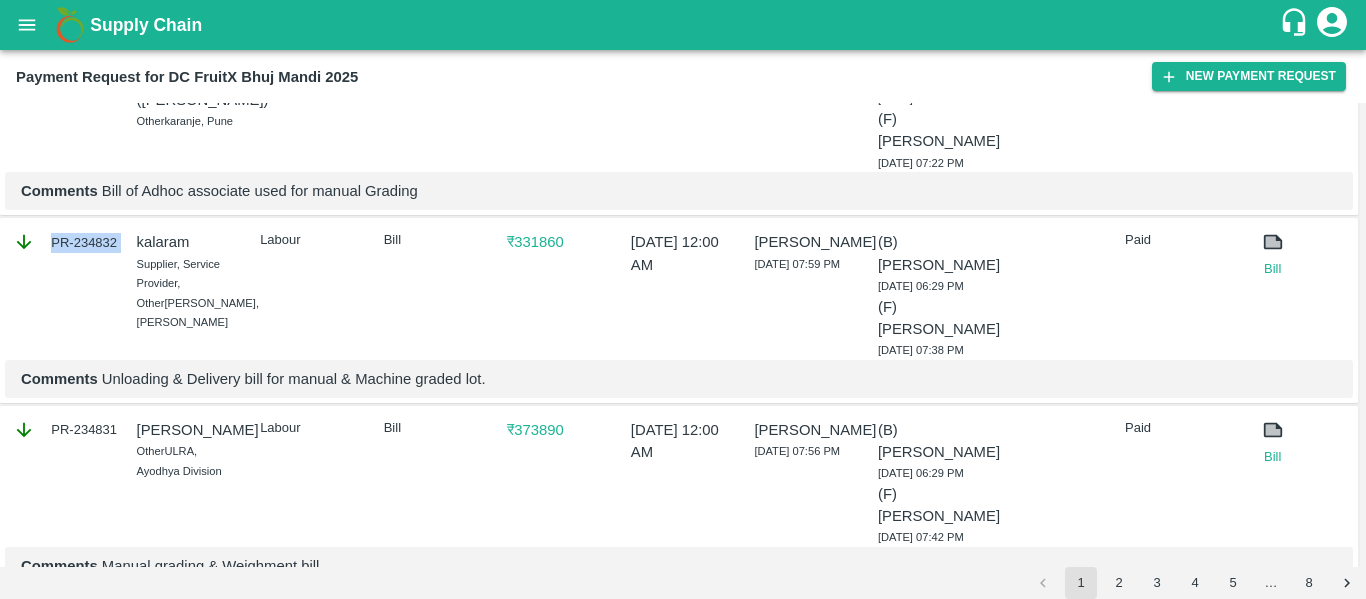 click on "PR-234832" at bounding box center (65, 242) 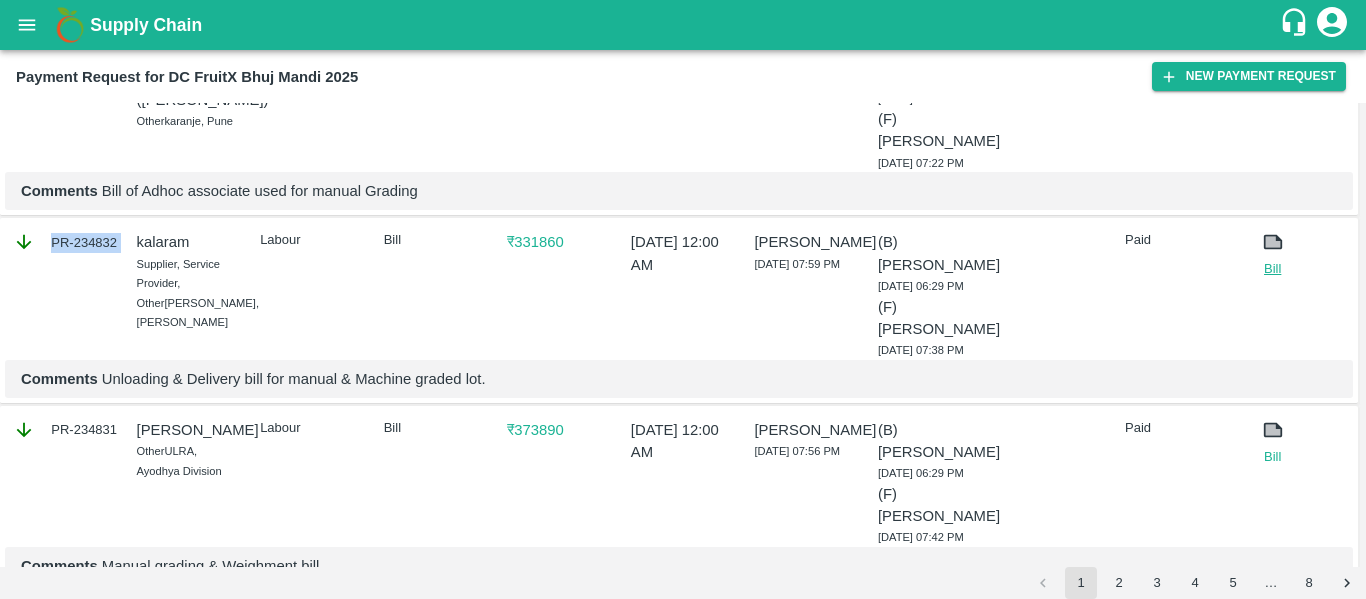 click on "Bill" at bounding box center (1273, 269) 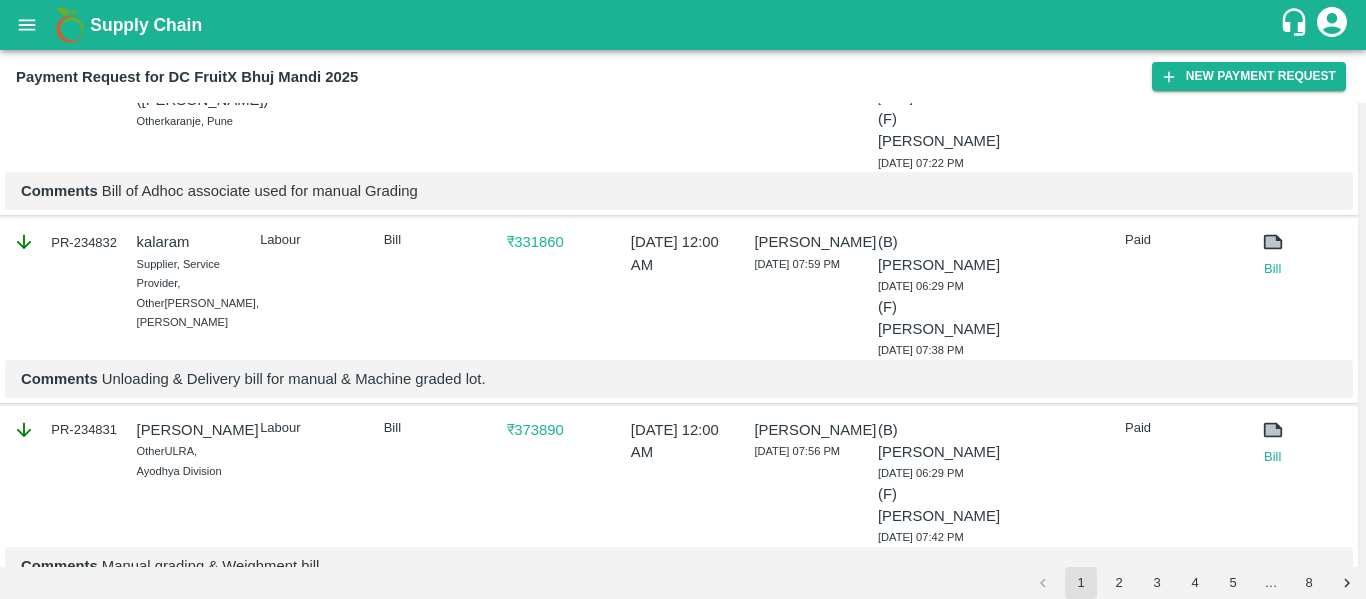 click on "Comments   Unloading & Delivery bill for manual & Machine graded lot." at bounding box center [679, 379] 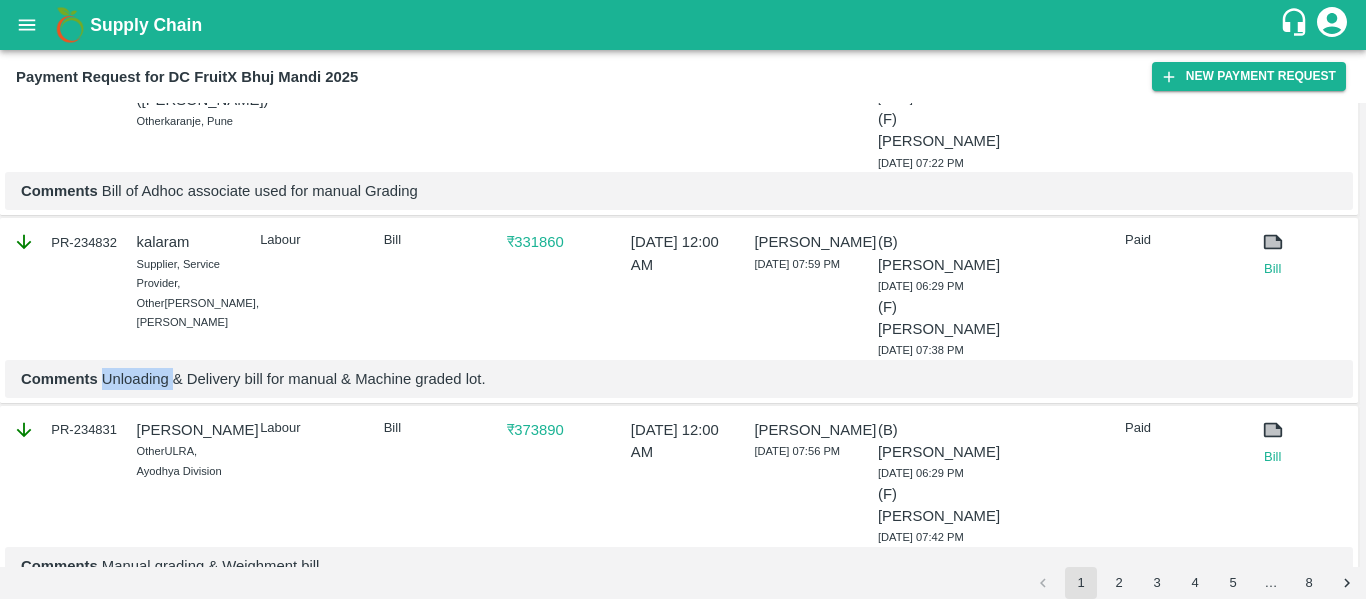 click on "Comments   Unloading & Delivery bill for manual & Machine graded lot." at bounding box center [679, 379] 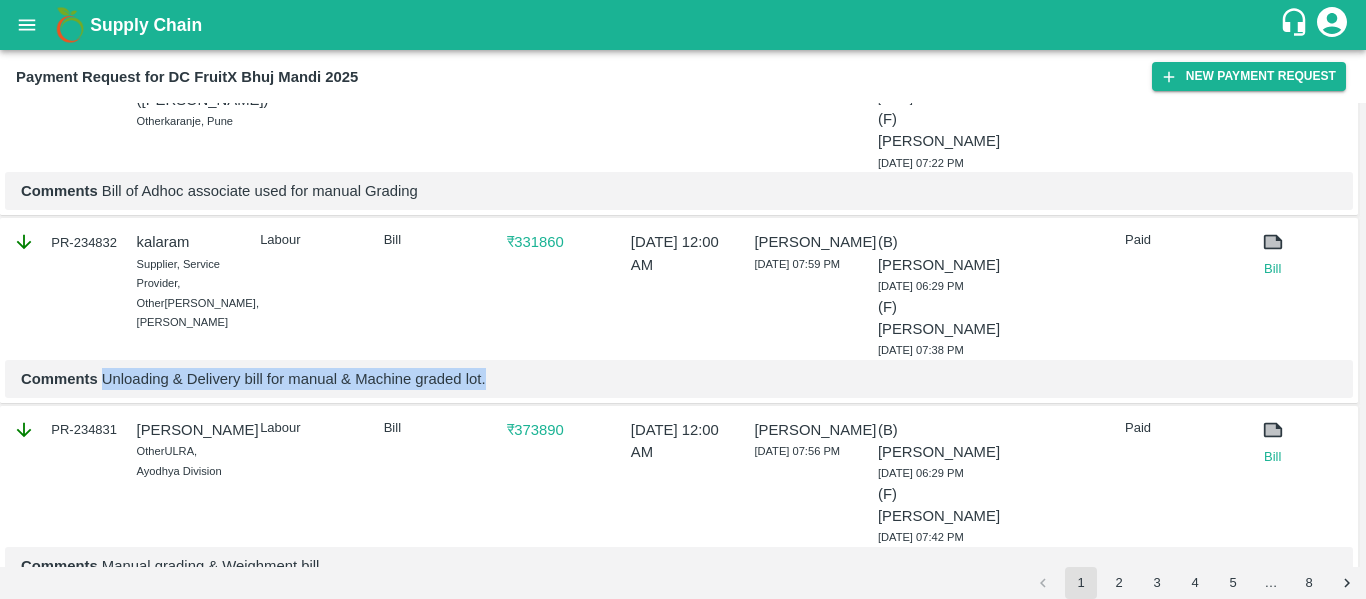 copy on "Unloading & Delivery bill for manual & Machine graded lot." 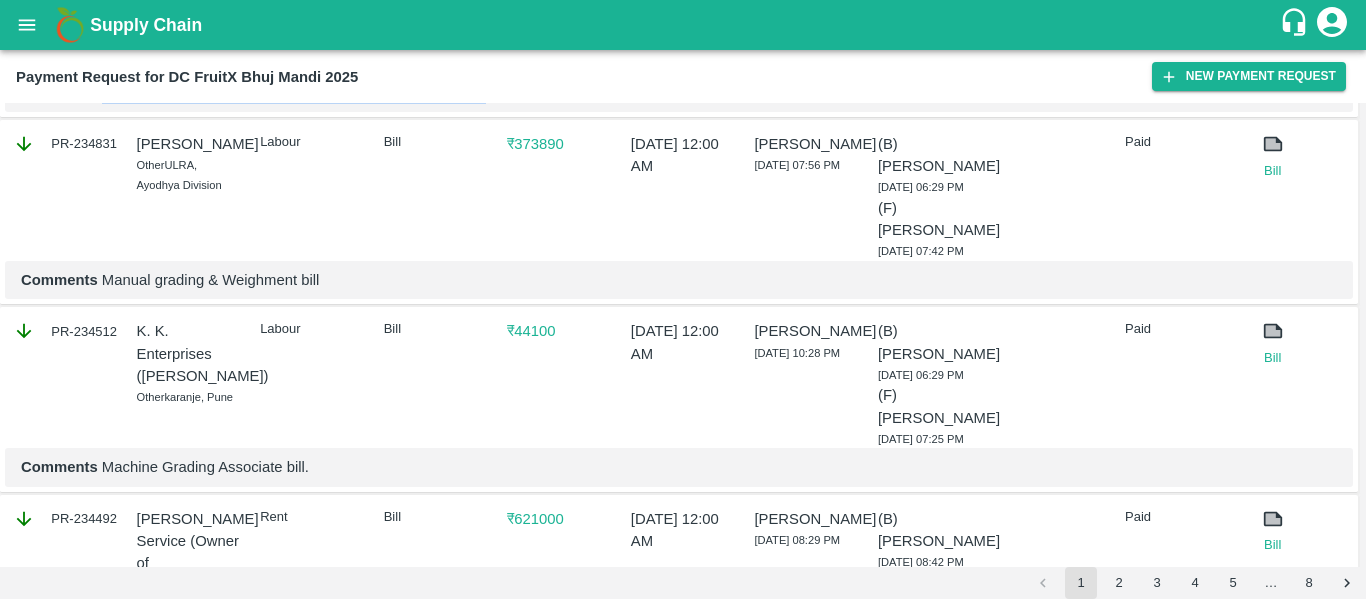 scroll, scrollTop: 1223, scrollLeft: 0, axis: vertical 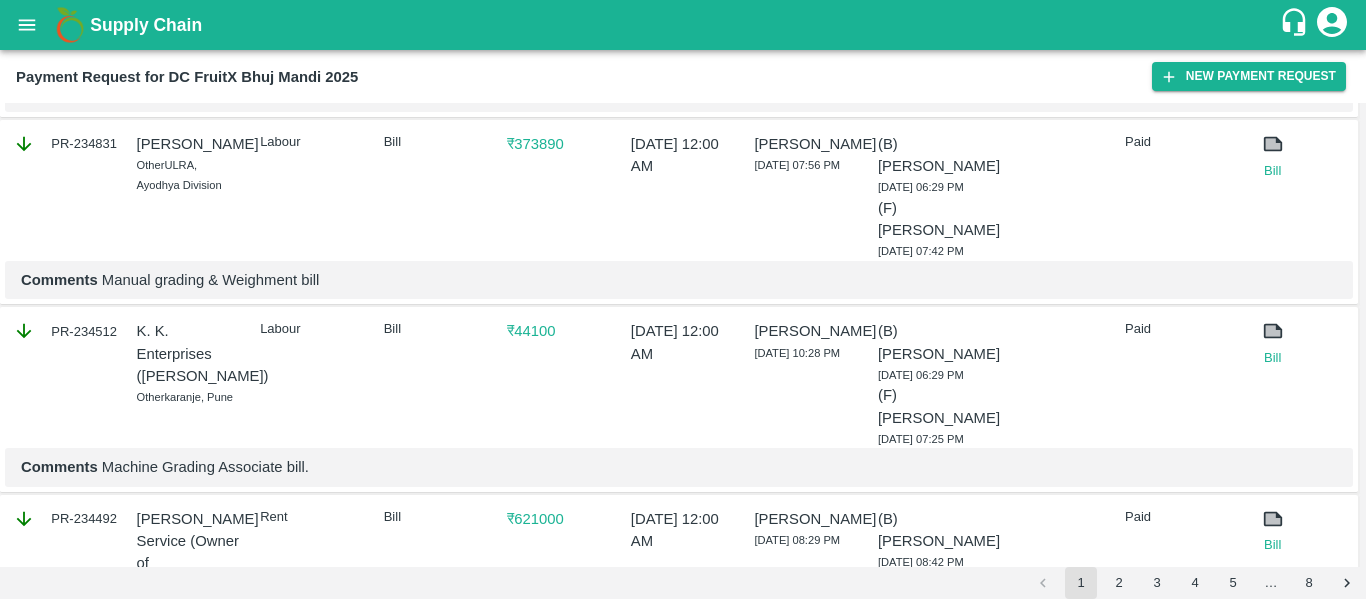 click on "PR-234831" at bounding box center [65, 144] 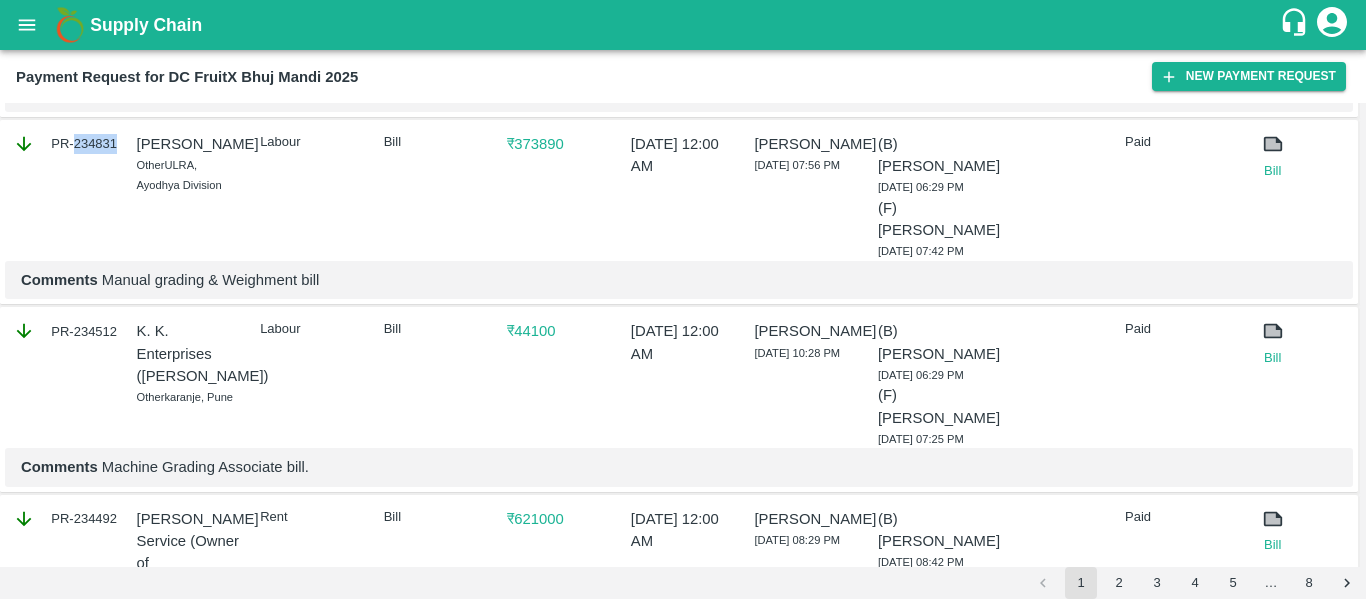click on "PR-234831" at bounding box center [65, 144] 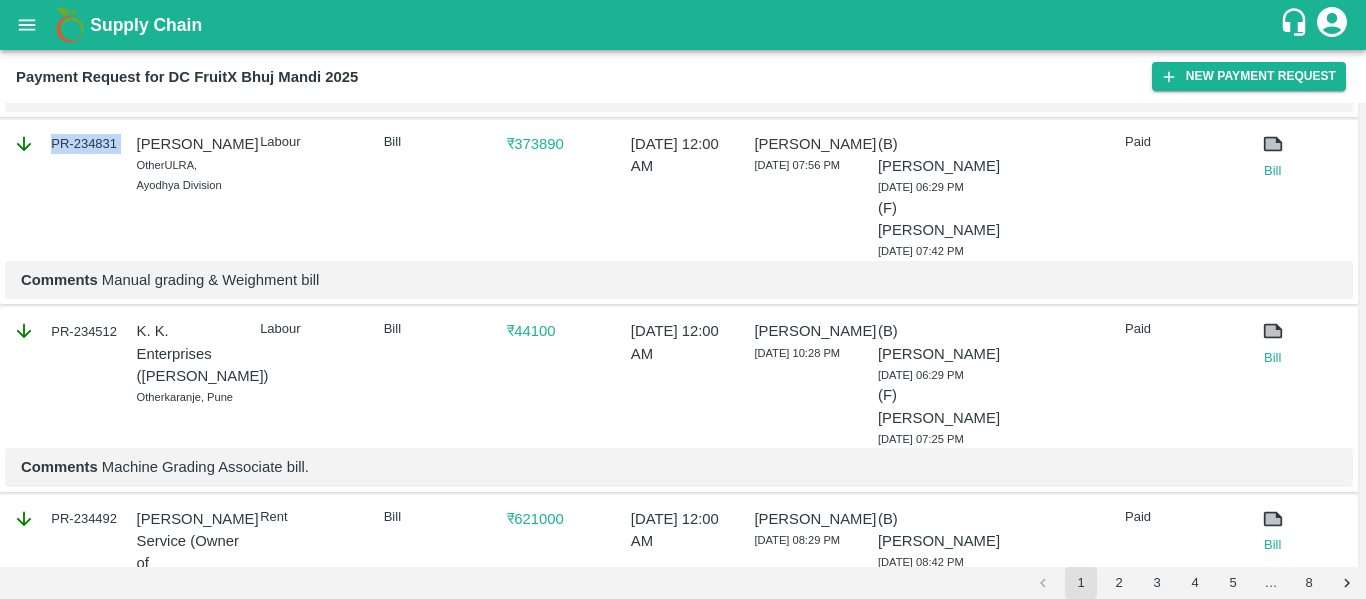 click on "PR-234831" at bounding box center [65, 144] 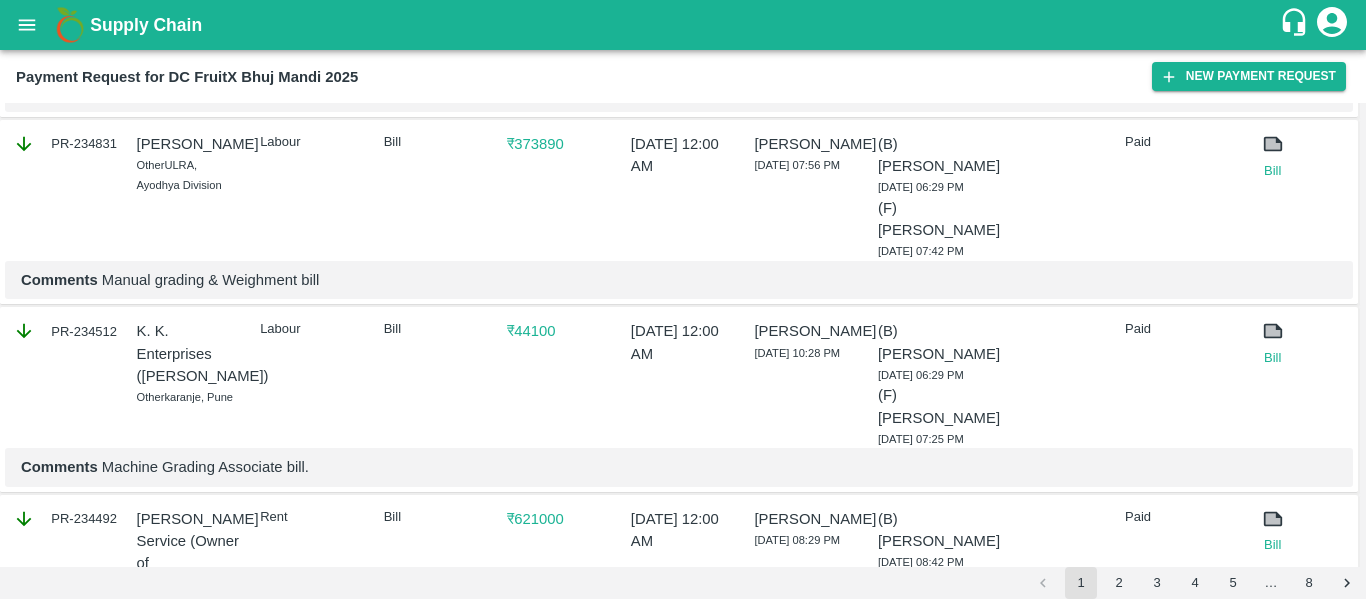 click on "[PERSON_NAME]" at bounding box center [189, 144] 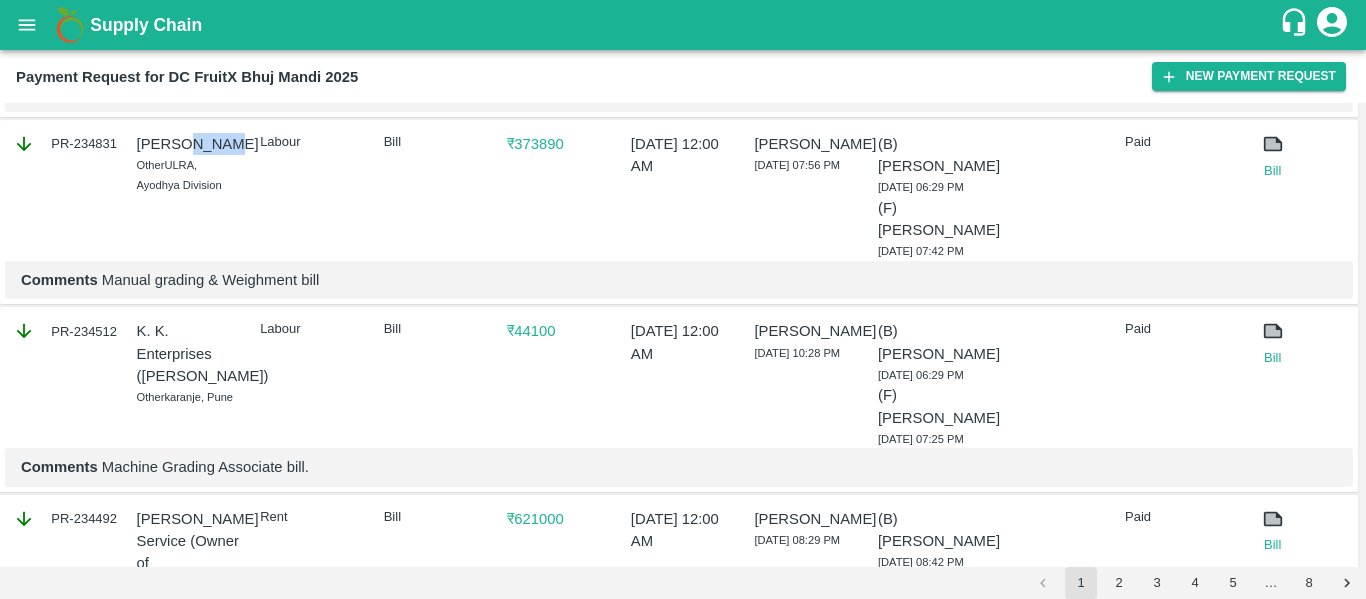 click on "[PERSON_NAME]" at bounding box center [189, 144] 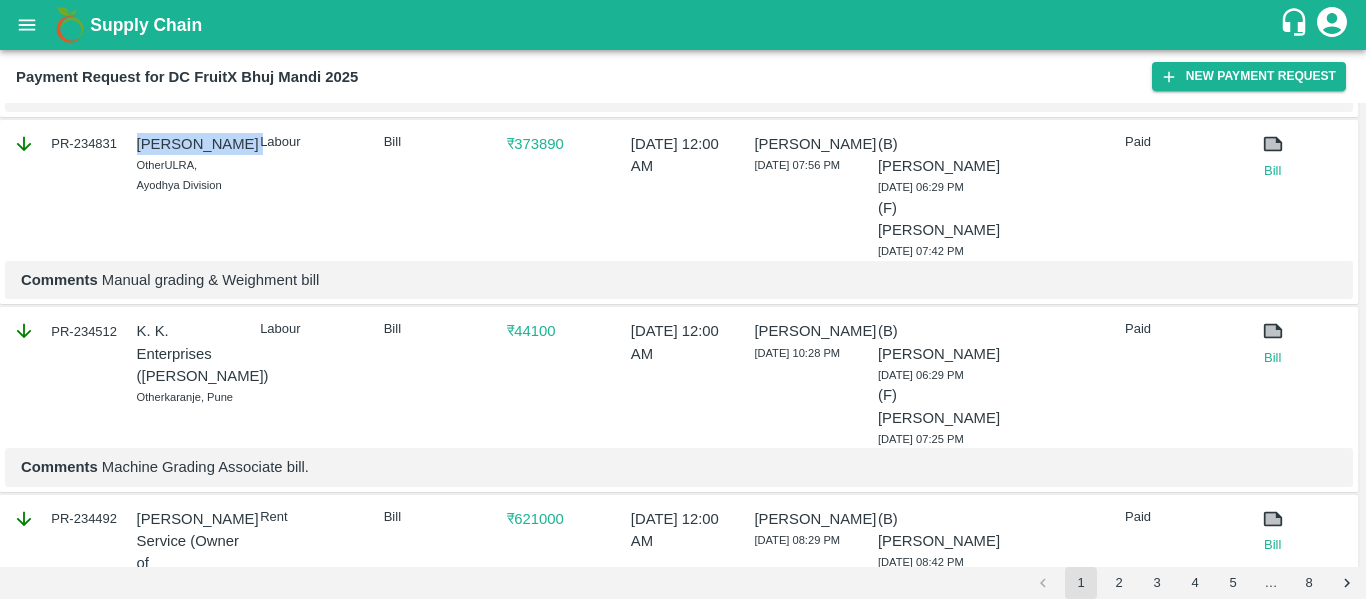 click on "[PERSON_NAME]" at bounding box center [189, 144] 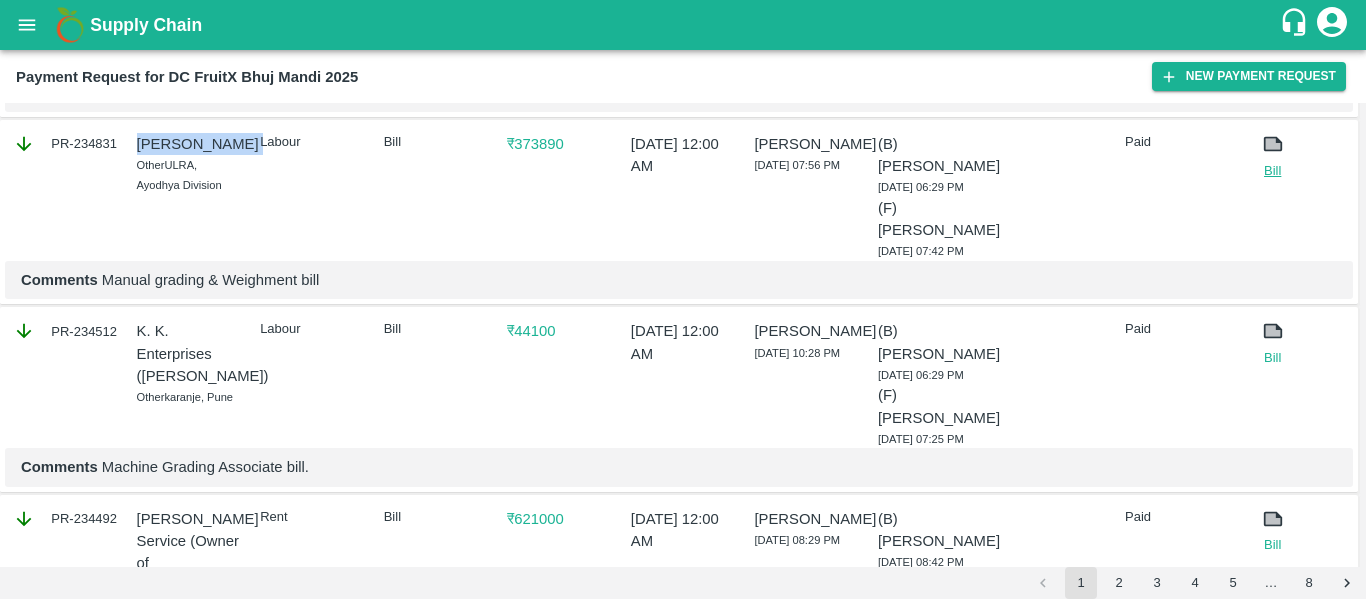 click on "Bill" at bounding box center [1273, 171] 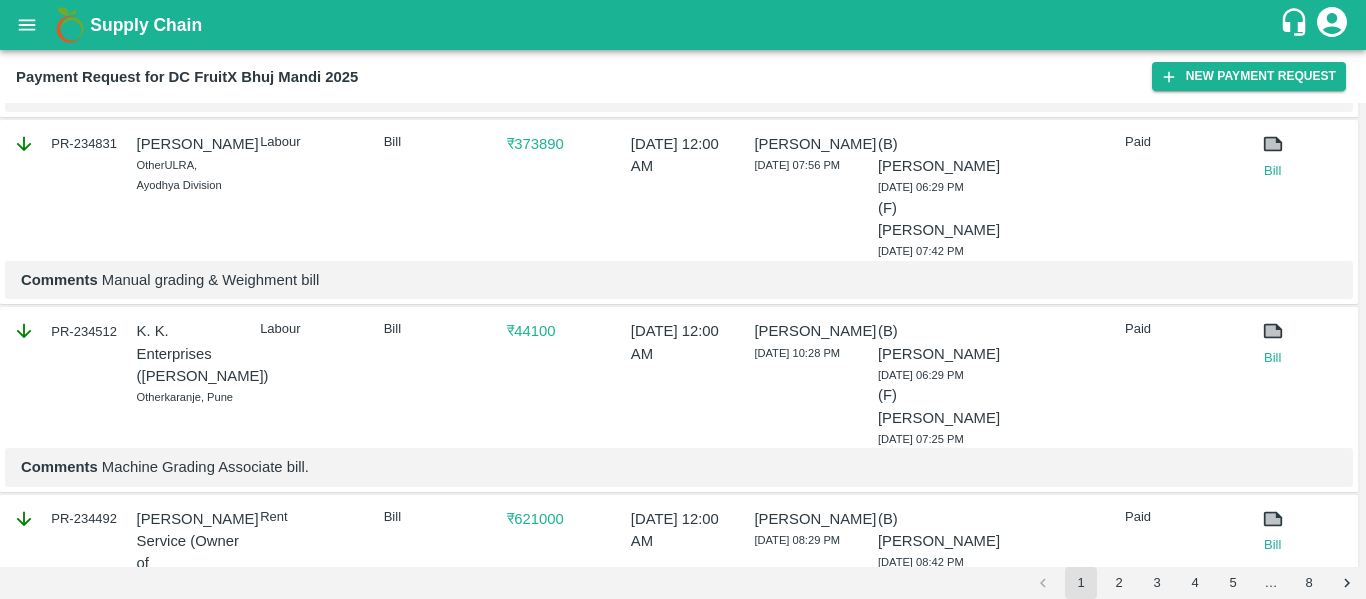 click on "Comments   Manual grading & Weighment bill" at bounding box center [679, 280] 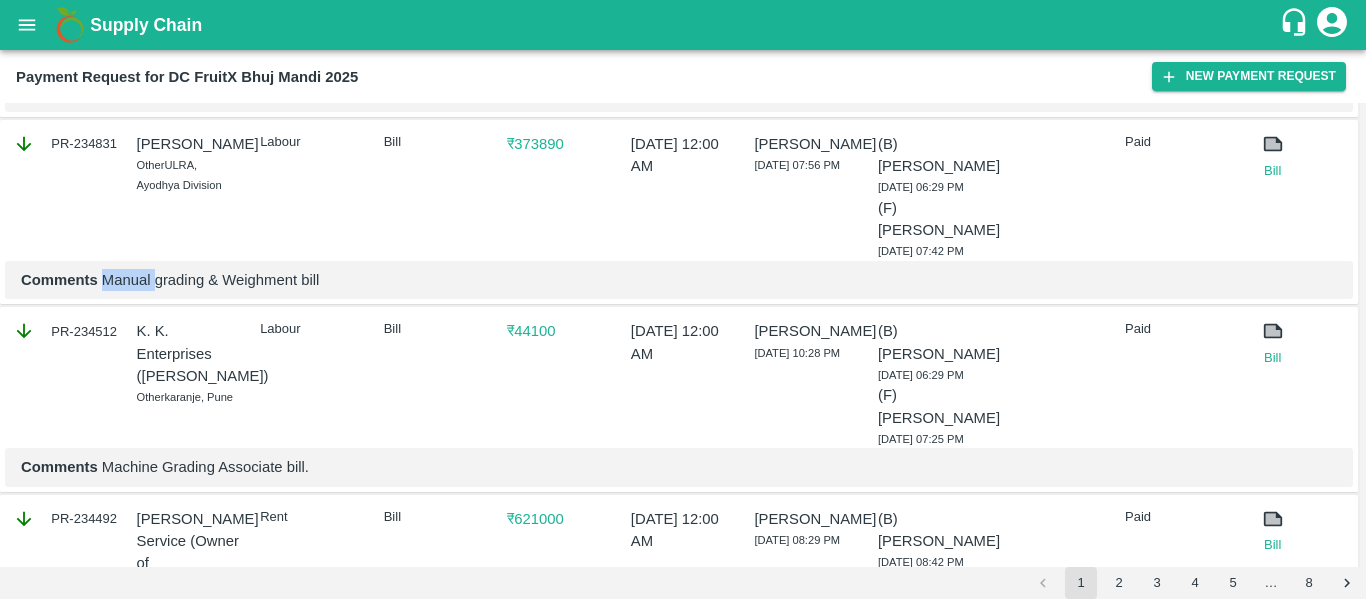 click on "Comments   Manual grading & Weighment bill" at bounding box center [679, 280] 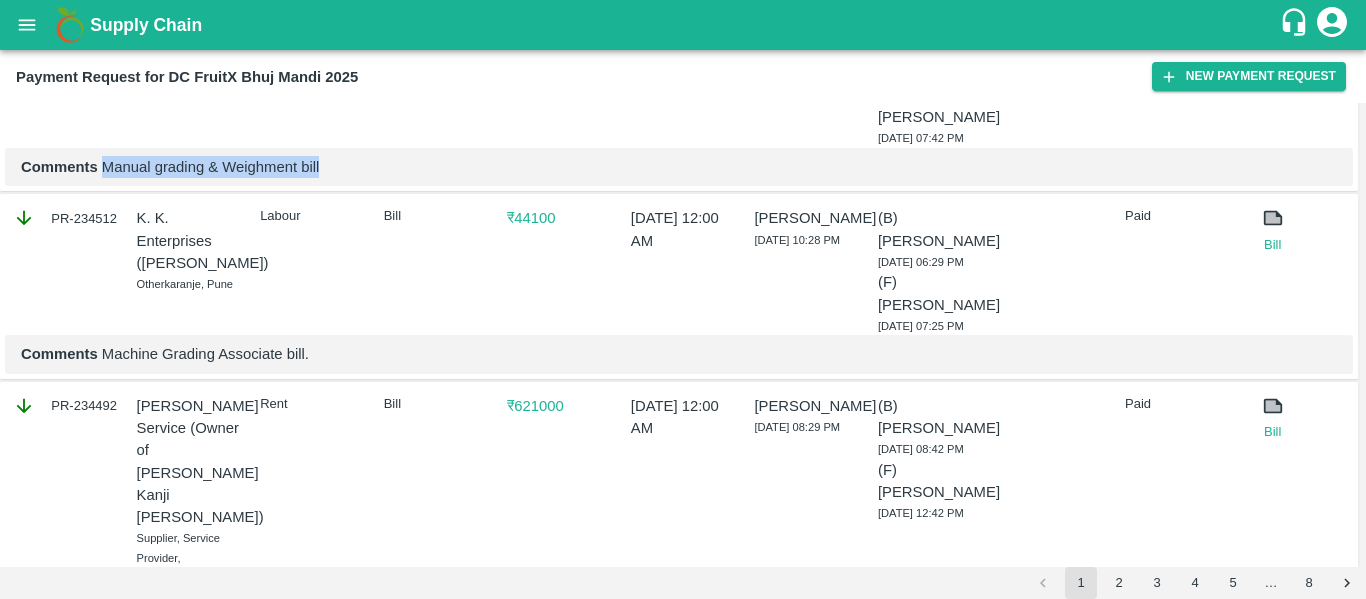 scroll, scrollTop: 1337, scrollLeft: 0, axis: vertical 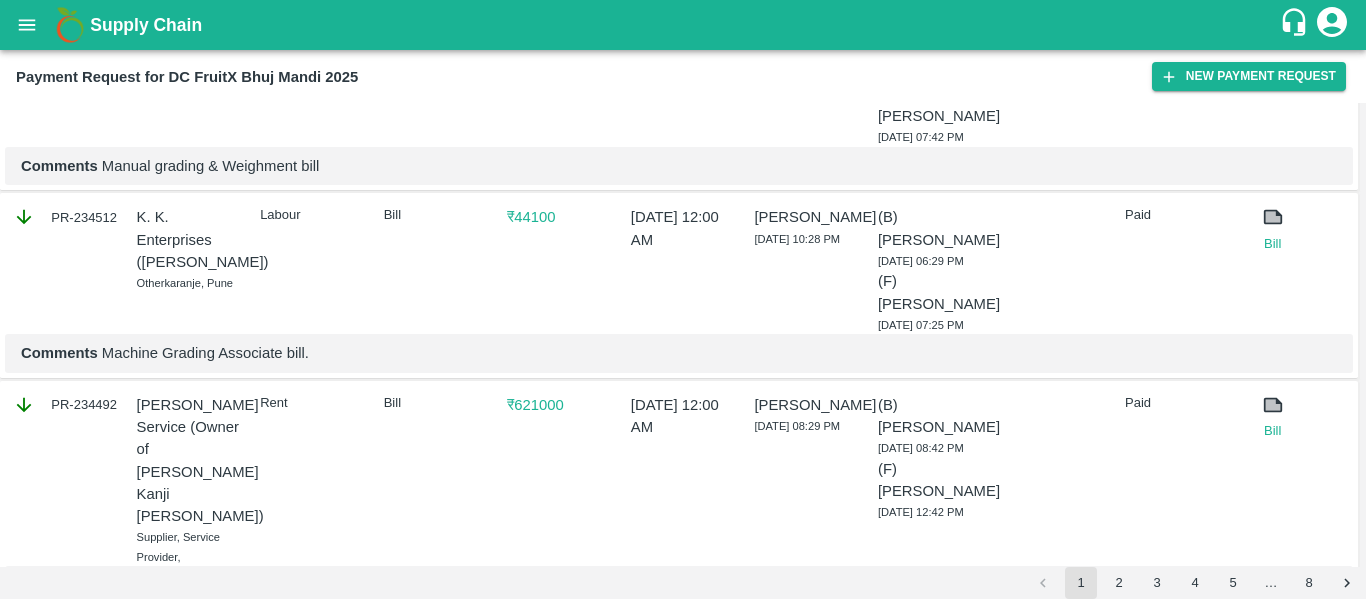 click on "₹  44100" at bounding box center [555, 266] 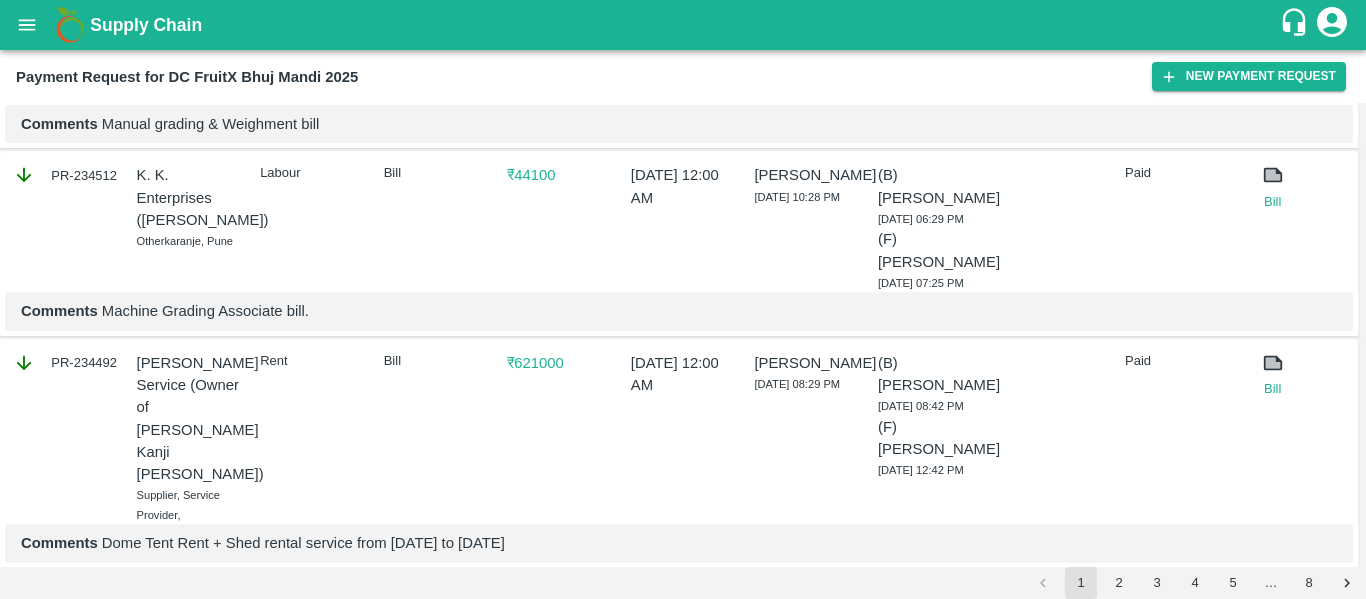 scroll, scrollTop: 1380, scrollLeft: 0, axis: vertical 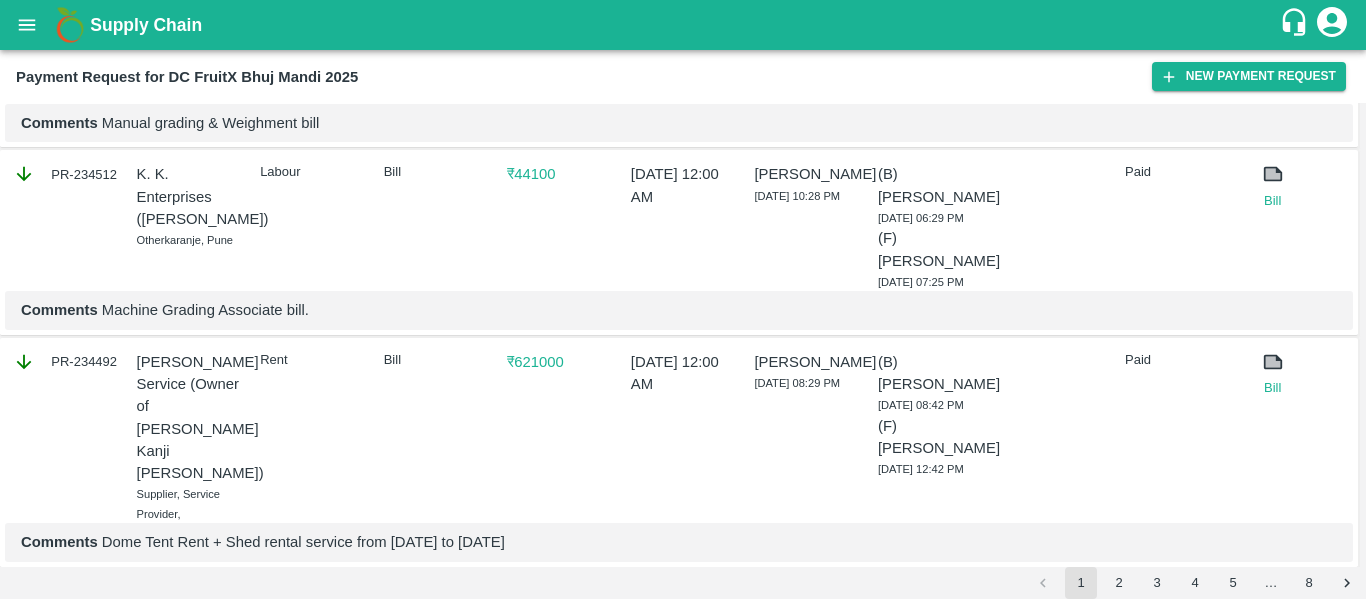 click on "PR-234512" at bounding box center (65, 174) 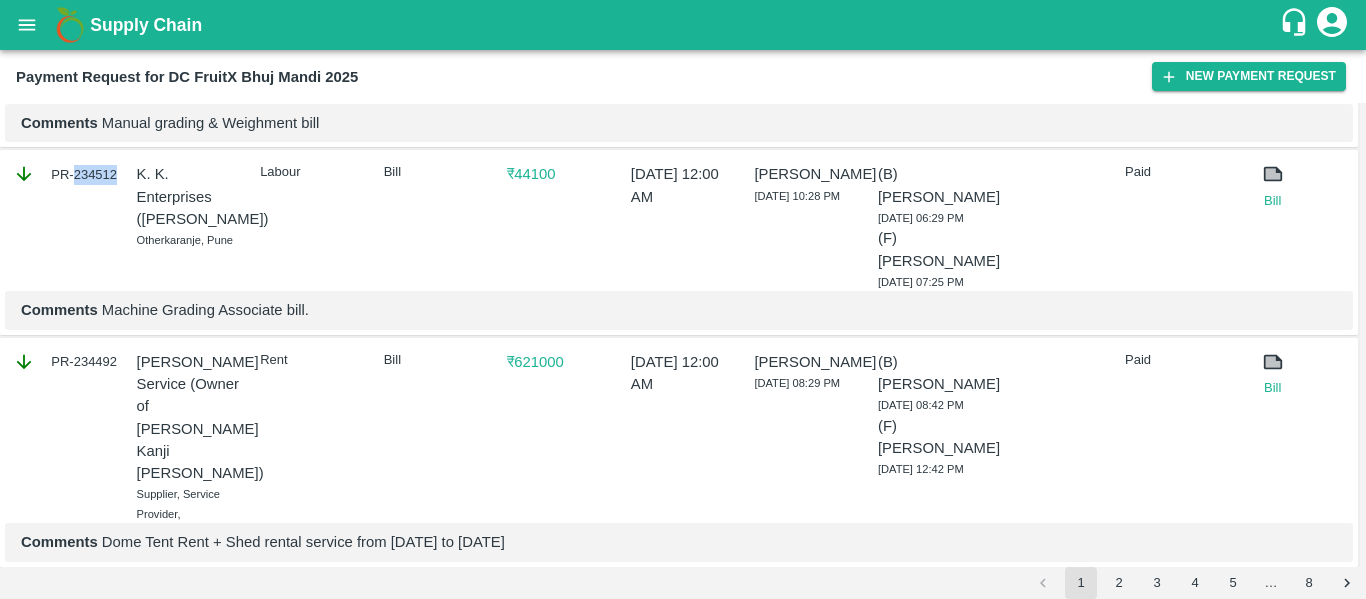 click on "PR-234512" at bounding box center [65, 174] 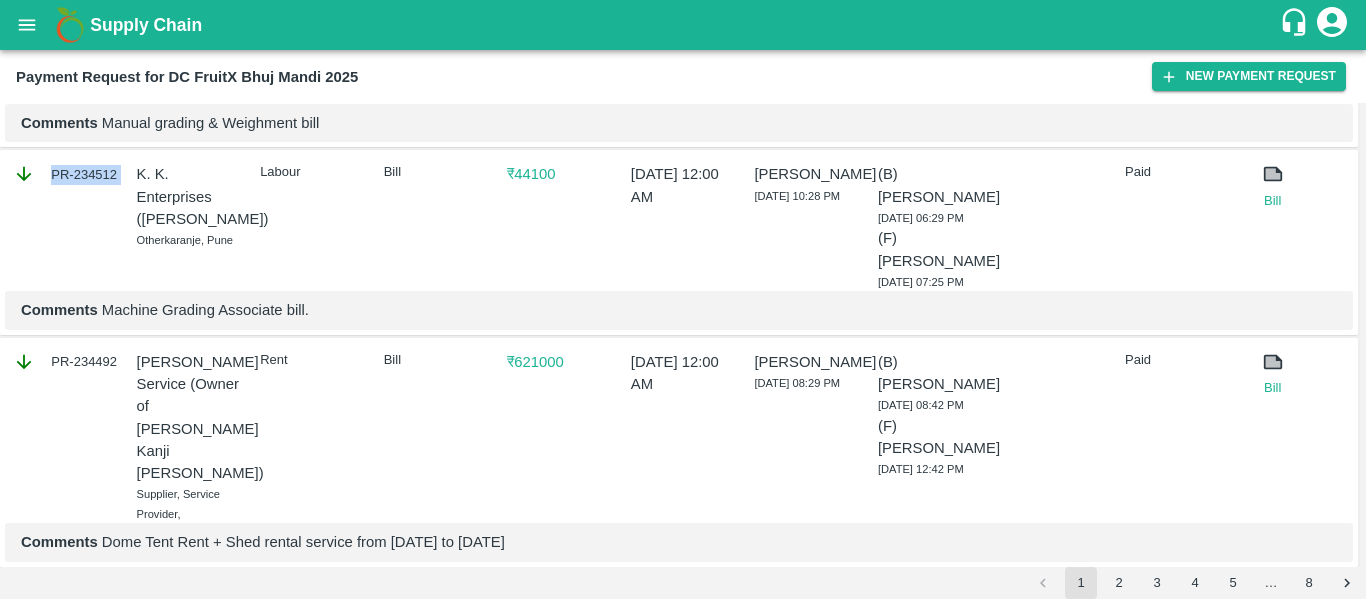 click on "PR-234512" at bounding box center [65, 174] 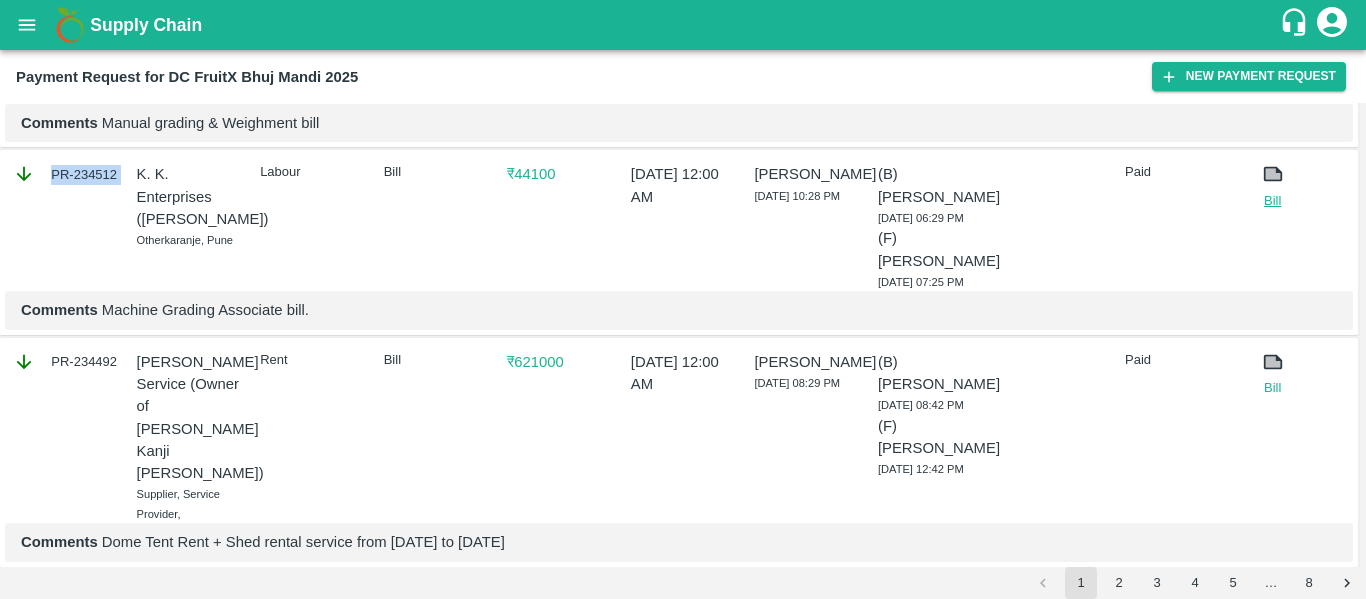 click on "Bill" at bounding box center [1273, 201] 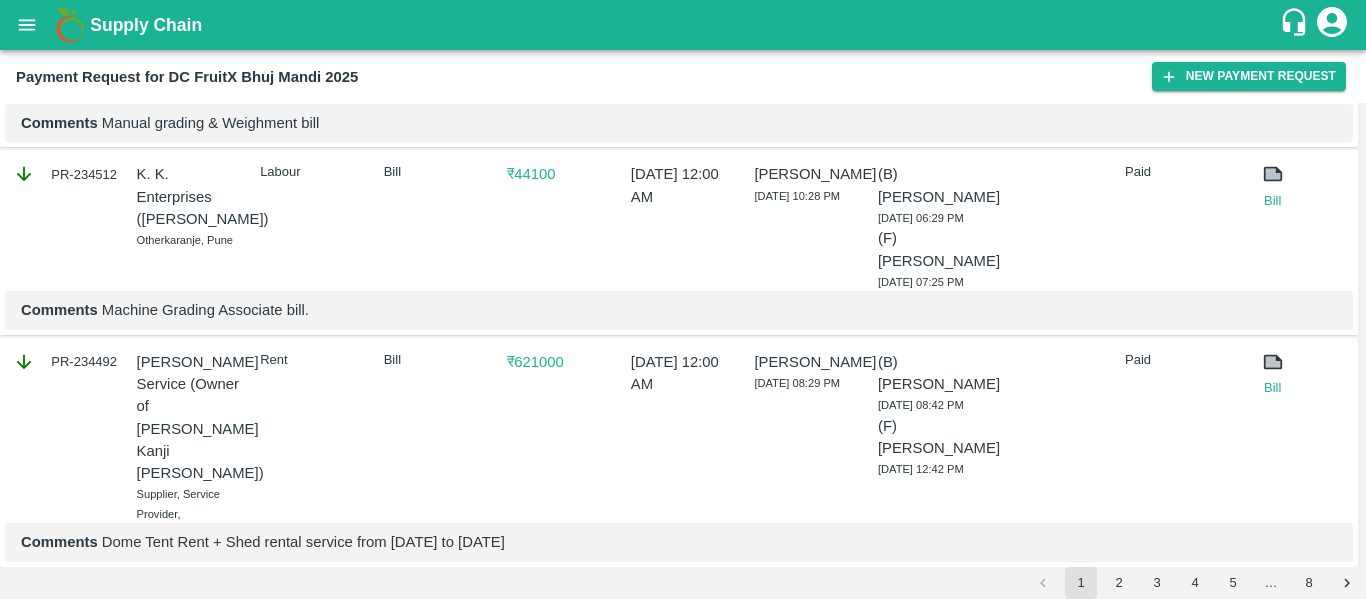click on "Comments   Machine Grading Associate bill." at bounding box center (679, 310) 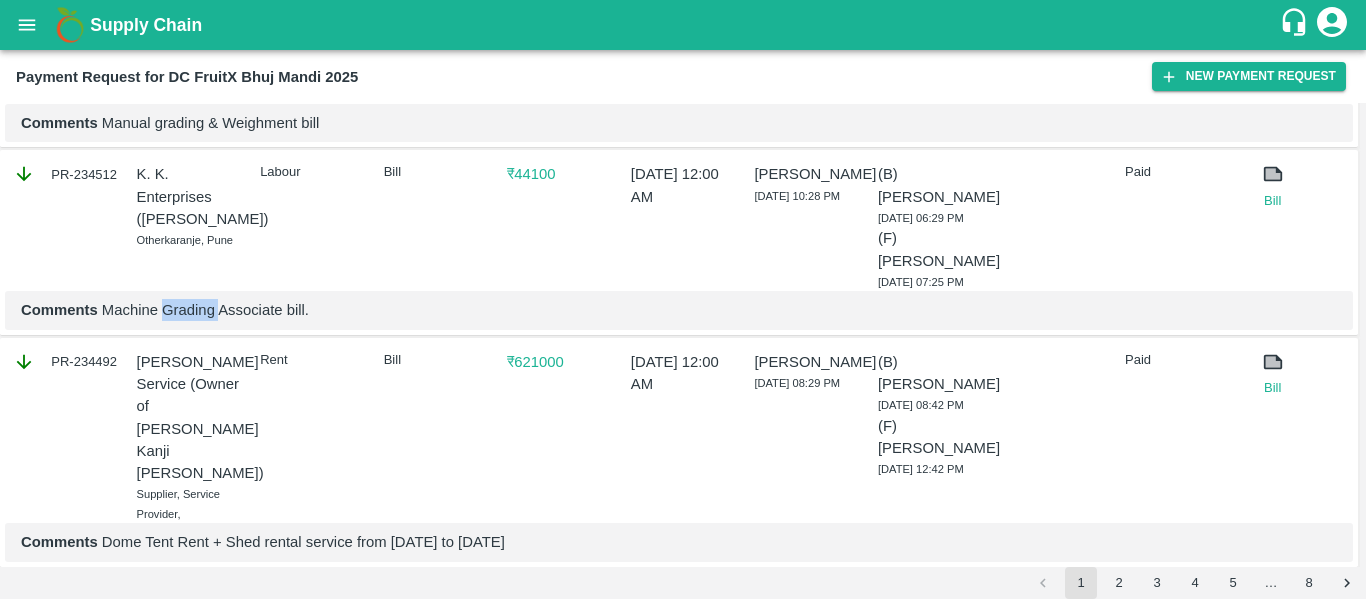 click on "Comments   Machine Grading Associate bill." at bounding box center (679, 310) 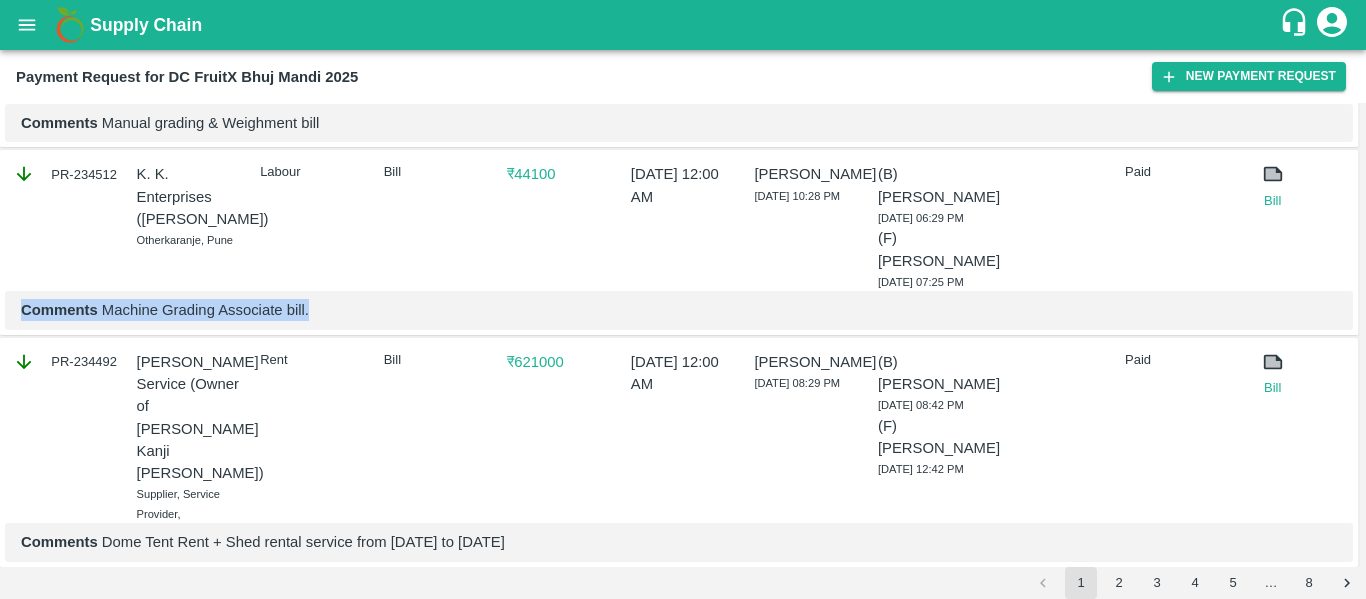 click on "Comments   Machine Grading Associate bill." at bounding box center [679, 310] 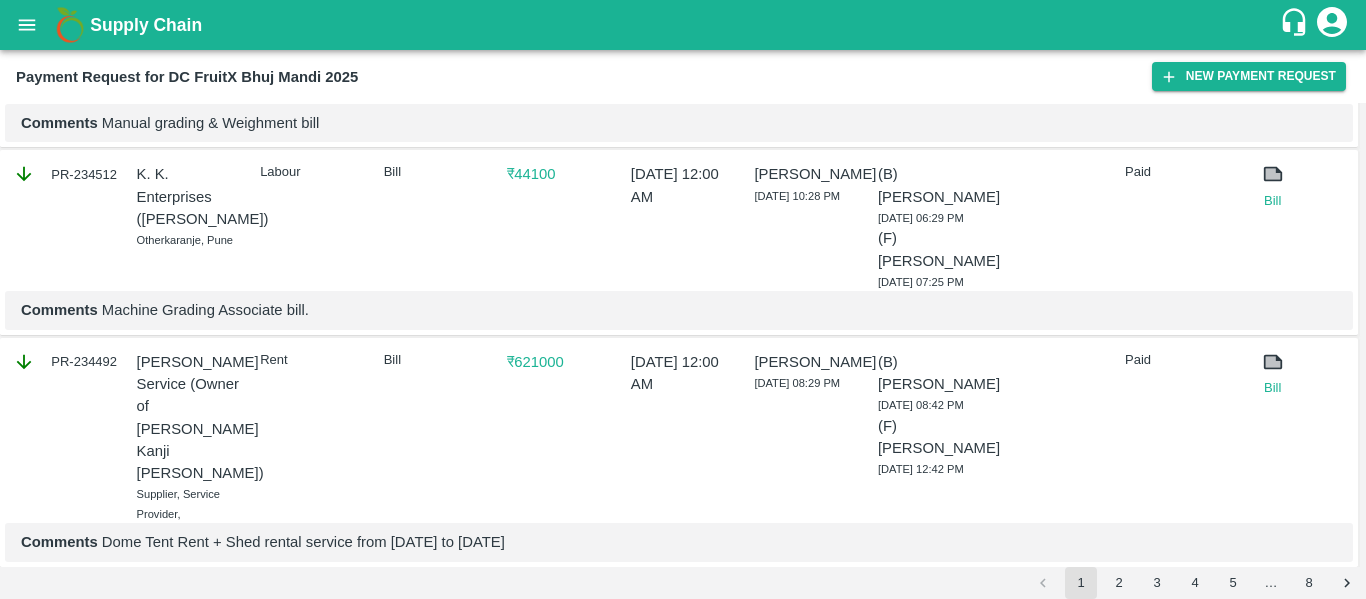 click on "Comments   Machine Grading Associate bill." at bounding box center (679, 310) 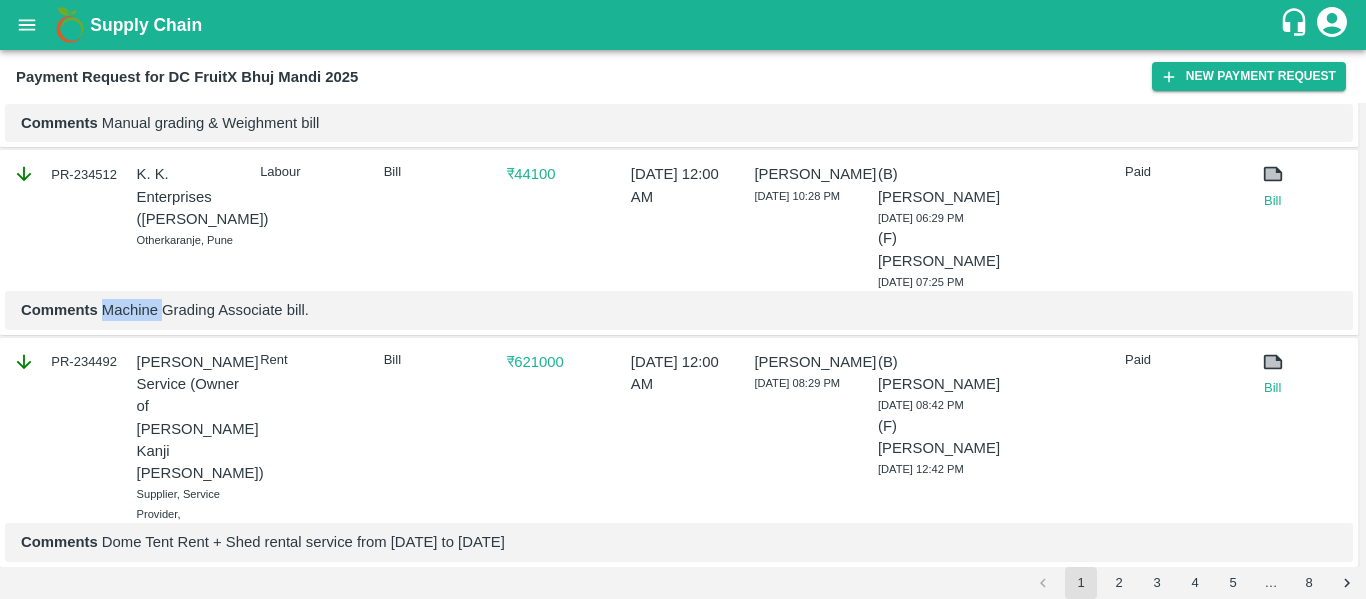 click on "Comments   Machine Grading Associate bill." at bounding box center (679, 310) 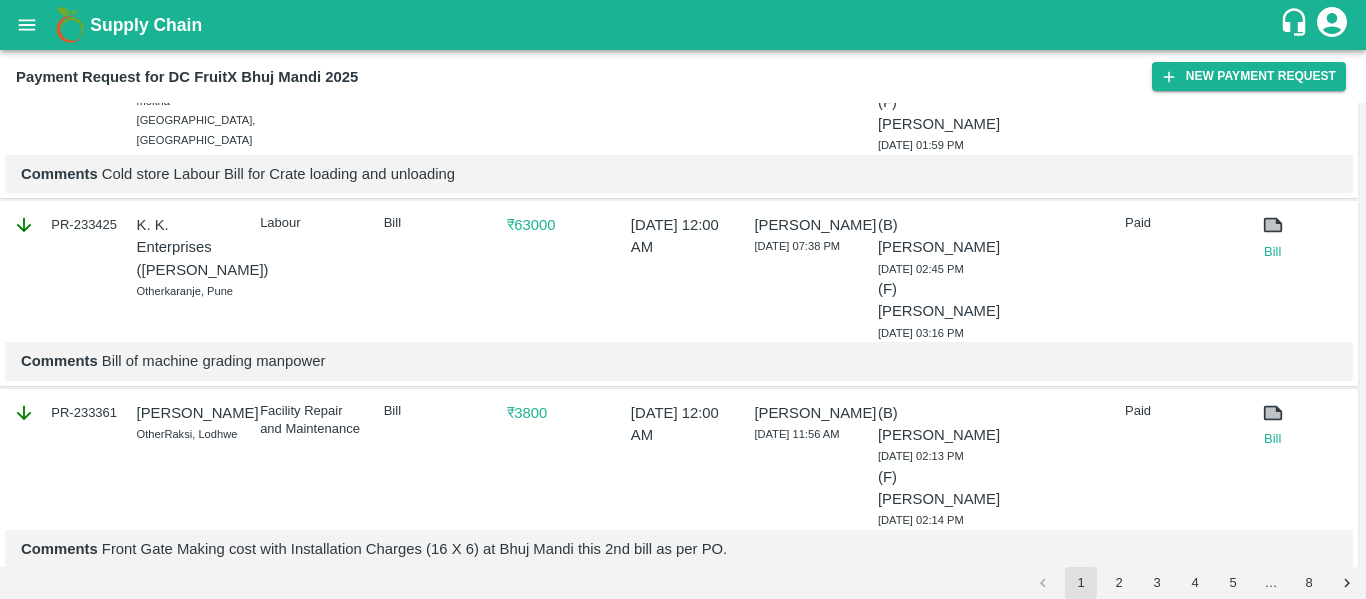 scroll, scrollTop: 2674, scrollLeft: 0, axis: vertical 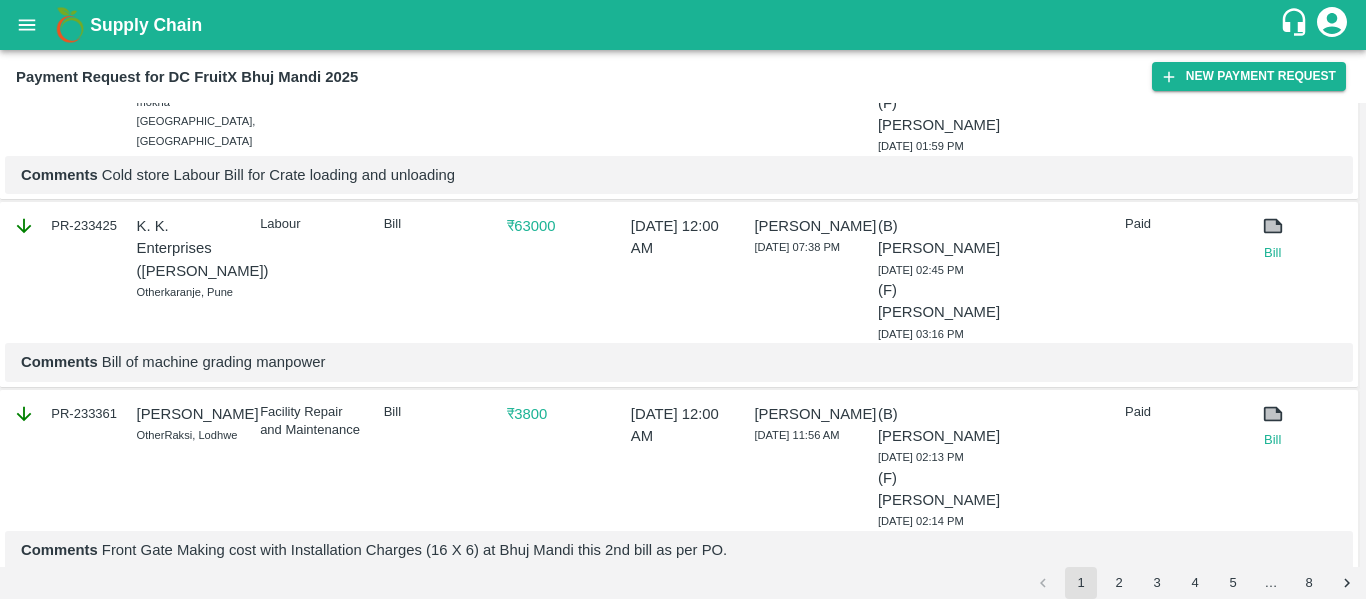 click on "PR-233425" at bounding box center [65, 226] 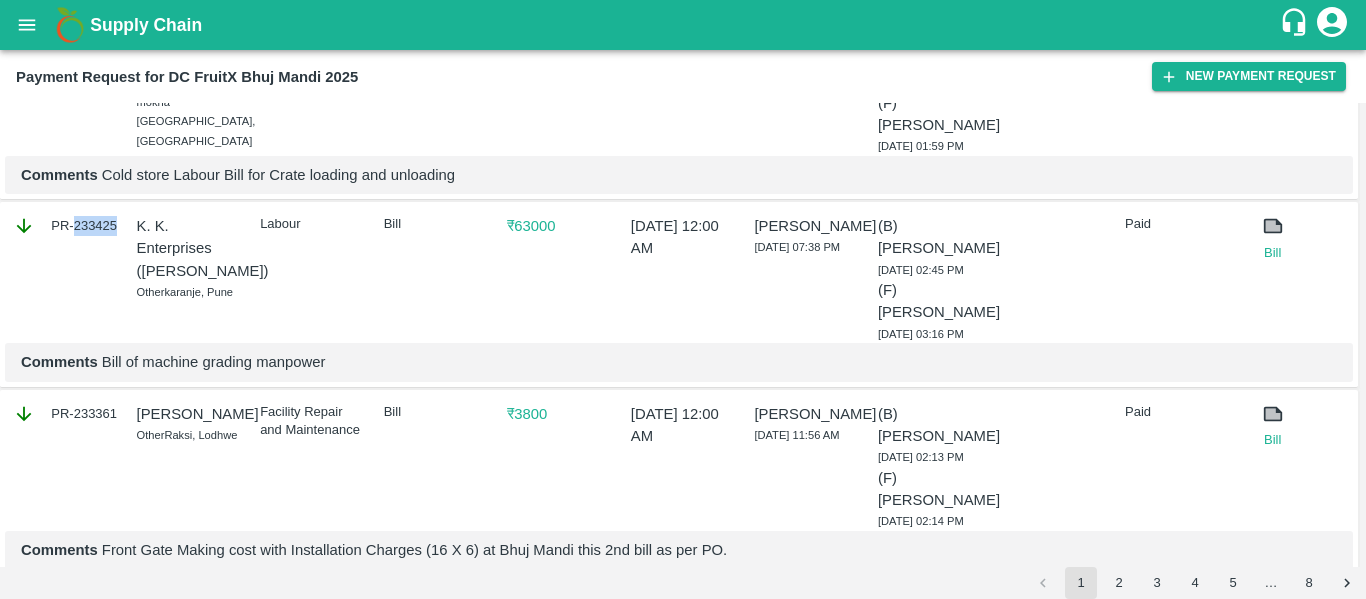 click on "PR-233425" at bounding box center (65, 226) 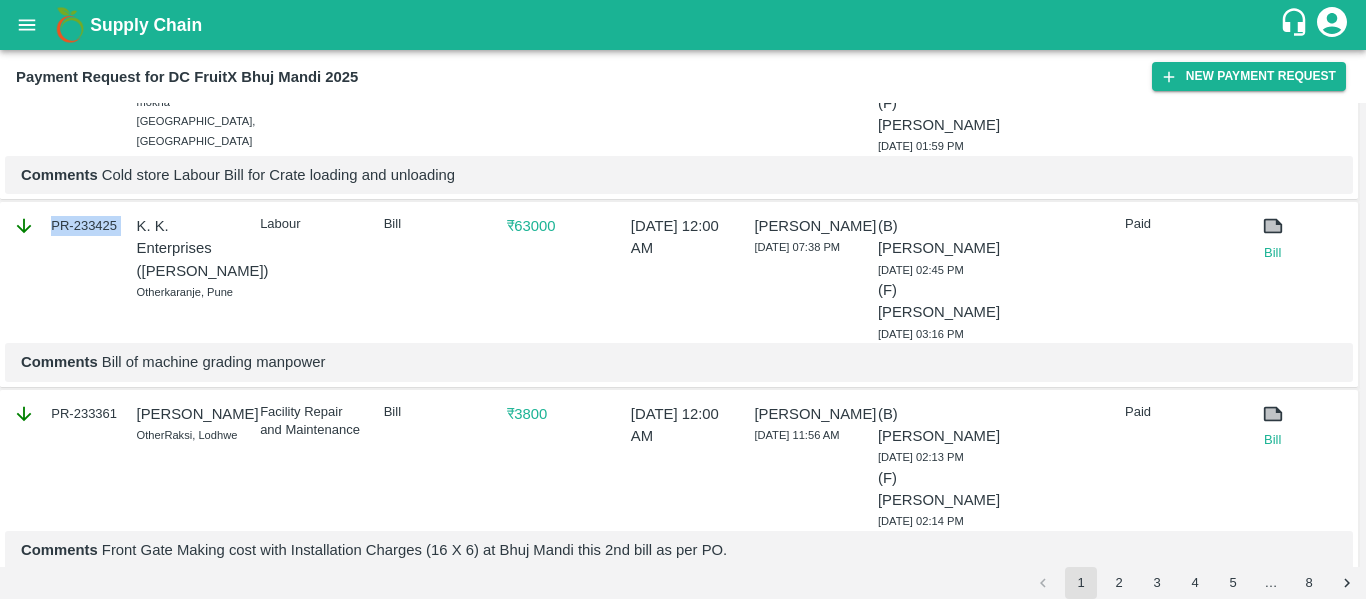 click on "PR-233425" at bounding box center (65, 226) 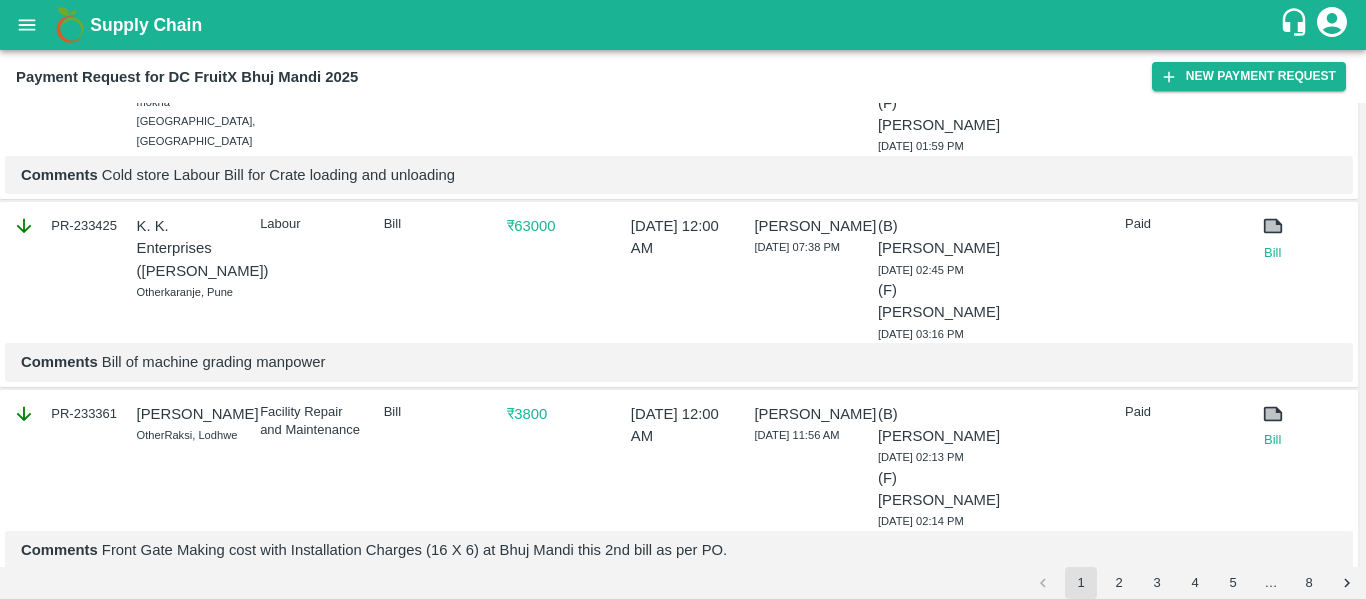 click on "Bill" at bounding box center [432, 275] 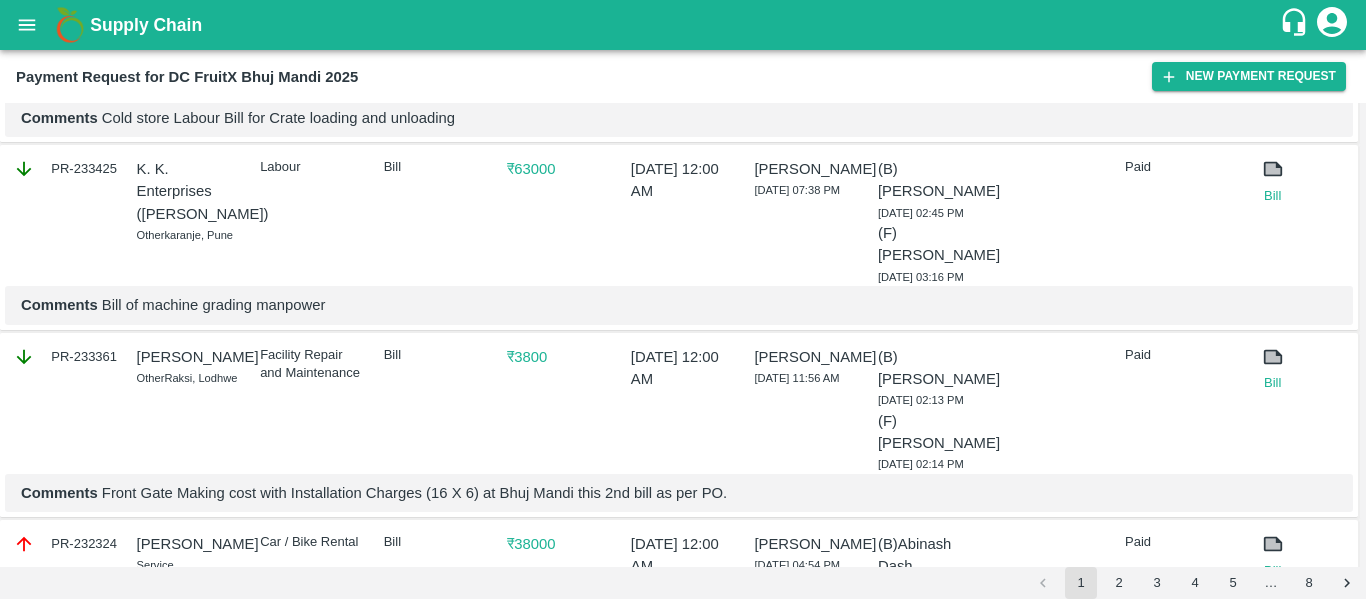 scroll, scrollTop: 2730, scrollLeft: 0, axis: vertical 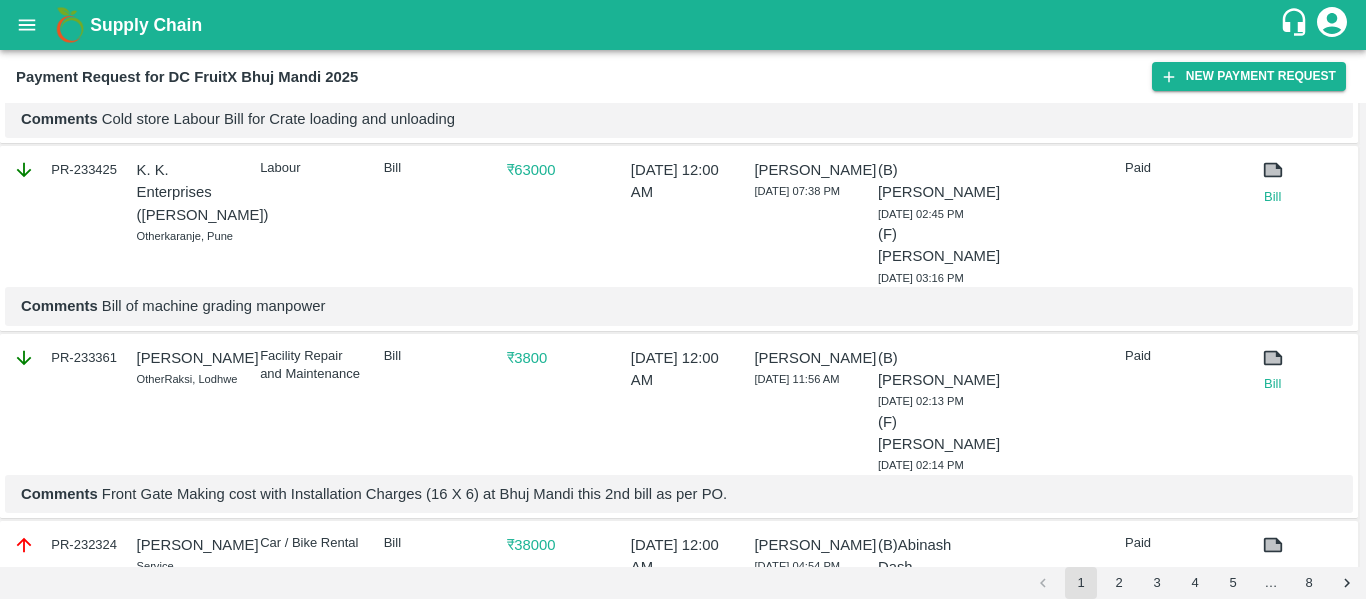 click on "PR-233425" at bounding box center [65, 170] 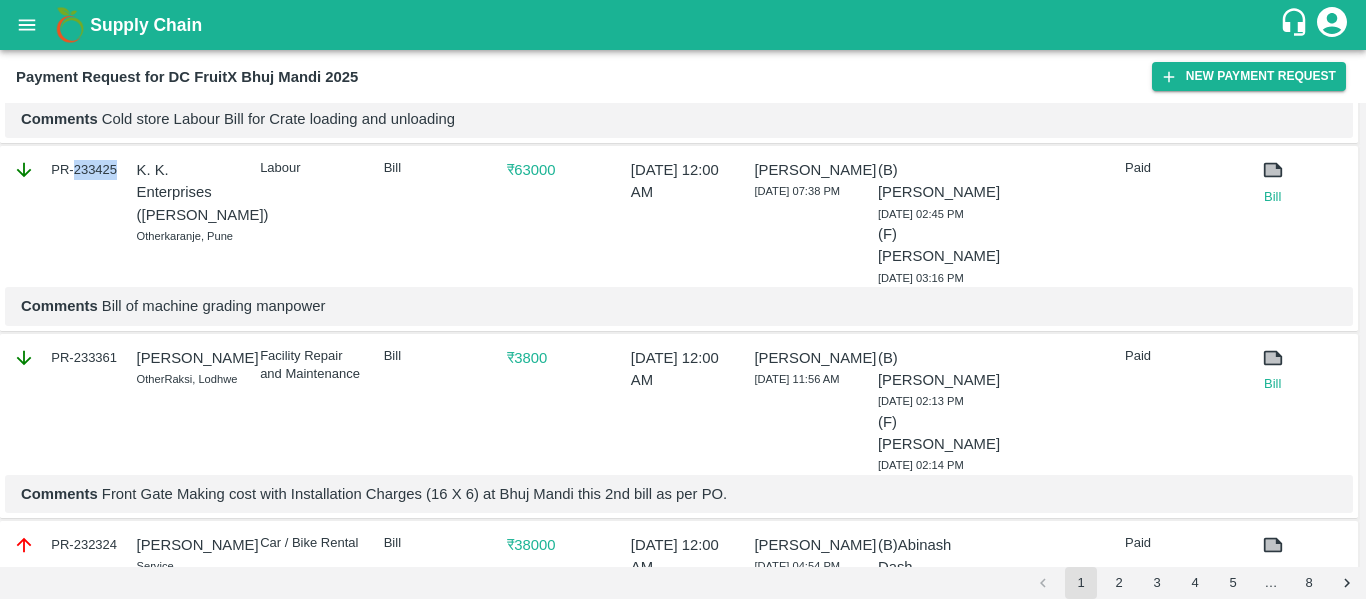 click on "PR-233425" at bounding box center [65, 170] 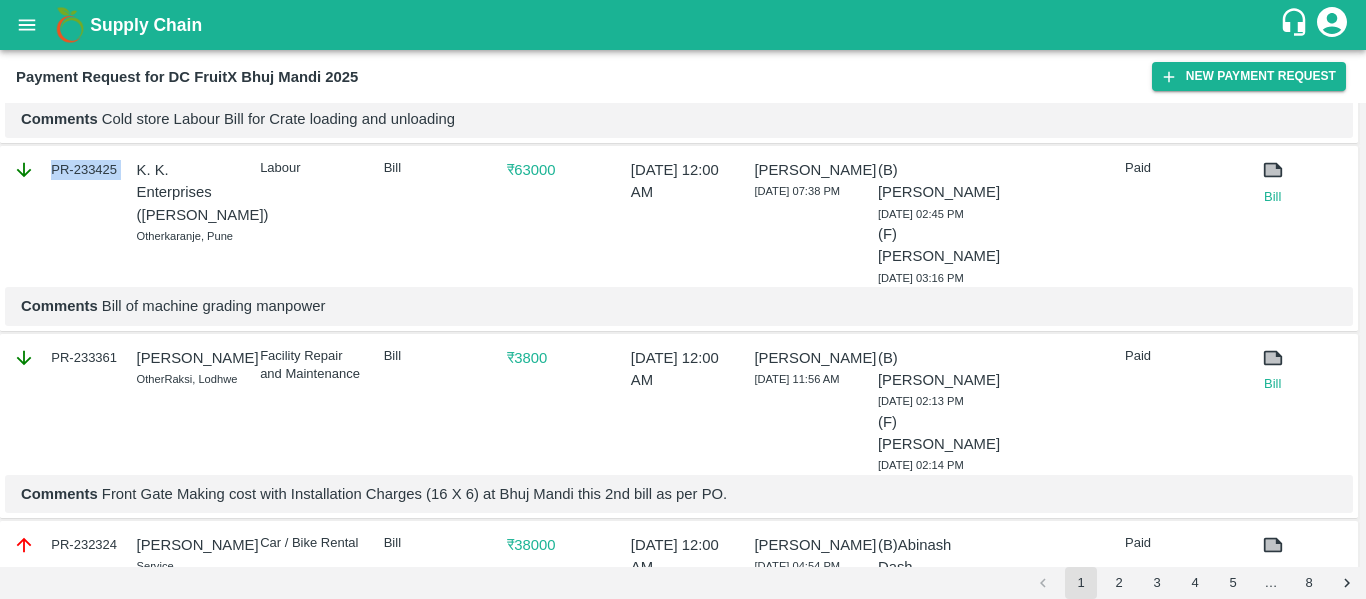 click on "PR-233425" at bounding box center [65, 170] 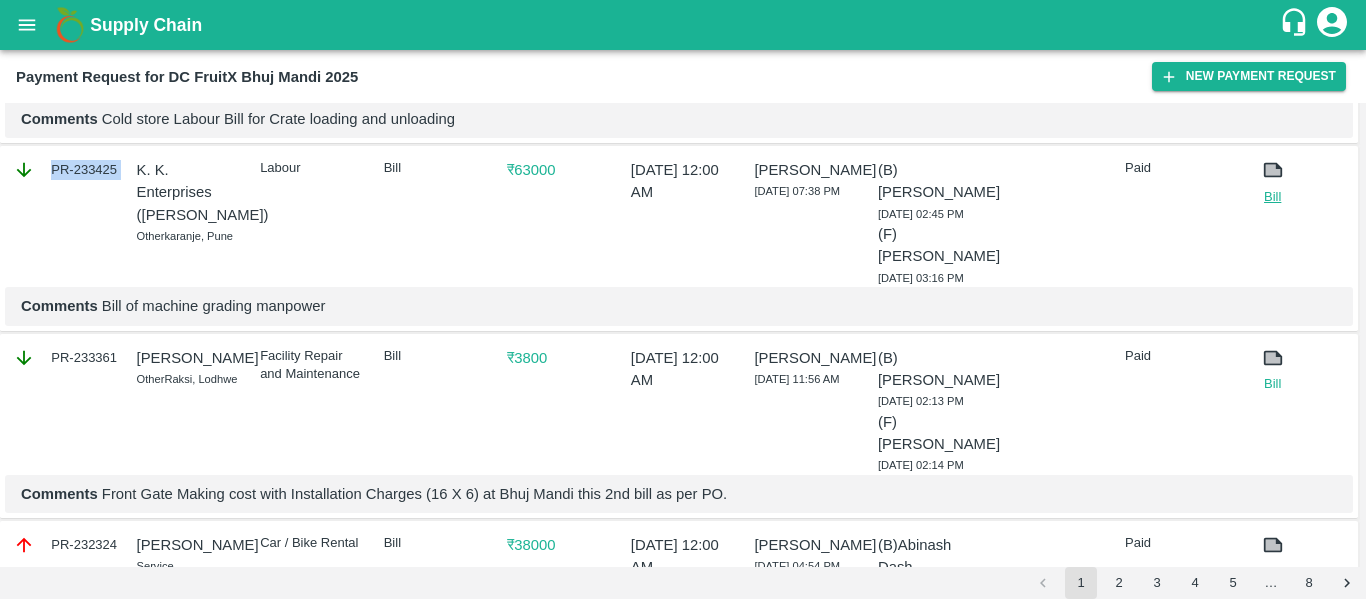 click on "Bill" at bounding box center (1273, 197) 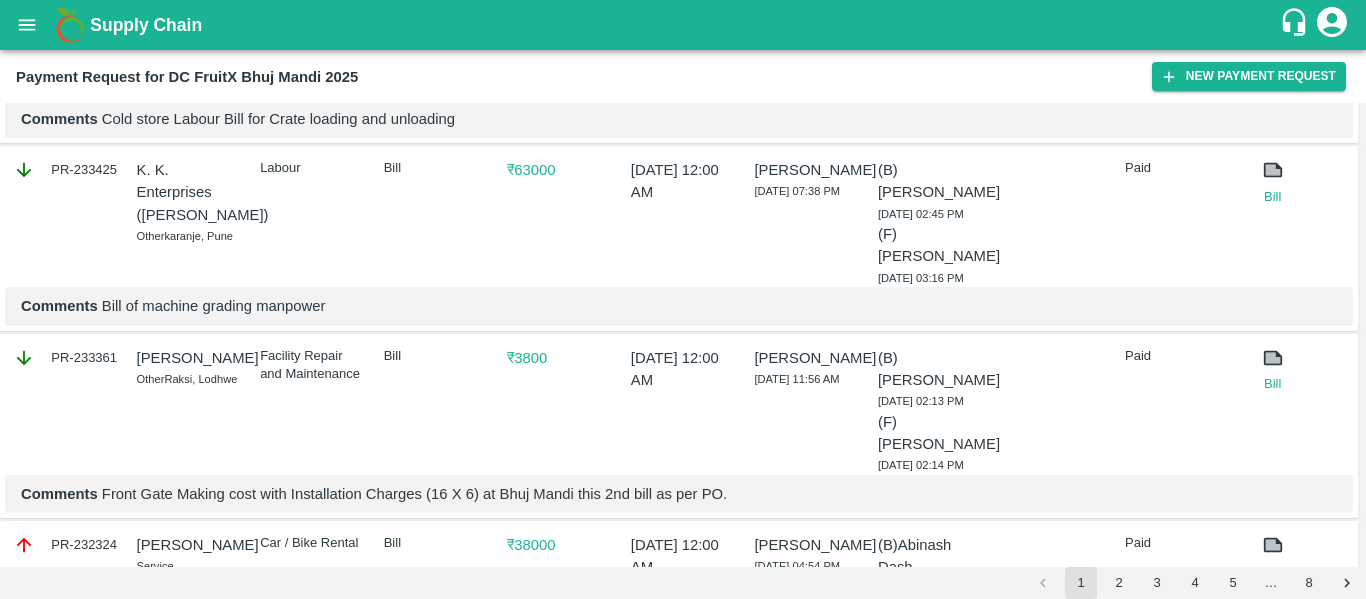 click on "Comments   Bill of machine grading manpower" at bounding box center (679, 306) 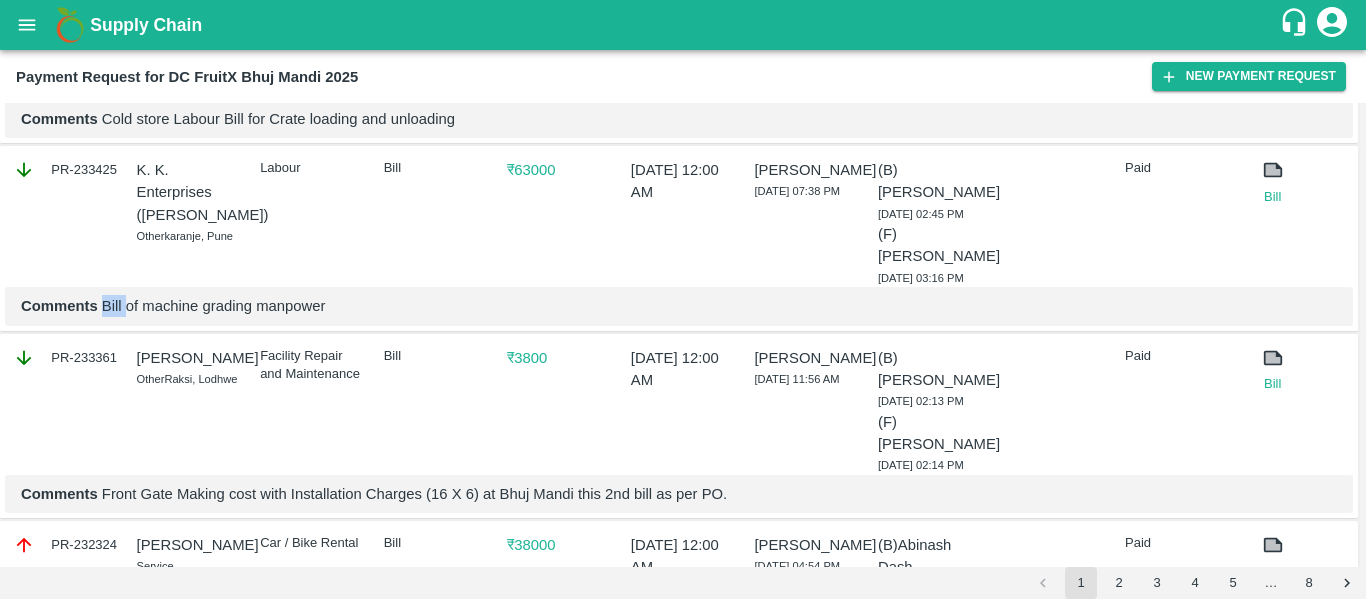 click on "Comments   Bill of machine grading manpower" at bounding box center [679, 306] 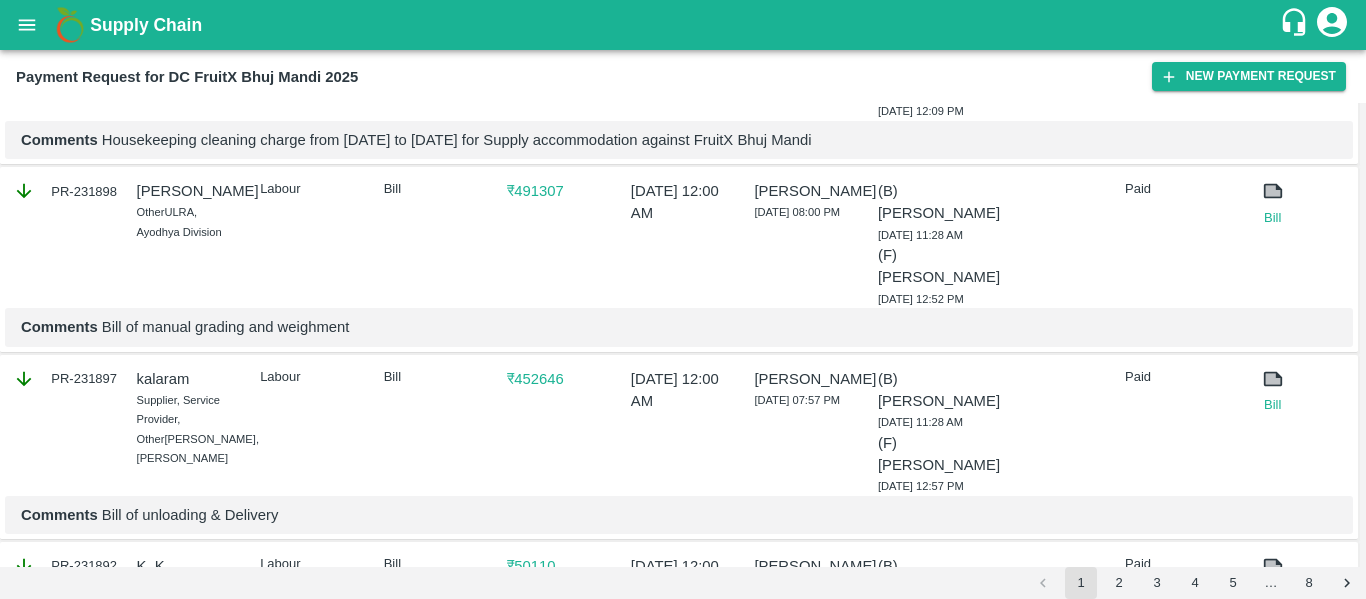 scroll, scrollTop: 3647, scrollLeft: 0, axis: vertical 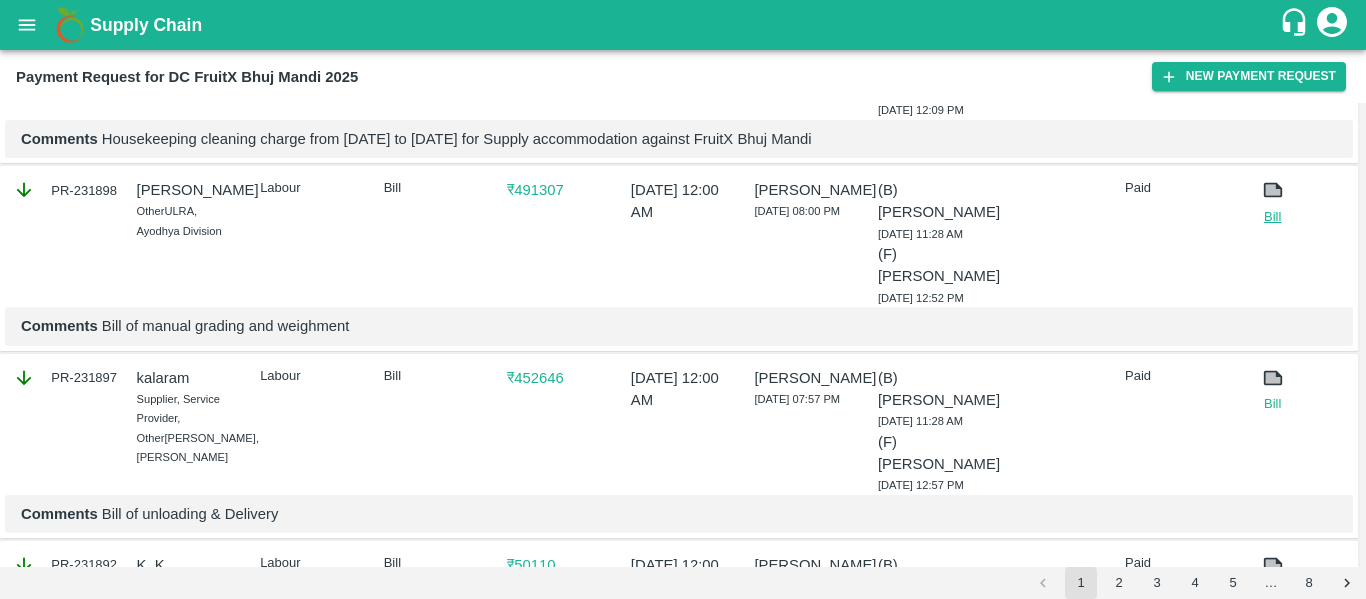 click on "Bill" at bounding box center [1273, 217] 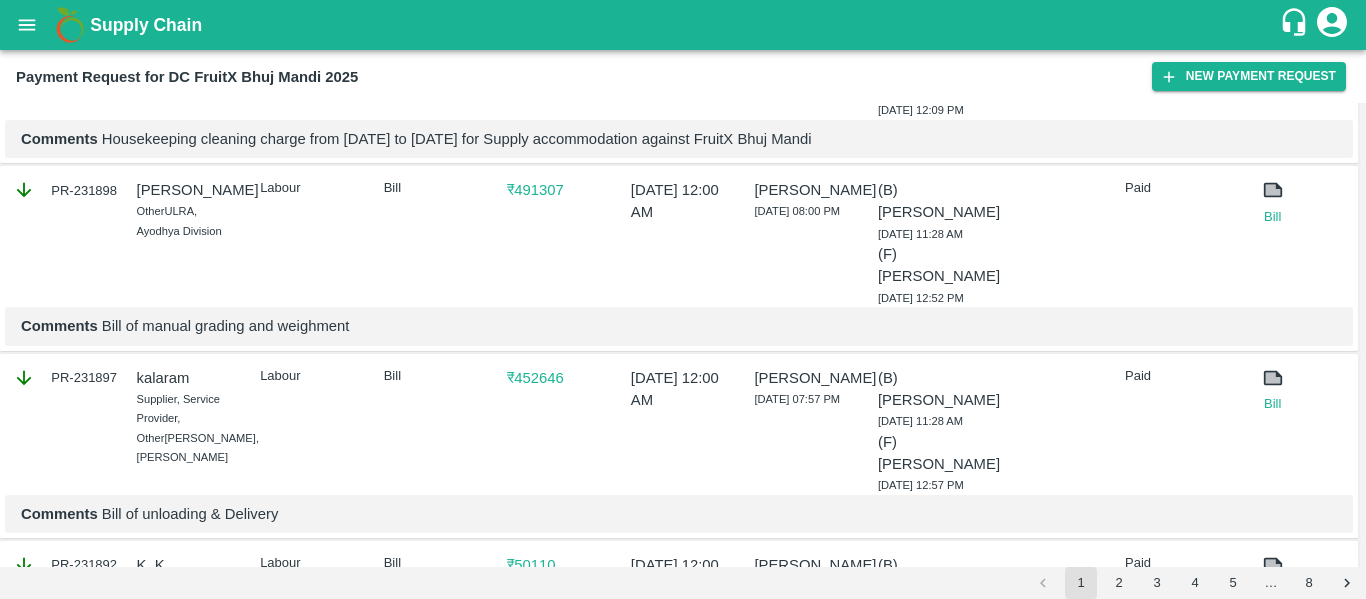 click on "PR-231898" at bounding box center [65, 190] 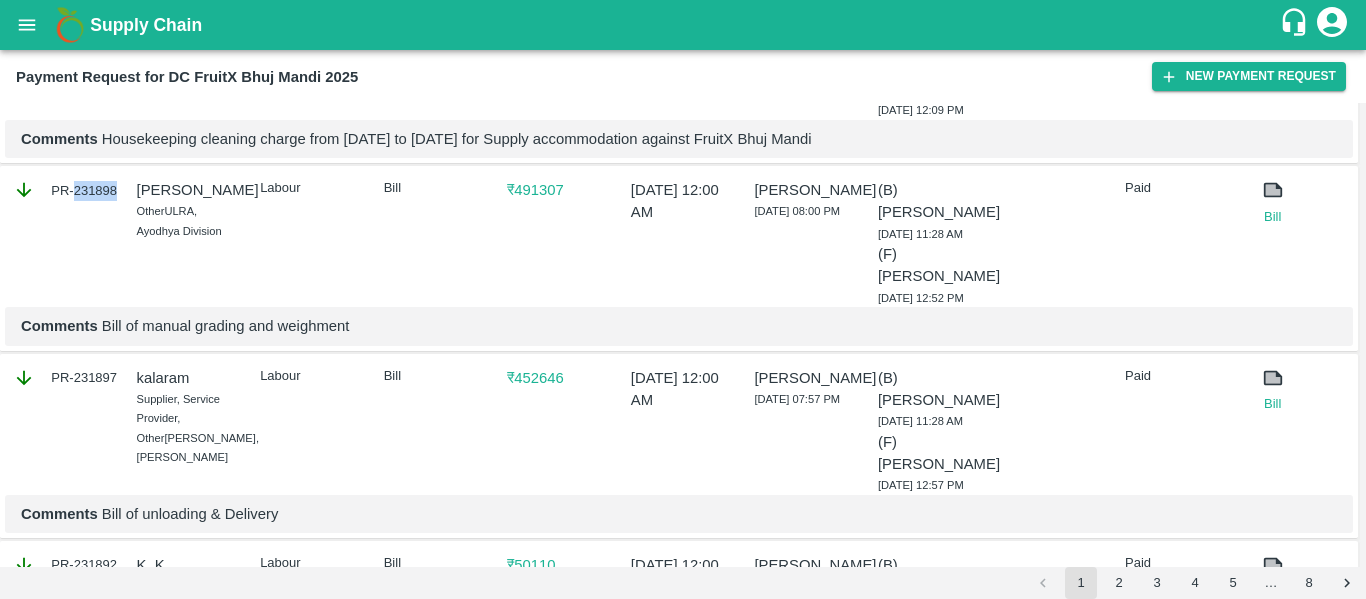 click on "PR-231898" at bounding box center (65, 190) 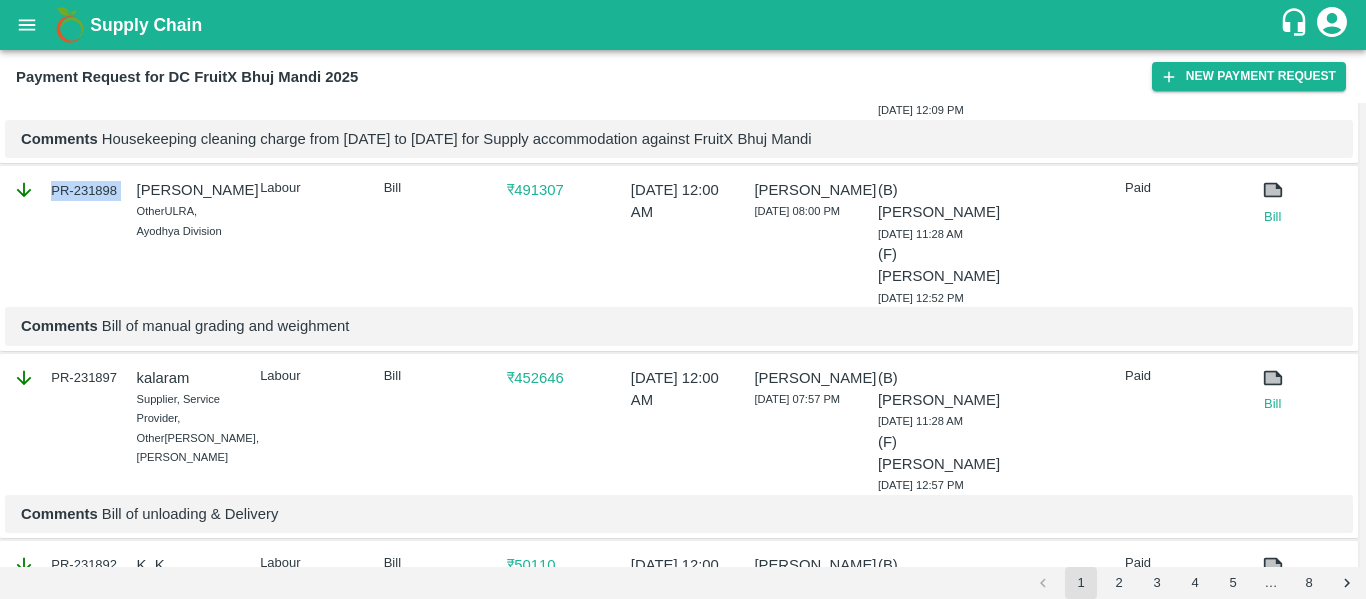 click on "PR-231898" at bounding box center [65, 190] 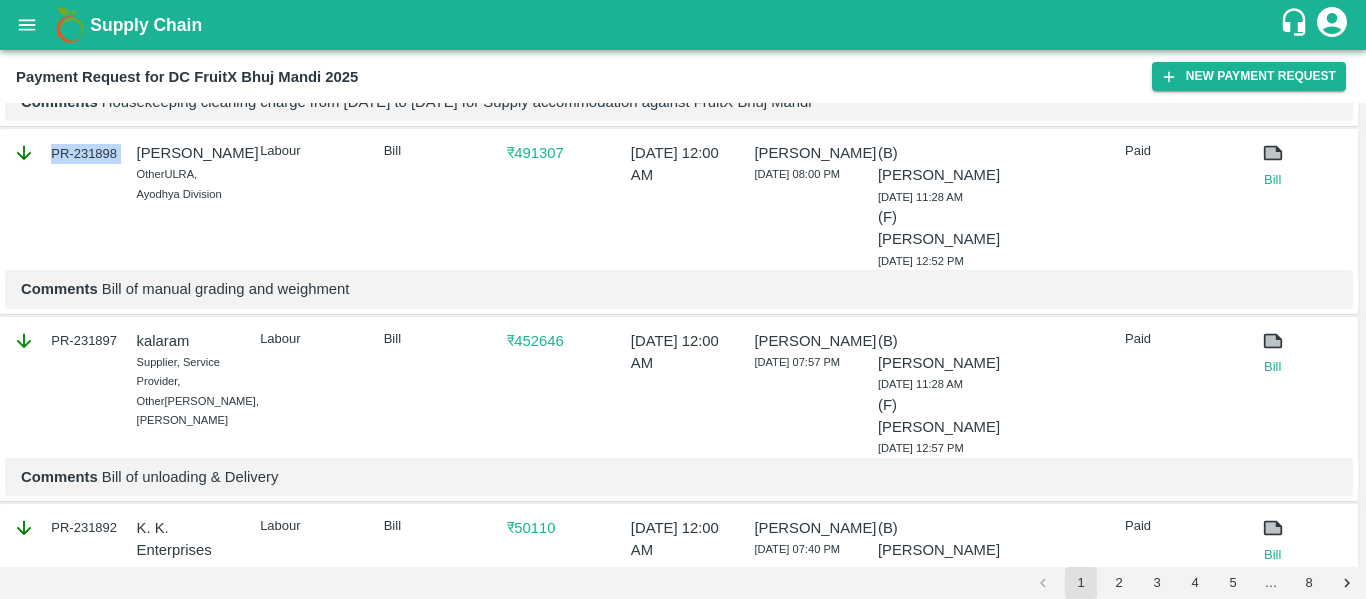 scroll, scrollTop: 3684, scrollLeft: 0, axis: vertical 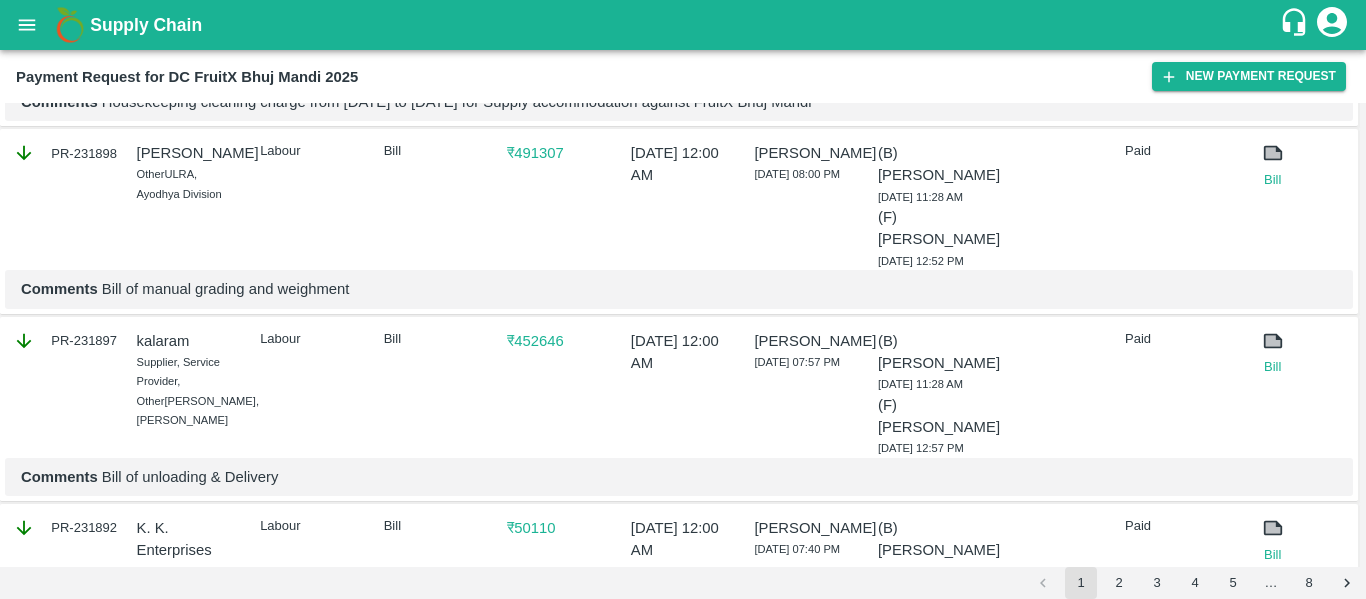 click on "[PERSON_NAME]" at bounding box center (189, 153) 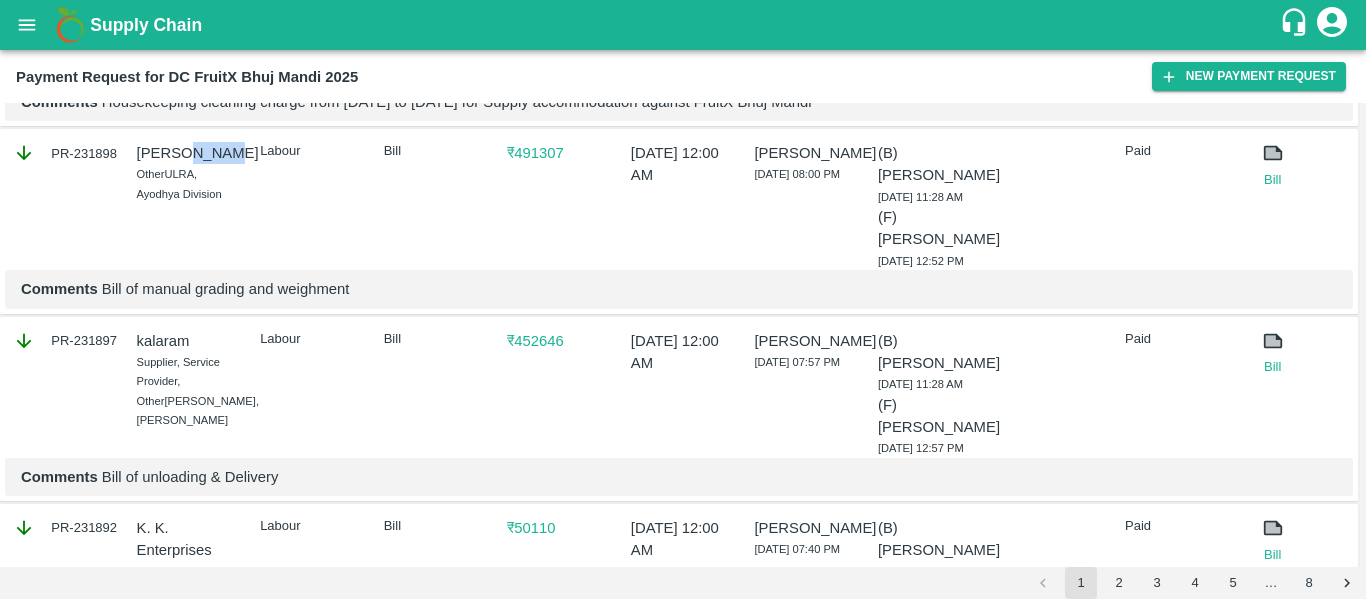 click on "[PERSON_NAME]" at bounding box center [189, 153] 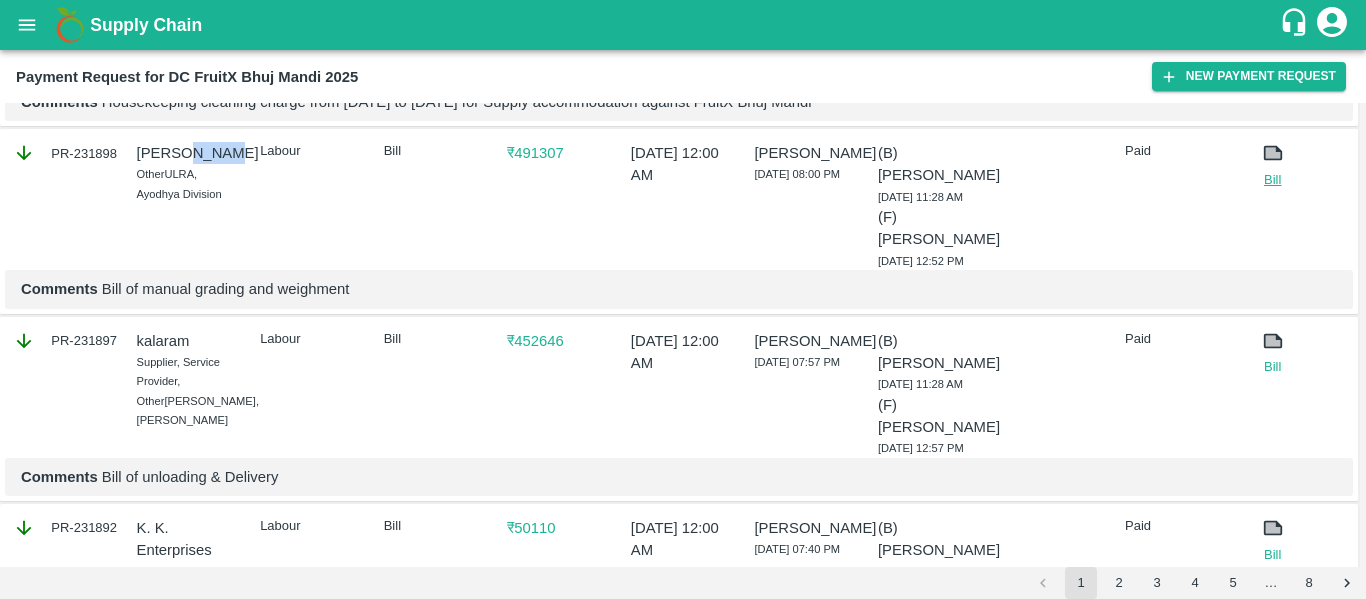 click on "Bill" at bounding box center [1273, 180] 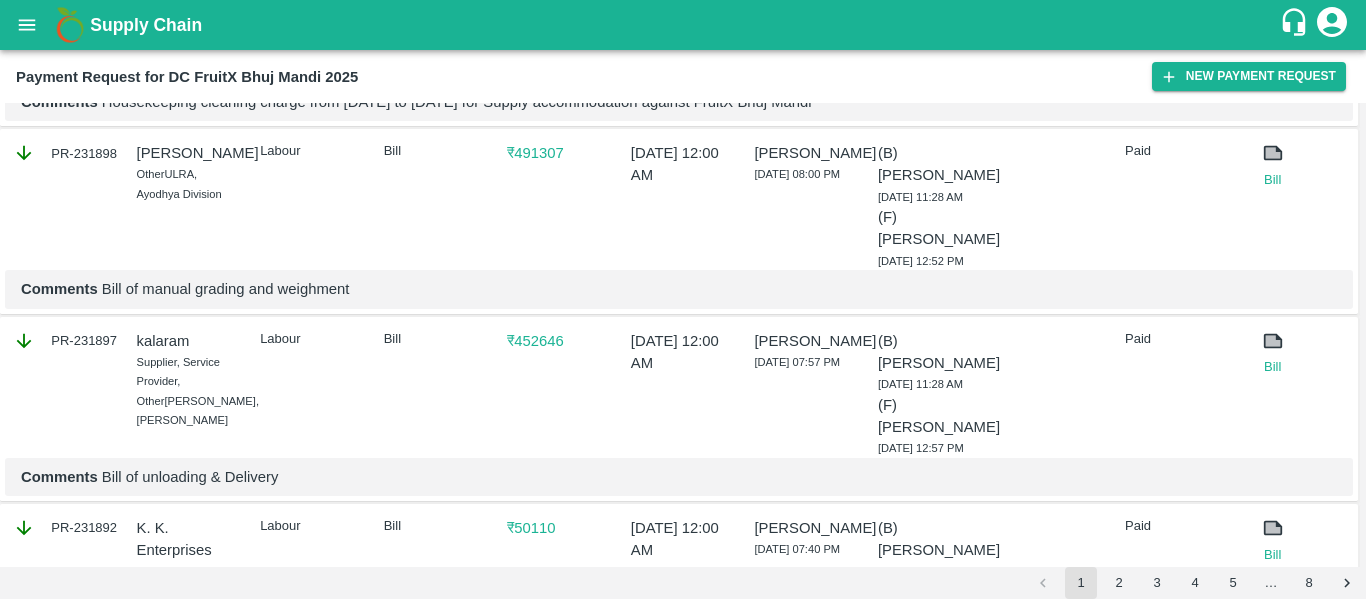 click on "Comments   Bill of manual grading and weighment" at bounding box center (679, 289) 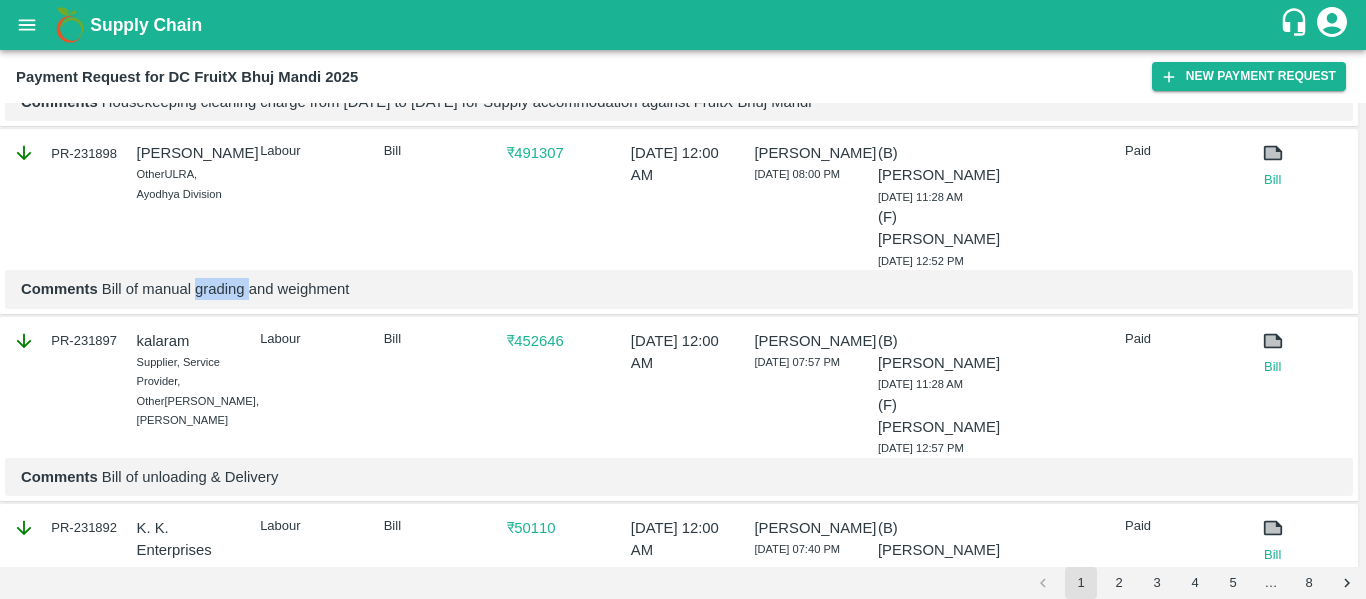 click on "Comments   Bill of manual grading and weighment" at bounding box center (679, 289) 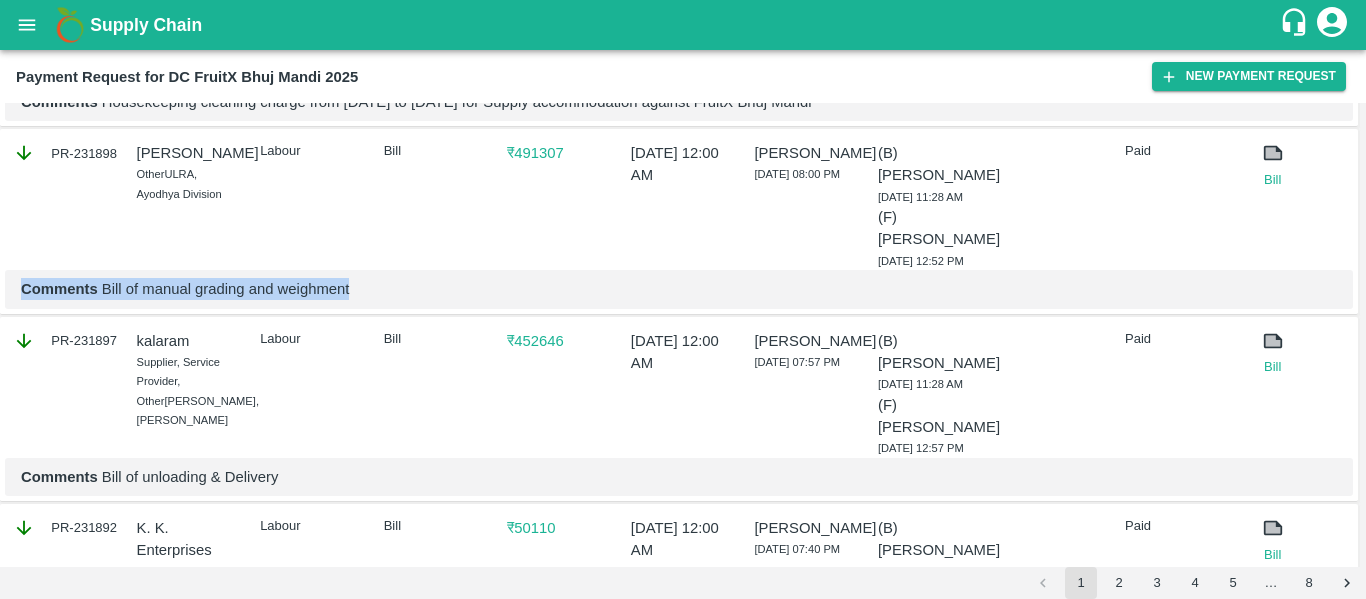 click on "Comments   Bill of manual grading and weighment" at bounding box center (679, 289) 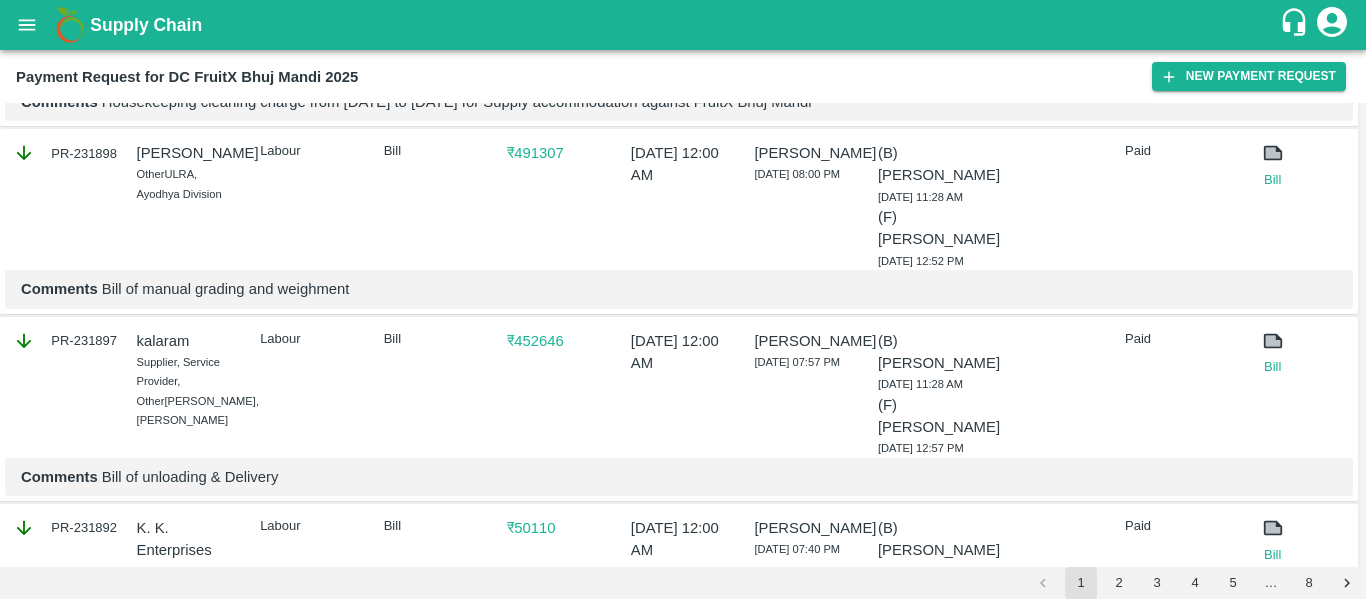 click on "Comments   Bill of manual grading and weighment" at bounding box center [679, 289] 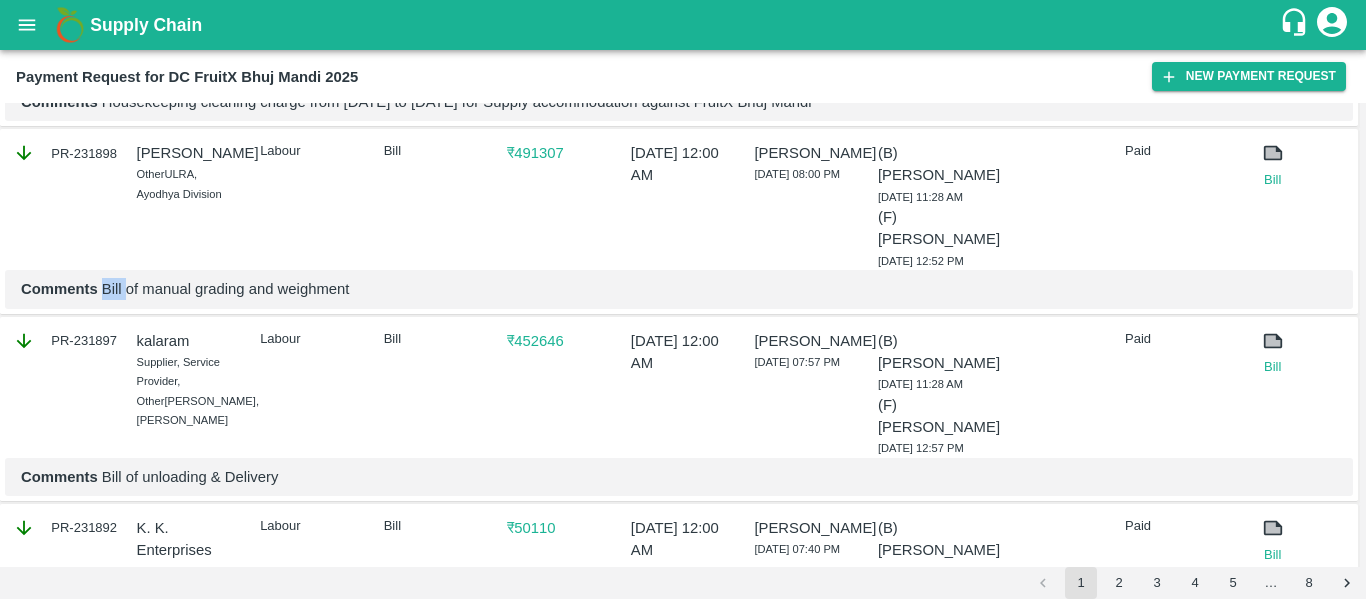 click on "Comments   Bill of manual grading and weighment" at bounding box center [679, 289] 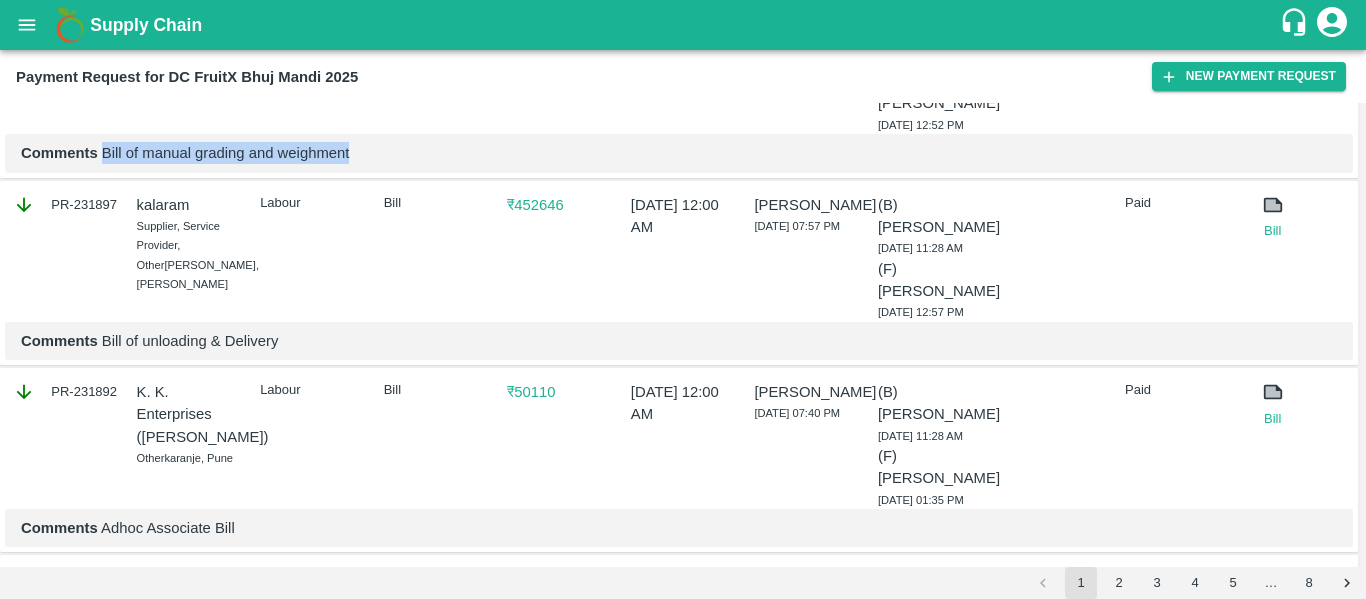 scroll, scrollTop: 3823, scrollLeft: 0, axis: vertical 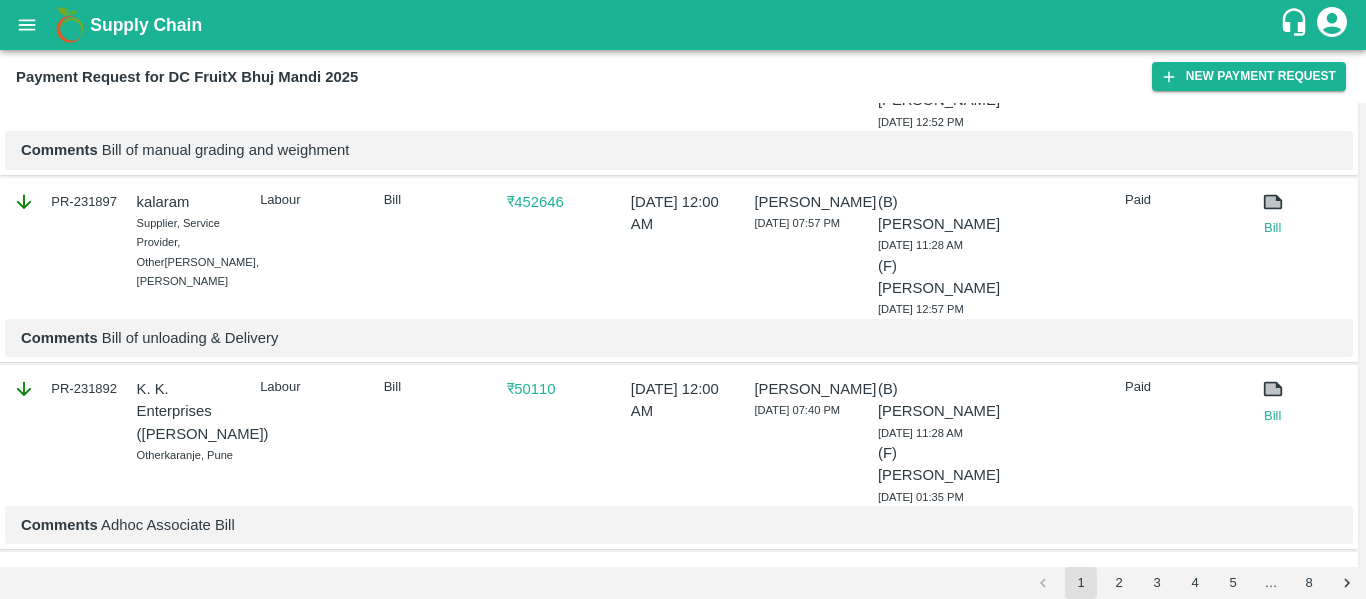 click on "PR-231897" at bounding box center (61, 251) 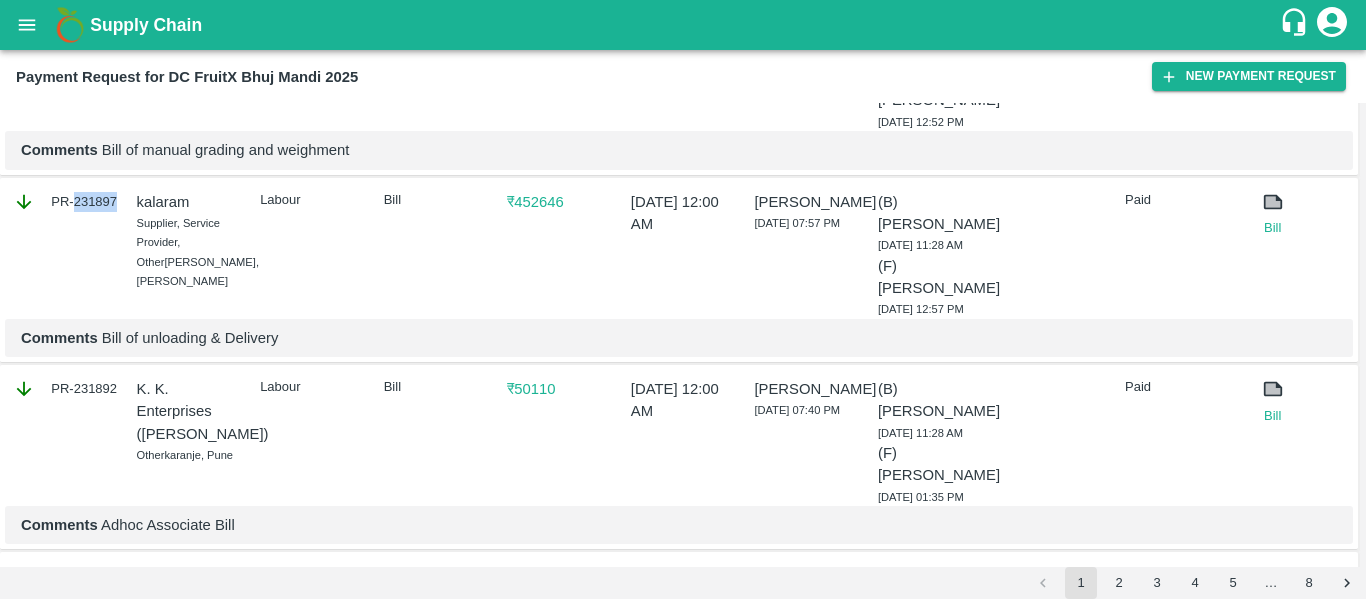 click on "PR-231897" at bounding box center [61, 251] 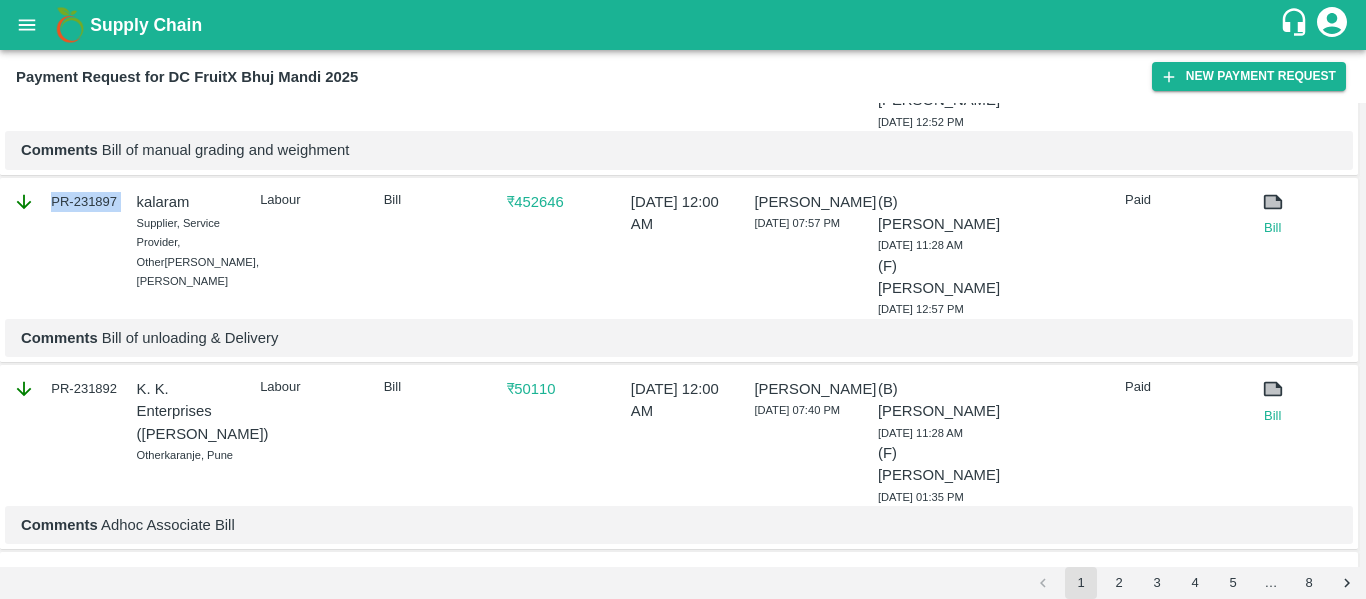 click on "PR-231897" at bounding box center (61, 251) 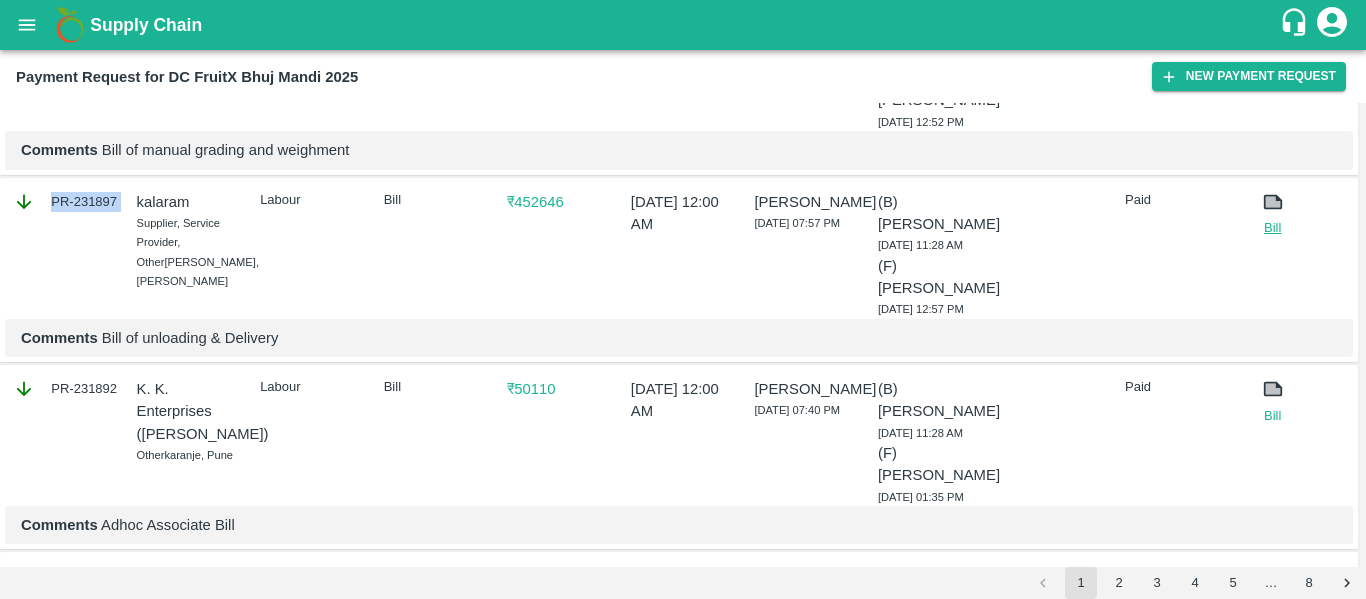 click on "Bill" at bounding box center [1273, 228] 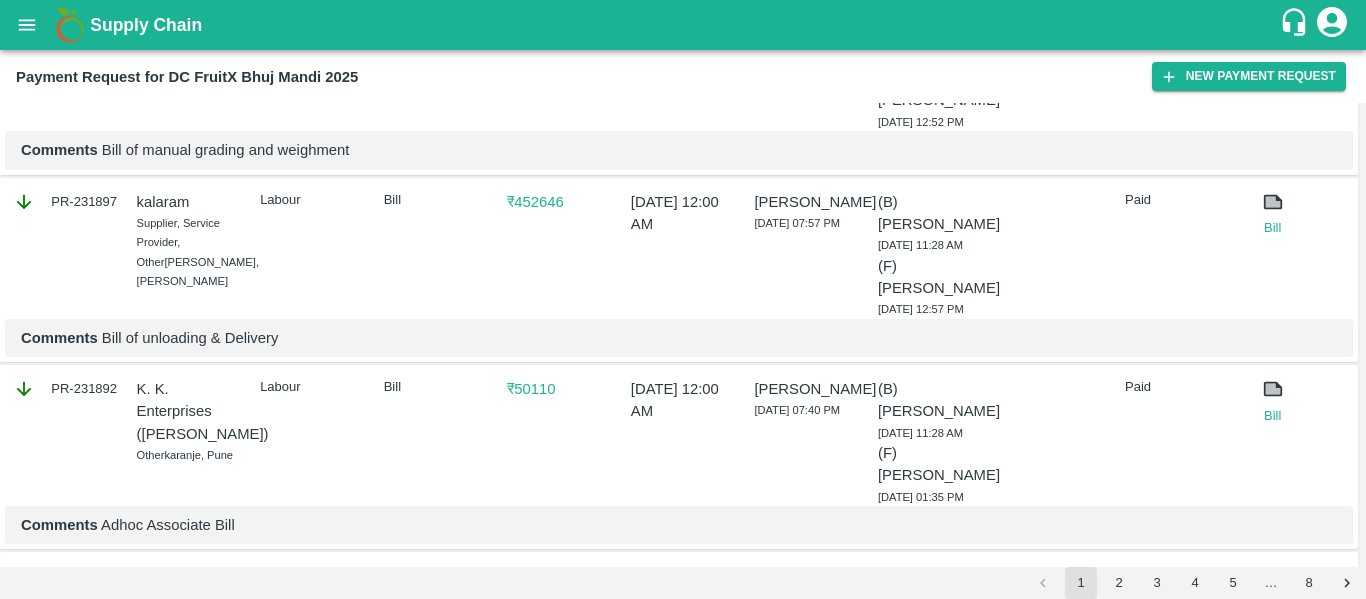 click on "Comments   Bill of unloading & Delivery" at bounding box center (679, 338) 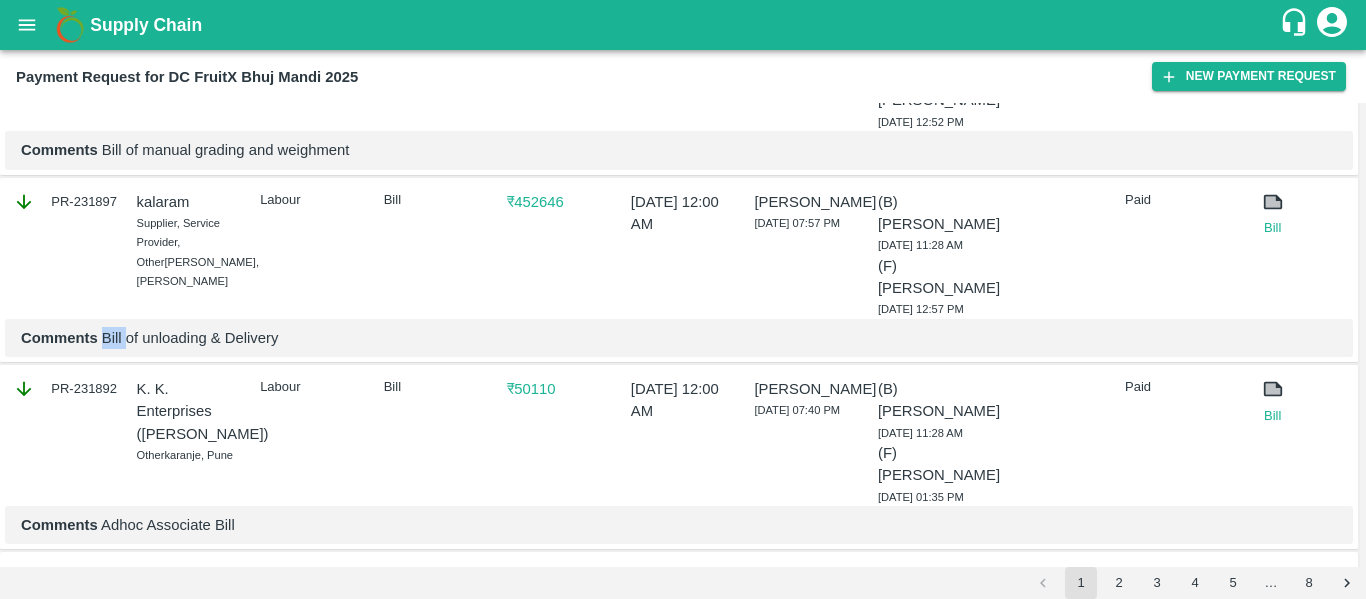 click on "Comments   Bill of unloading & Delivery" at bounding box center (679, 338) 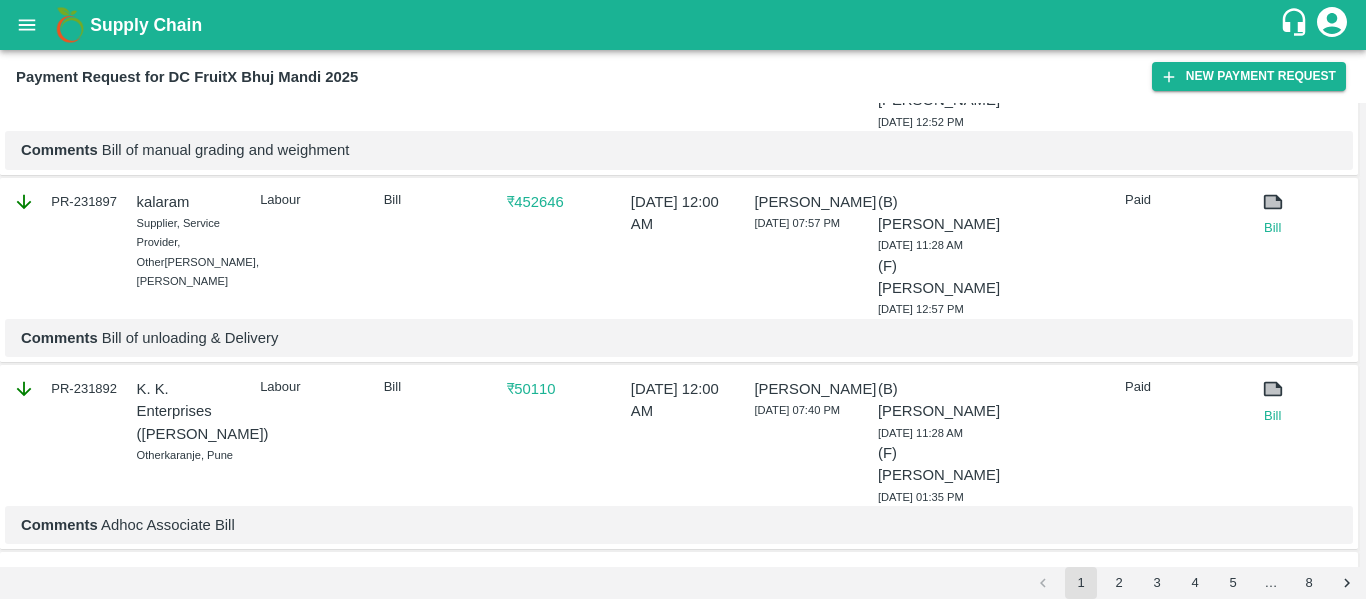 click on "Comments   Bill of unloading & Delivery" at bounding box center [679, 338] 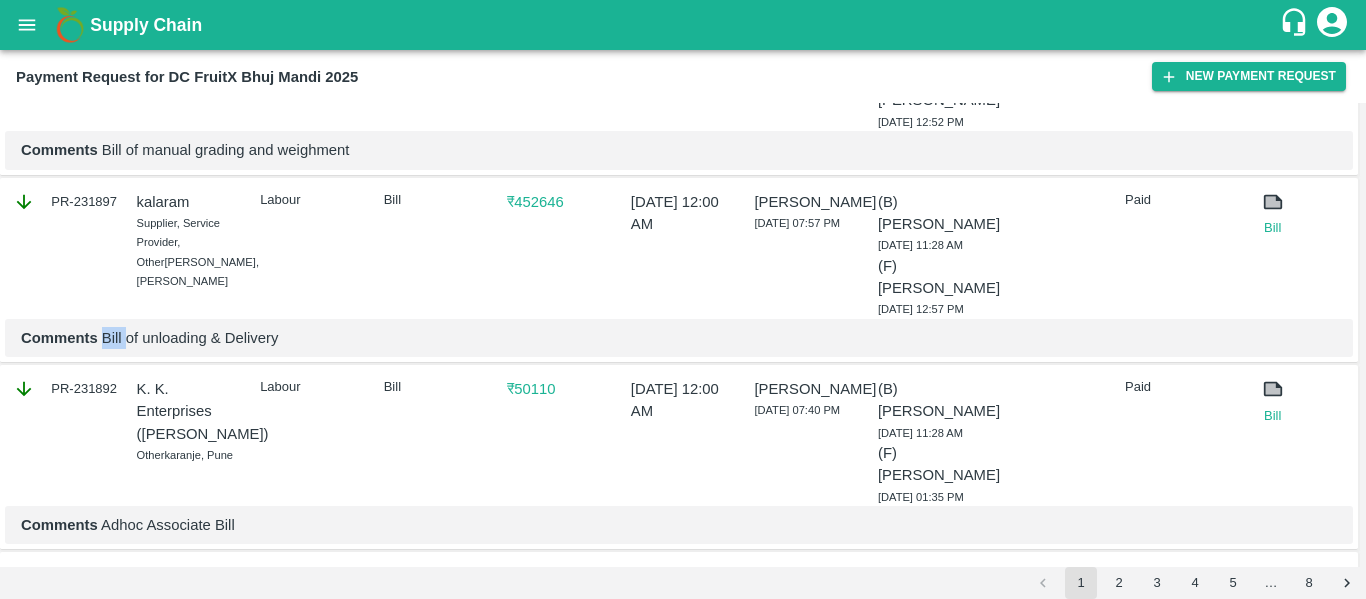 click on "Comments   Bill of unloading & Delivery" at bounding box center (679, 338) 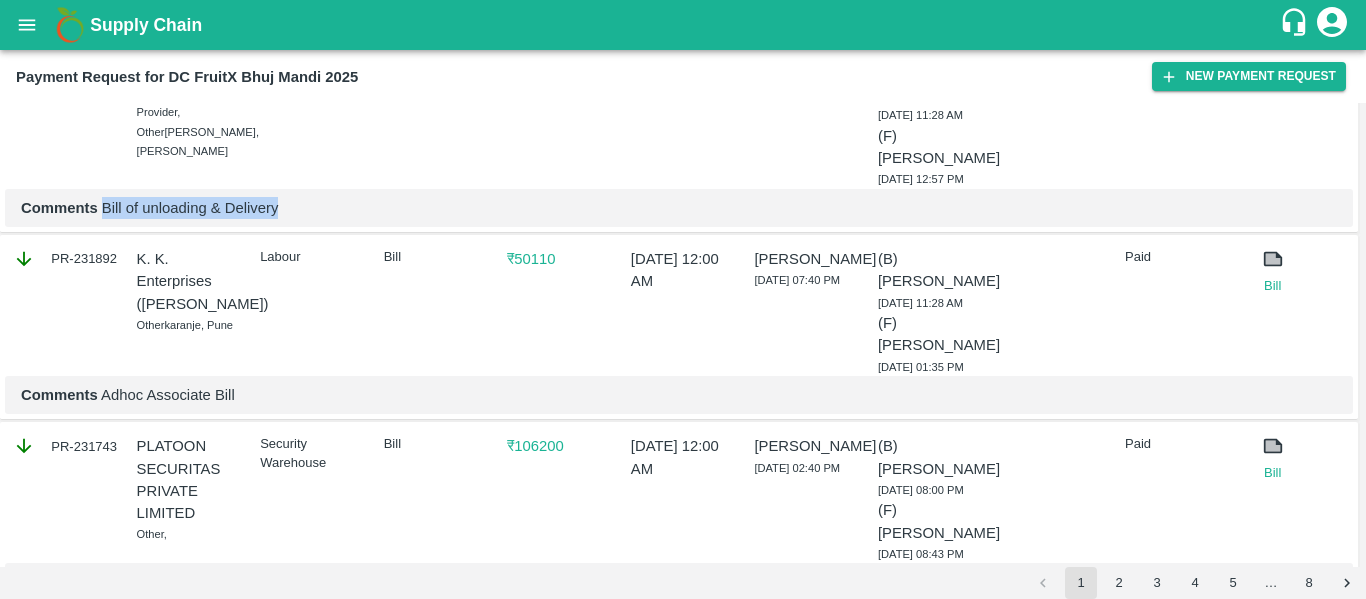 scroll, scrollTop: 3954, scrollLeft: 0, axis: vertical 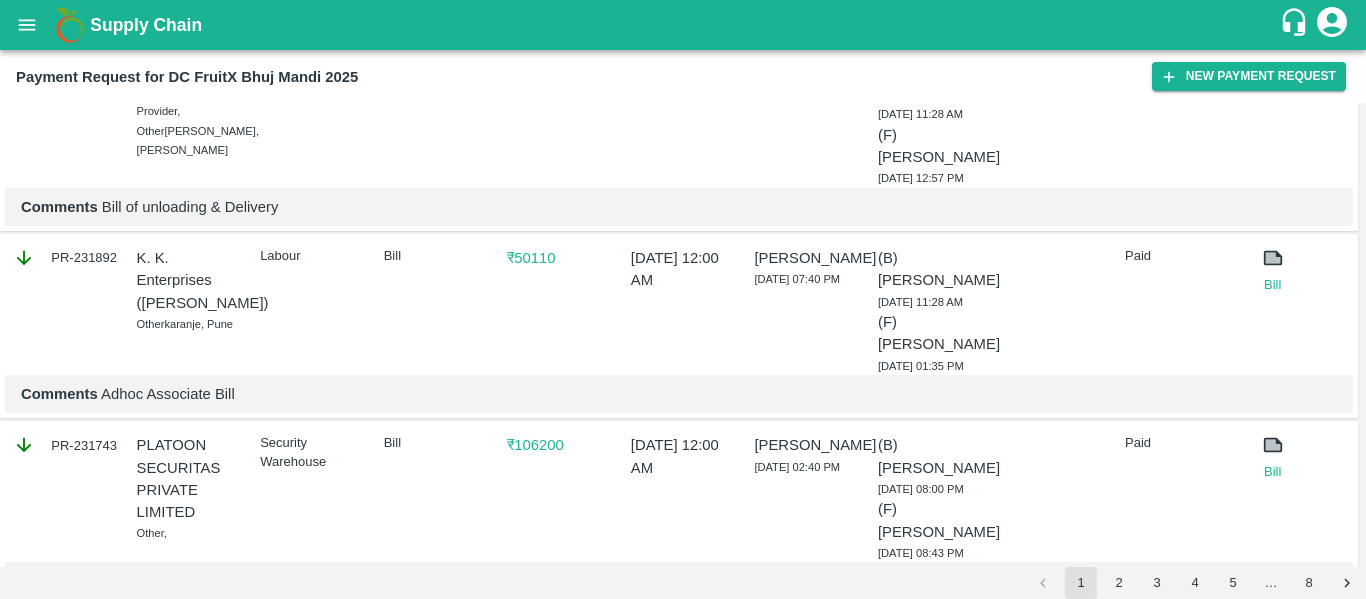 click on "PR-231892" at bounding box center (65, 258) 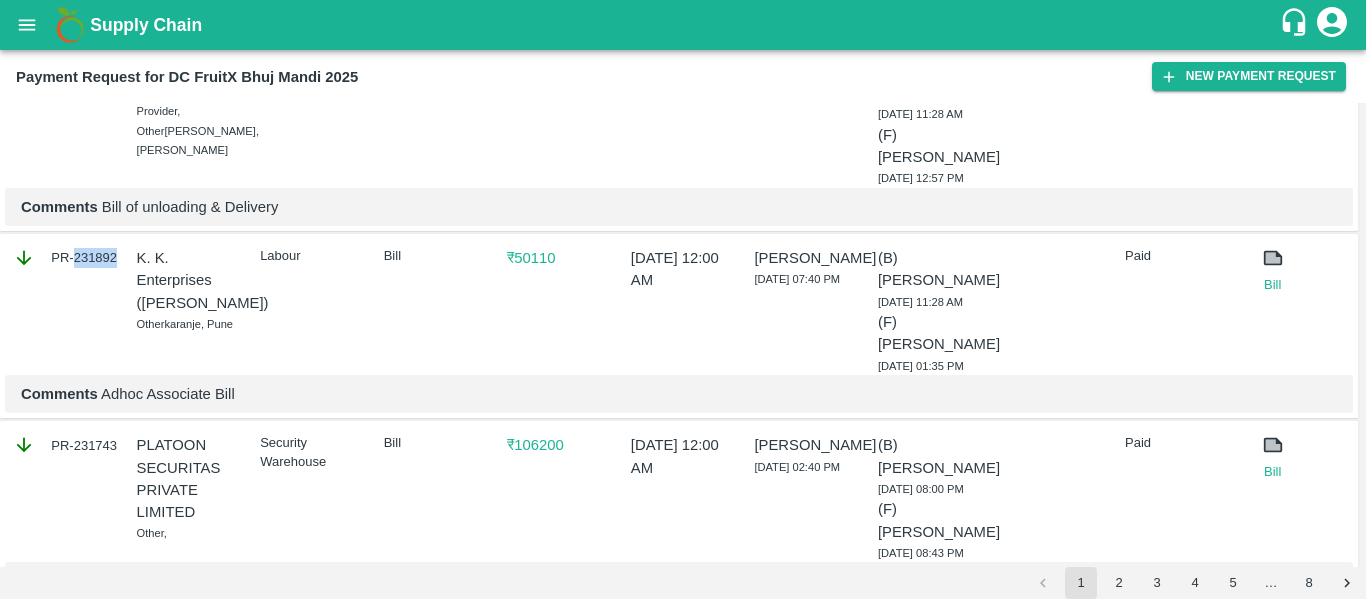 click on "PR-231892" at bounding box center [65, 258] 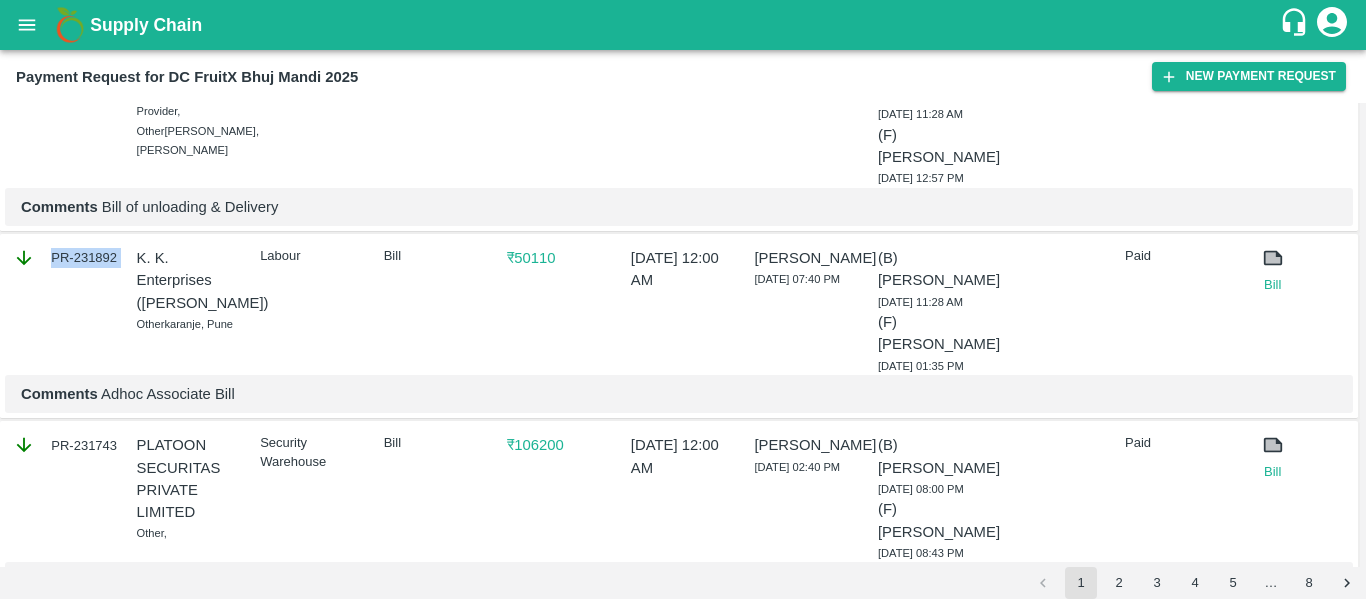 click on "PR-231892" at bounding box center [65, 258] 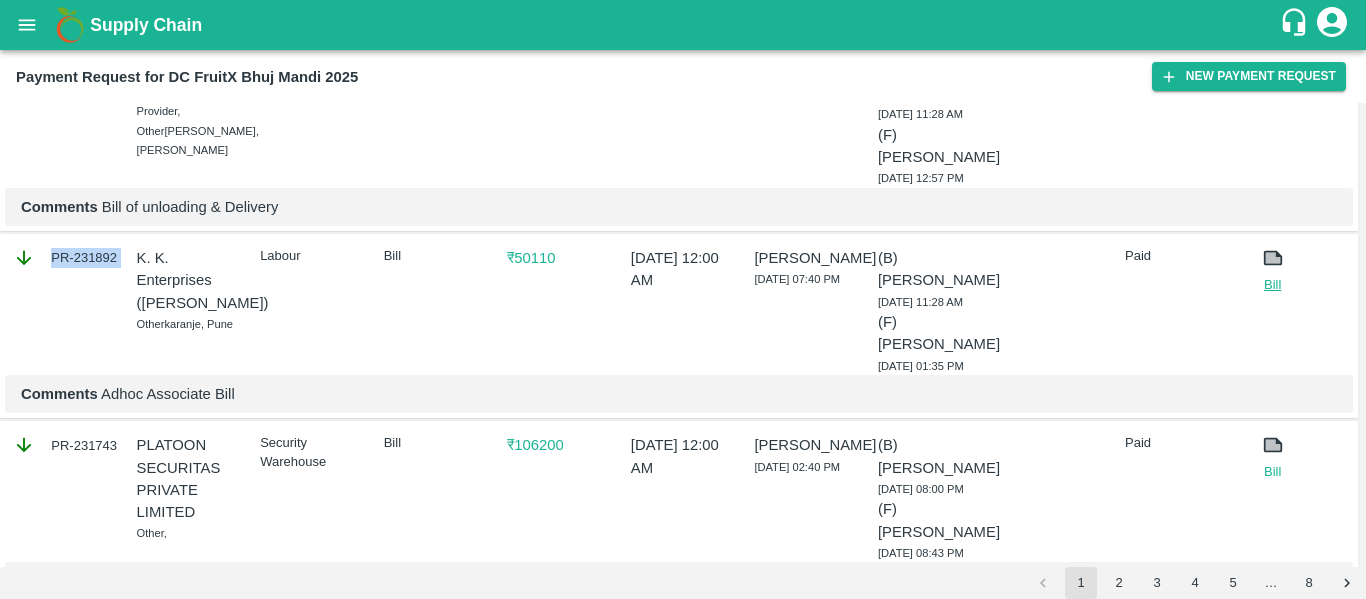 click on "Bill" at bounding box center (1273, 285) 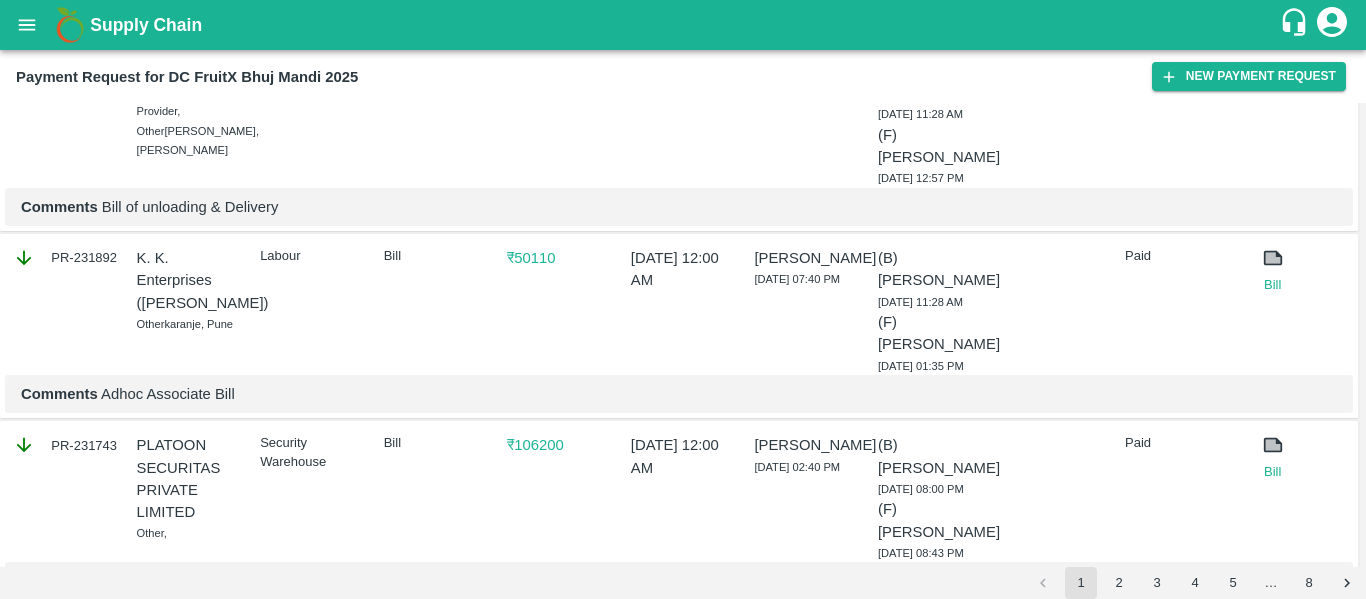 click on "Comments   Adhoc Associate Bill" at bounding box center (679, 394) 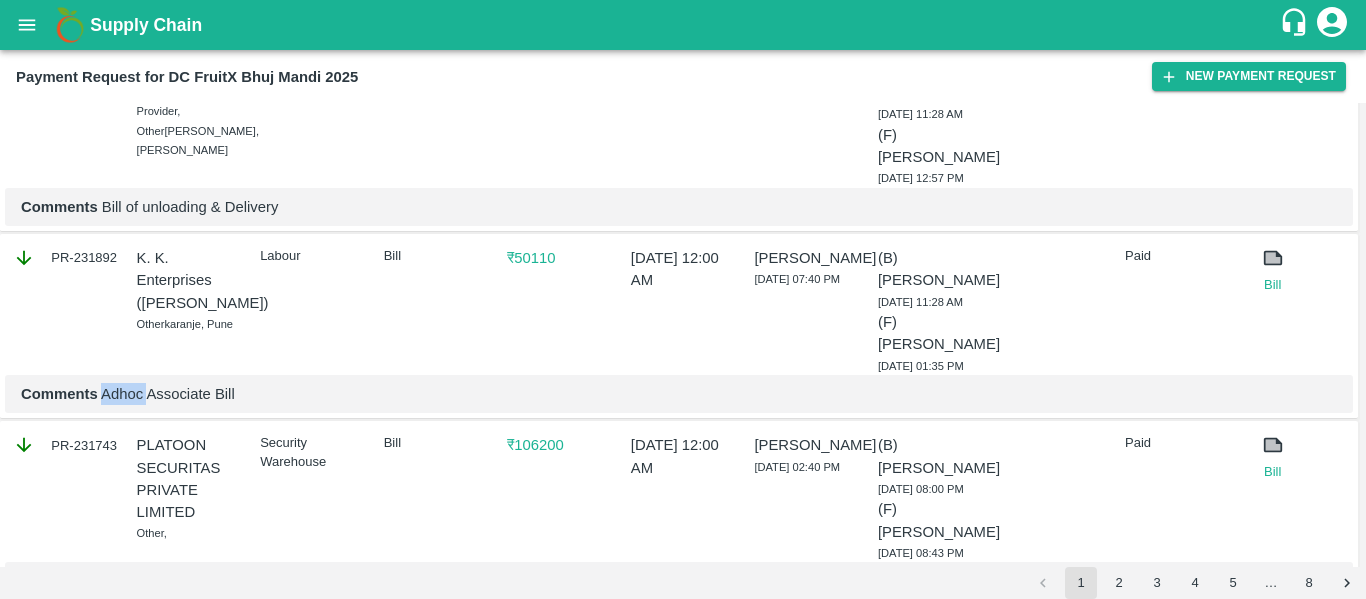 click on "Comments   Adhoc Associate Bill" at bounding box center [679, 394] 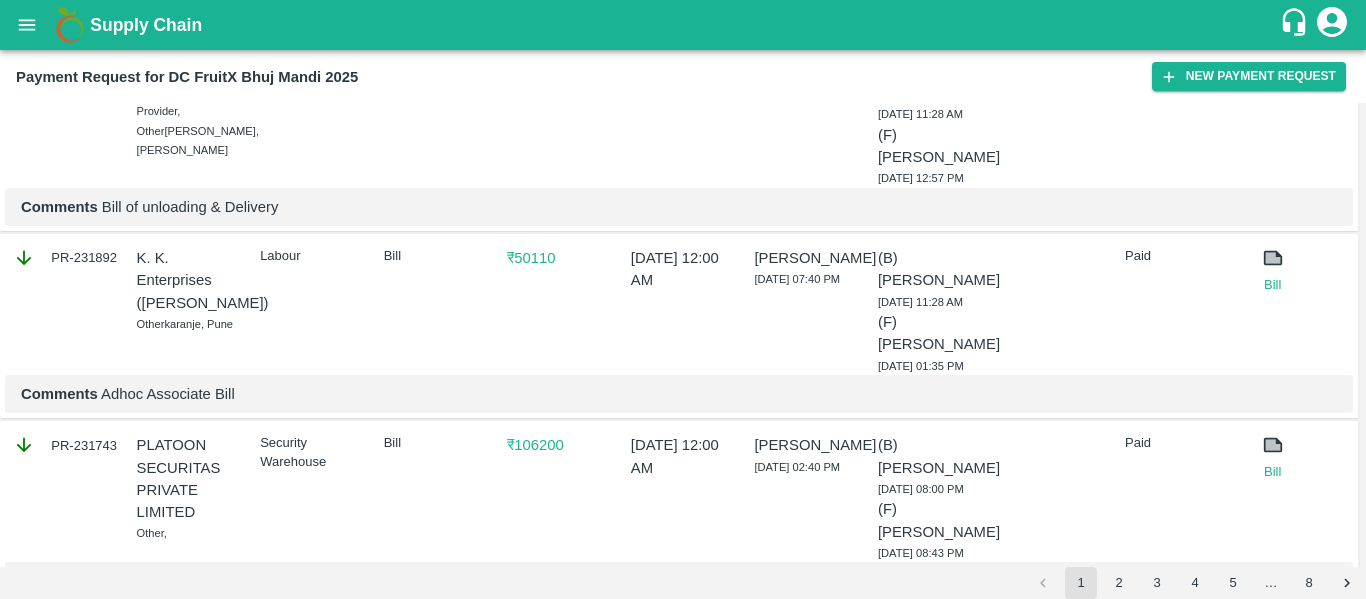 click on "Bill" at bounding box center (432, 307) 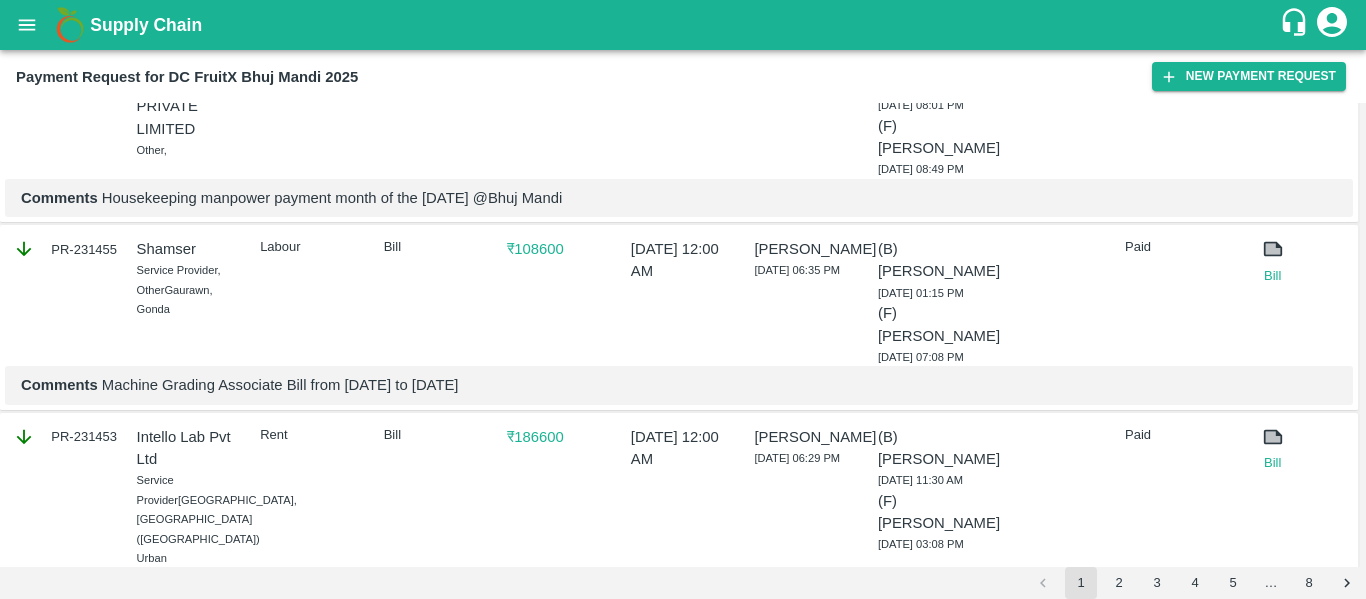 scroll, scrollTop: 4530, scrollLeft: 0, axis: vertical 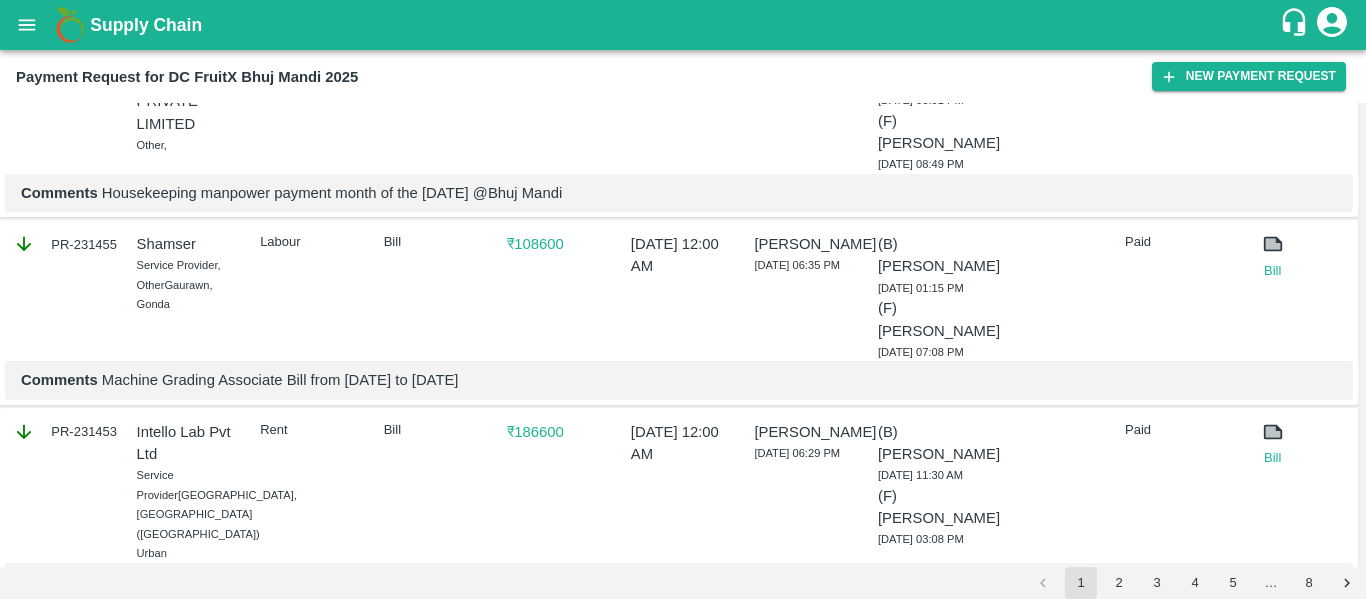 click on "PR-231455" at bounding box center [65, 244] 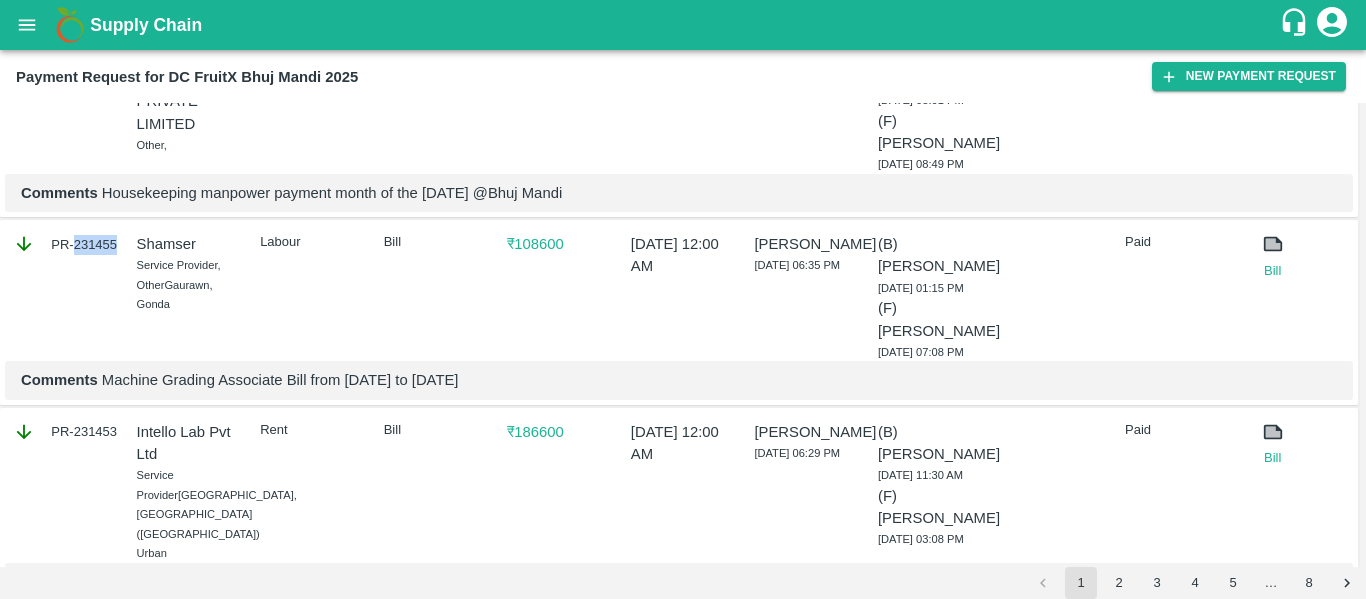 click on "PR-231455" at bounding box center [65, 244] 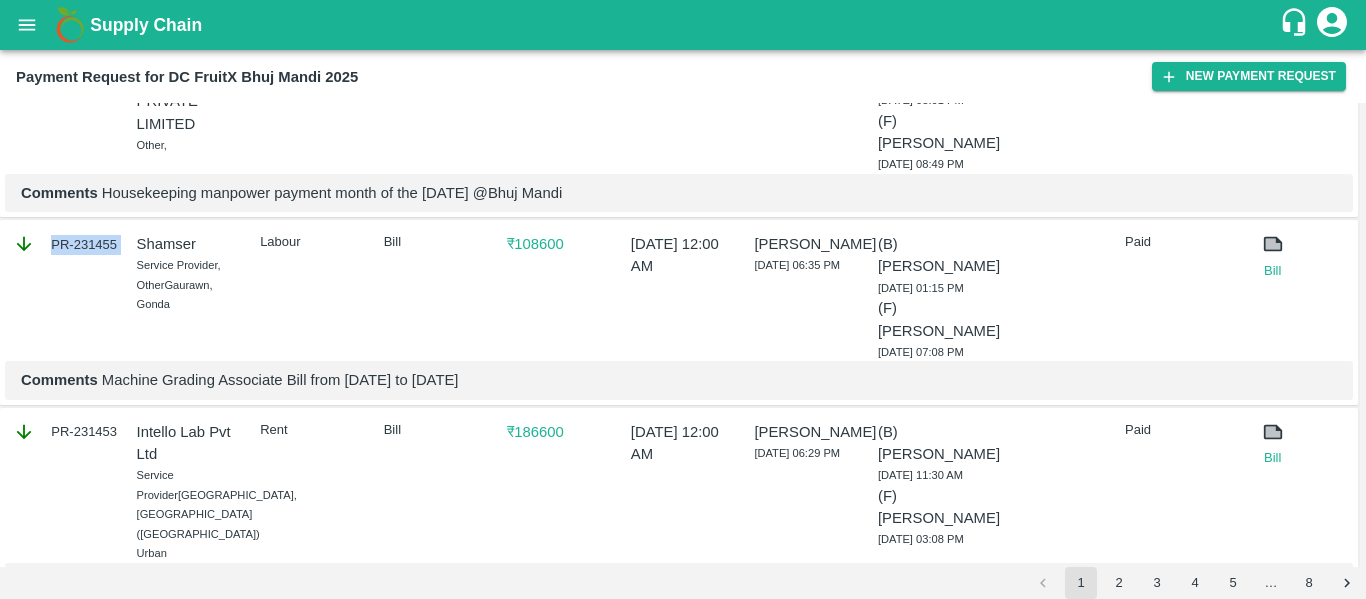 click on "PR-231455" at bounding box center [65, 244] 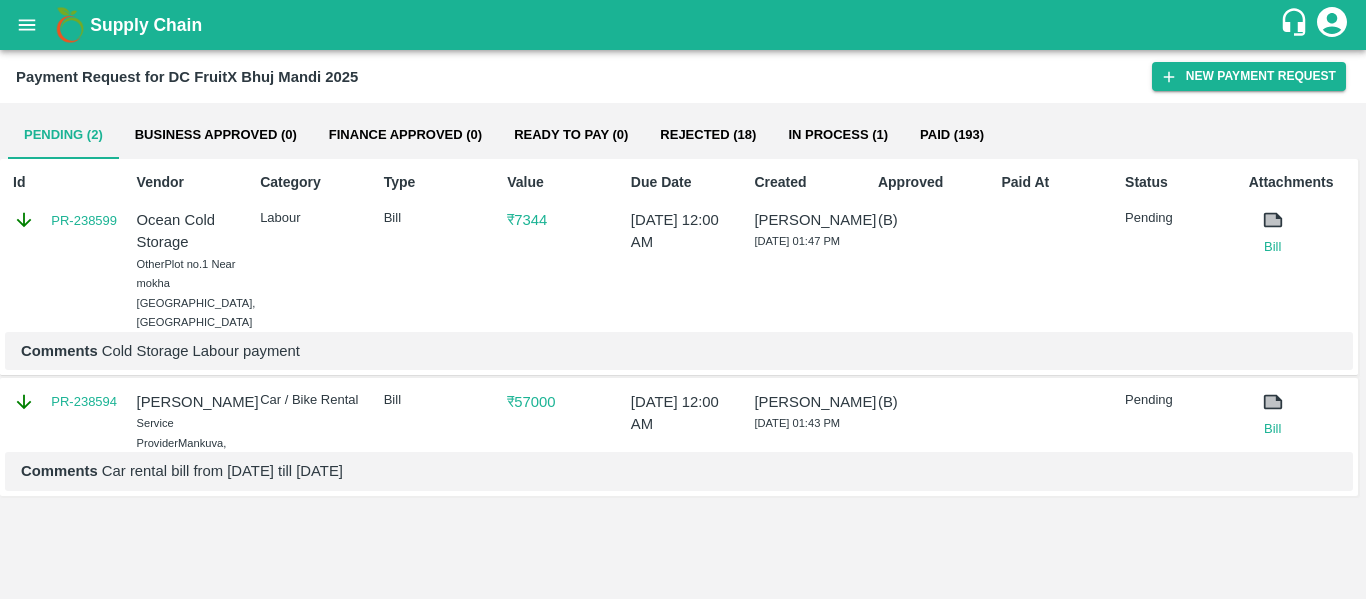 scroll, scrollTop: 0, scrollLeft: 0, axis: both 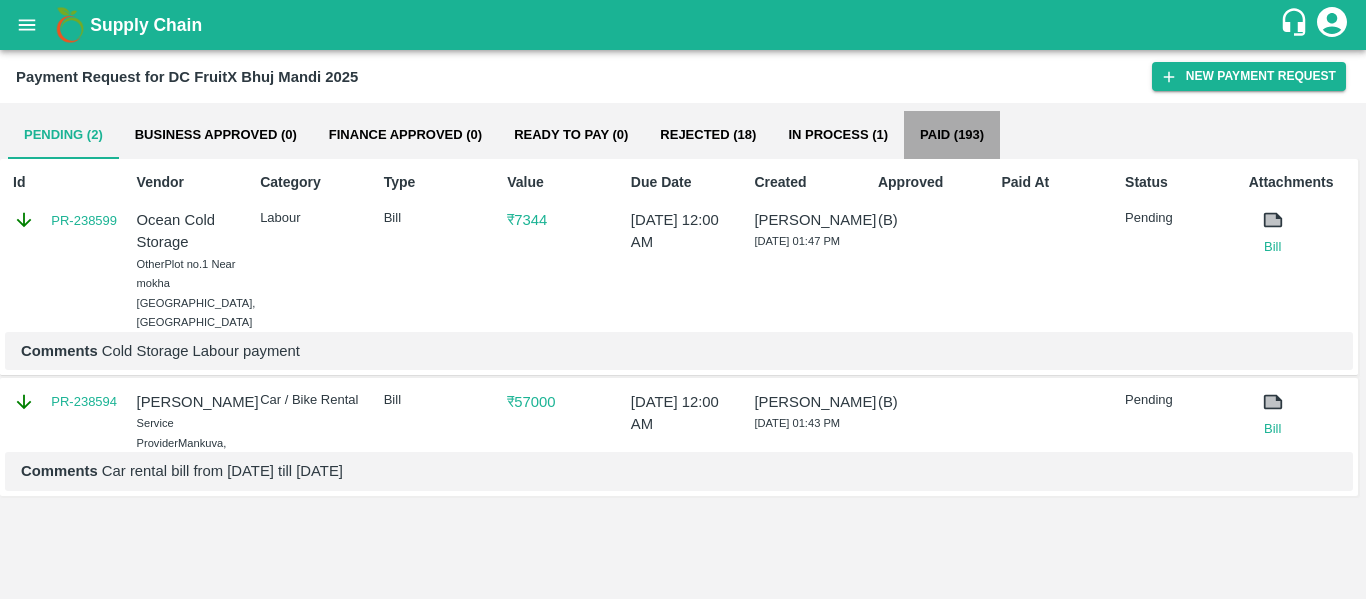 click on "Paid (193)" at bounding box center (952, 135) 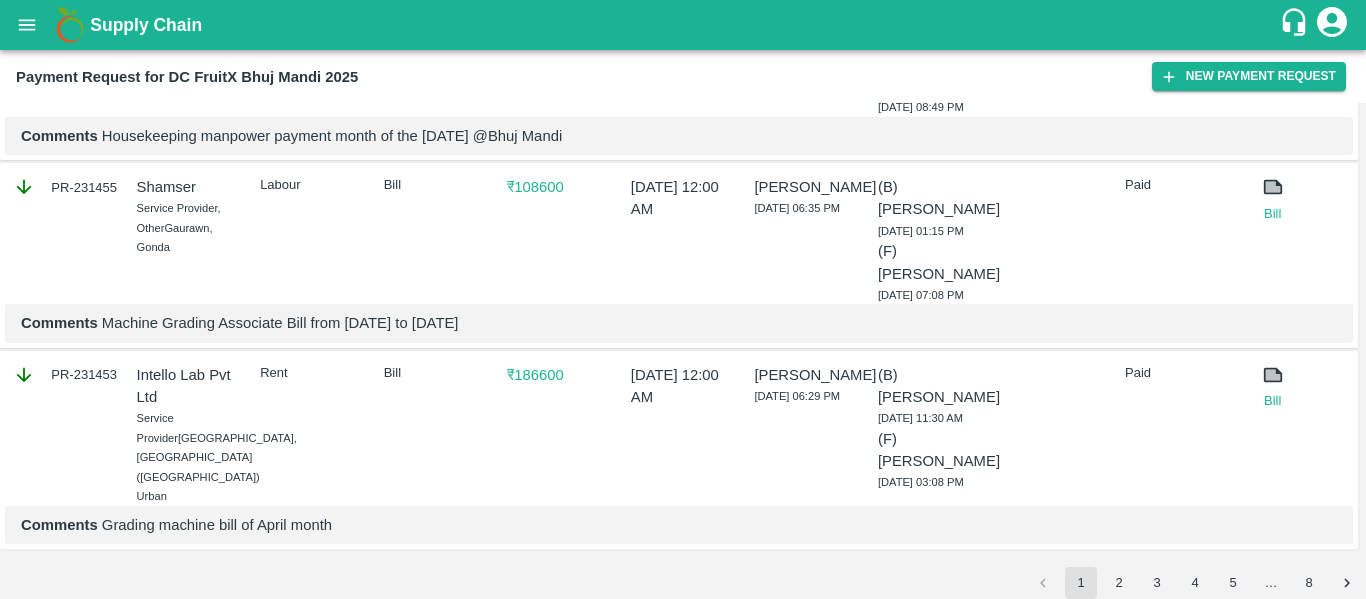 scroll, scrollTop: 4629, scrollLeft: 0, axis: vertical 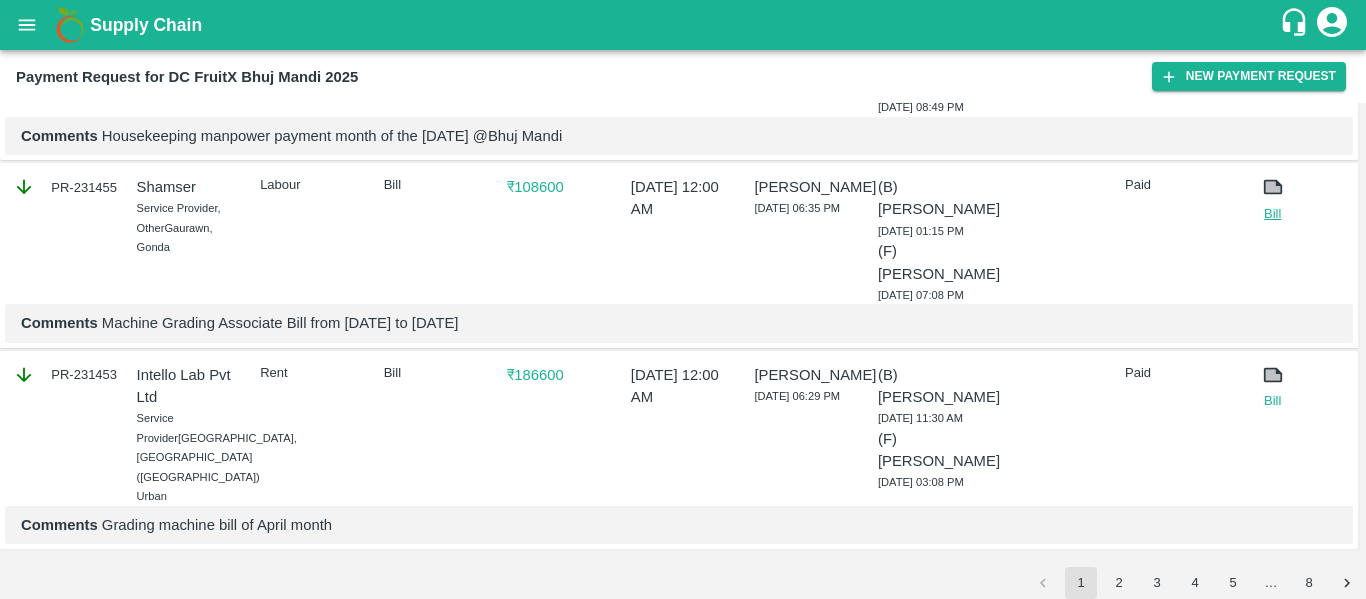 click on "Bill" at bounding box center (1273, 214) 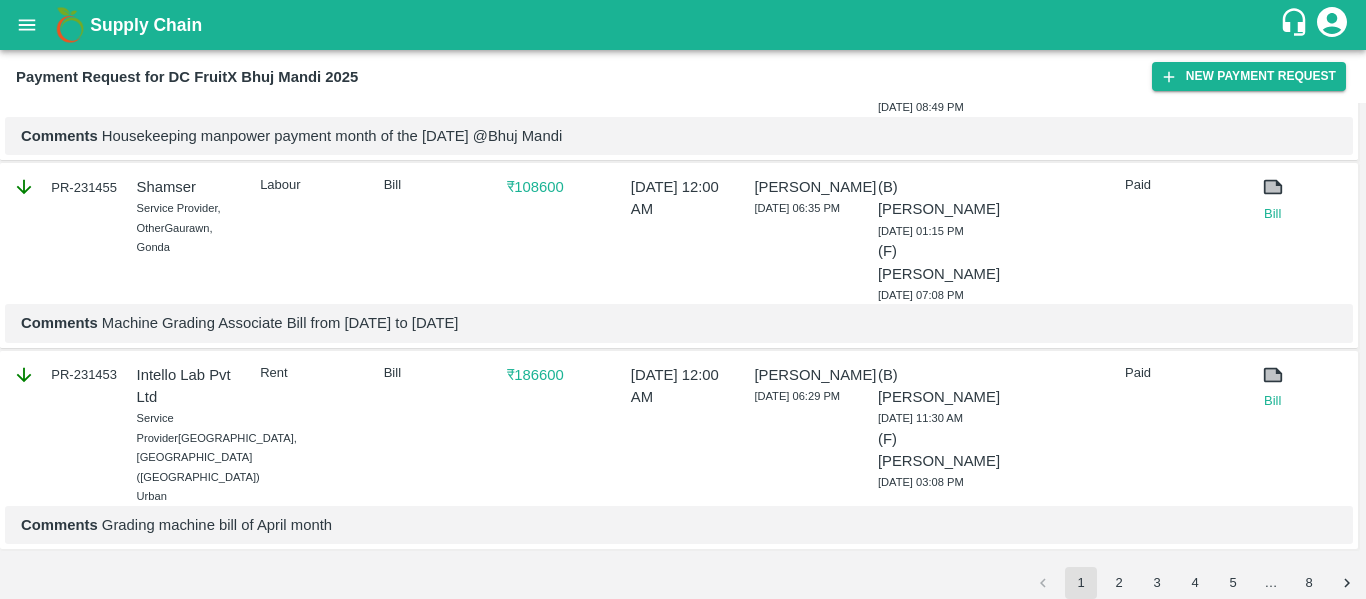 scroll, scrollTop: 4671, scrollLeft: 0, axis: vertical 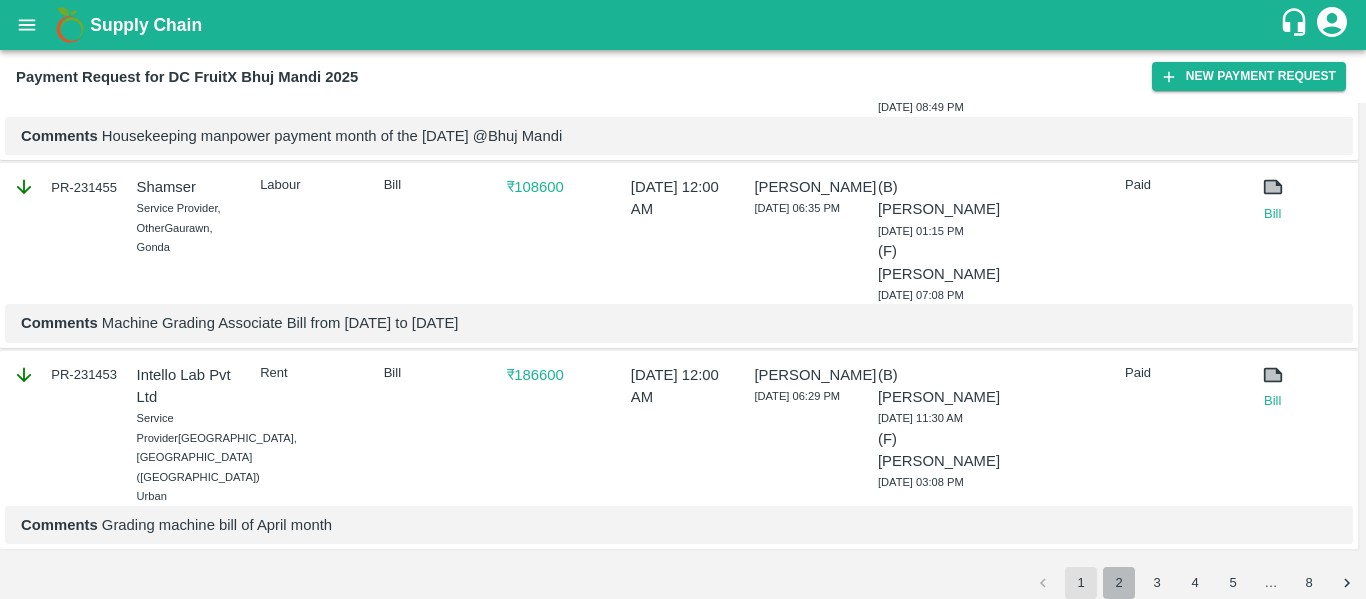 click on "2" at bounding box center [1119, 583] 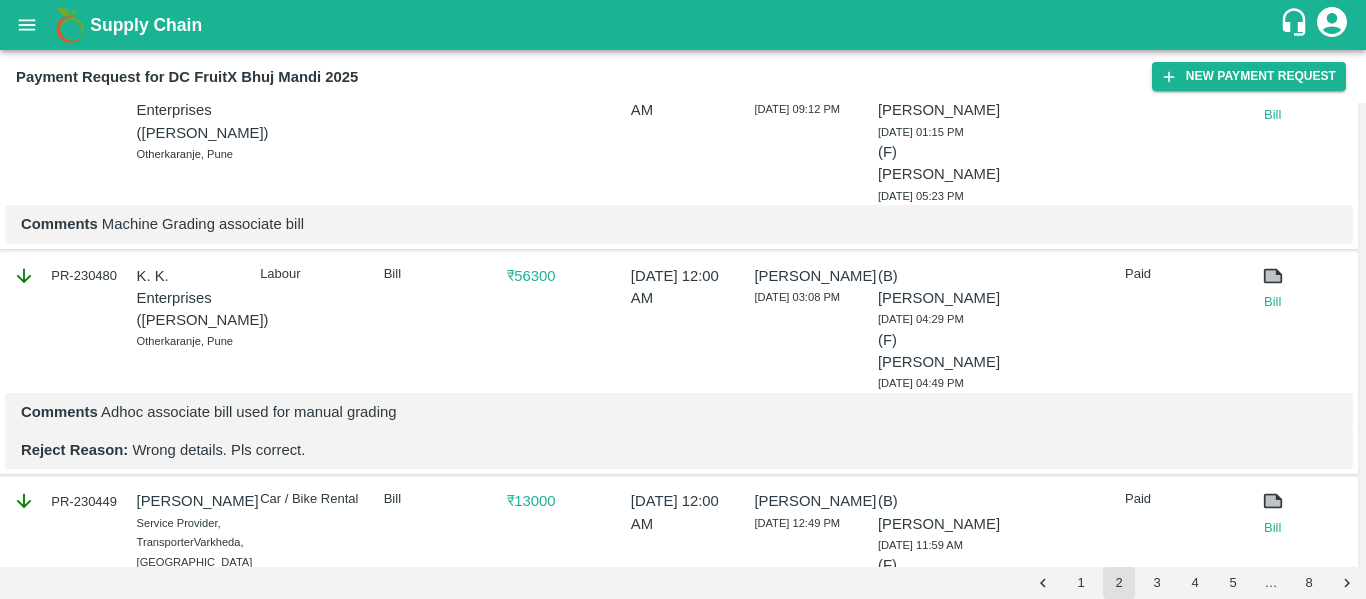 scroll, scrollTop: 2021, scrollLeft: 0, axis: vertical 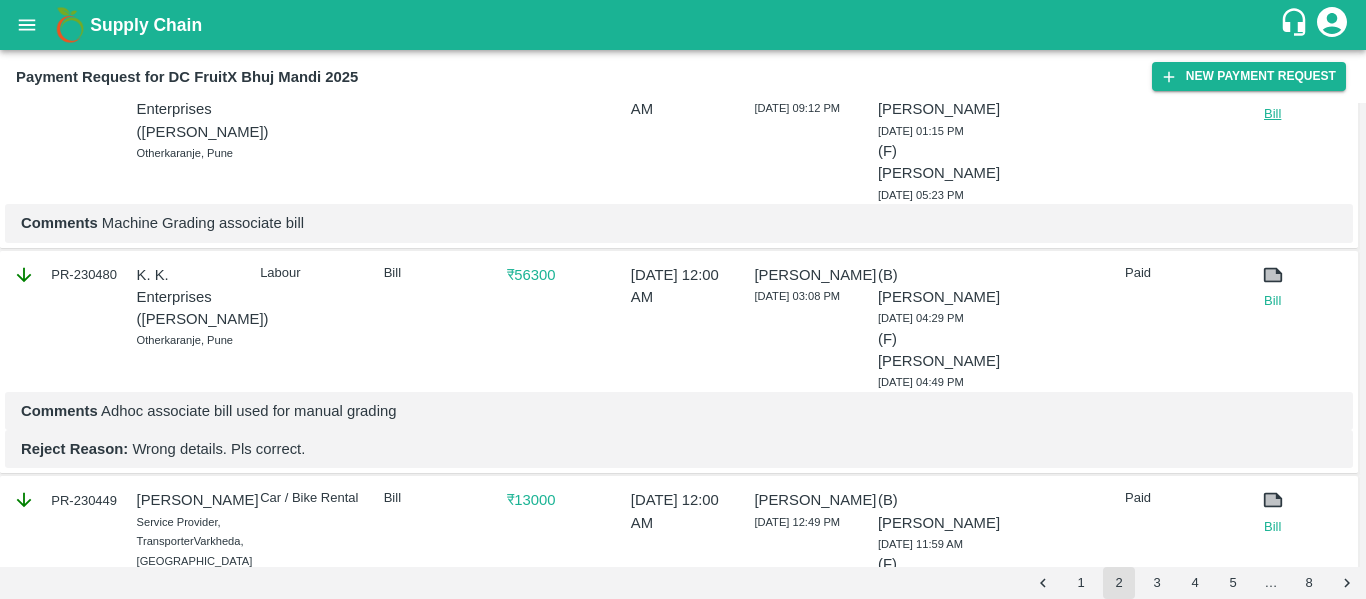 click on "Bill" at bounding box center [1273, 114] 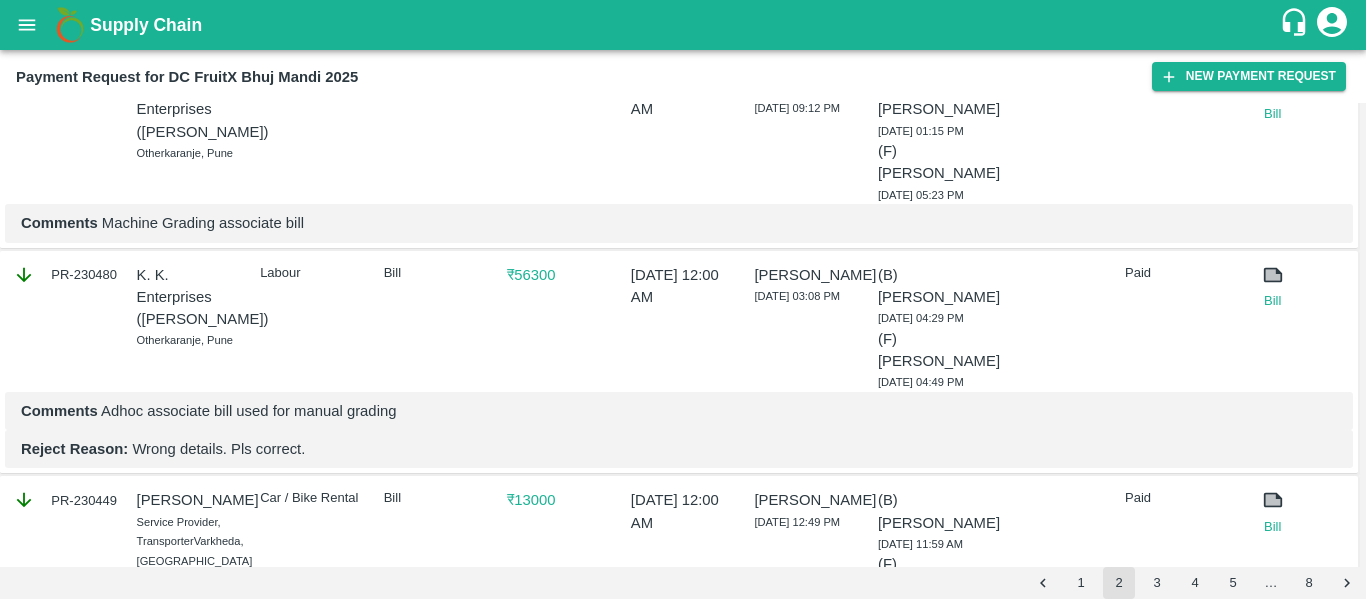 click on "PR-230480" at bounding box center [65, 275] 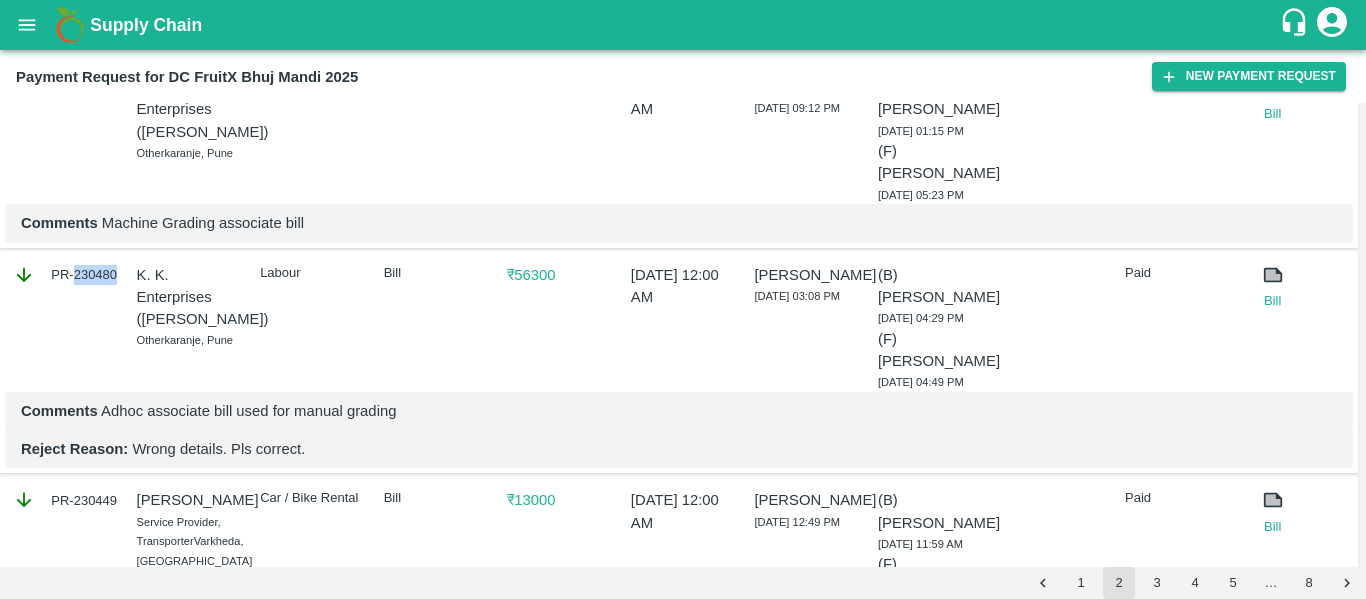 click on "PR-230480" at bounding box center (65, 275) 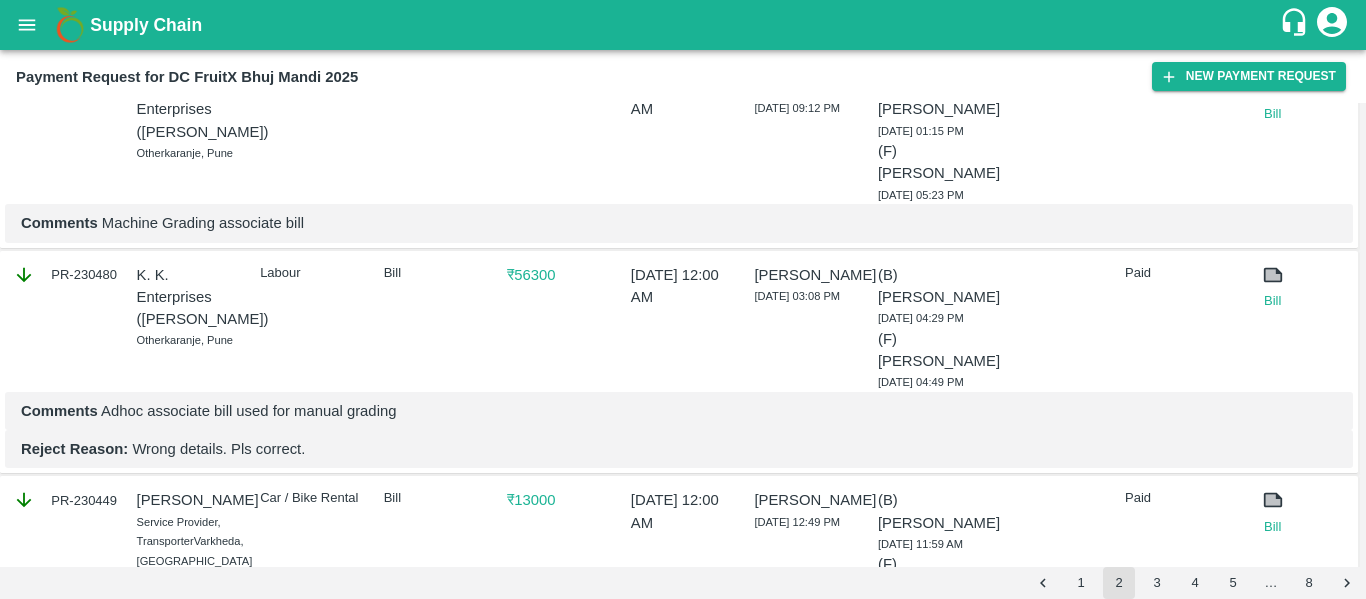 click on "PR-230542" at bounding box center (65, 87) 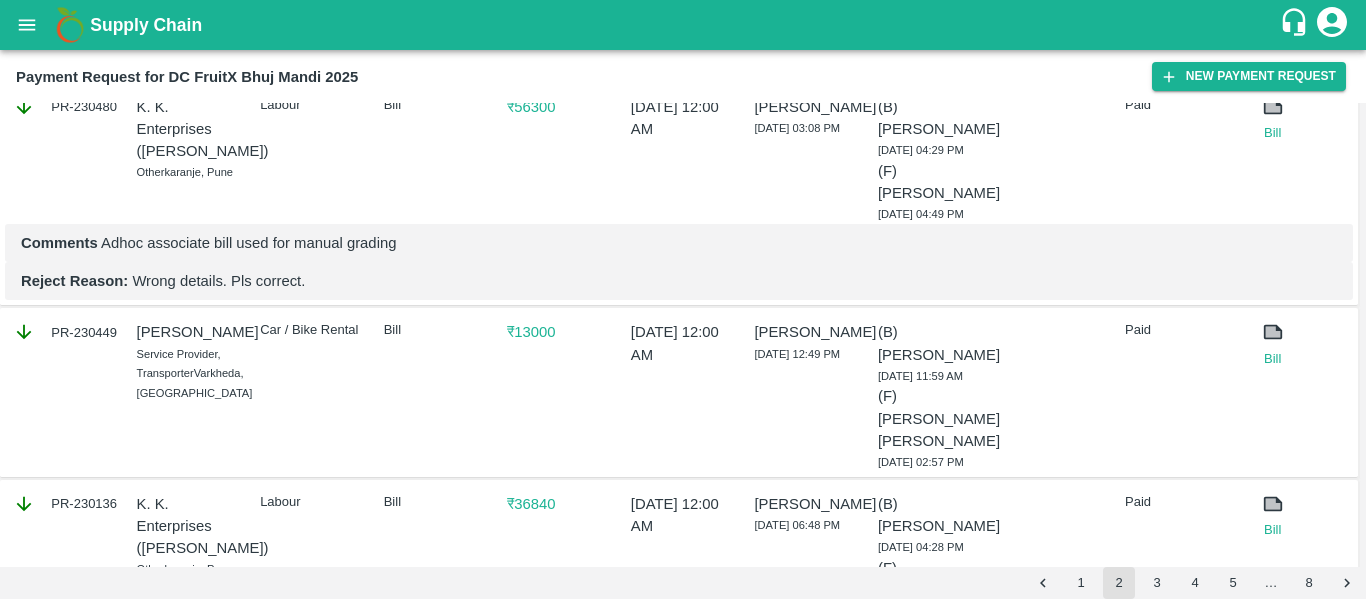 scroll, scrollTop: 2194, scrollLeft: 0, axis: vertical 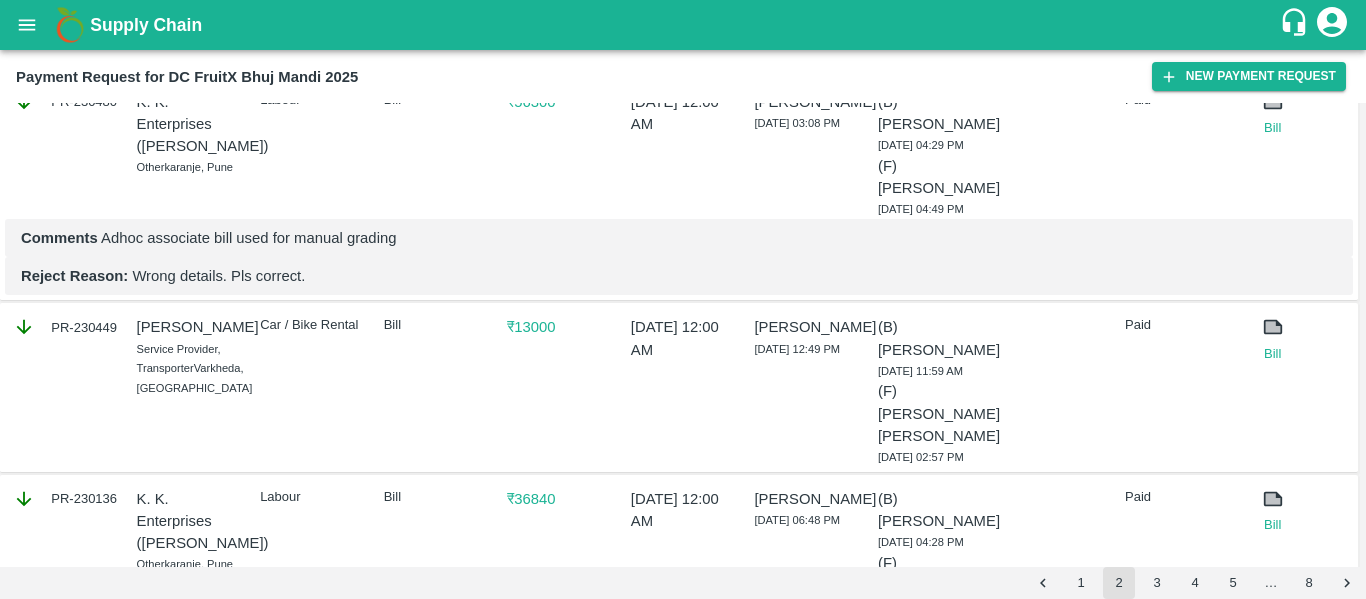 click on "PR-230480" at bounding box center [65, 102] 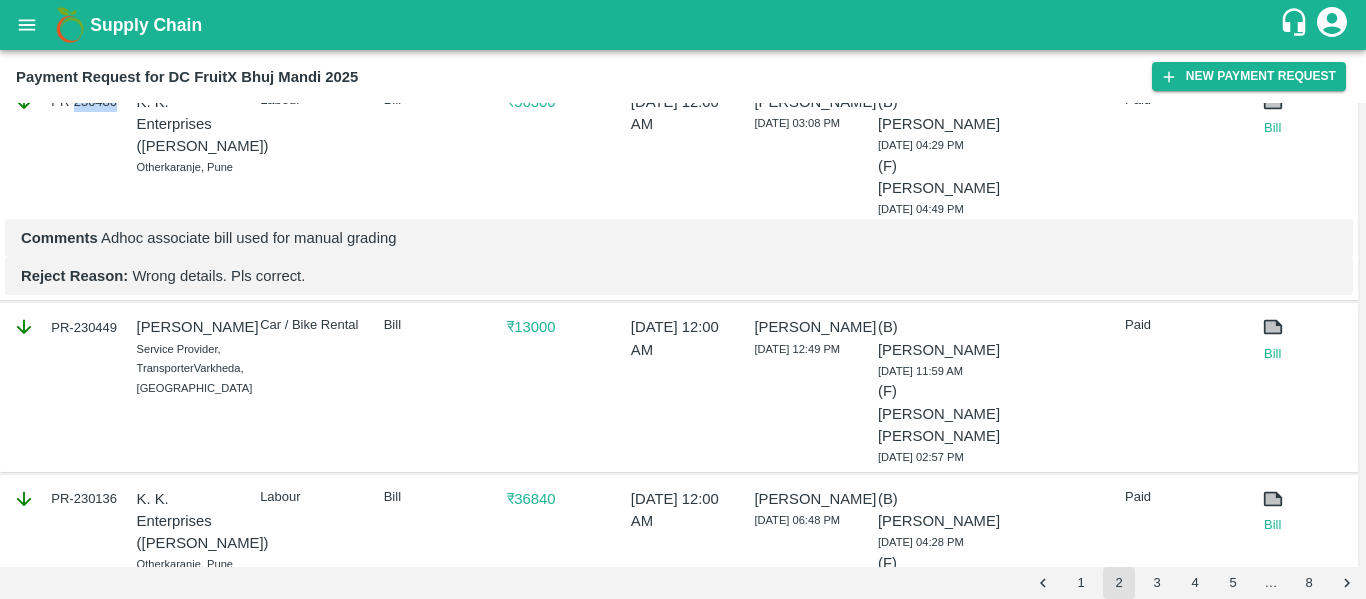 click on "PR-230480" at bounding box center [65, 102] 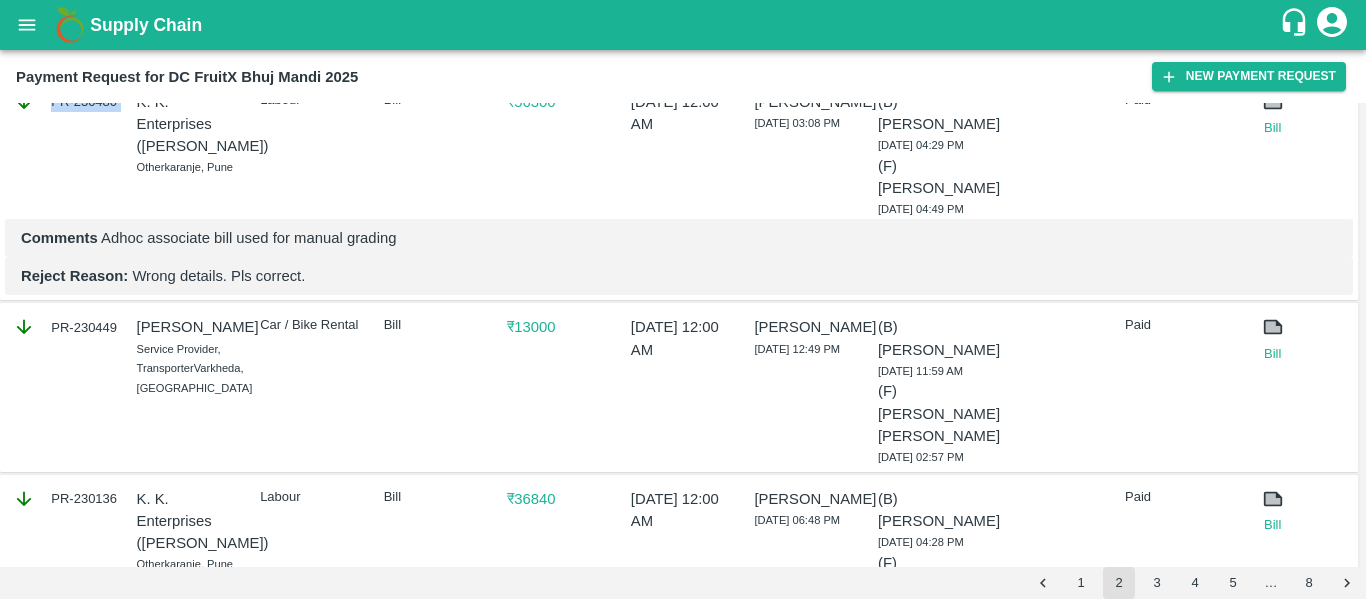 click on "PR-230480" at bounding box center [65, 102] 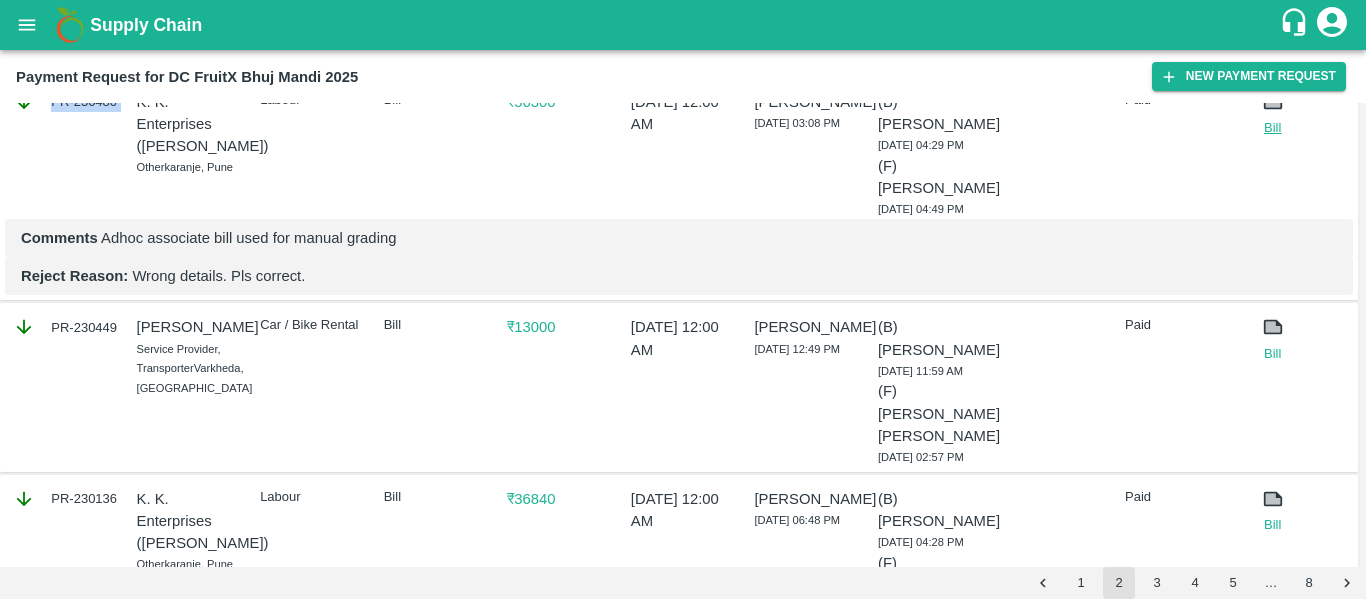 click on "Bill" at bounding box center [1273, 128] 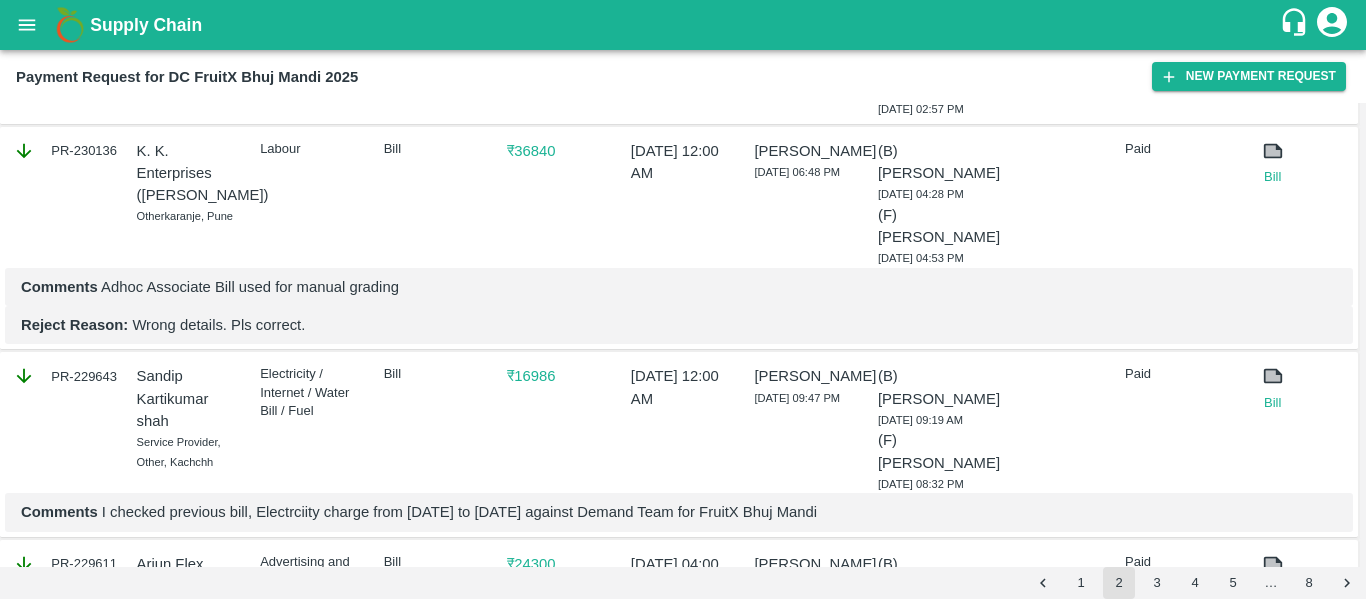 scroll, scrollTop: 2543, scrollLeft: 0, axis: vertical 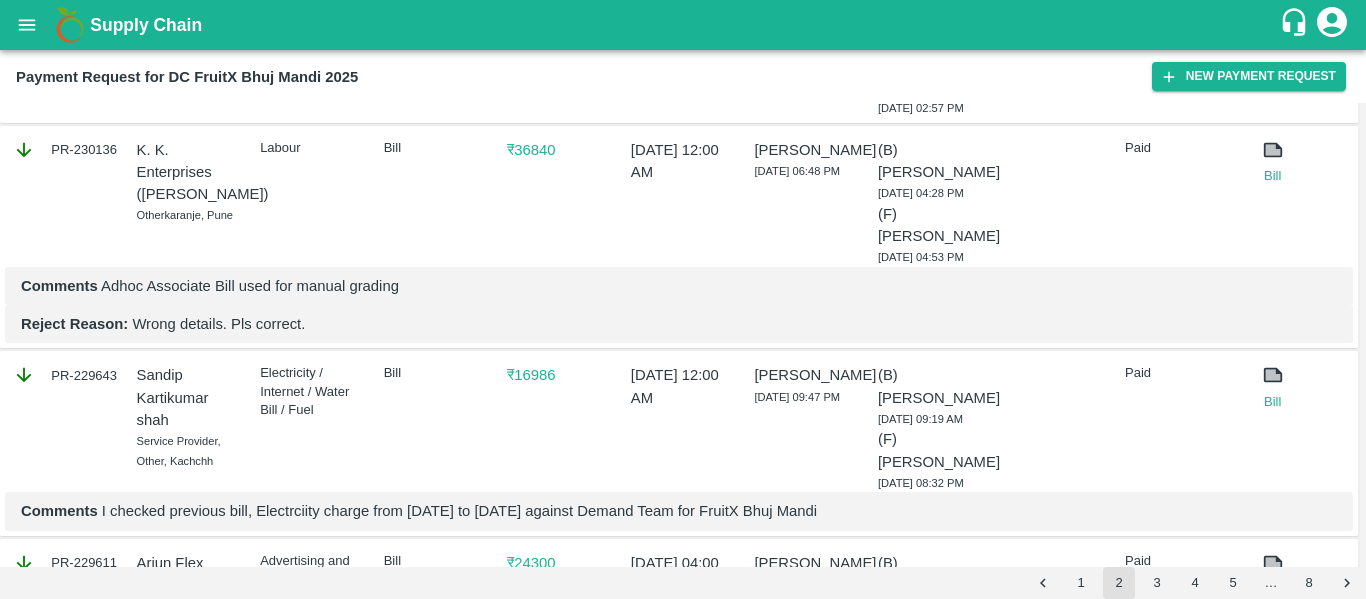 click on "PR-230136" at bounding box center [65, 150] 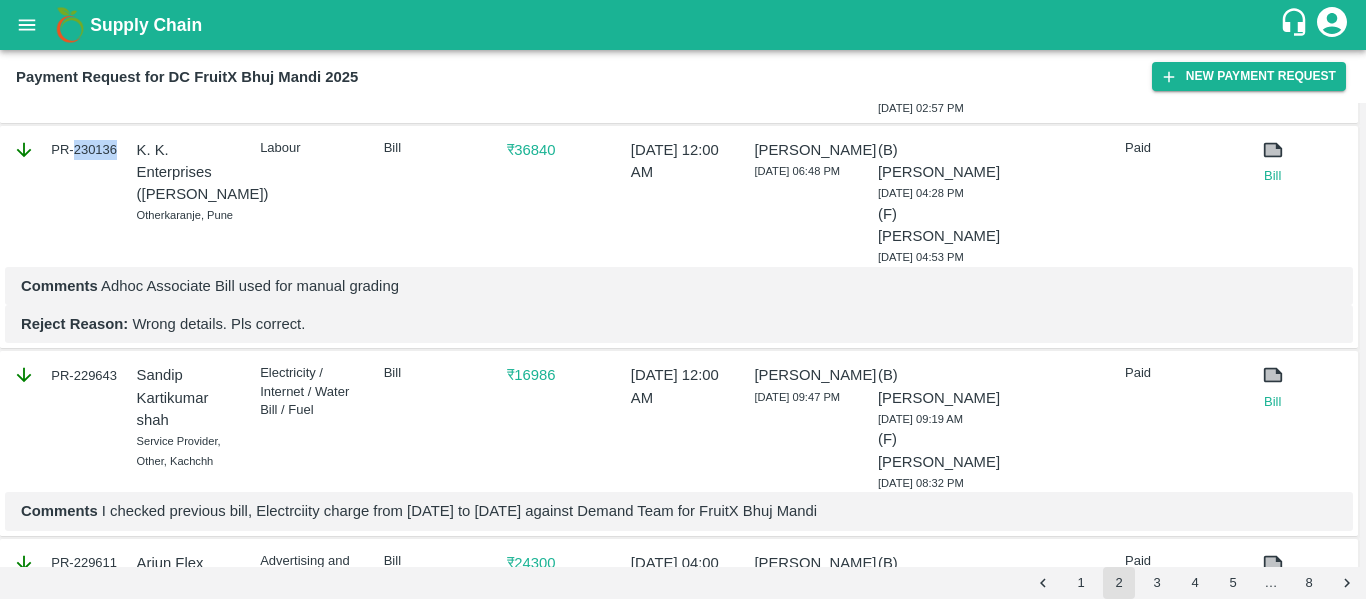 click on "PR-230136" at bounding box center [65, 150] 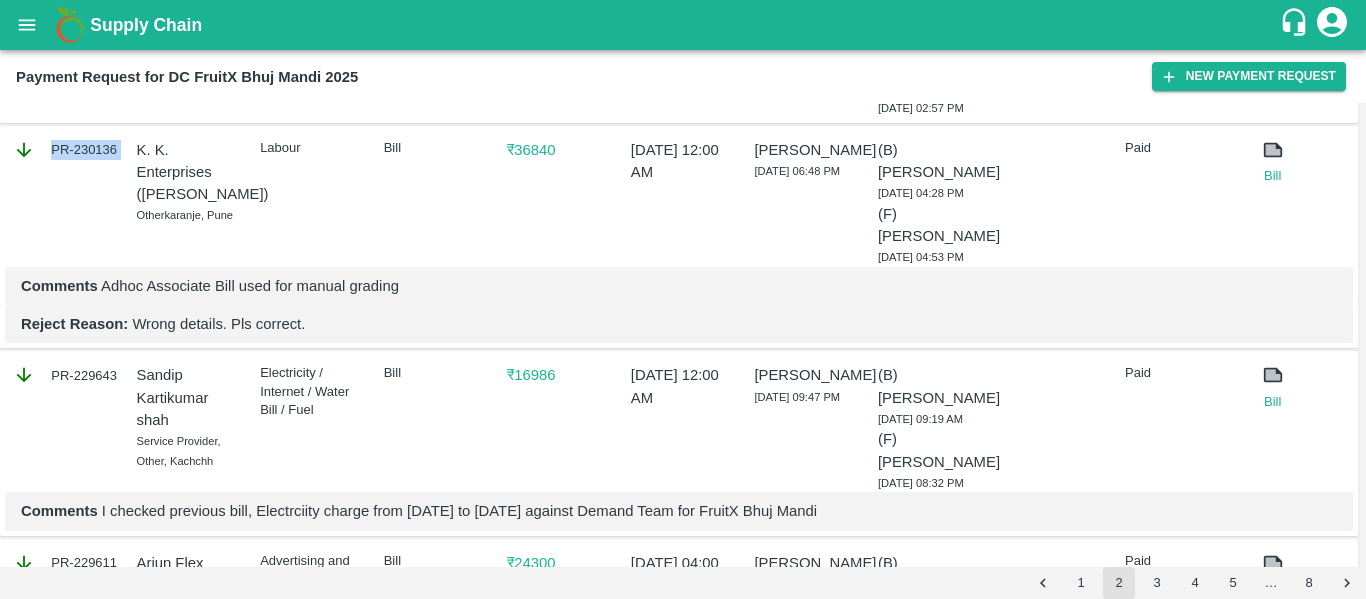 click on "PR-230136" at bounding box center (65, 150) 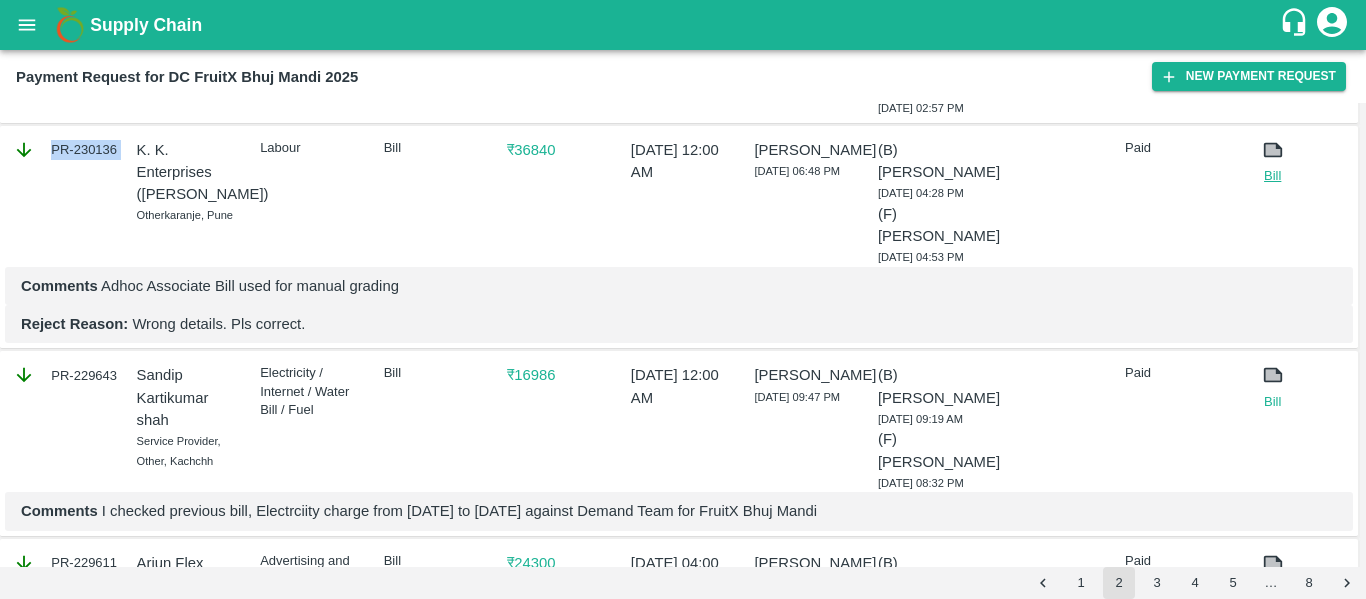 click on "Bill" at bounding box center [1273, 176] 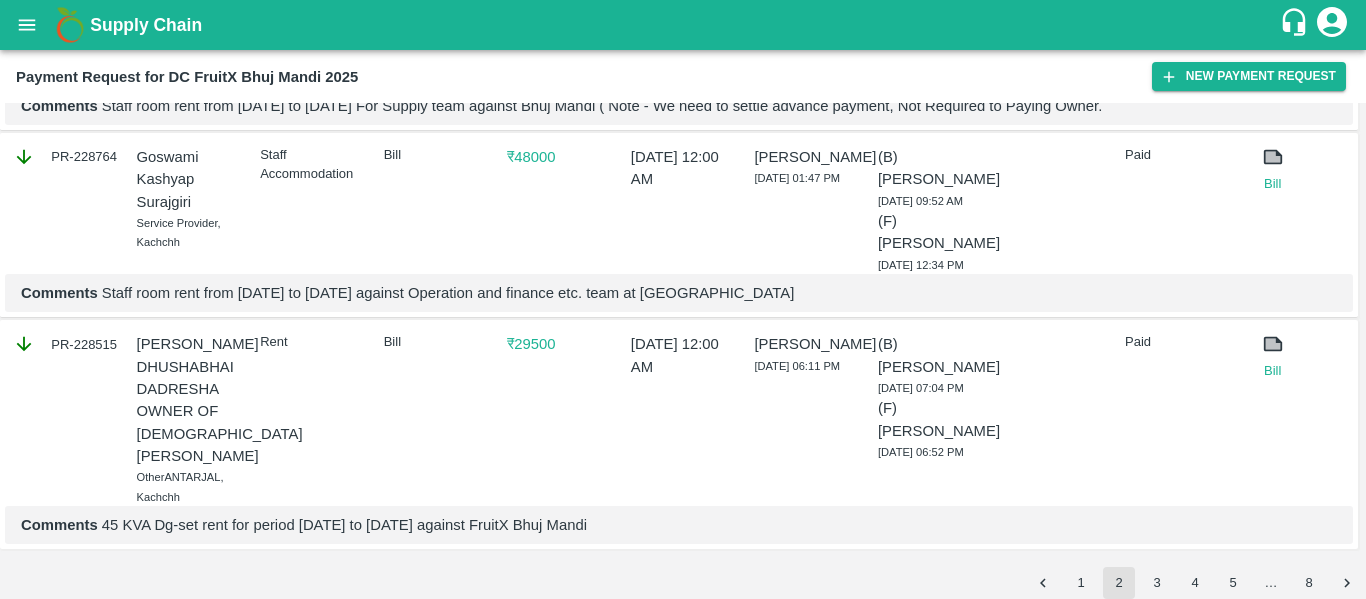 scroll, scrollTop: 4783, scrollLeft: 0, axis: vertical 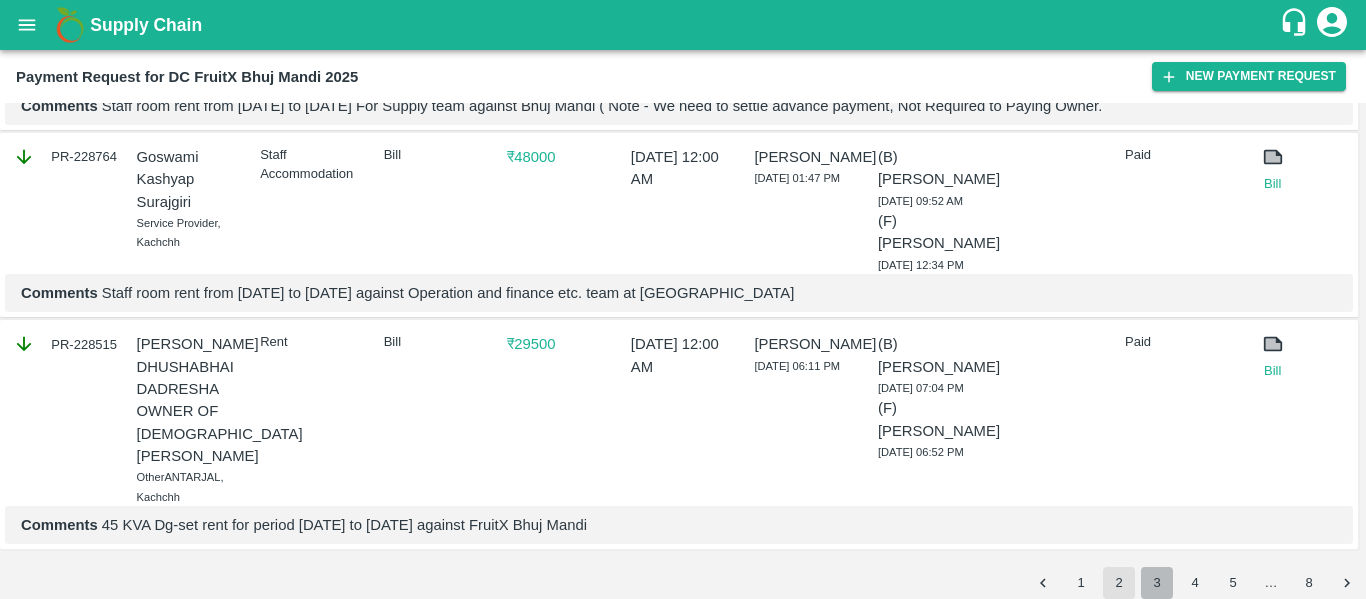 click on "3" at bounding box center [1157, 583] 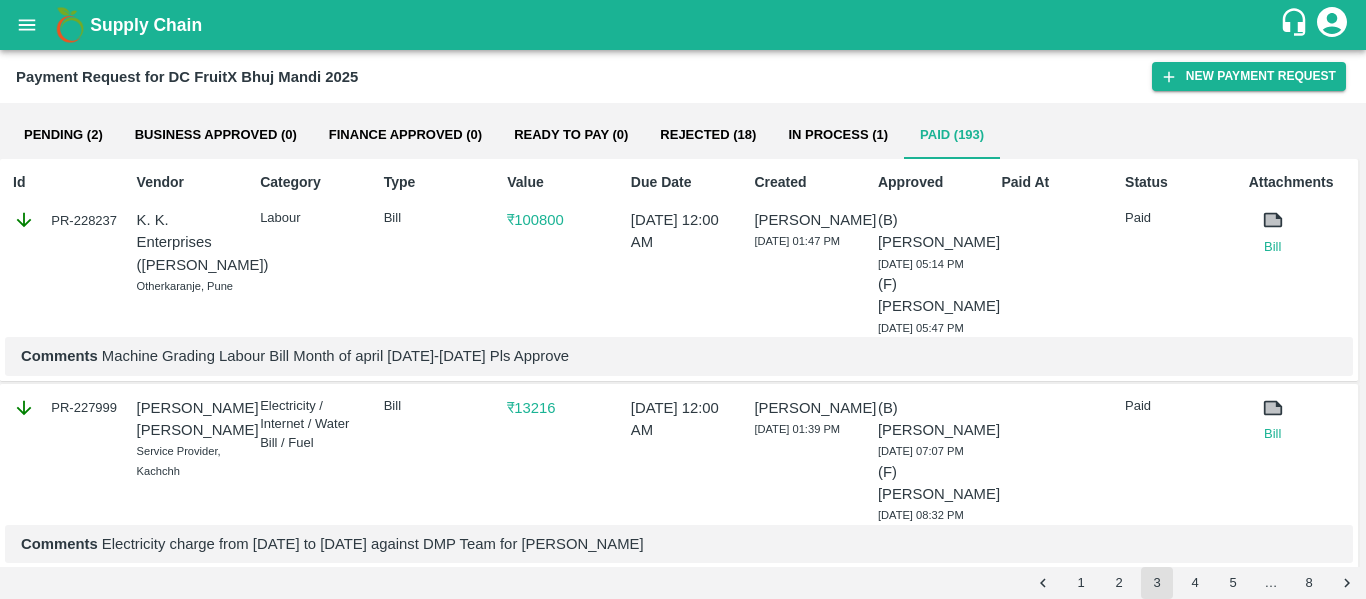 click on "PR-228237" at bounding box center [65, 220] 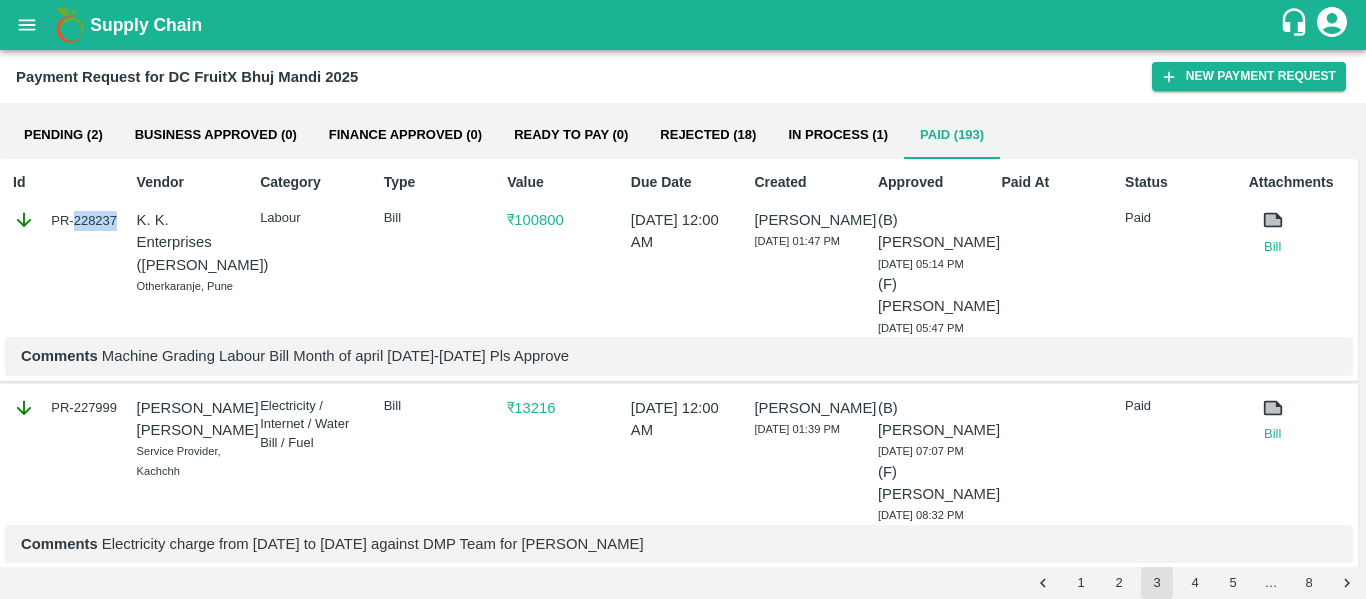 click on "PR-228237" at bounding box center [65, 220] 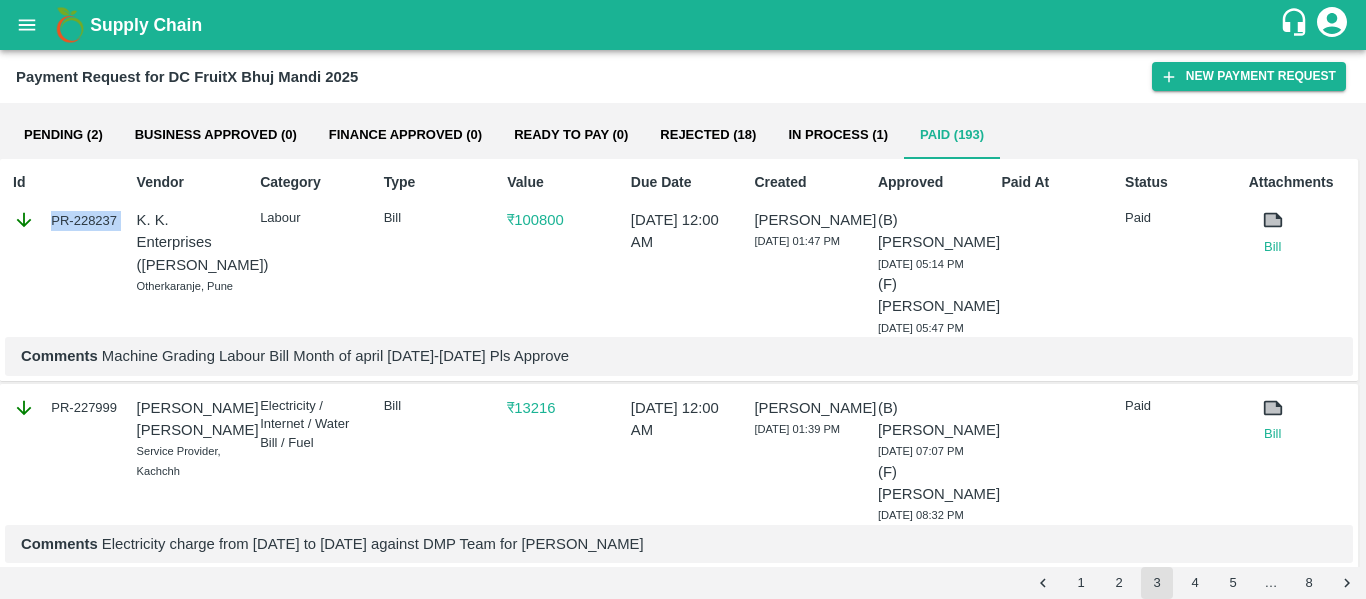 click on "PR-228237" at bounding box center [65, 220] 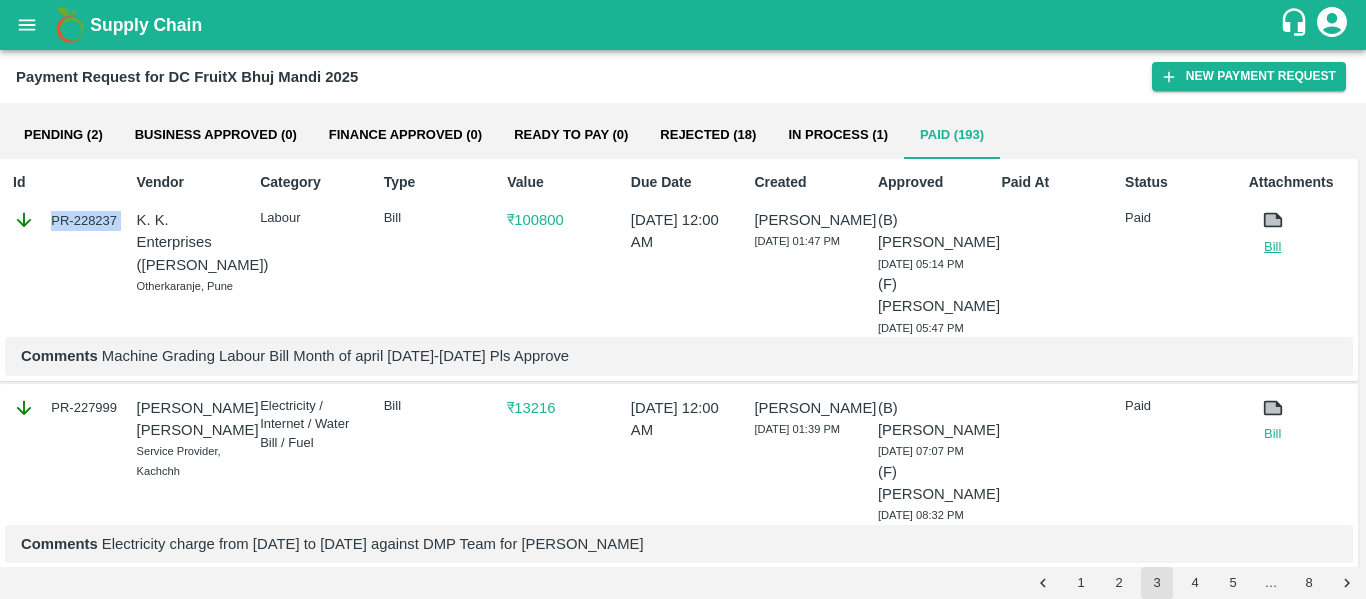 click on "Bill" at bounding box center [1273, 247] 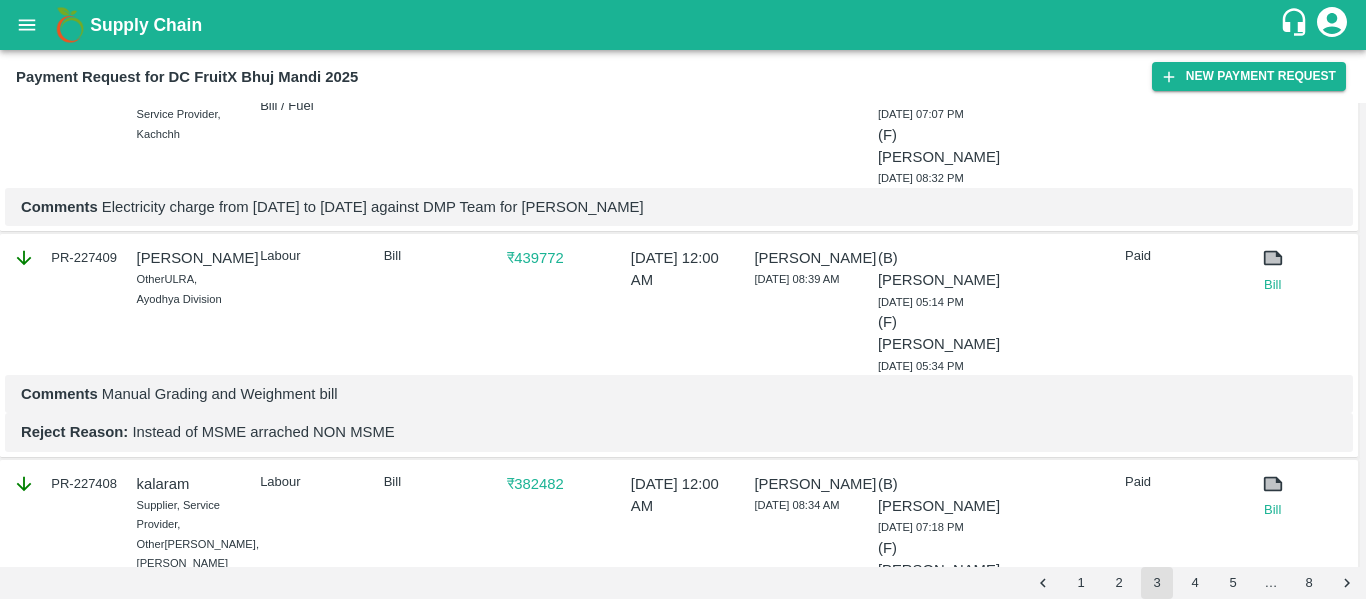 scroll, scrollTop: 342, scrollLeft: 0, axis: vertical 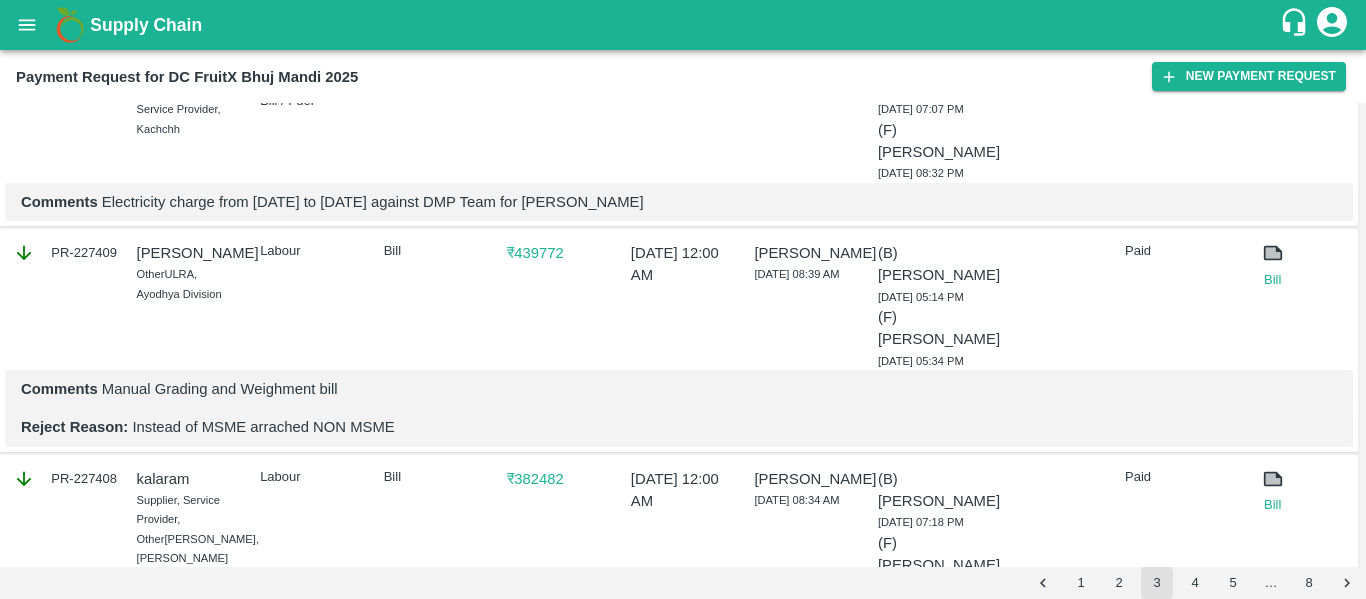 click on "PR-227409" at bounding box center [65, 253] 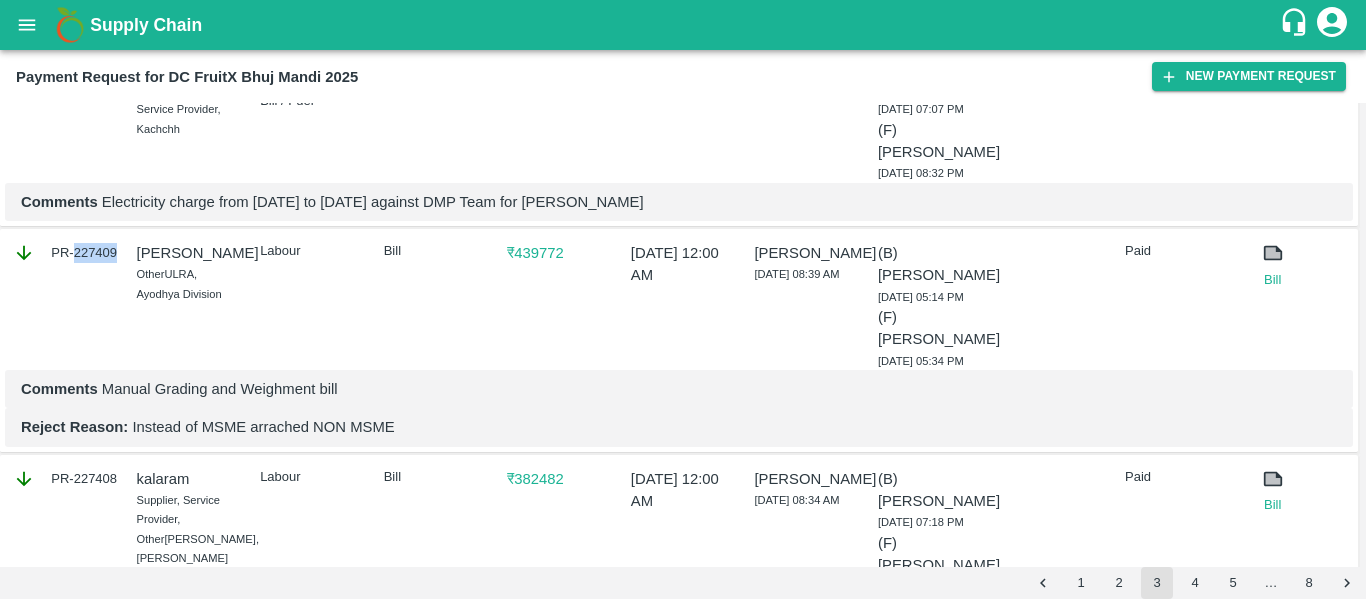 click on "PR-227409" at bounding box center [65, 253] 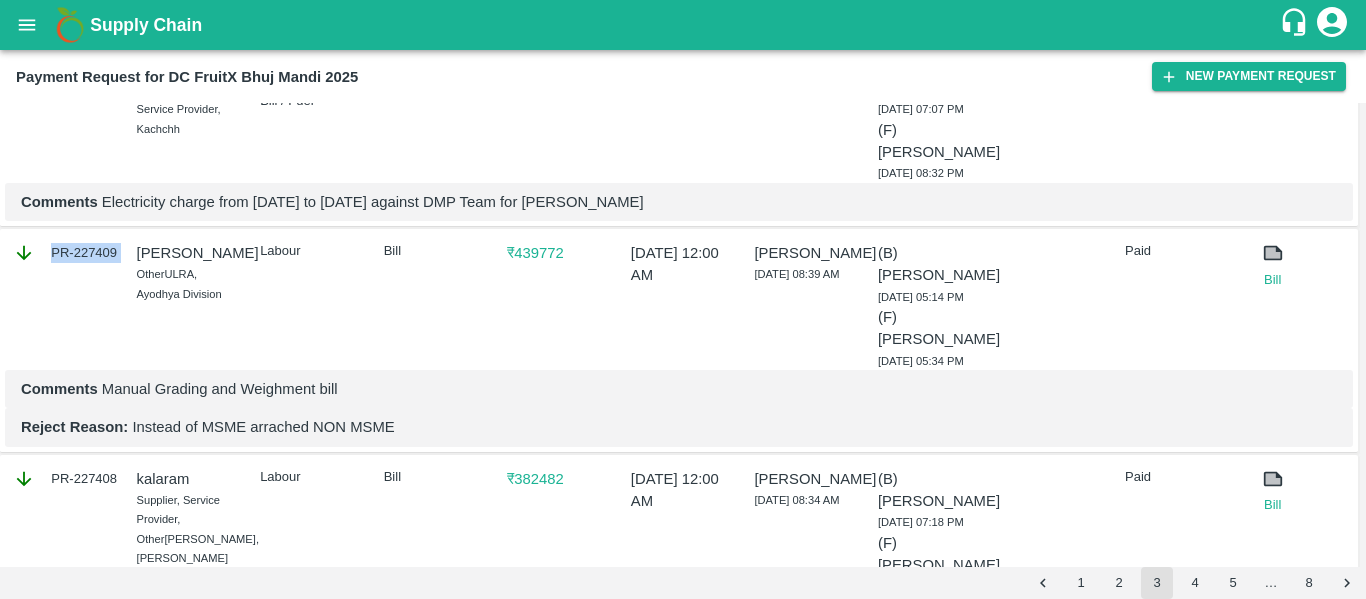 click on "PR-227409" at bounding box center (65, 253) 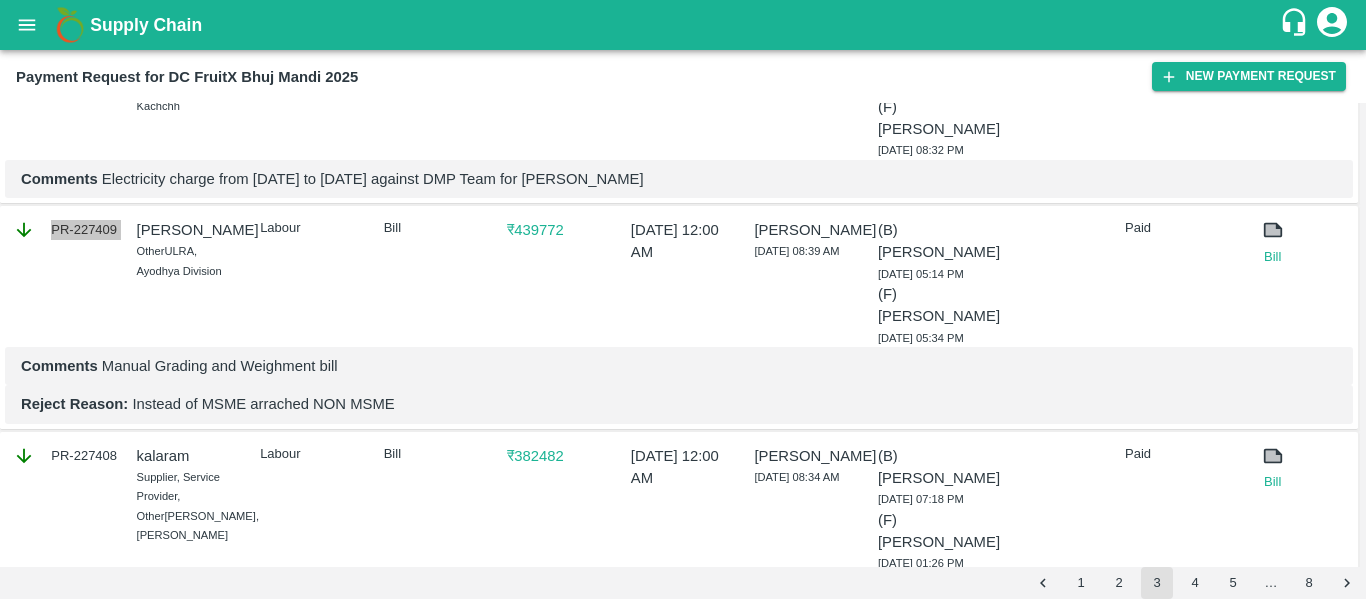 scroll, scrollTop: 366, scrollLeft: 0, axis: vertical 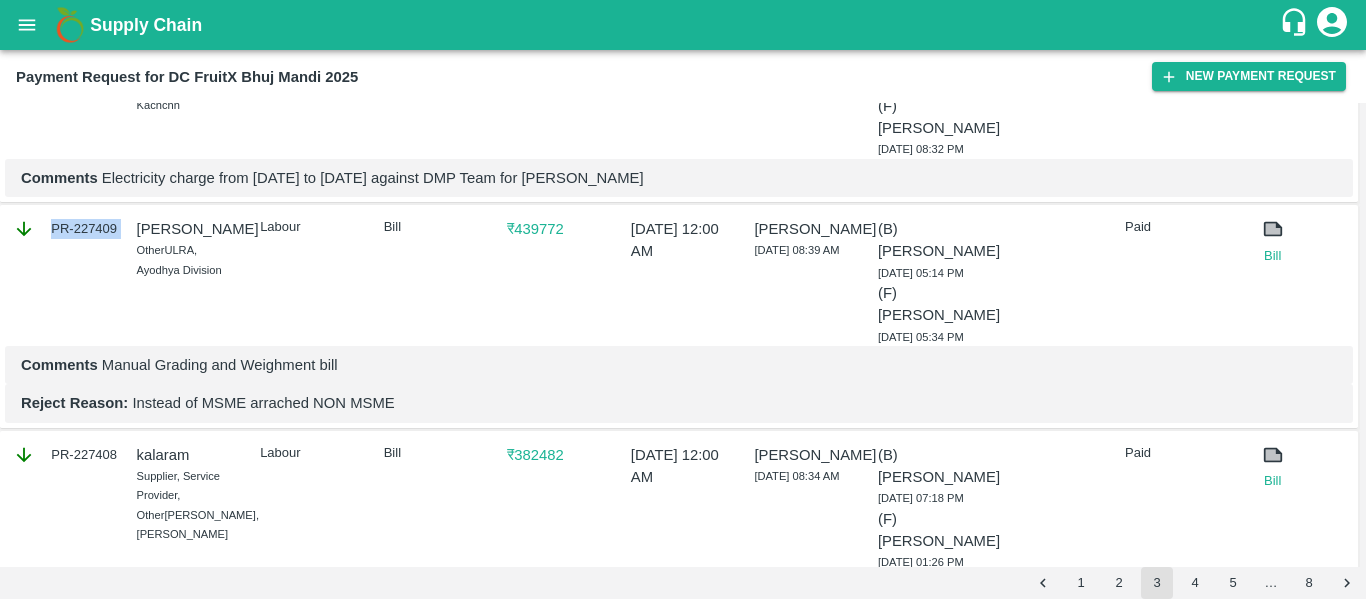 click on "PR-227409" at bounding box center [65, 229] 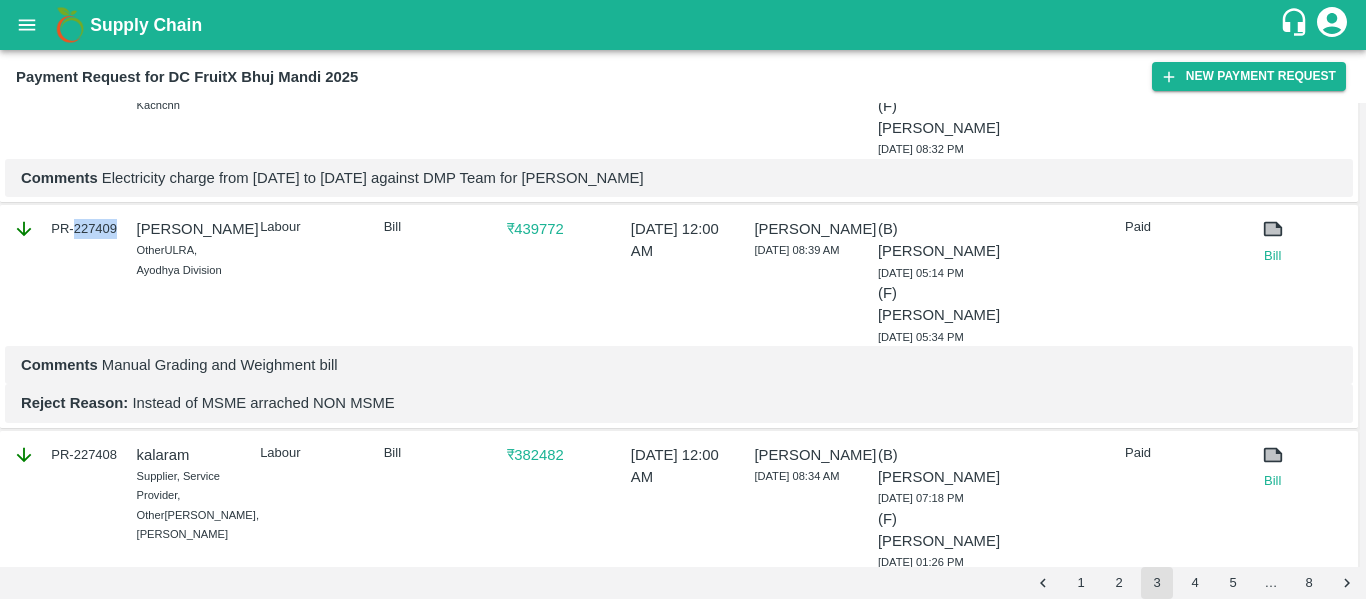 click on "PR-227409" at bounding box center [65, 229] 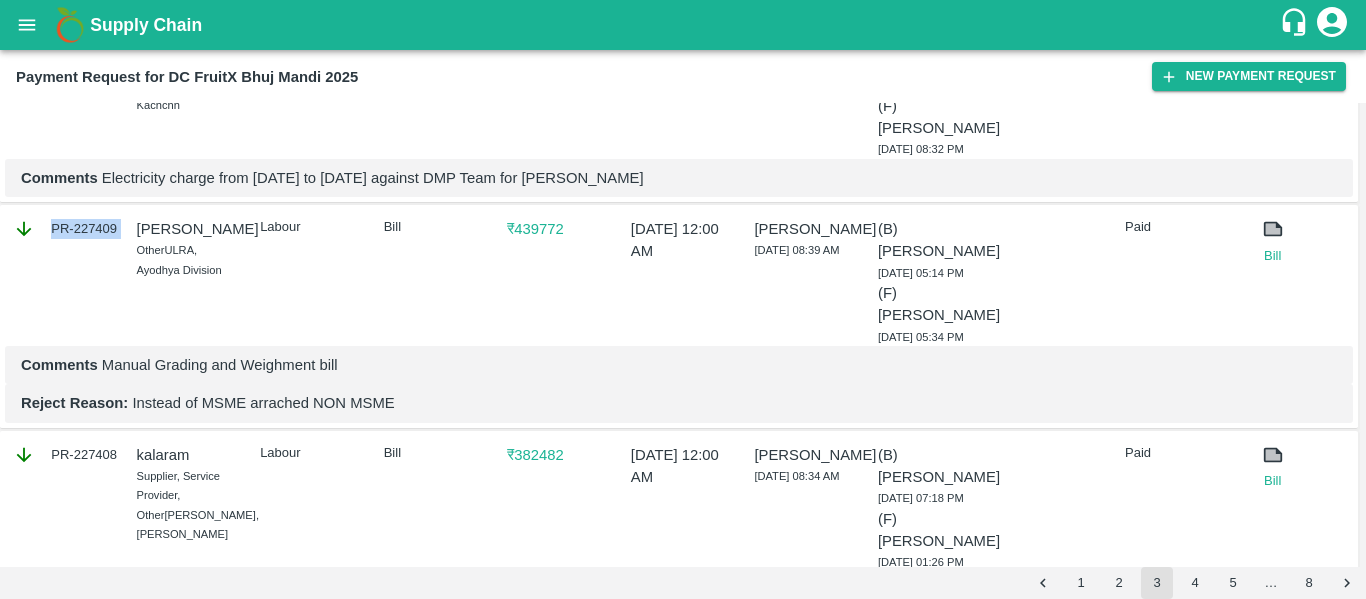 click on "PR-227409" at bounding box center (65, 229) 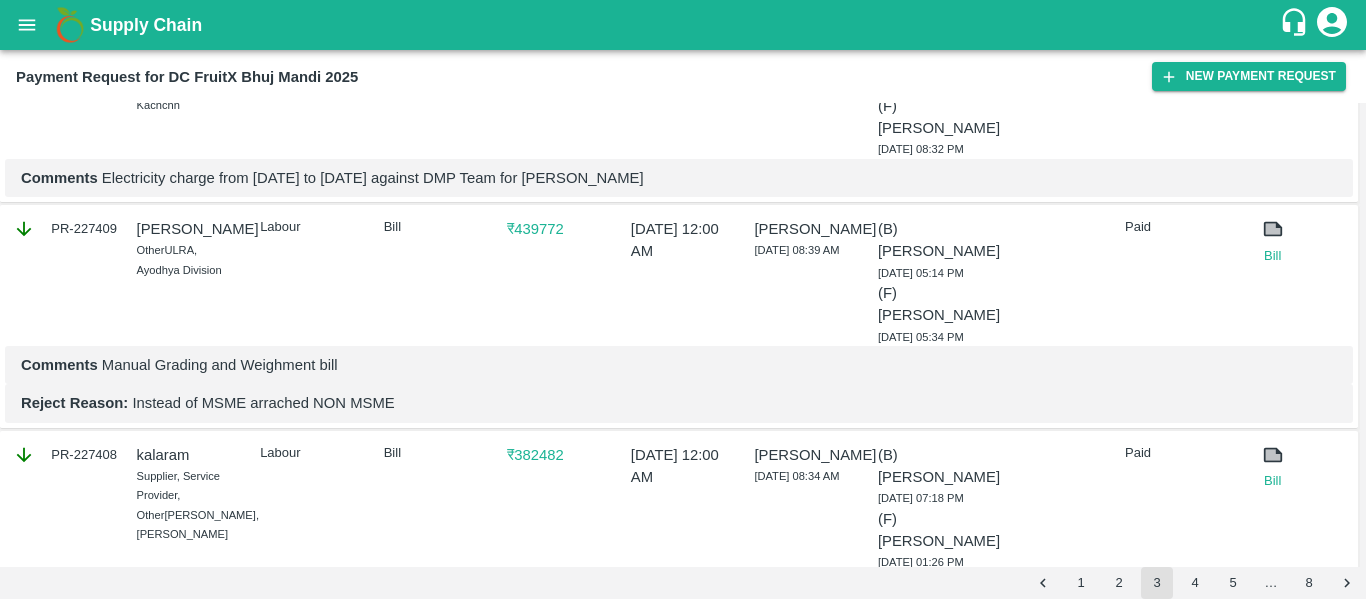 click on "[PERSON_NAME]" at bounding box center (189, 229) 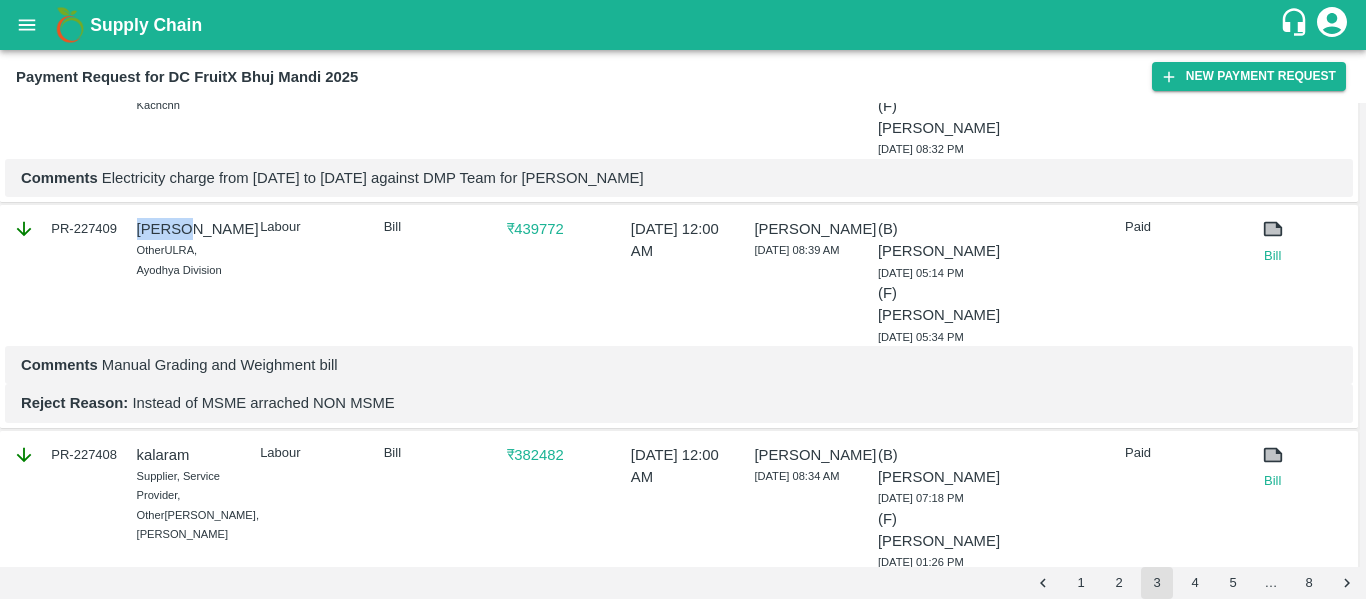 click on "[PERSON_NAME]" at bounding box center [189, 229] 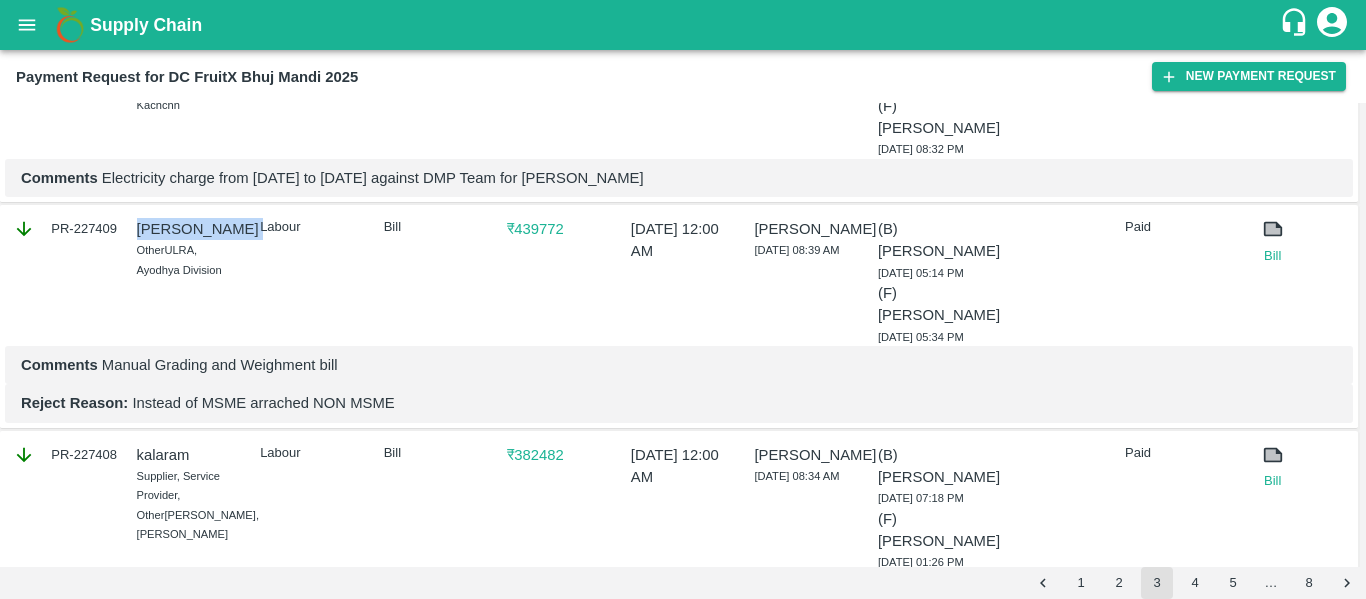 click on "[PERSON_NAME]" at bounding box center (189, 229) 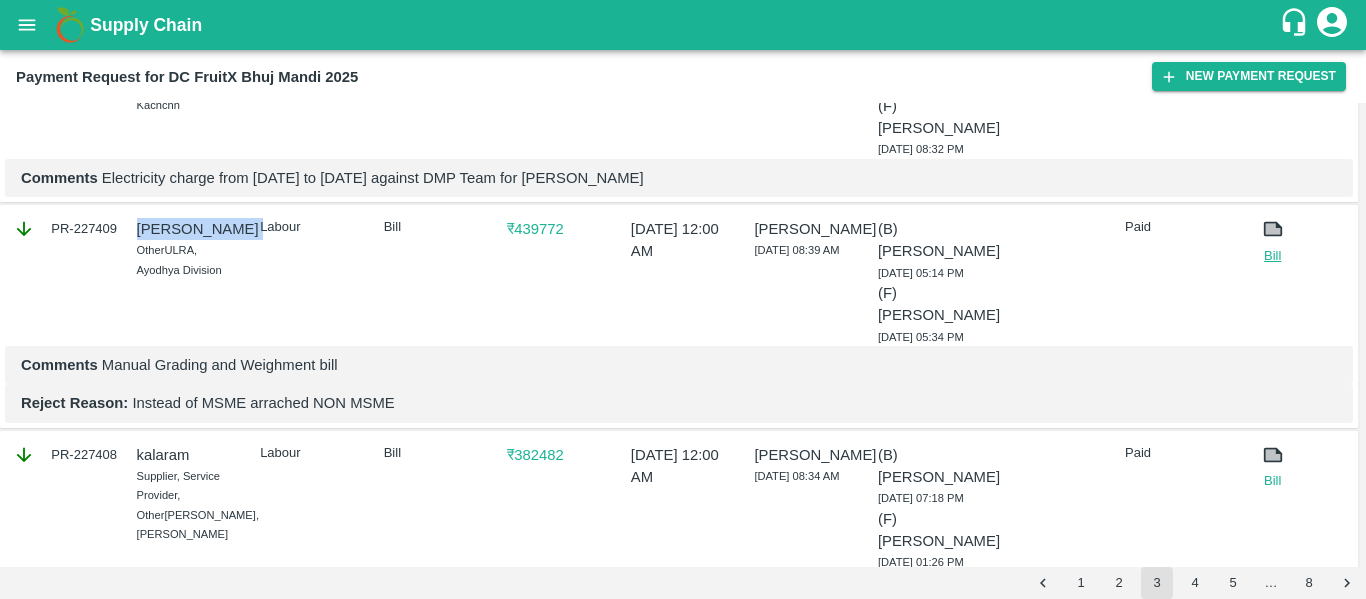 click on "Bill" at bounding box center (1273, 256) 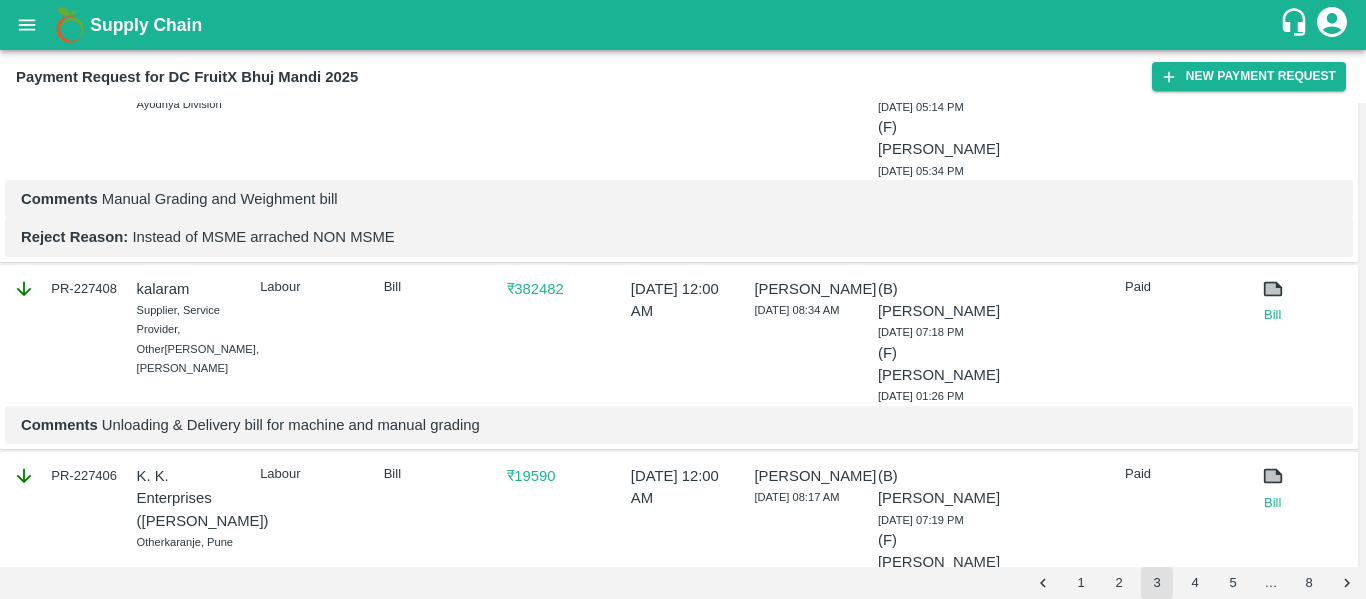 scroll, scrollTop: 537, scrollLeft: 0, axis: vertical 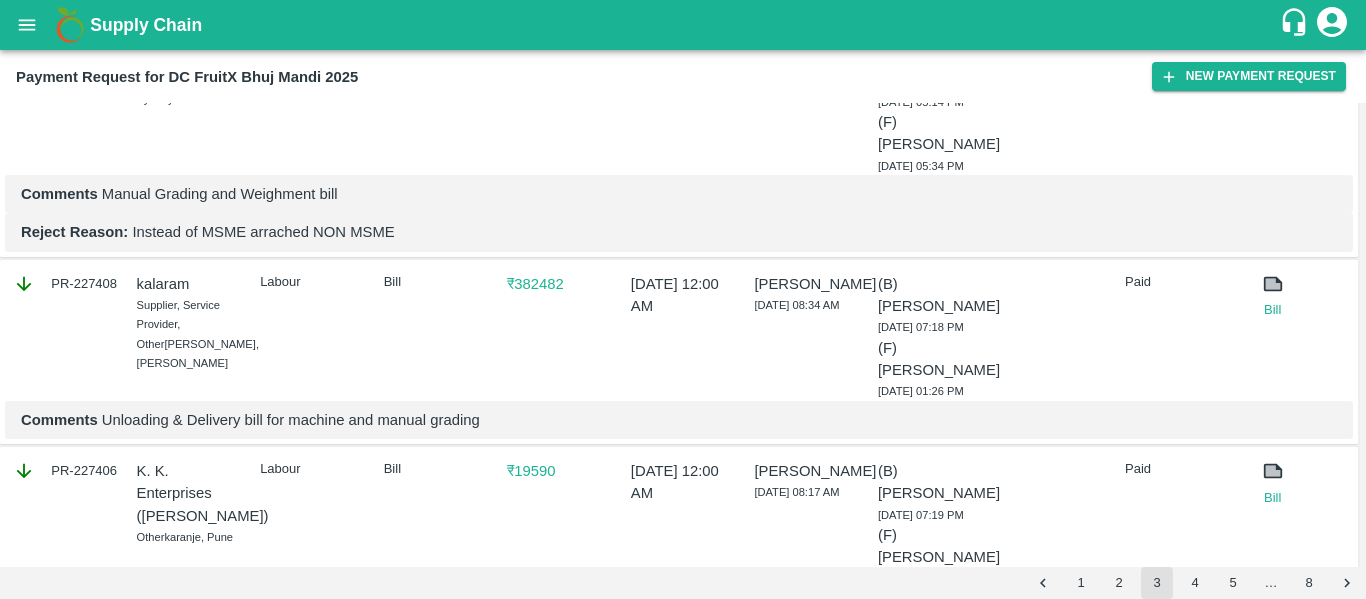 click on "PR-227408" at bounding box center (65, 284) 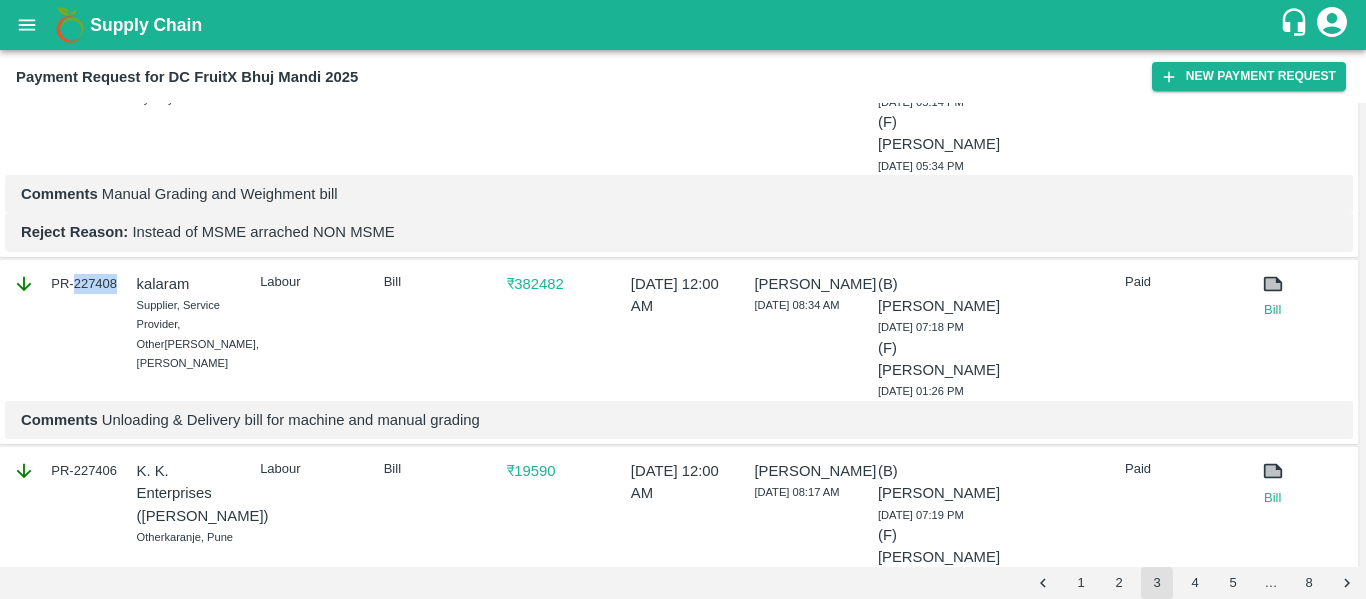 click on "PR-227408" at bounding box center [65, 284] 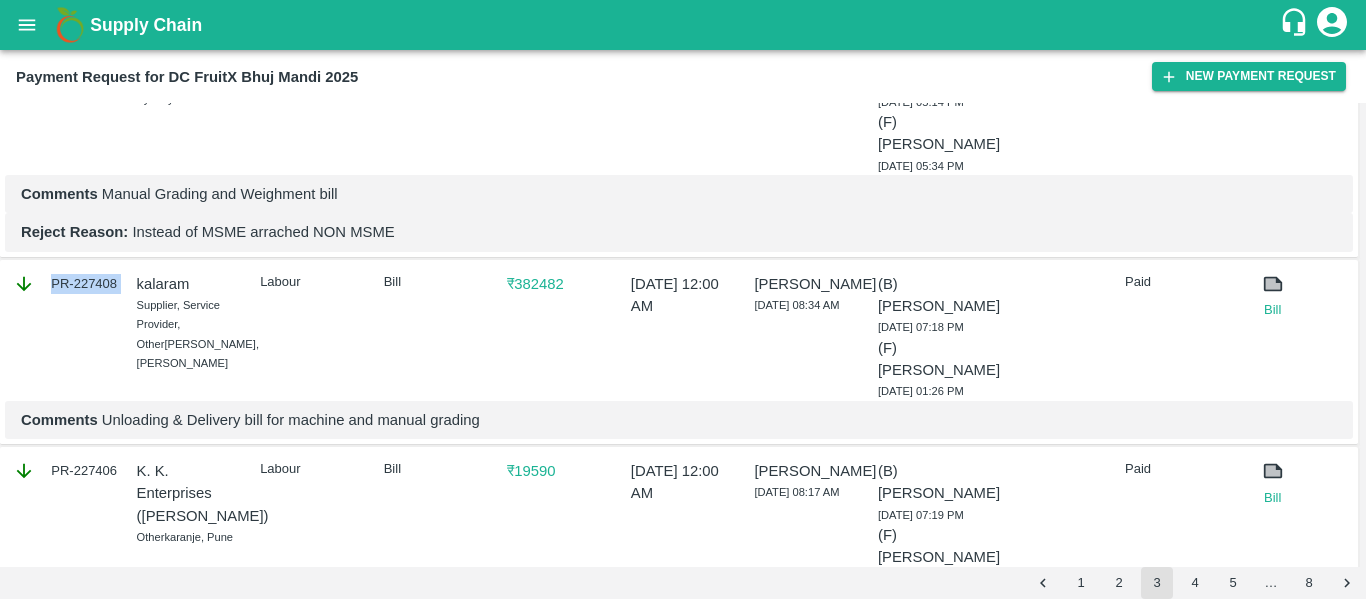click on "PR-227408" at bounding box center (65, 284) 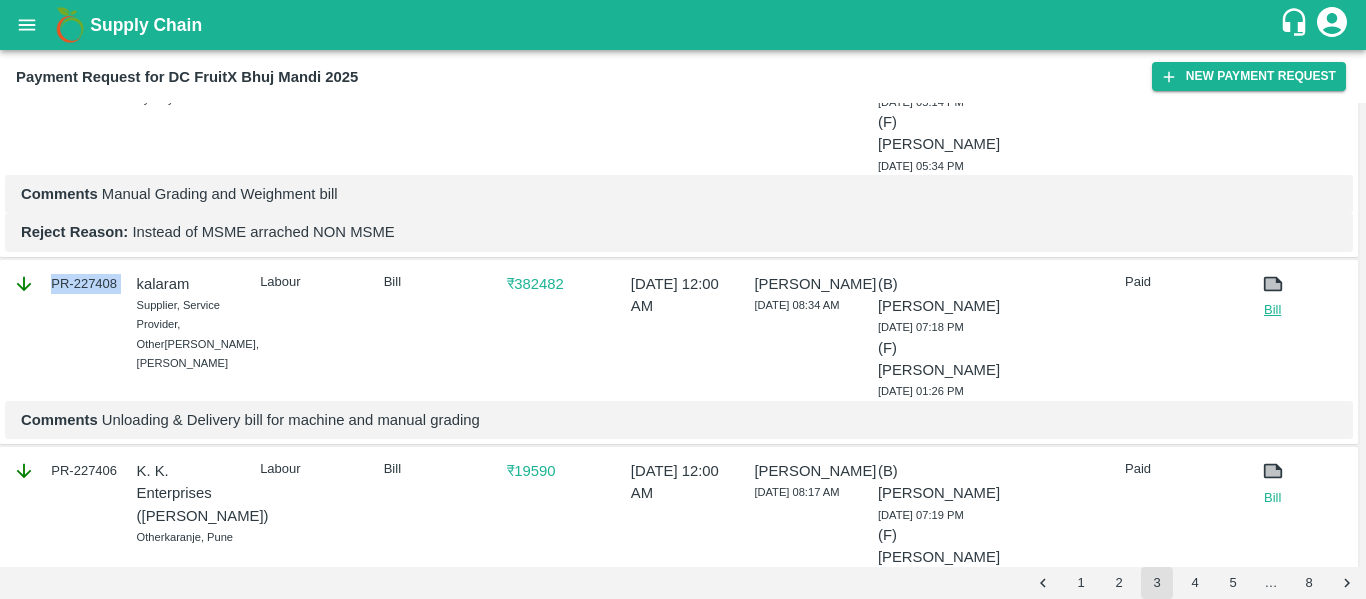 click on "Bill" at bounding box center [1273, 310] 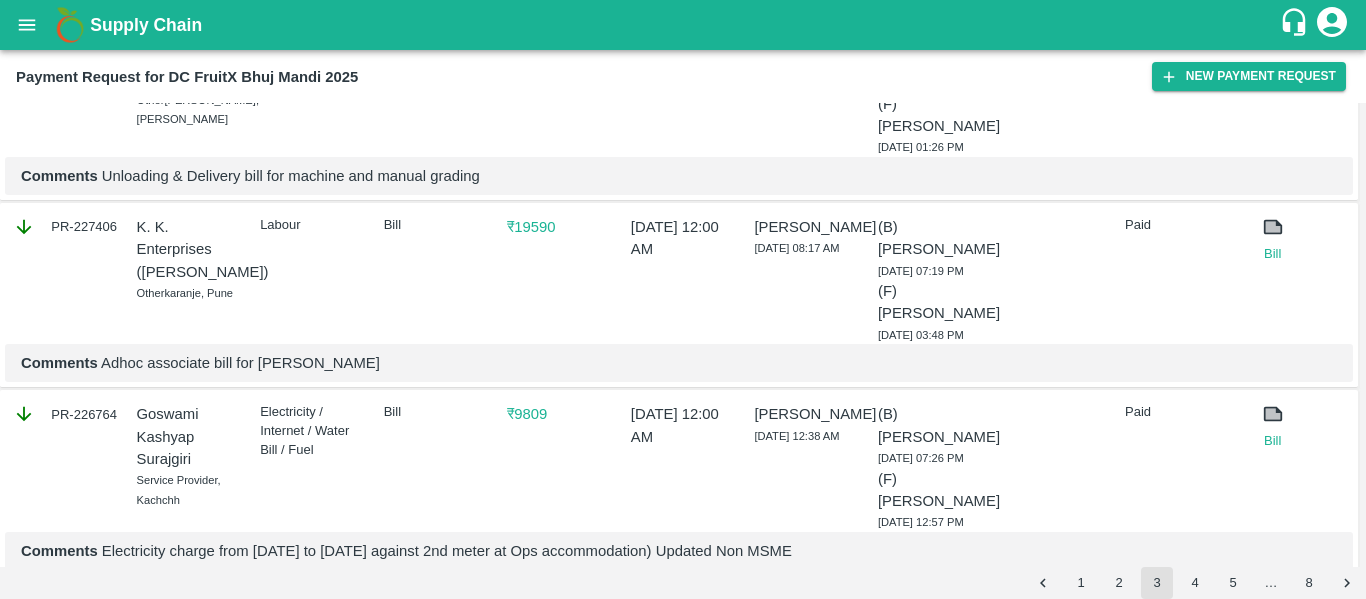 scroll, scrollTop: 831, scrollLeft: 0, axis: vertical 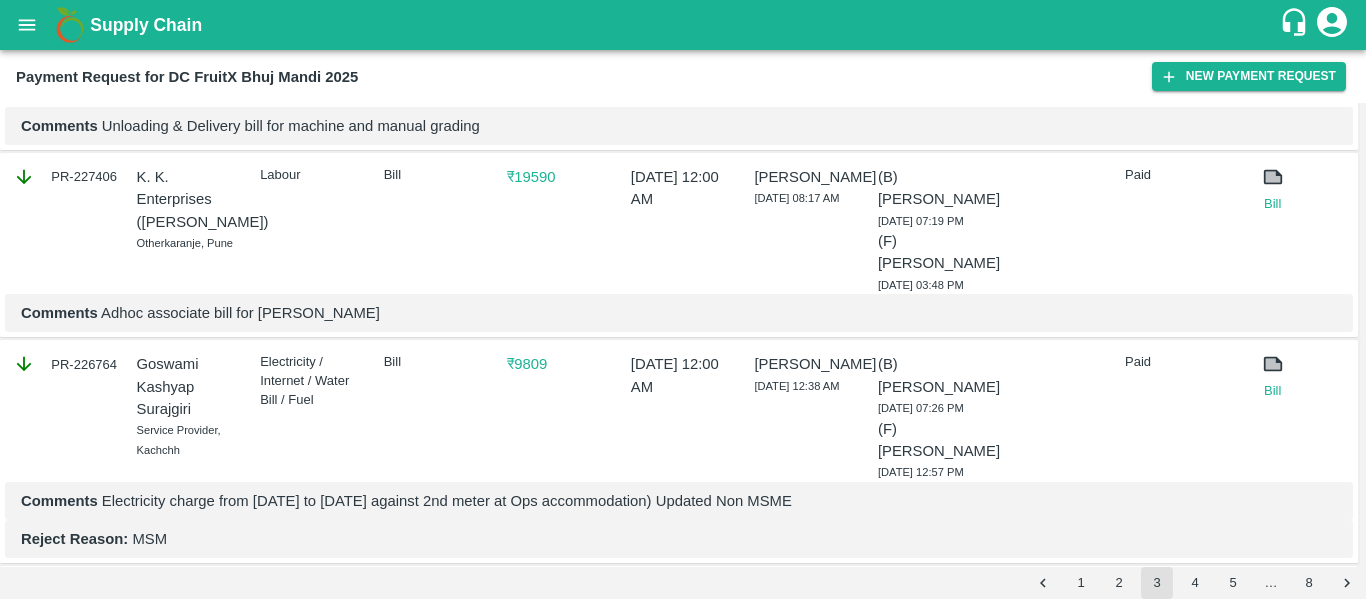 click on "PR-227406" at bounding box center [65, 177] 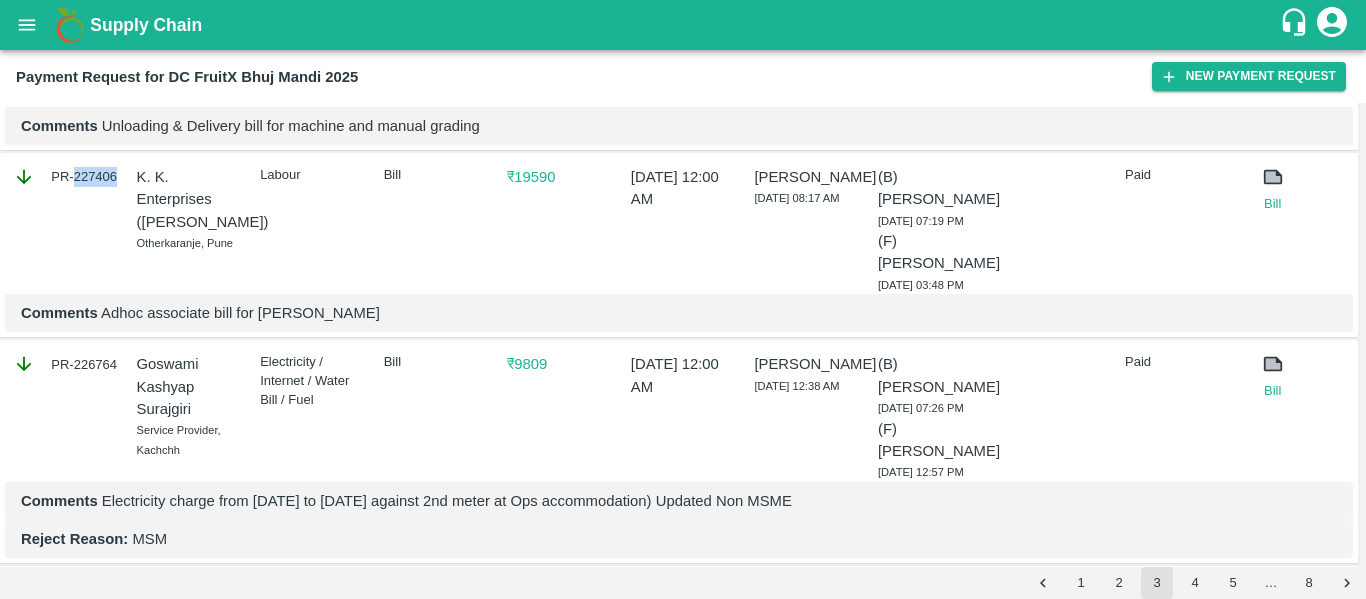 click on "PR-227406" at bounding box center [65, 177] 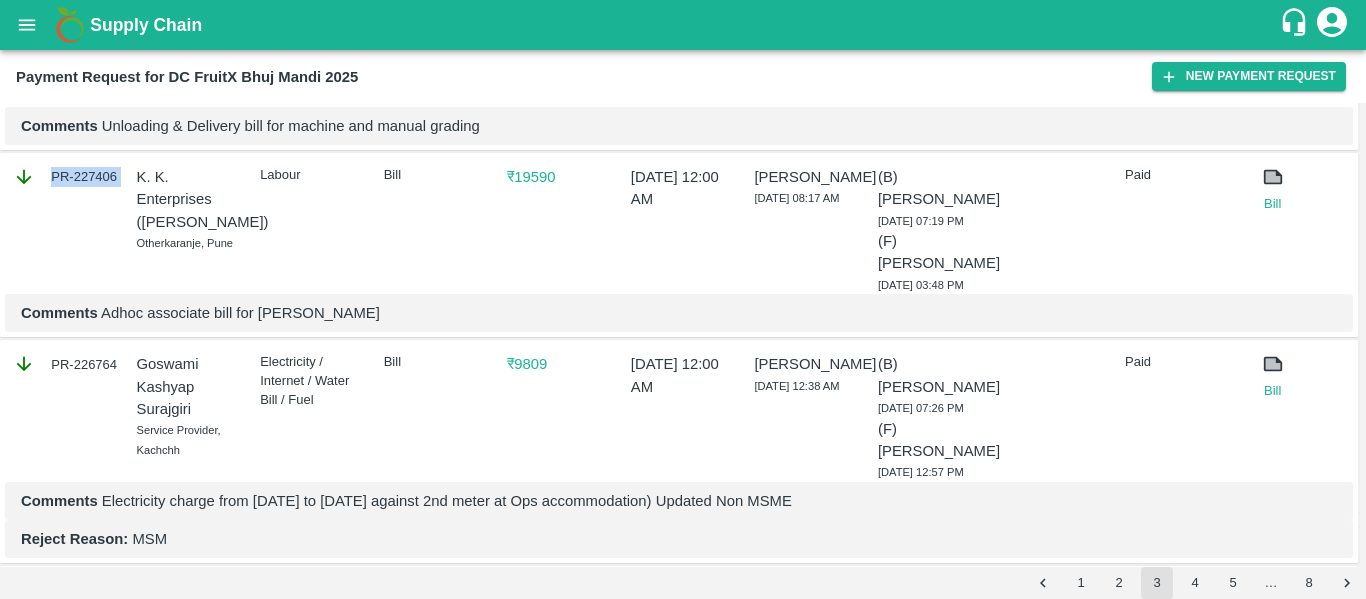 click on "PR-227406" at bounding box center [65, 177] 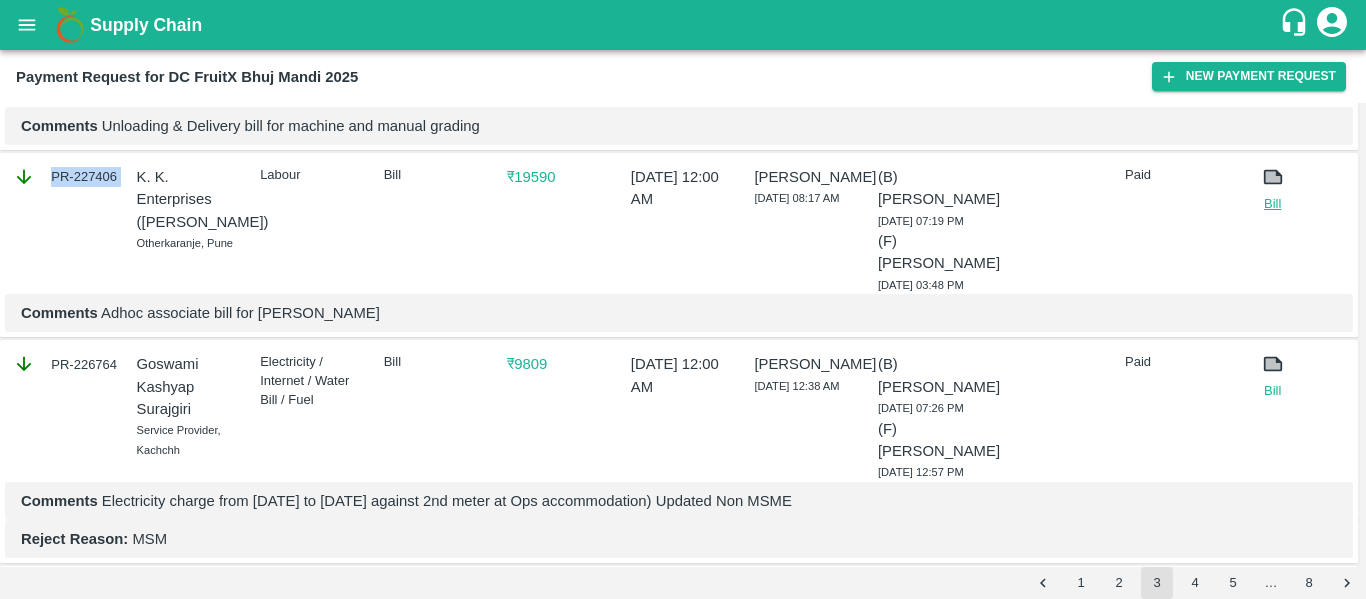 click on "Bill" at bounding box center [1273, 204] 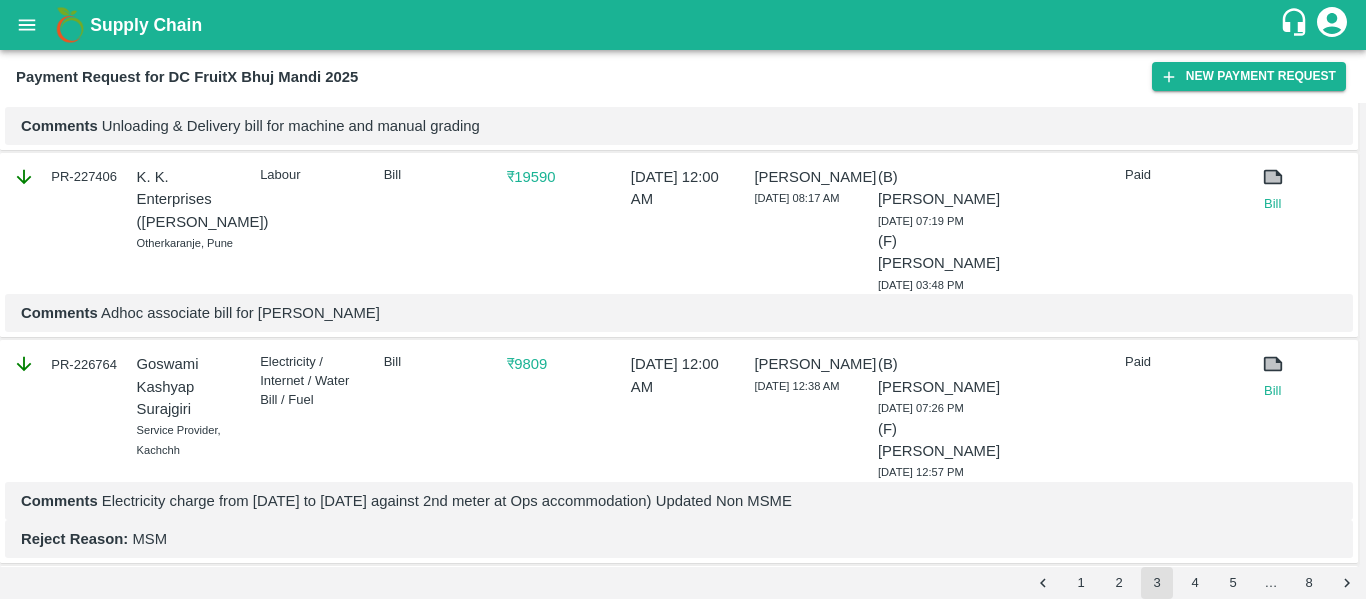 click on "Comments   Adhoc associate bill for [PERSON_NAME]" at bounding box center (679, 313) 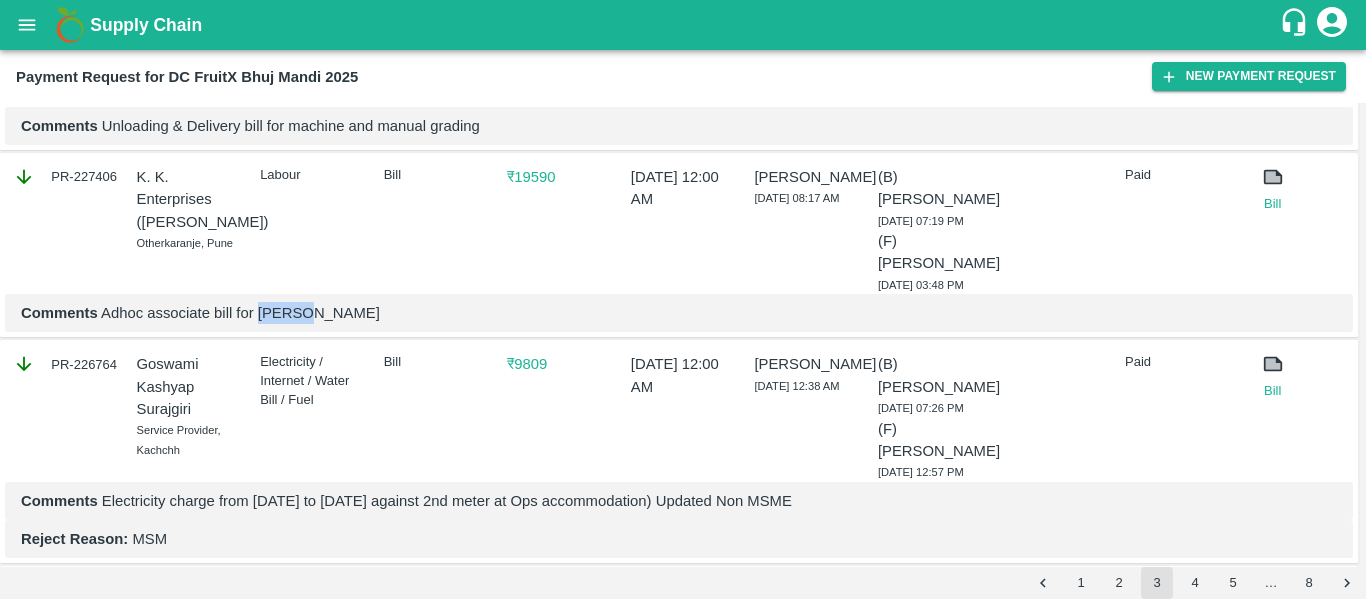 click on "Comments   Adhoc associate bill for [PERSON_NAME]" at bounding box center (679, 313) 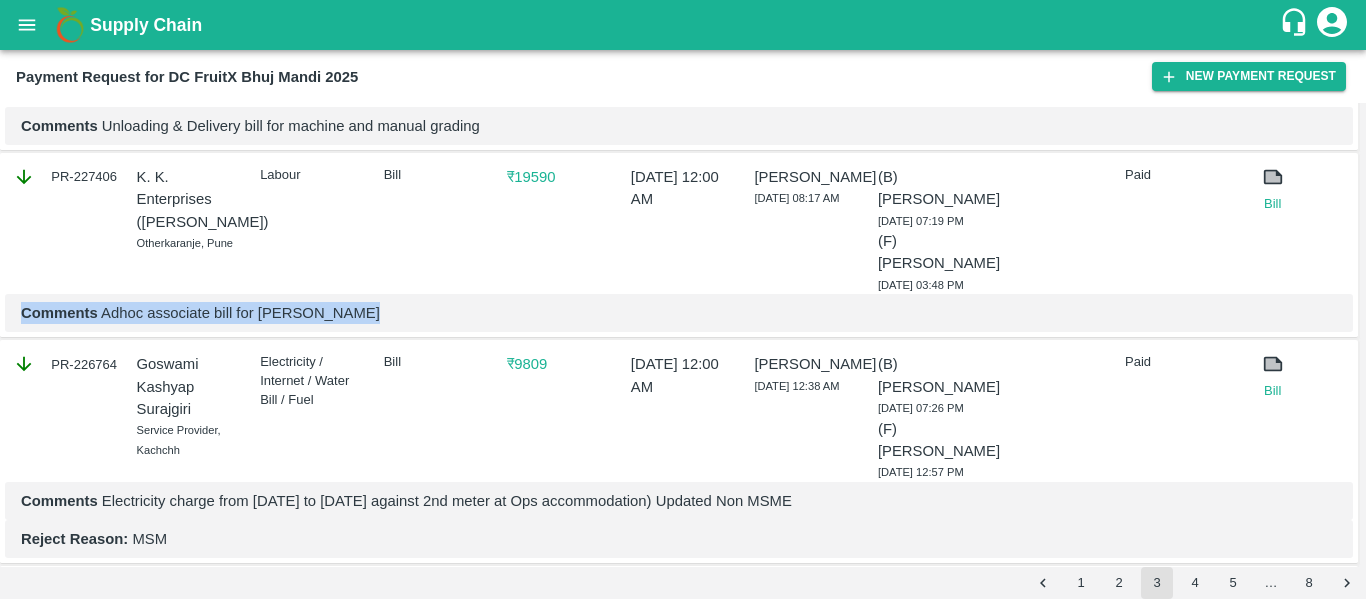 click on "Comments   Adhoc associate bill for [PERSON_NAME]" at bounding box center [679, 313] 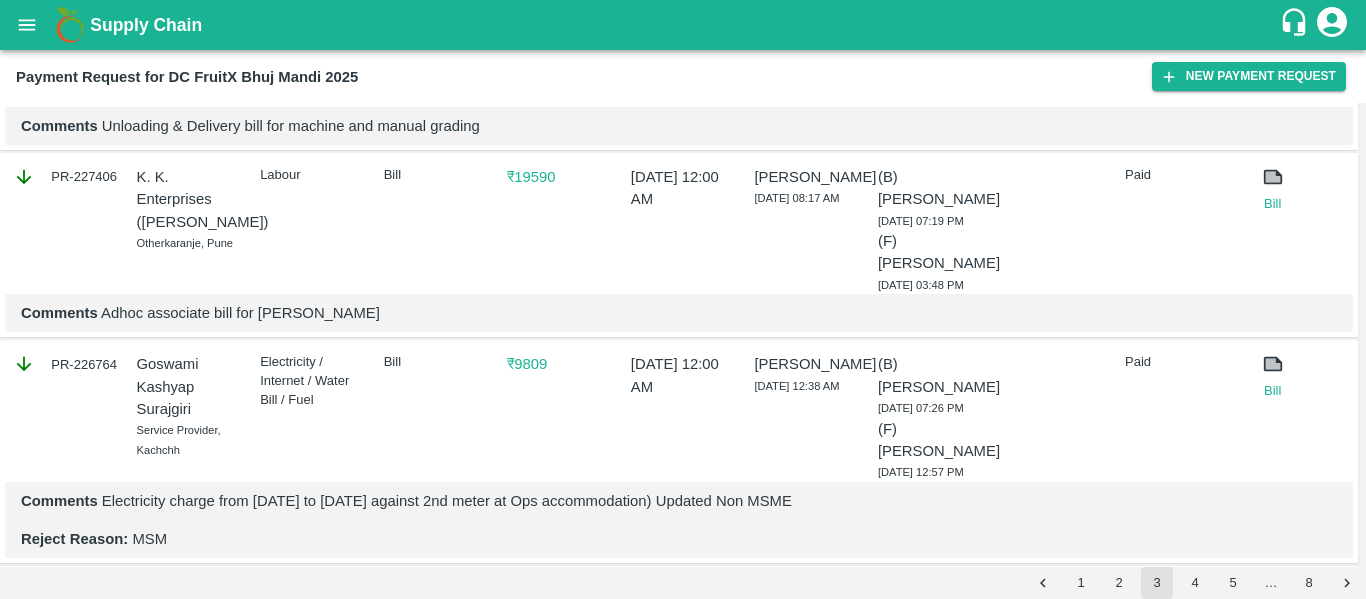 click on "Comments   Adhoc associate bill for [PERSON_NAME]" at bounding box center (679, 313) 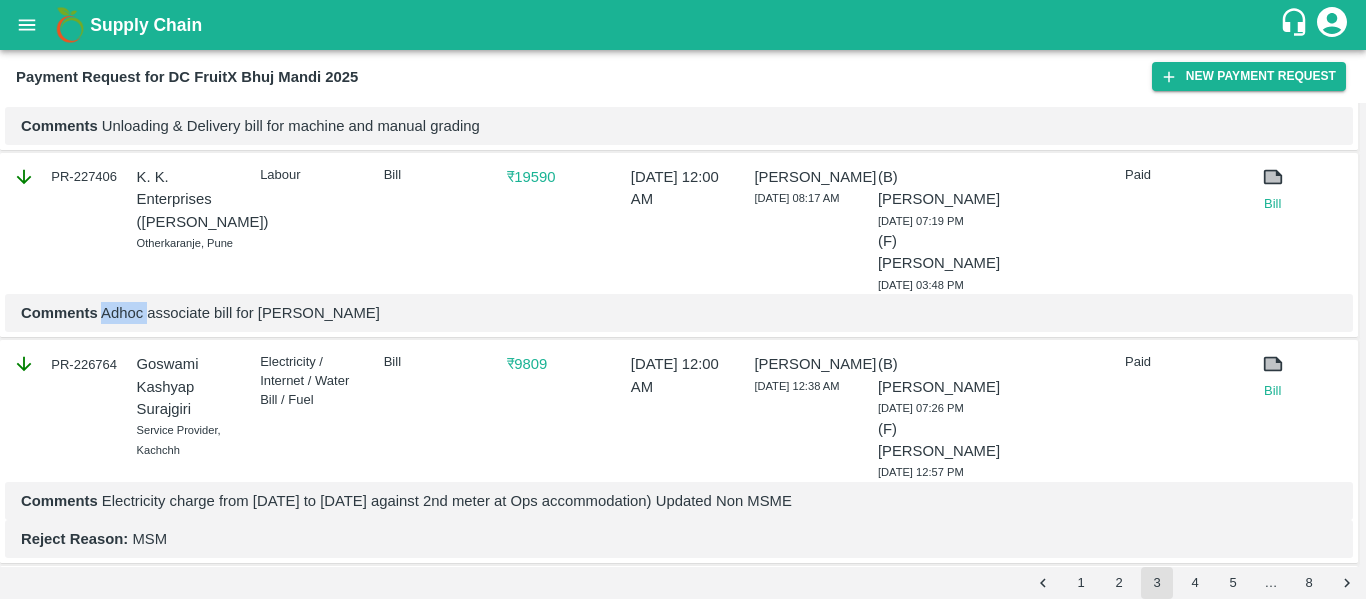click on "Comments   Adhoc associate bill for [PERSON_NAME]" at bounding box center [679, 313] 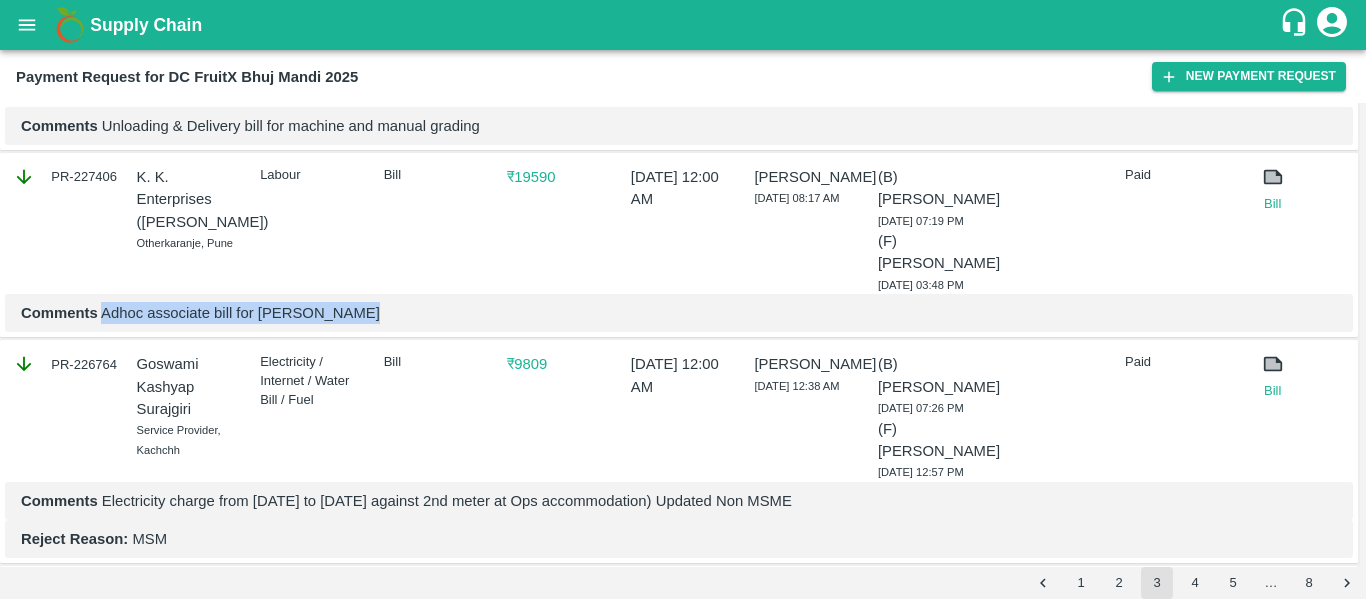 copy on "Adhoc associate bill for [PERSON_NAME]" 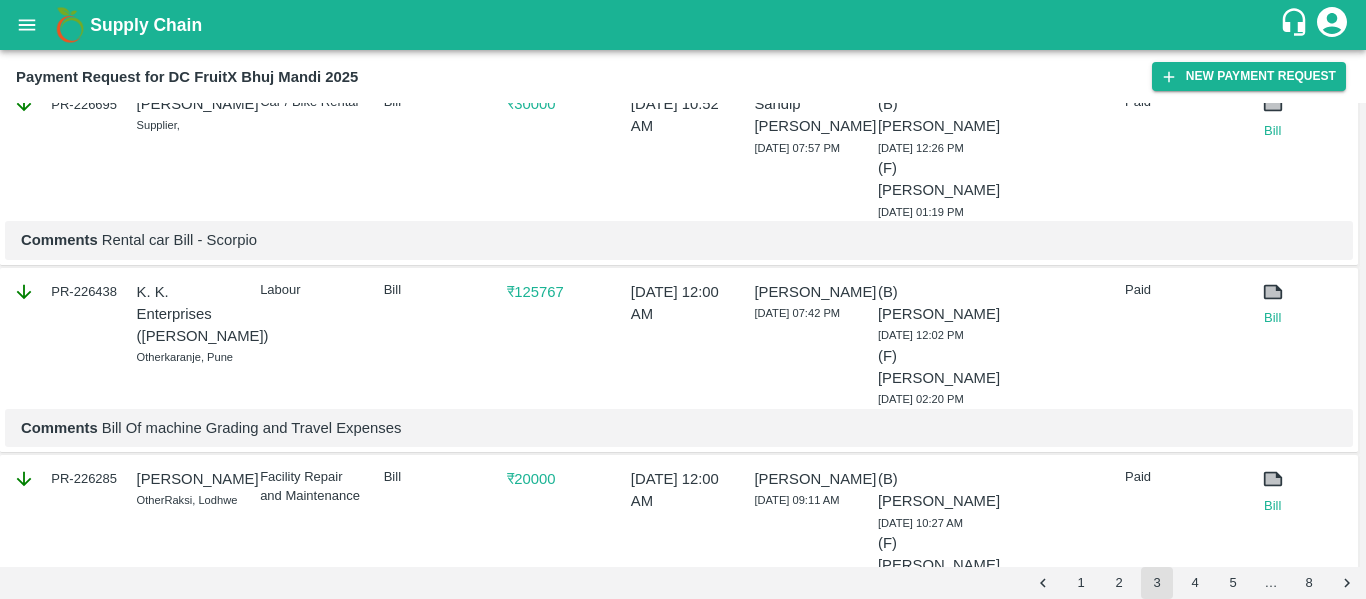 scroll, scrollTop: 1328, scrollLeft: 0, axis: vertical 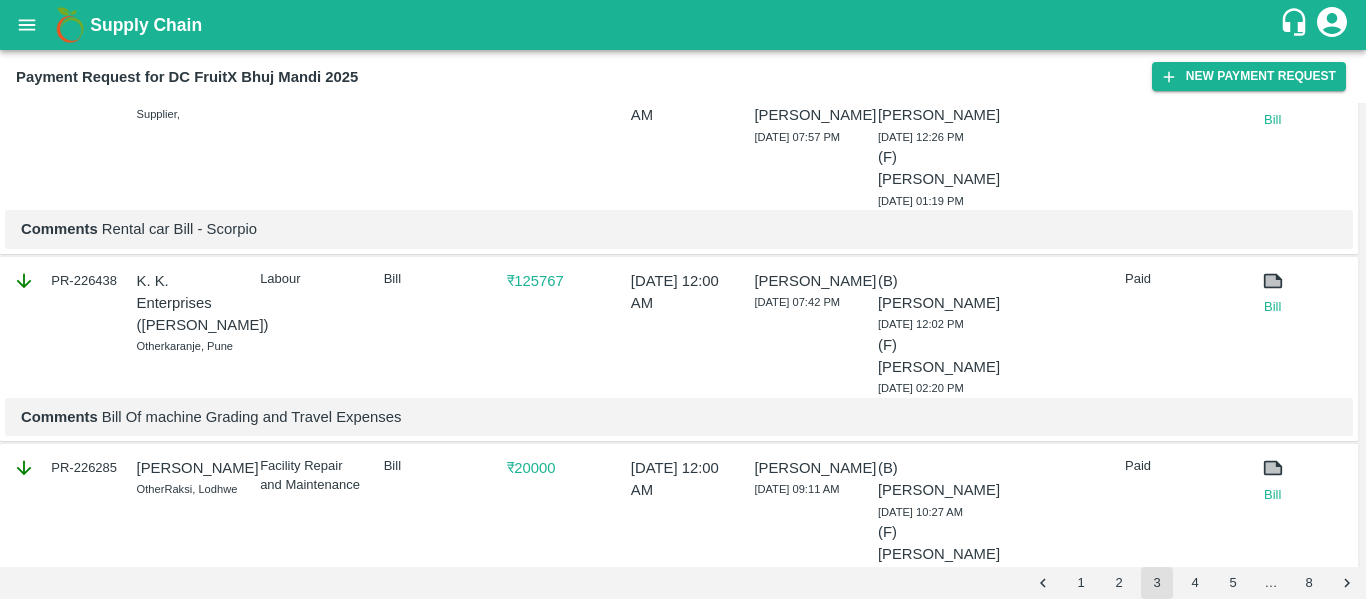 click on "PR-226438" at bounding box center (65, 281) 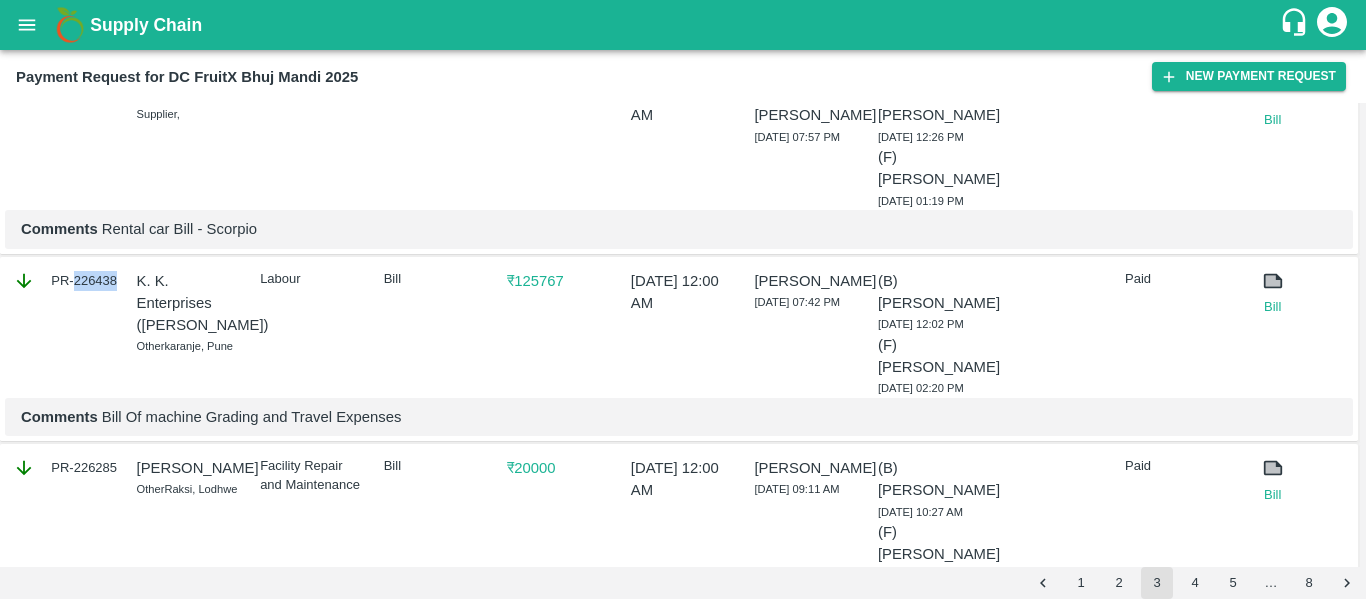 click on "PR-226438" at bounding box center [65, 281] 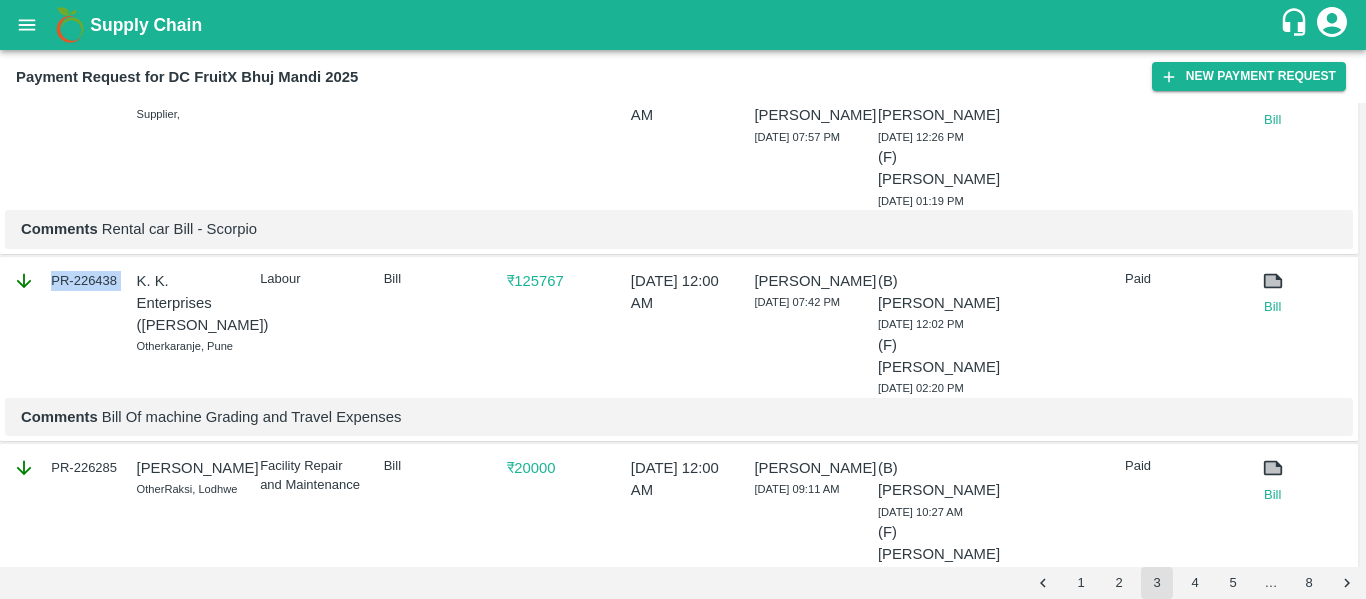 click on "PR-226438" at bounding box center (65, 281) 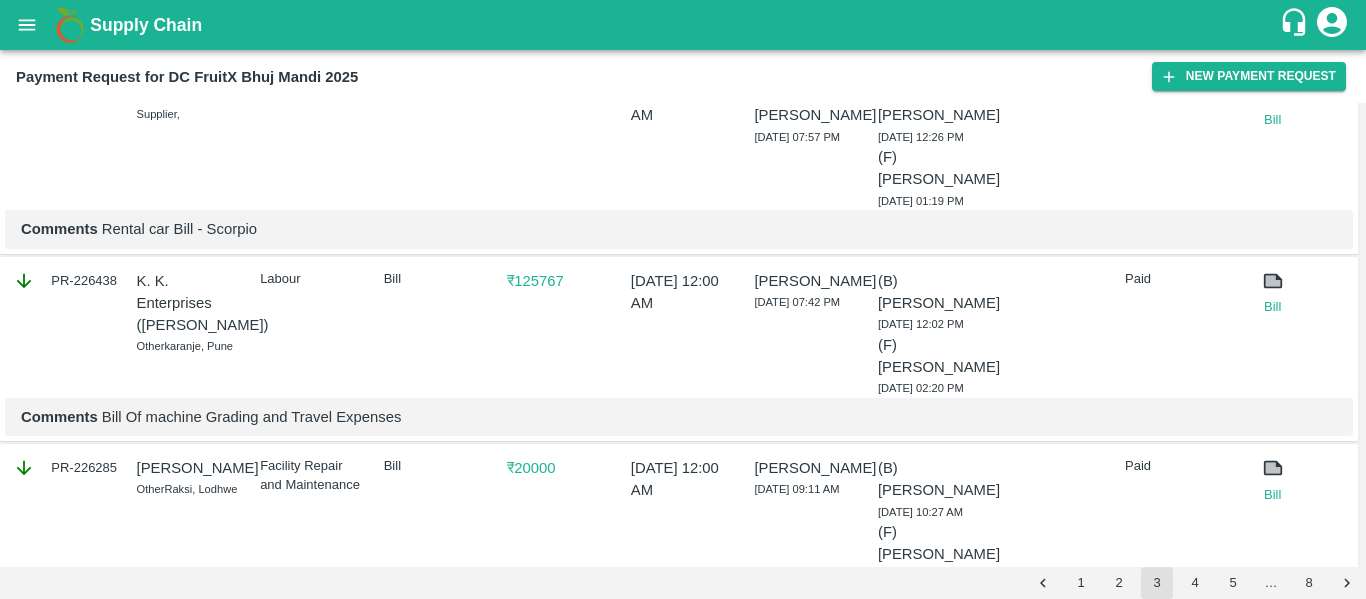 click on "Comments   Bill Of machine Grading and Travel Expenses" at bounding box center (679, 417) 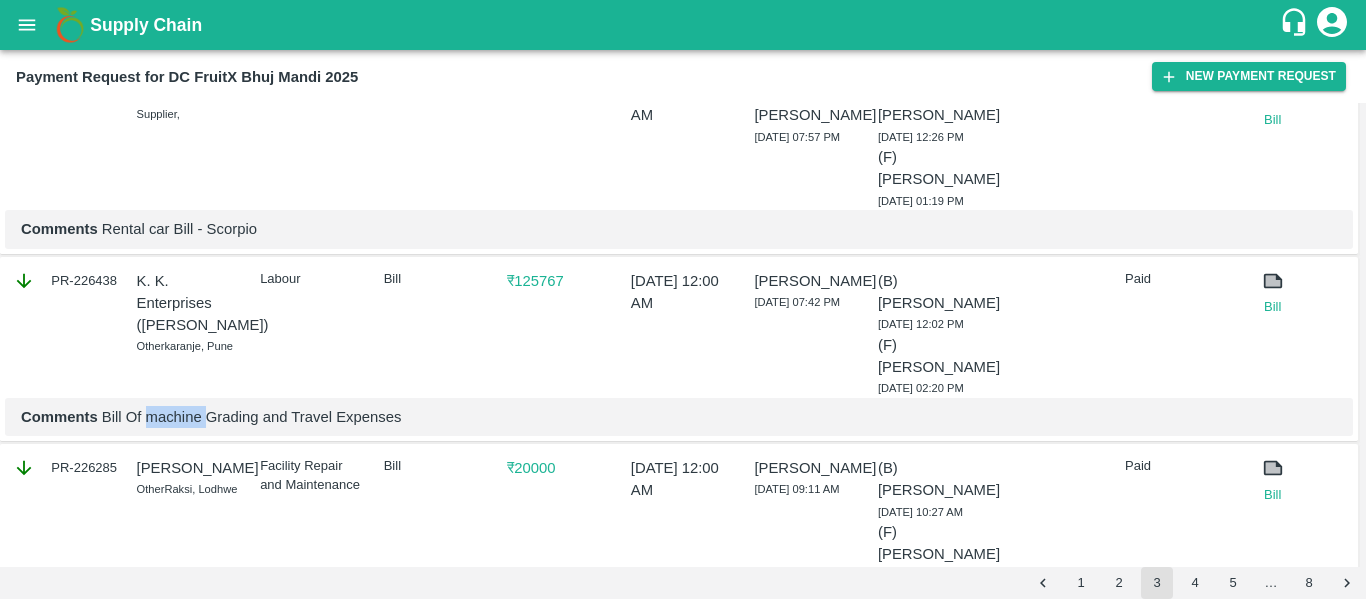 click on "Comments   Bill Of machine Grading and Travel Expenses" at bounding box center (679, 417) 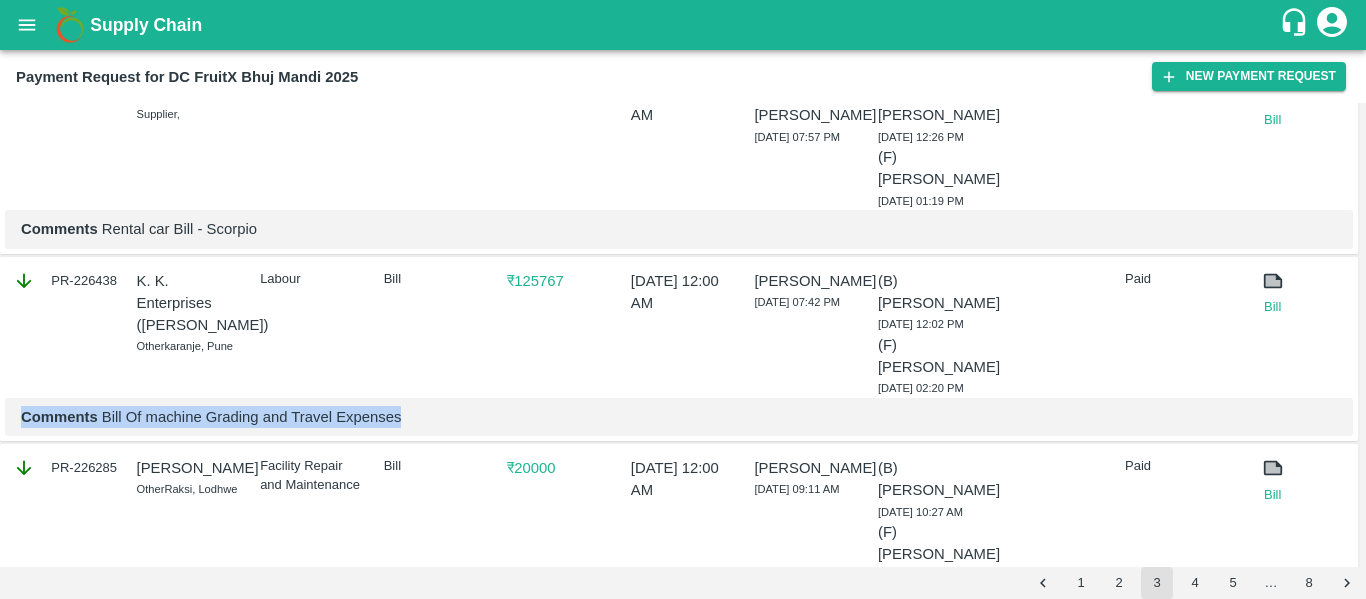 click on "Comments   Bill Of machine Grading and Travel Expenses" at bounding box center (679, 417) 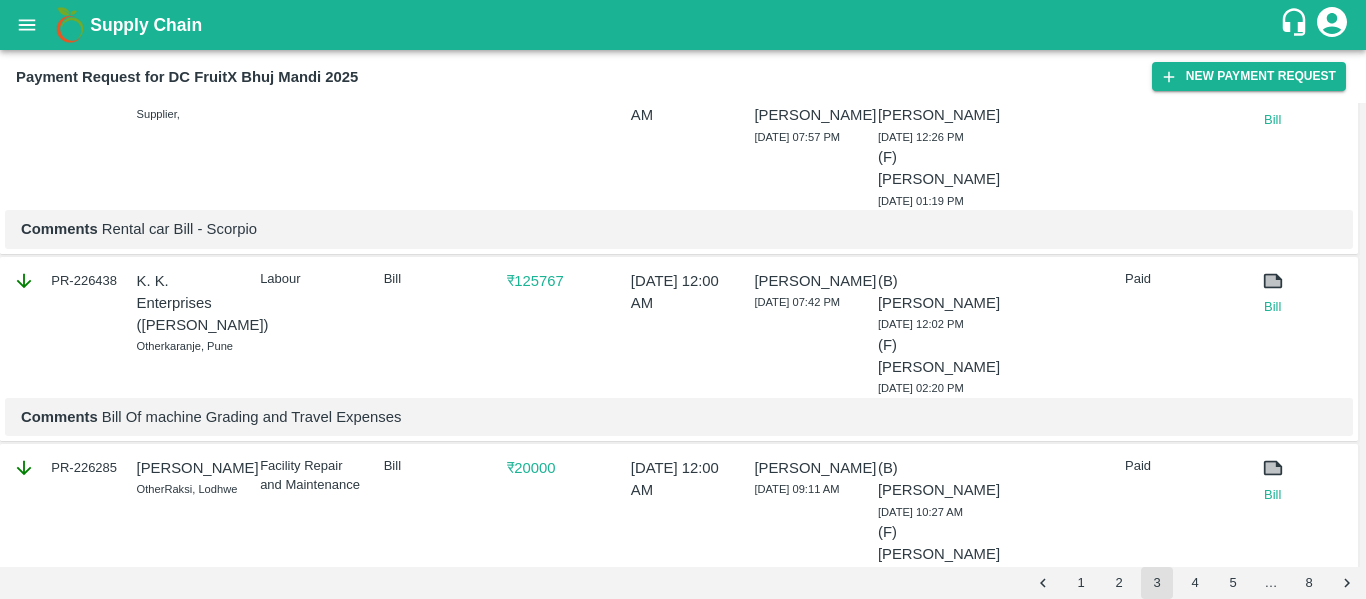 click on "Comments   Bill Of machine Grading and Travel Expenses" at bounding box center (679, 417) 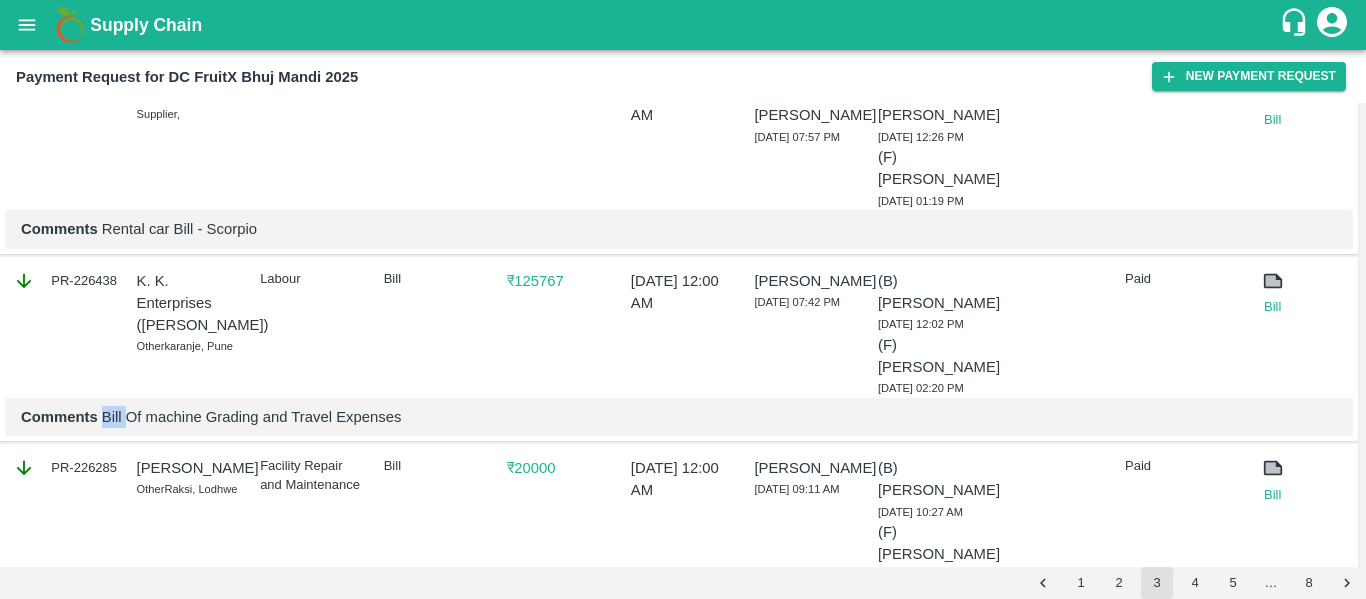 click on "Comments   Bill Of machine Grading and Travel Expenses" at bounding box center [679, 417] 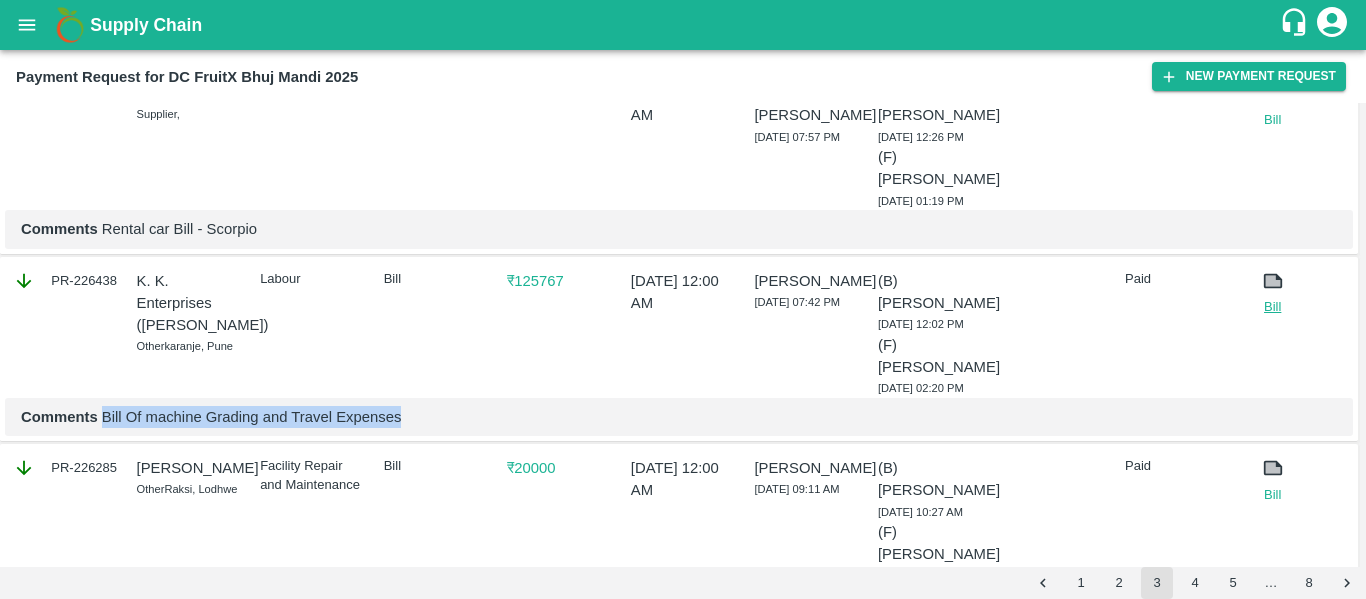 click on "Bill" at bounding box center (1273, 307) 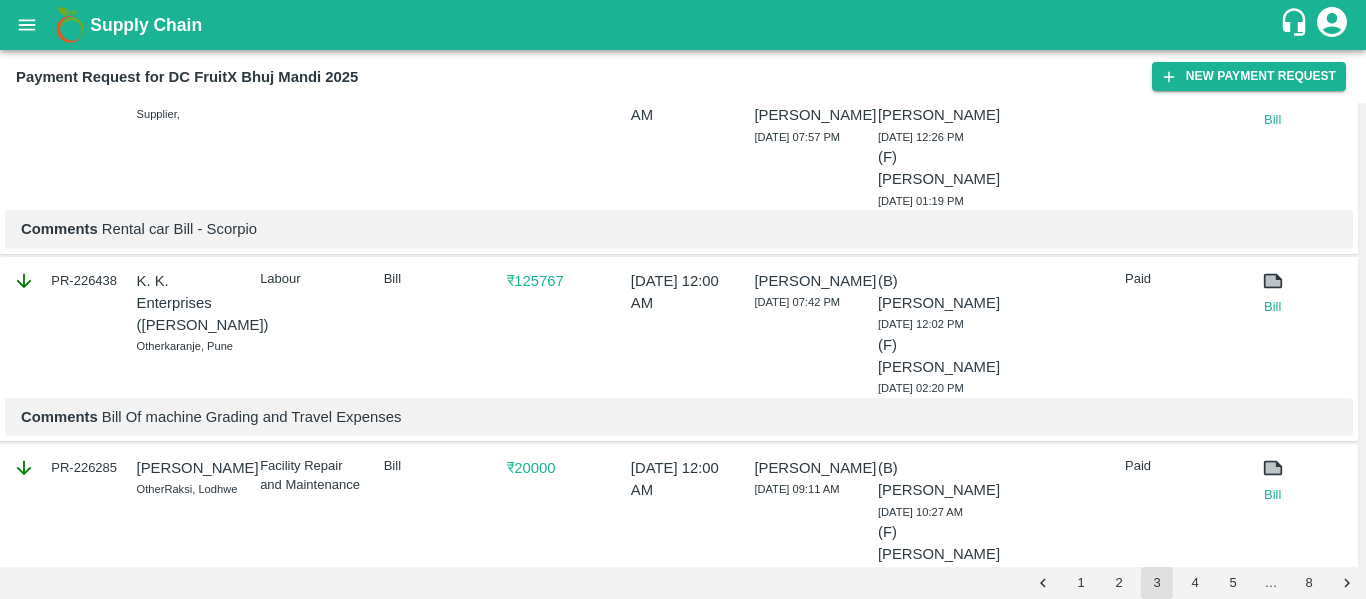 click on "₹  125767" at bounding box center [555, 330] 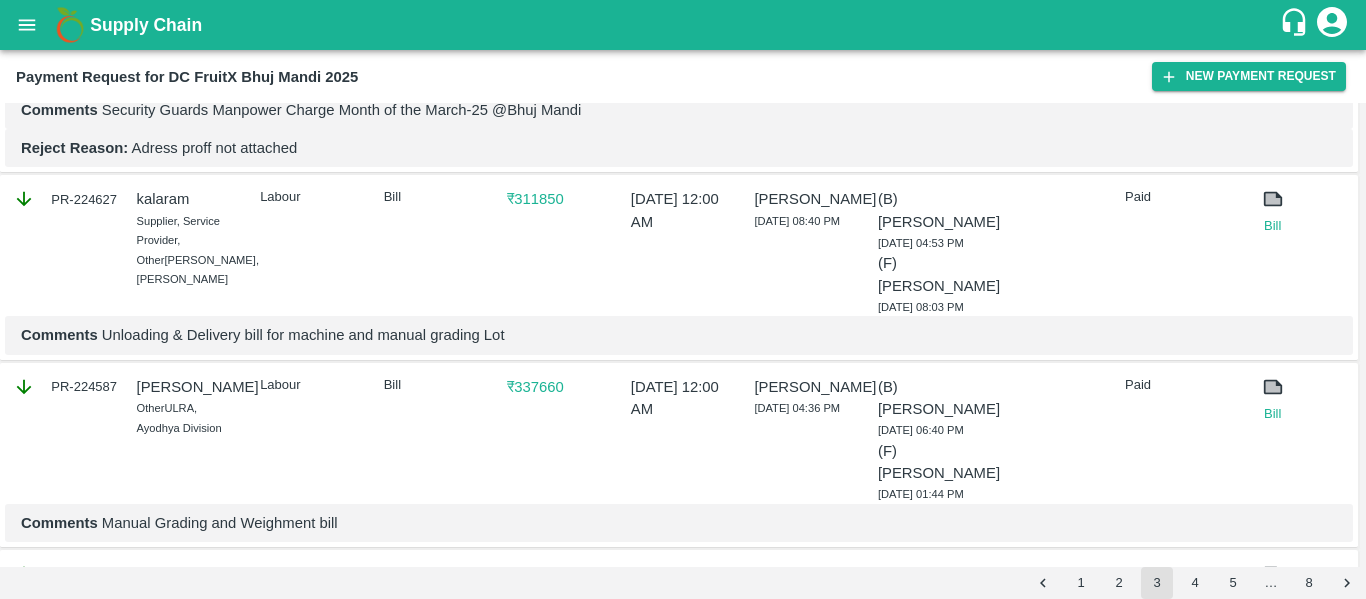 scroll, scrollTop: 3220, scrollLeft: 0, axis: vertical 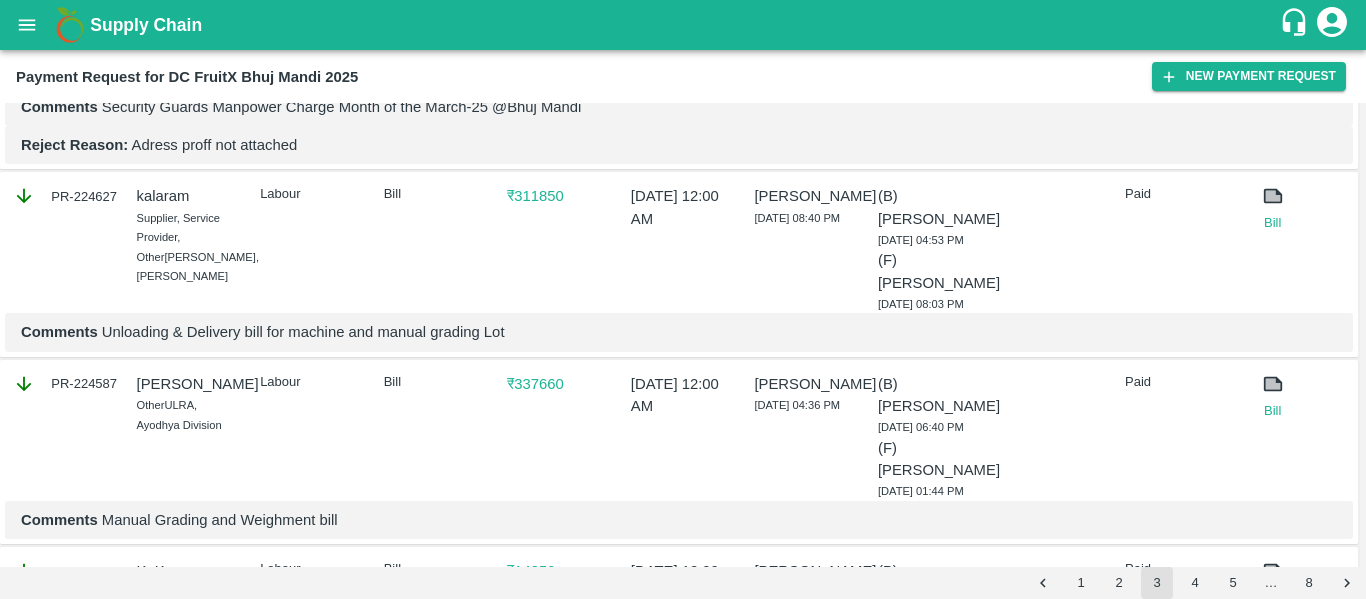 click on "PR-224627" at bounding box center [65, 196] 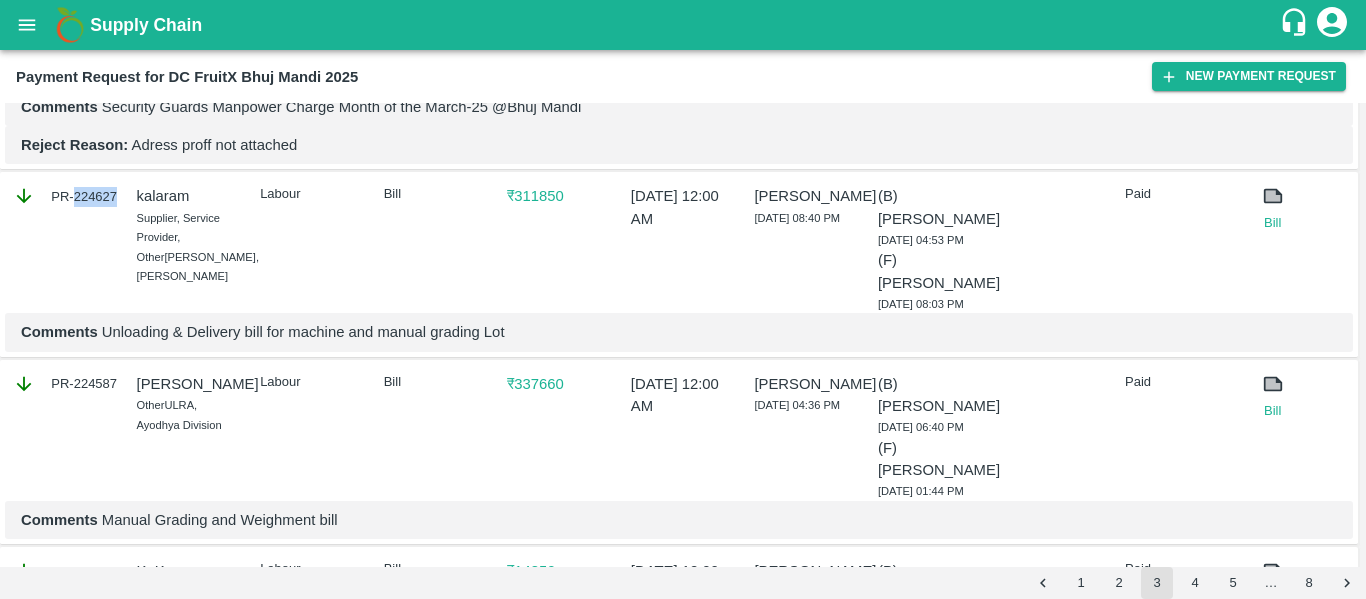 click on "PR-224627" at bounding box center [65, 196] 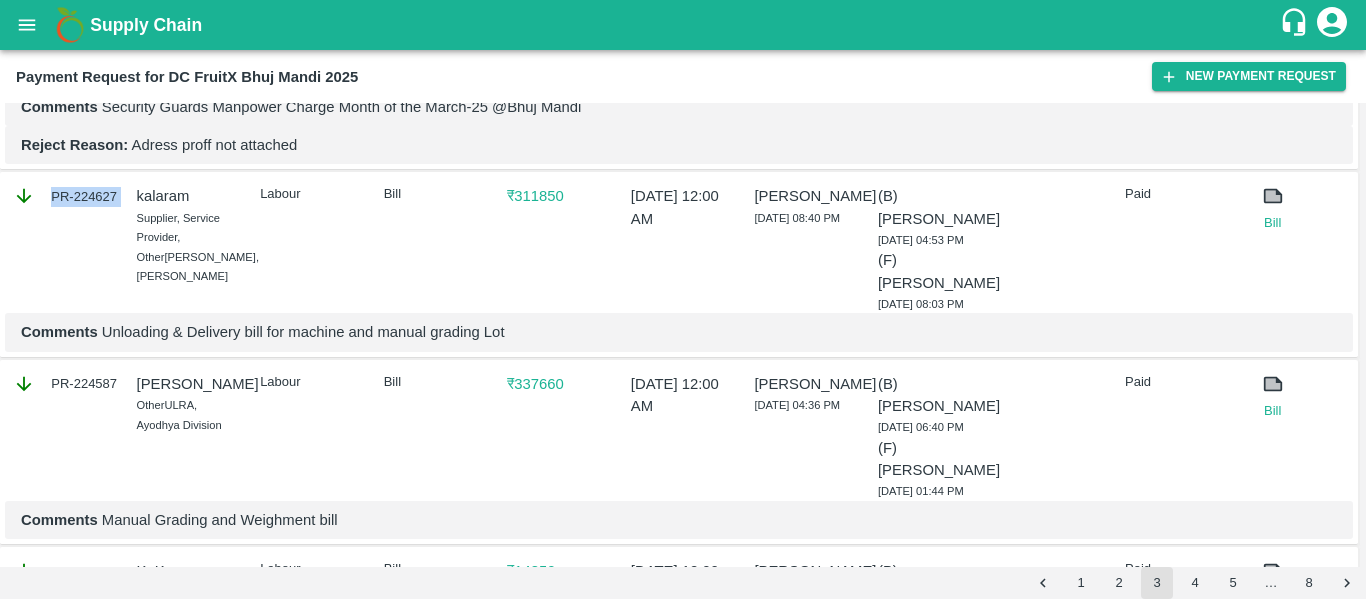 click on "PR-224627" at bounding box center [65, 196] 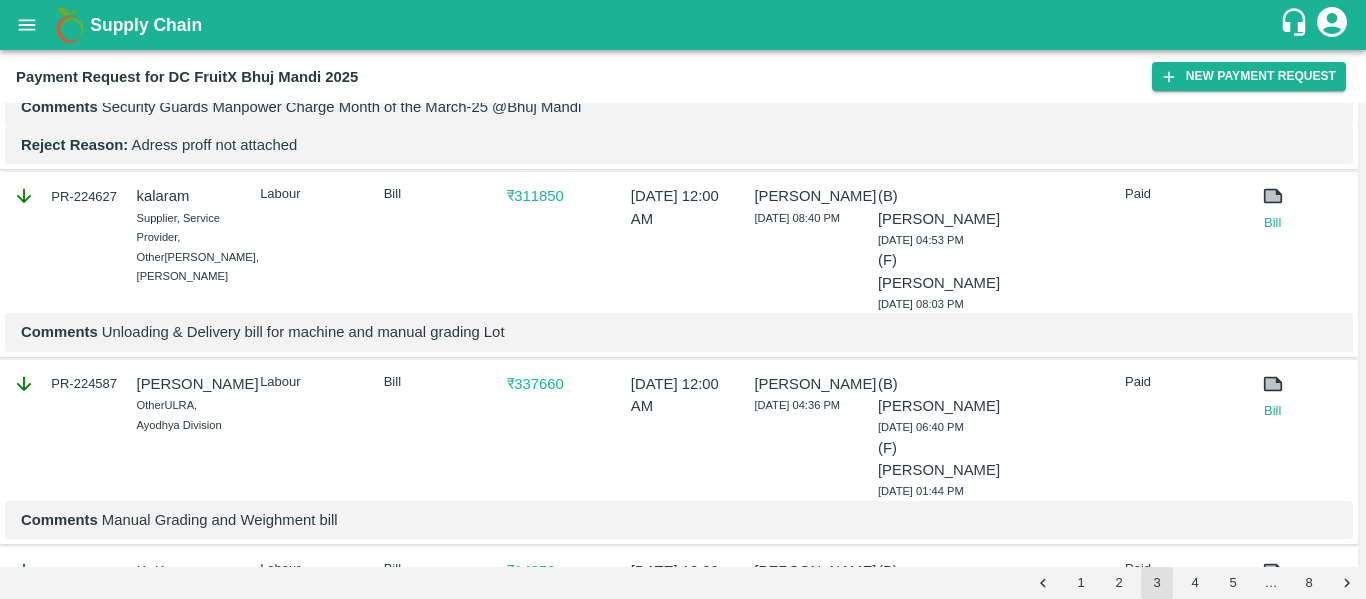 click on "Comments   Unloading & Delivery  bill for machine and manual grading Lot" at bounding box center [679, 332] 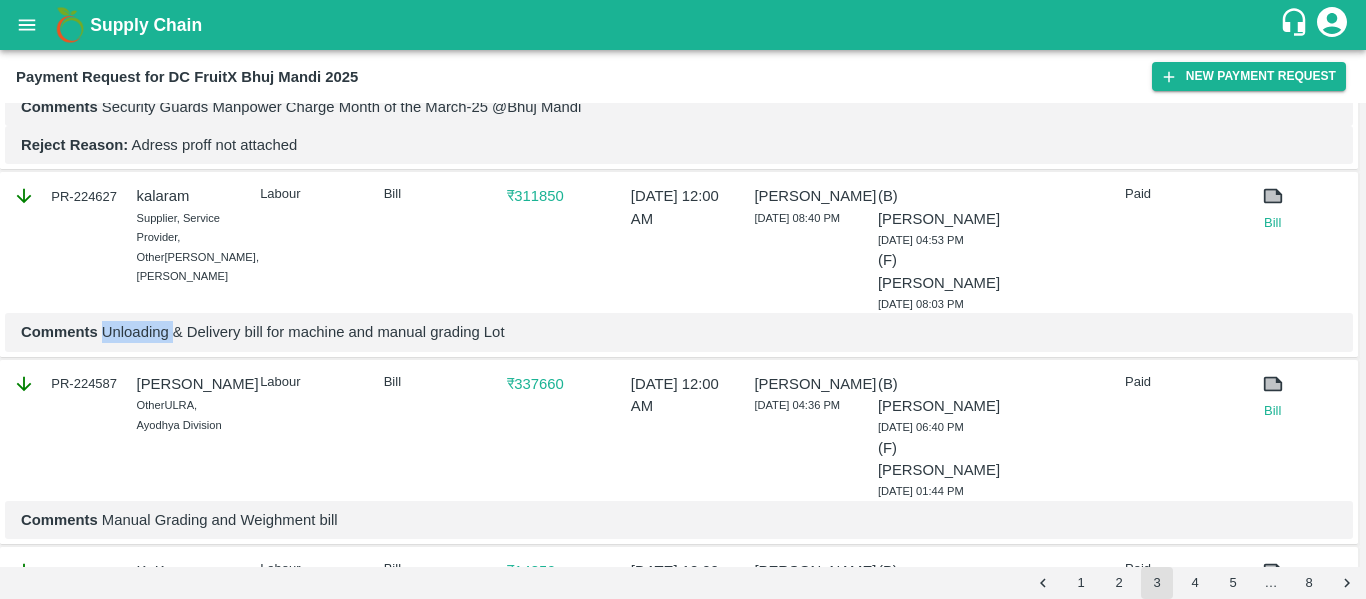click on "Comments   Unloading & Delivery  bill for machine and manual grading Lot" at bounding box center [679, 332] 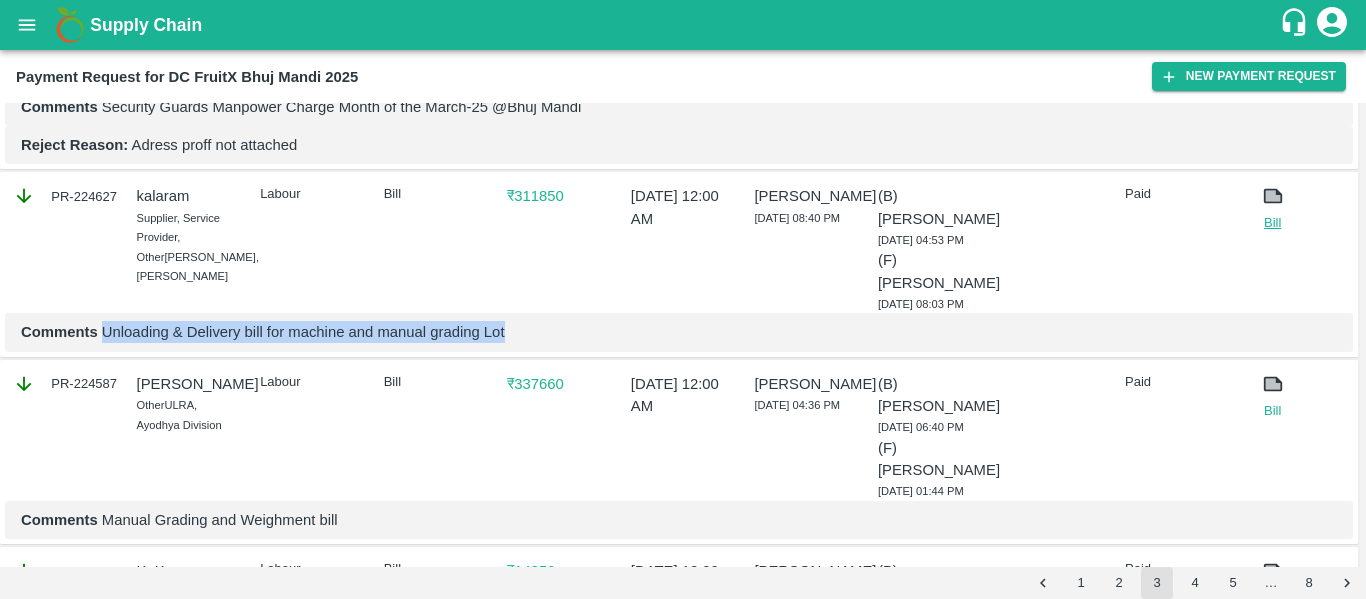 click on "Bill" at bounding box center (1273, 223) 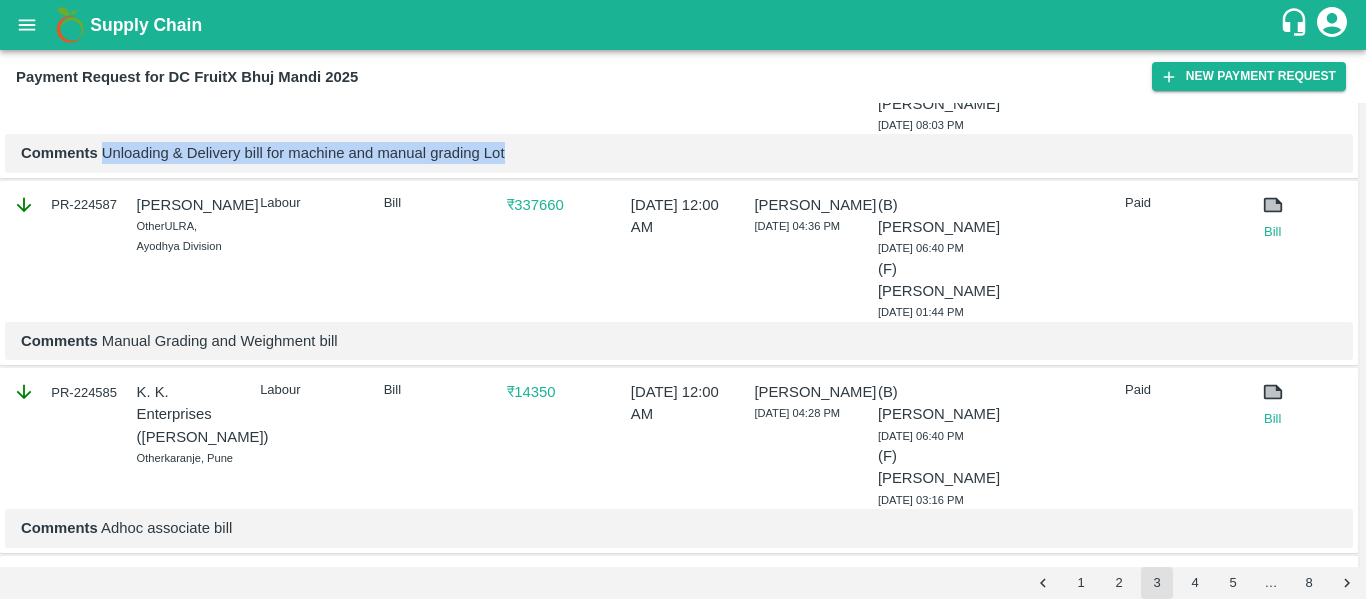 scroll, scrollTop: 3400, scrollLeft: 0, axis: vertical 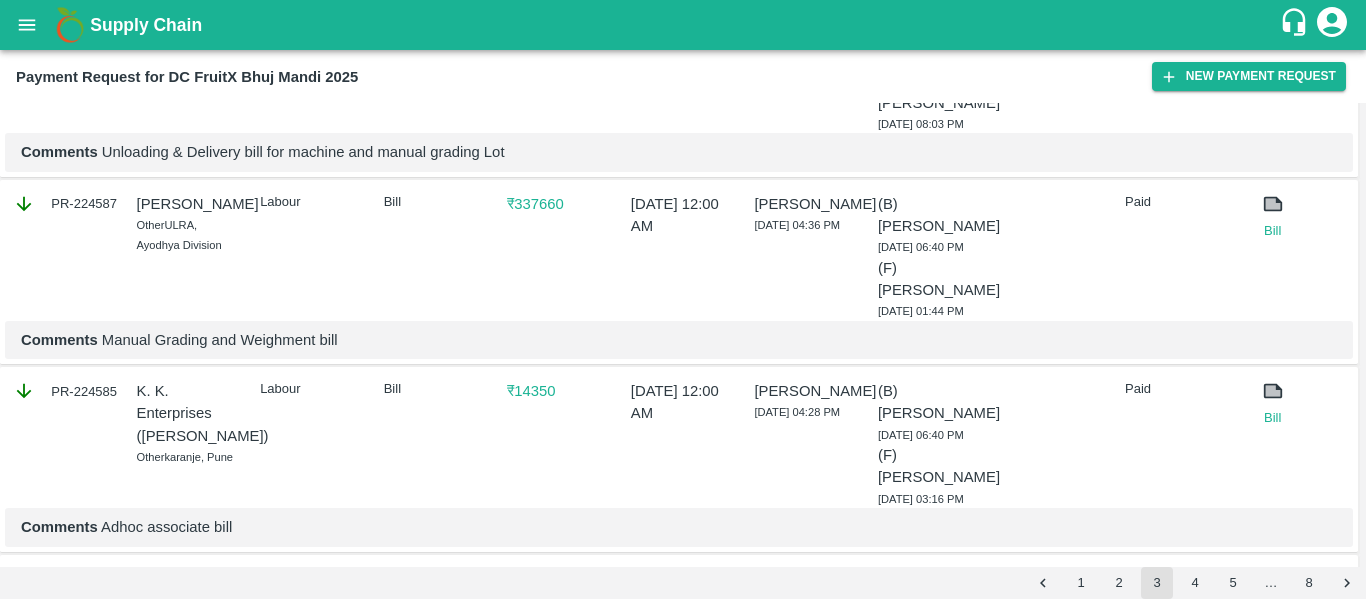 click on "PR-224587" at bounding box center [65, 204] 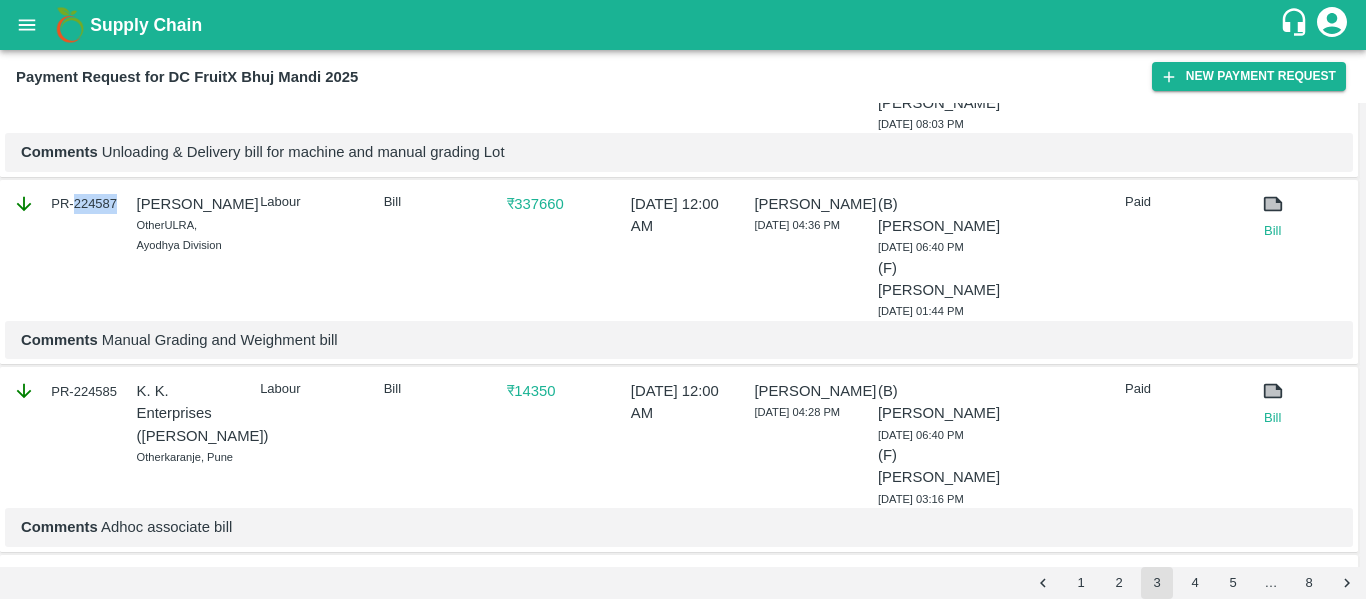click on "PR-224587" at bounding box center (65, 204) 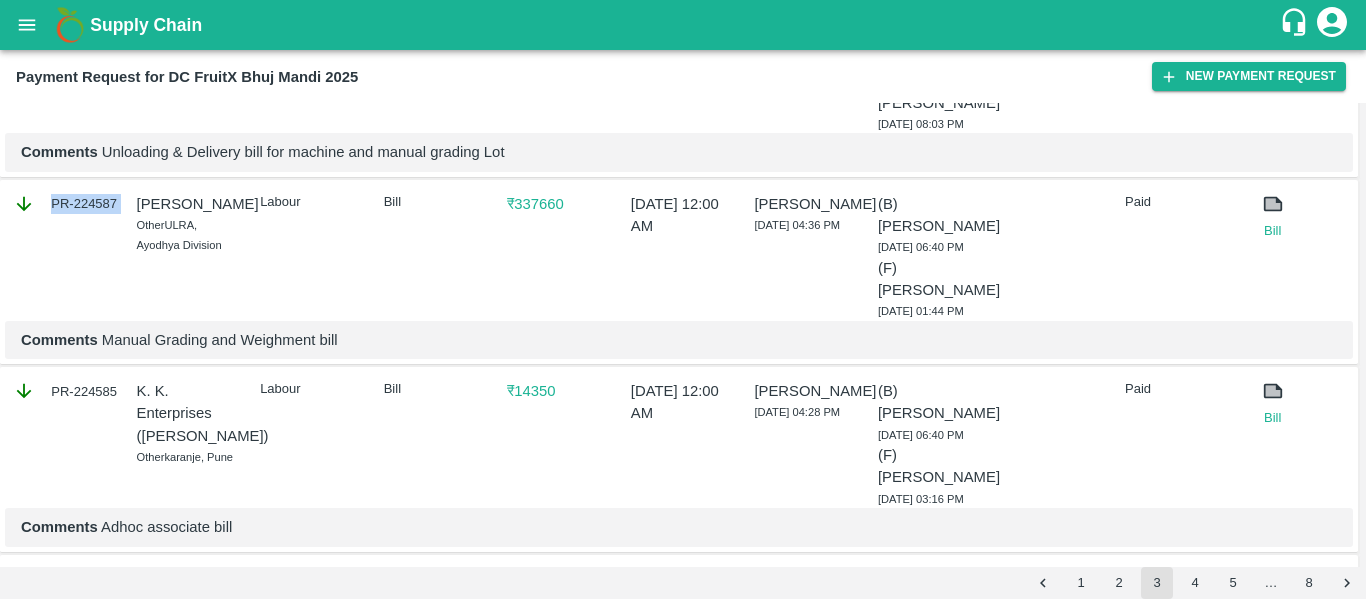 click on "PR-224587" at bounding box center [65, 204] 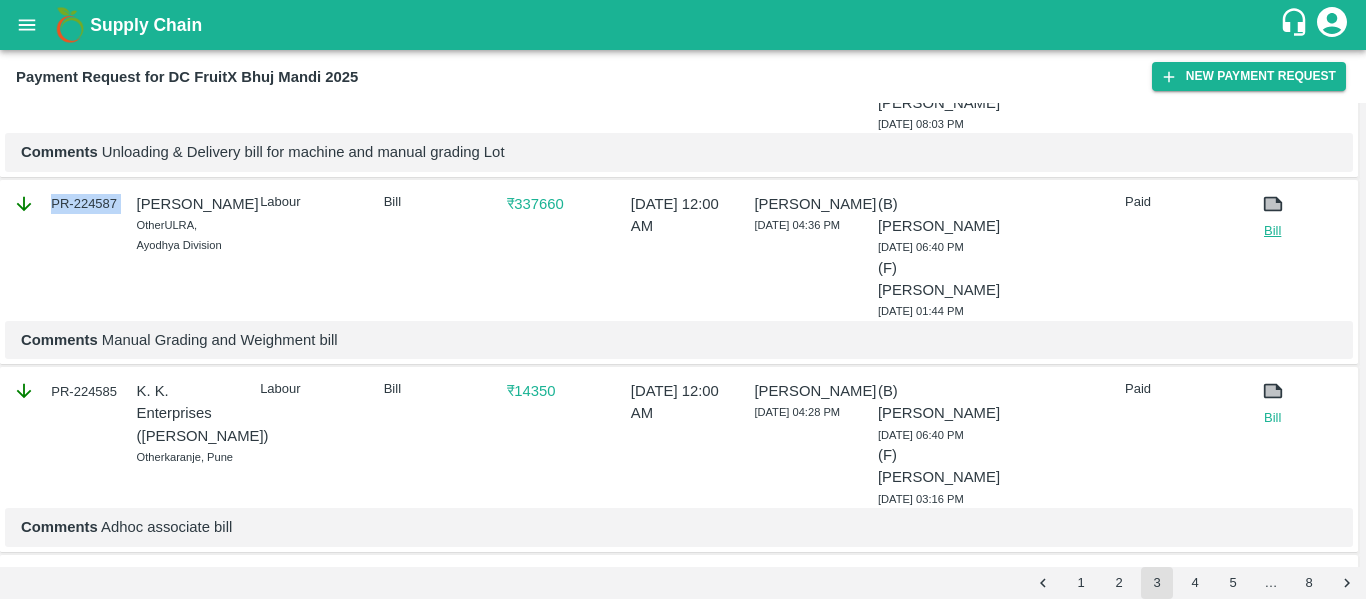 click on "Bill" at bounding box center [1273, 231] 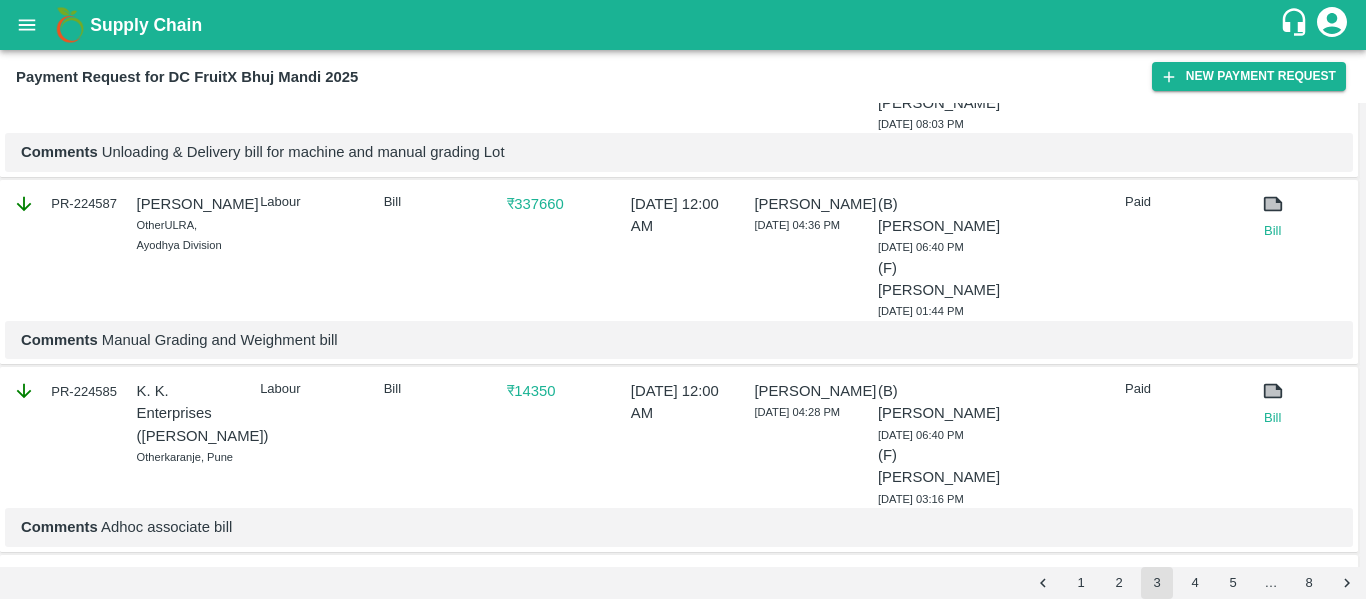 click on "Comments   Manual Grading and Weighment bill" at bounding box center [679, 340] 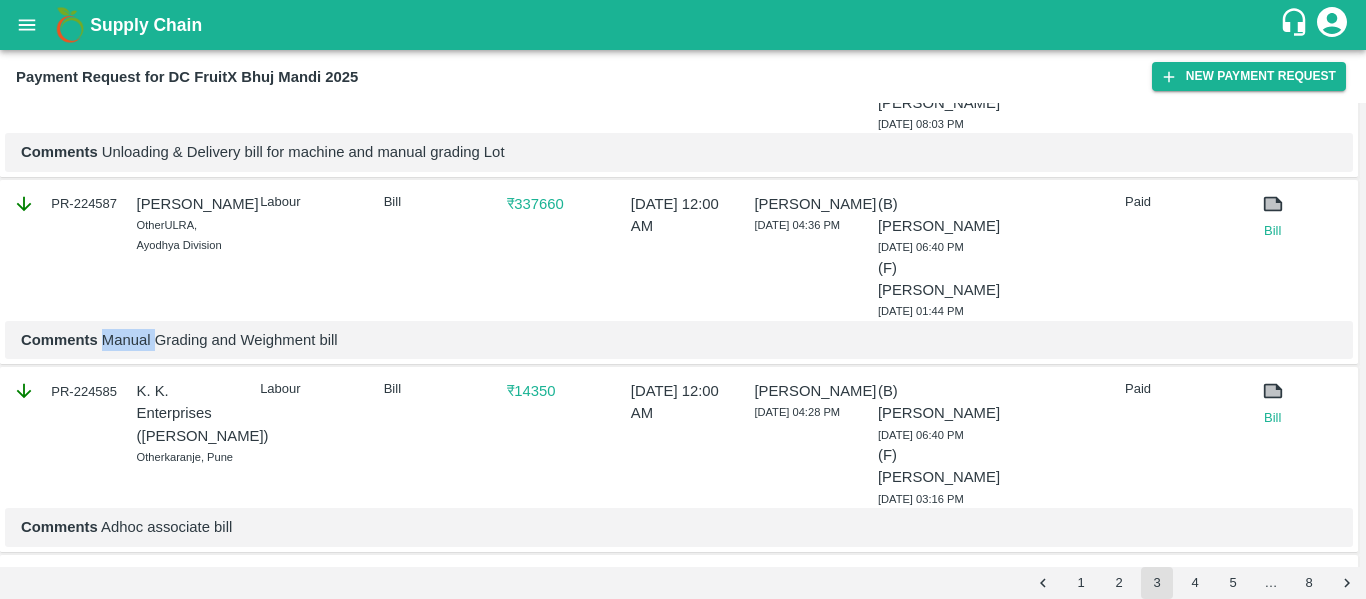 click on "Comments   Manual Grading and Weighment bill" at bounding box center [679, 340] 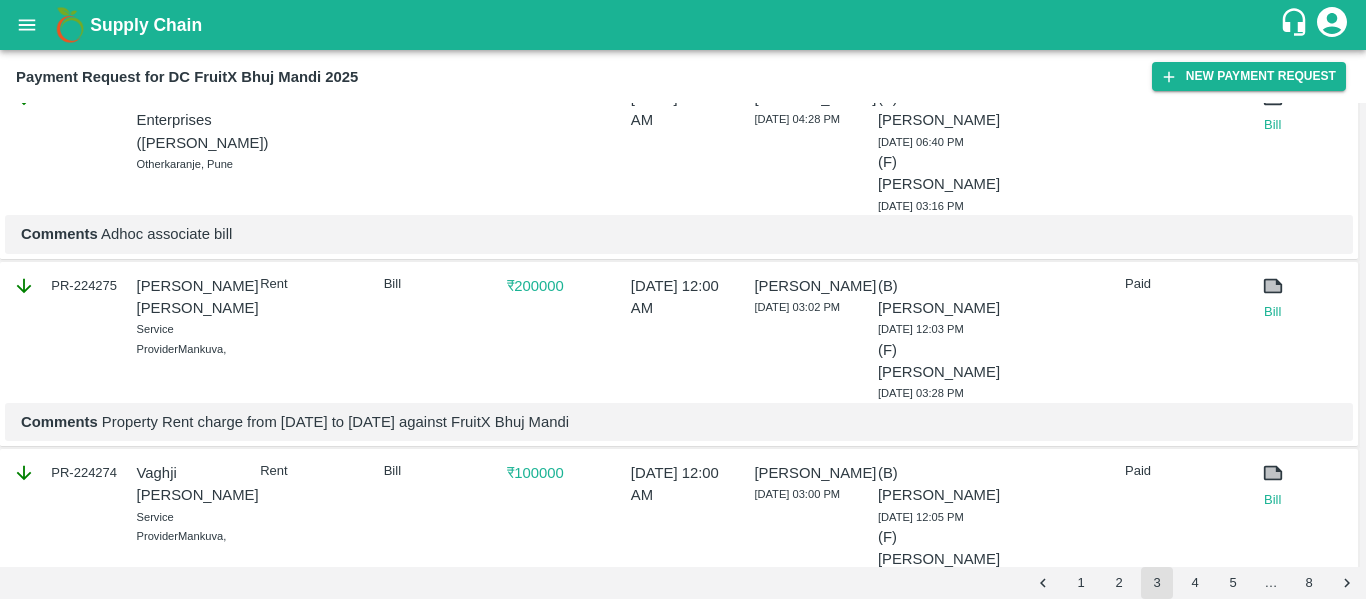 scroll, scrollTop: 3715, scrollLeft: 0, axis: vertical 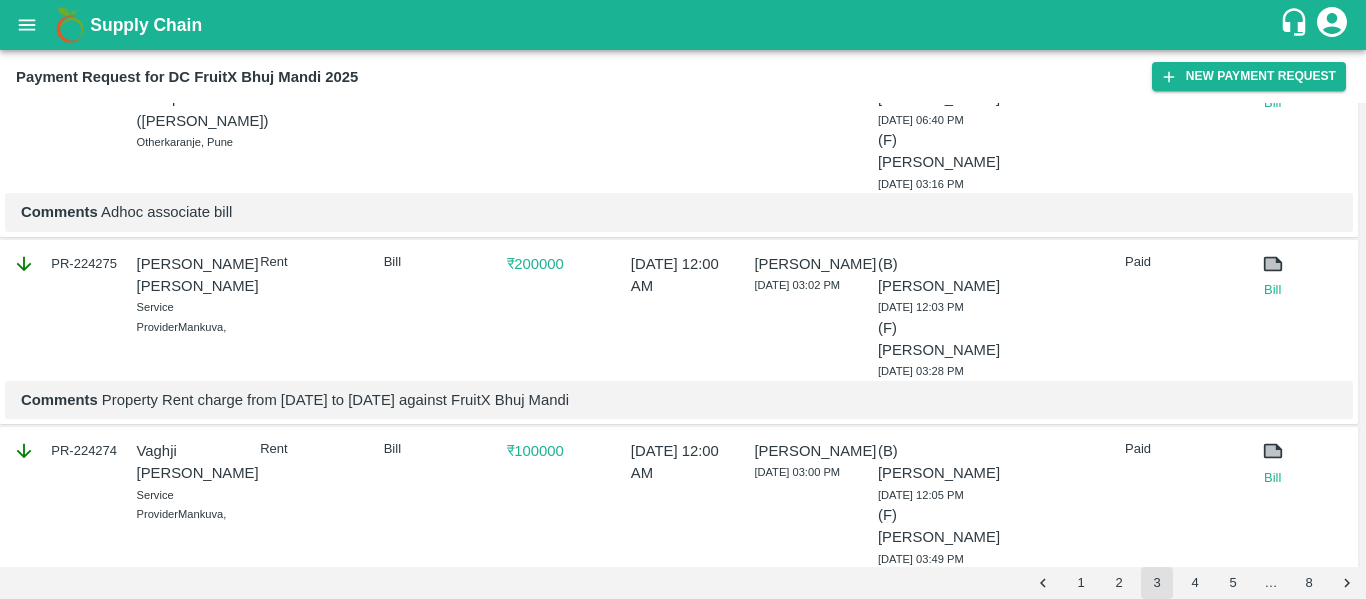 click on "PR-224585" at bounding box center (65, 76) 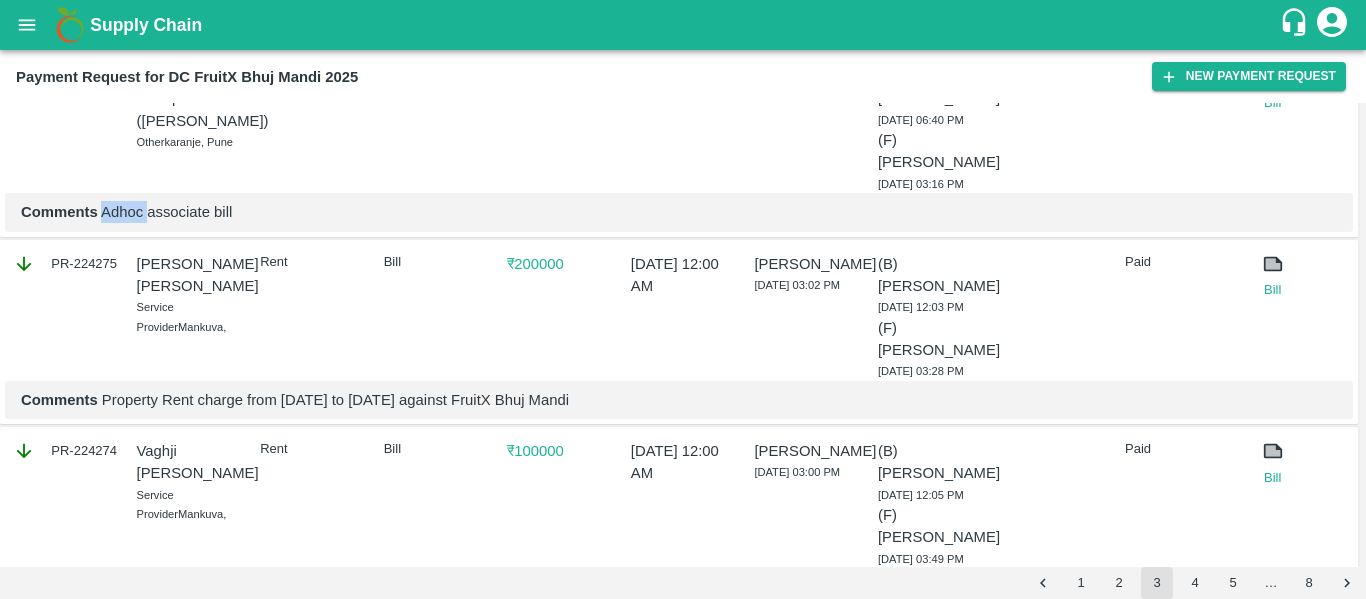 click on "Comments   Adhoc associate bill" at bounding box center [679, 212] 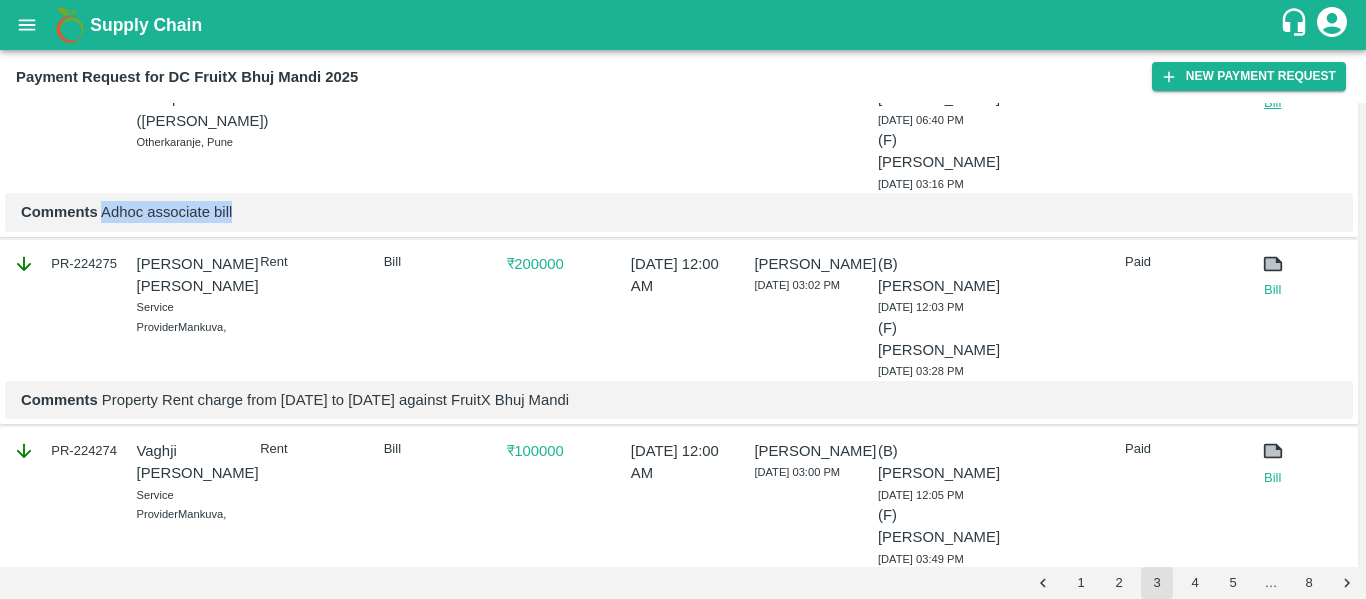click on "Bill" at bounding box center [1273, 103] 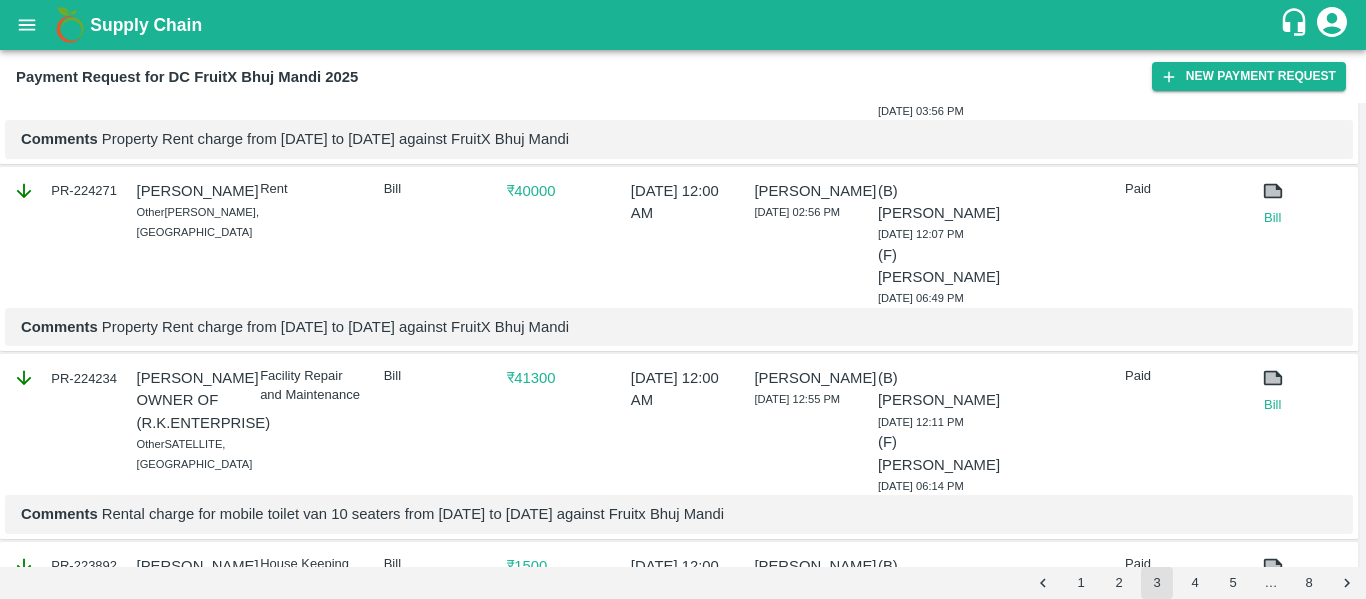 scroll, scrollTop: 4733, scrollLeft: 0, axis: vertical 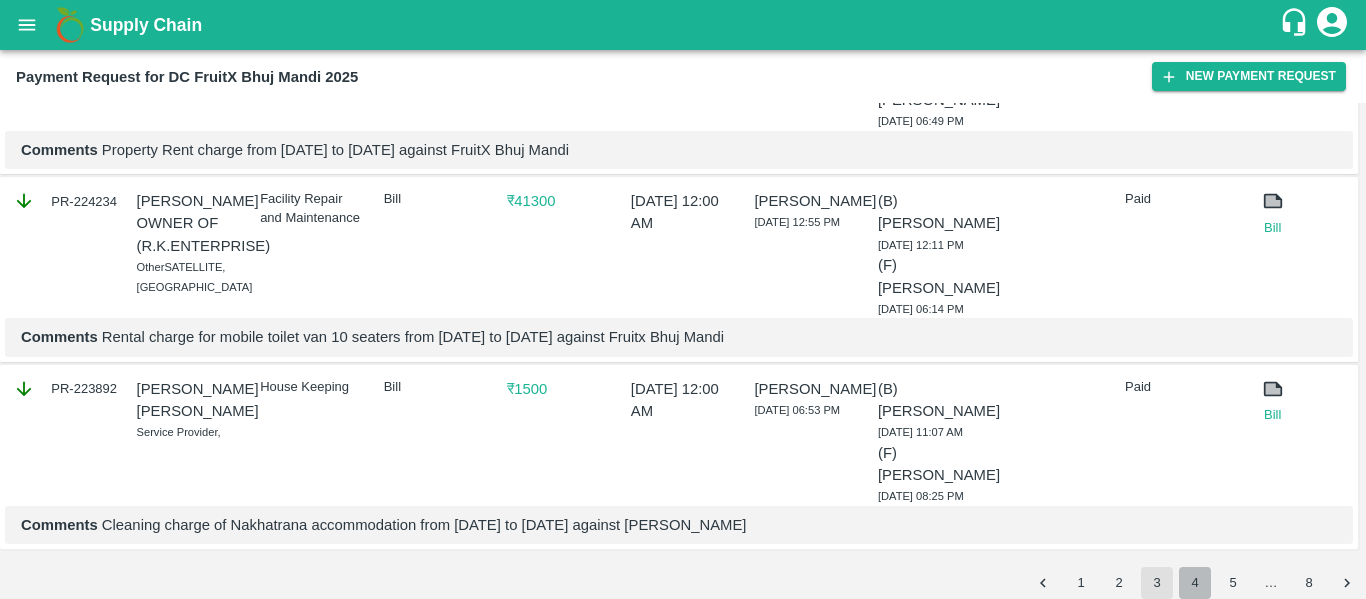 click on "4" at bounding box center (1195, 583) 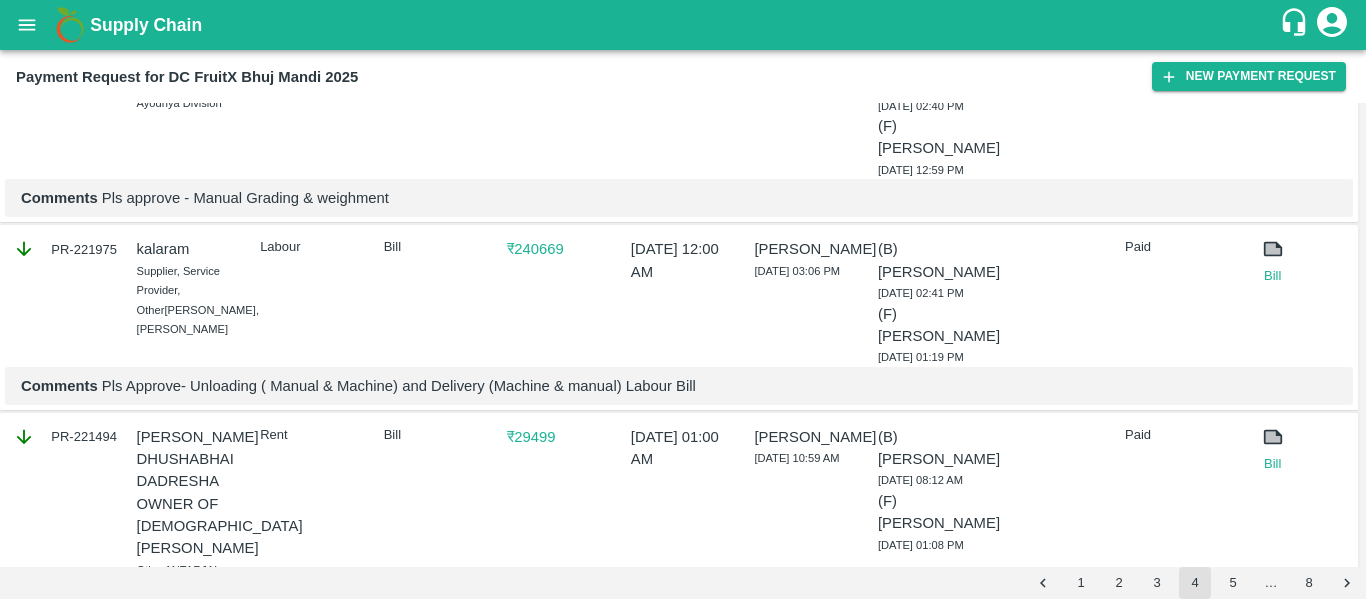 scroll, scrollTop: 3244, scrollLeft: 0, axis: vertical 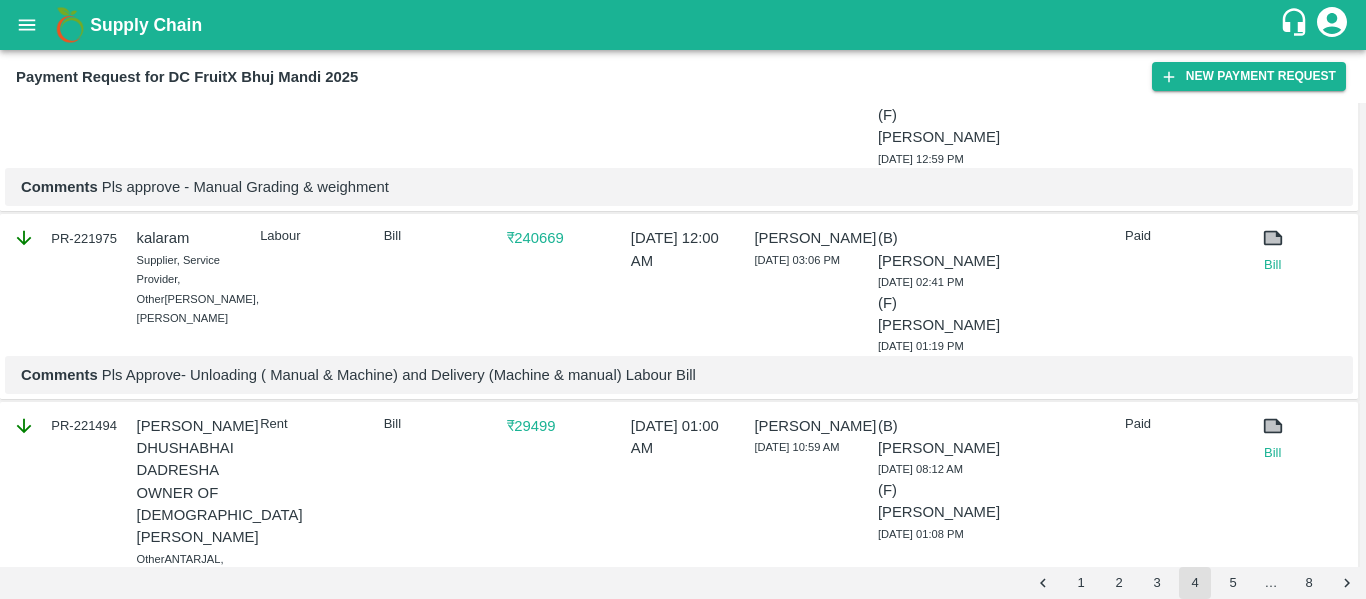 click on "PR-221977" at bounding box center [65, 51] 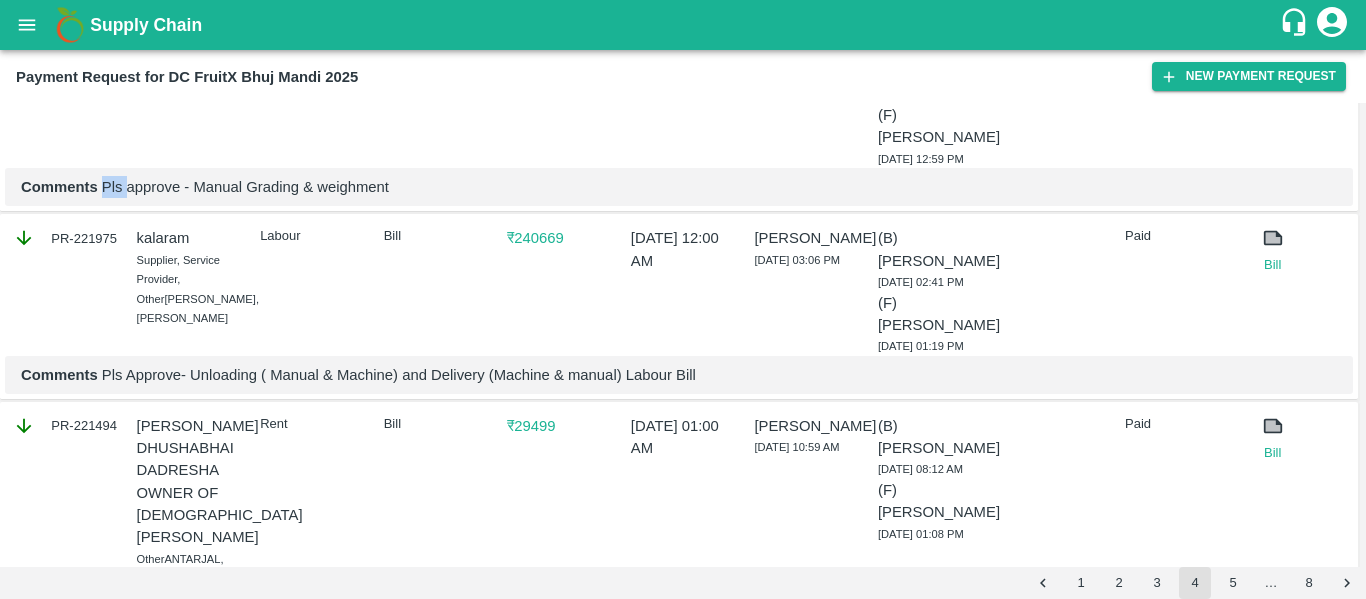 click on "Comments   Pls approve - Manual Grading & weighment" at bounding box center (679, 187) 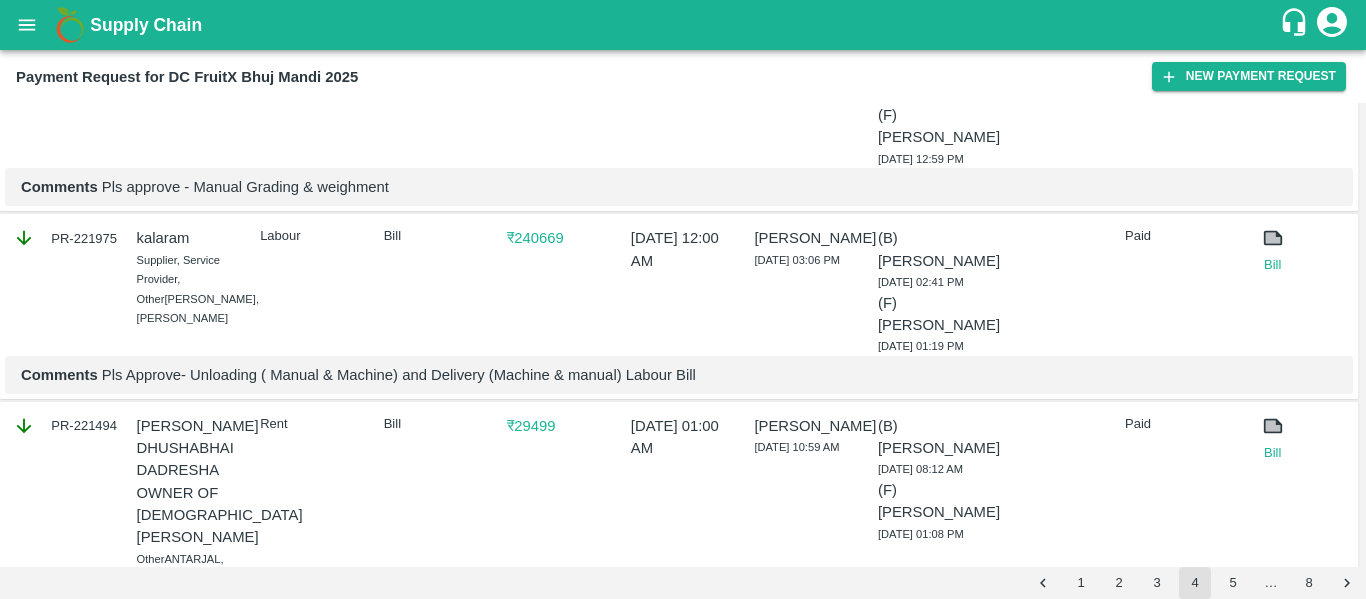 click on "PR-221975" at bounding box center (65, 238) 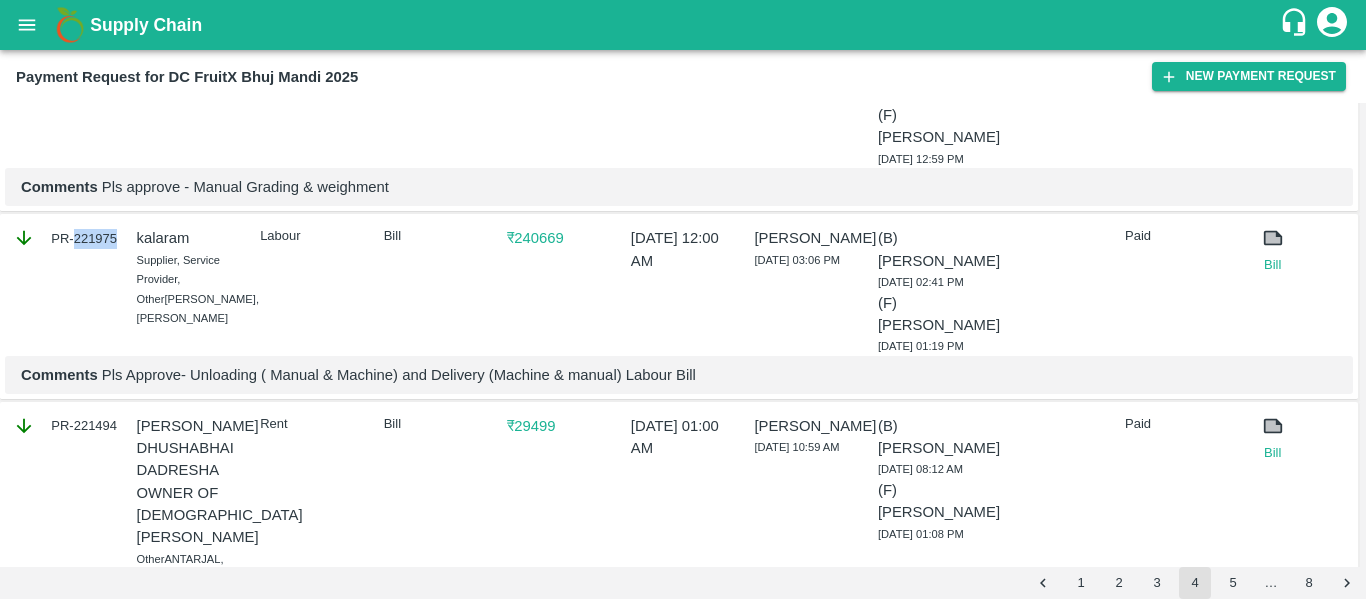click on "PR-221975" at bounding box center [65, 238] 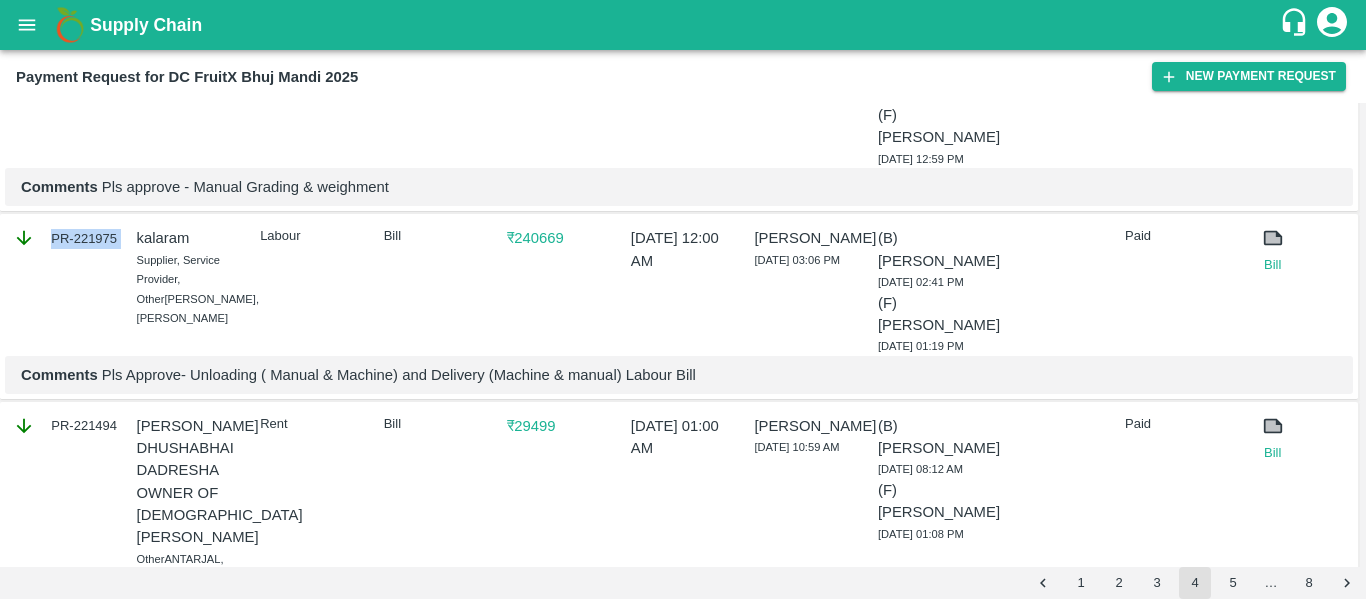 click on "PR-221975" at bounding box center [65, 238] 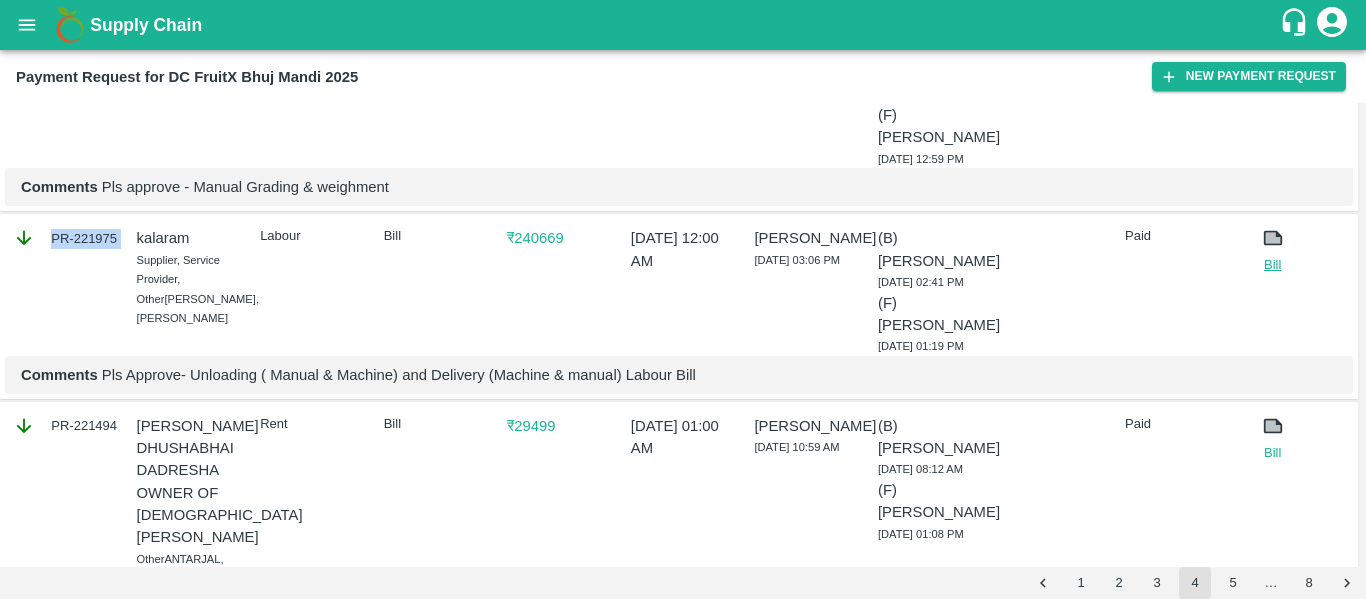 click on "Bill" at bounding box center [1273, 265] 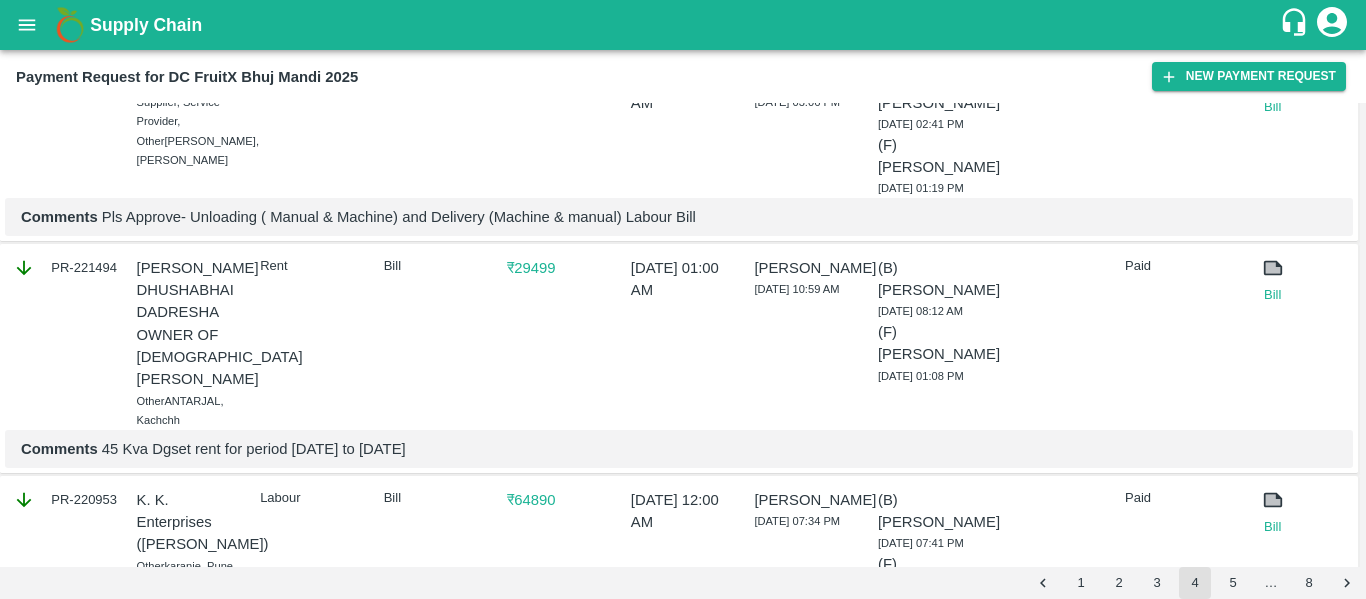 scroll, scrollTop: 3403, scrollLeft: 0, axis: vertical 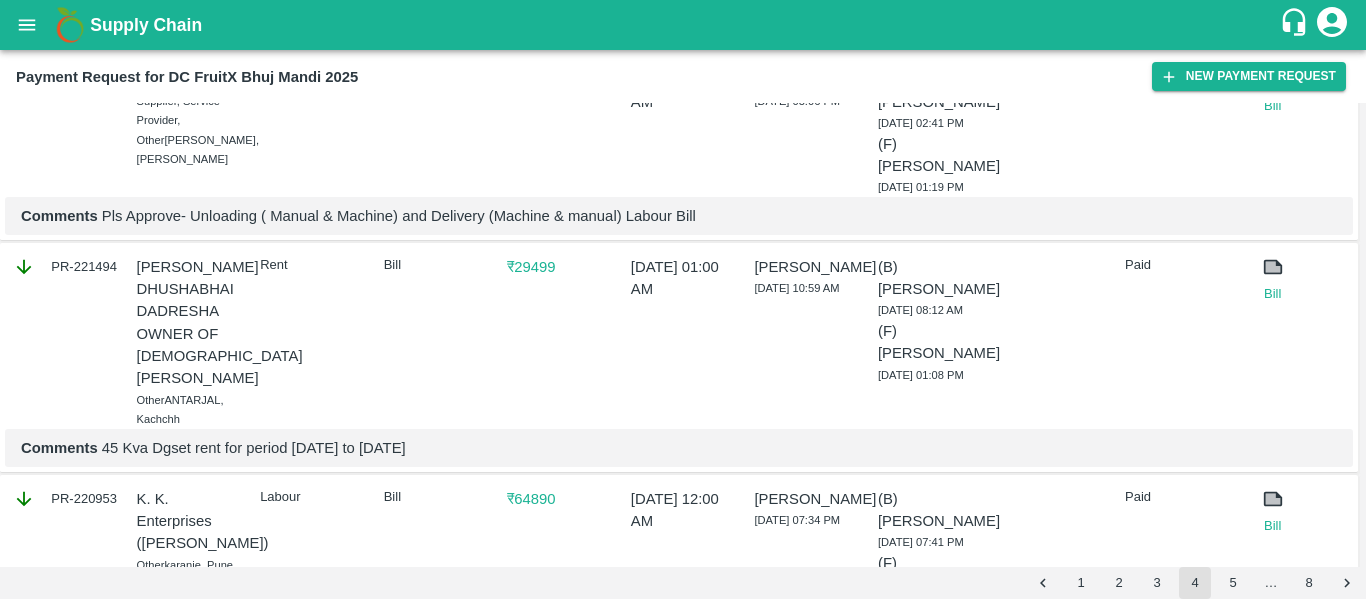 click on "Comments   Pls Approve- Unloading ( Manual & Machine) and Delivery (Machine & manual)
Labour Bill" at bounding box center (679, 216) 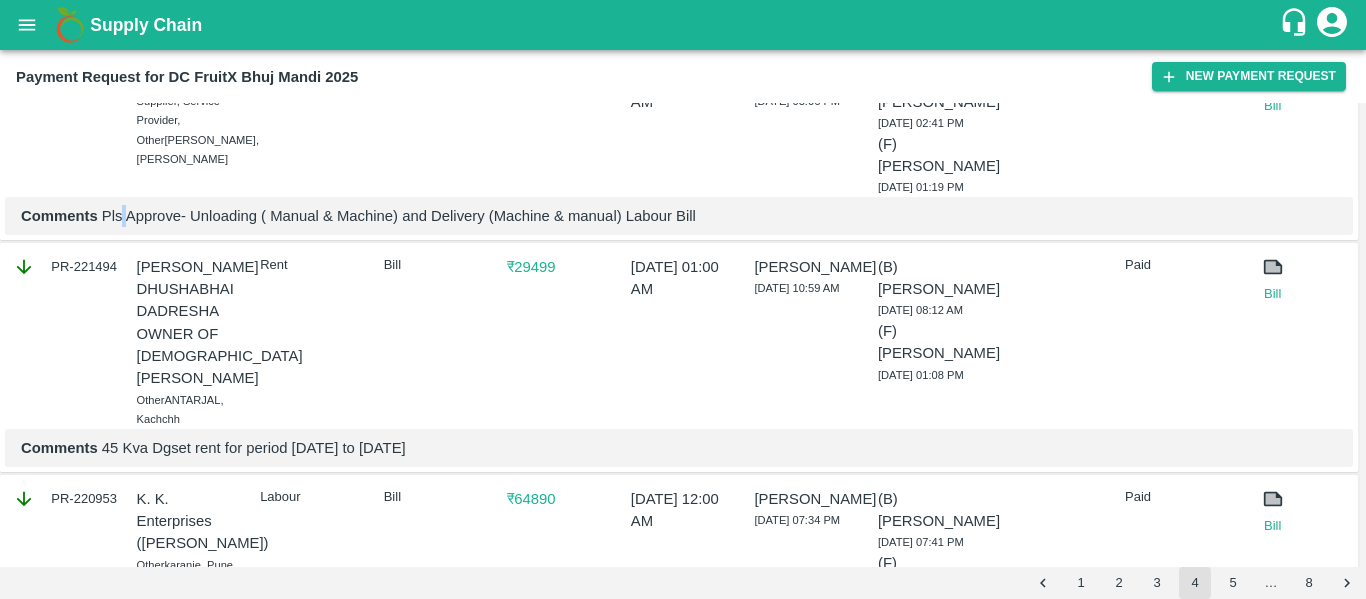 click on "Comments   Pls Approve- Unloading ( Manual & Machine) and Delivery (Machine & manual)
Labour Bill" at bounding box center (679, 216) 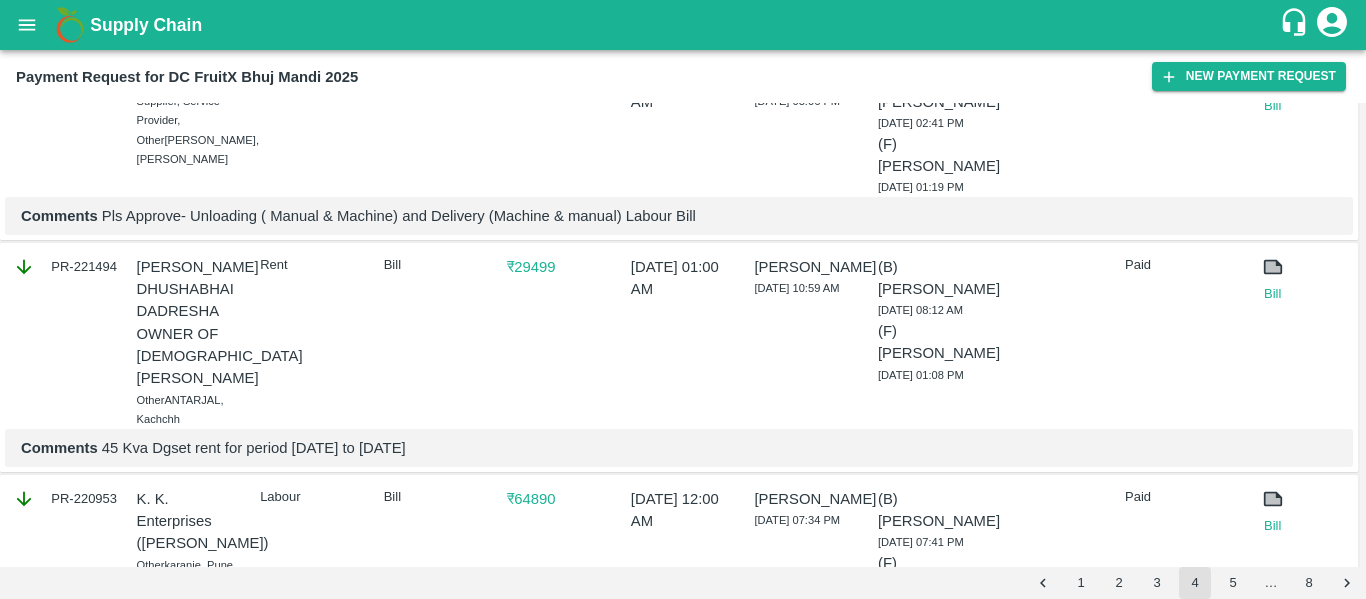 click on "Comments   Pls Approve- Unloading ( Manual & Machine) and Delivery (Machine & manual)
Labour Bill" at bounding box center [679, 216] 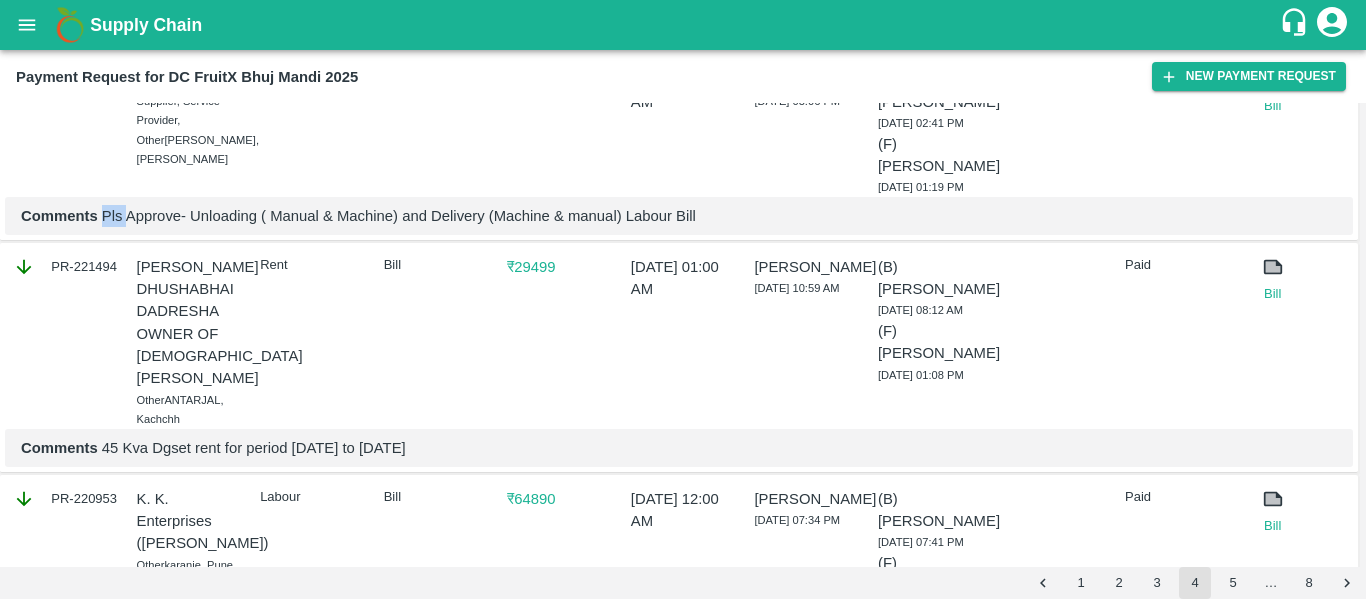 click on "Comments   Pls Approve- Unloading ( Manual & Machine) and Delivery (Machine & manual)
Labour Bill" at bounding box center [679, 216] 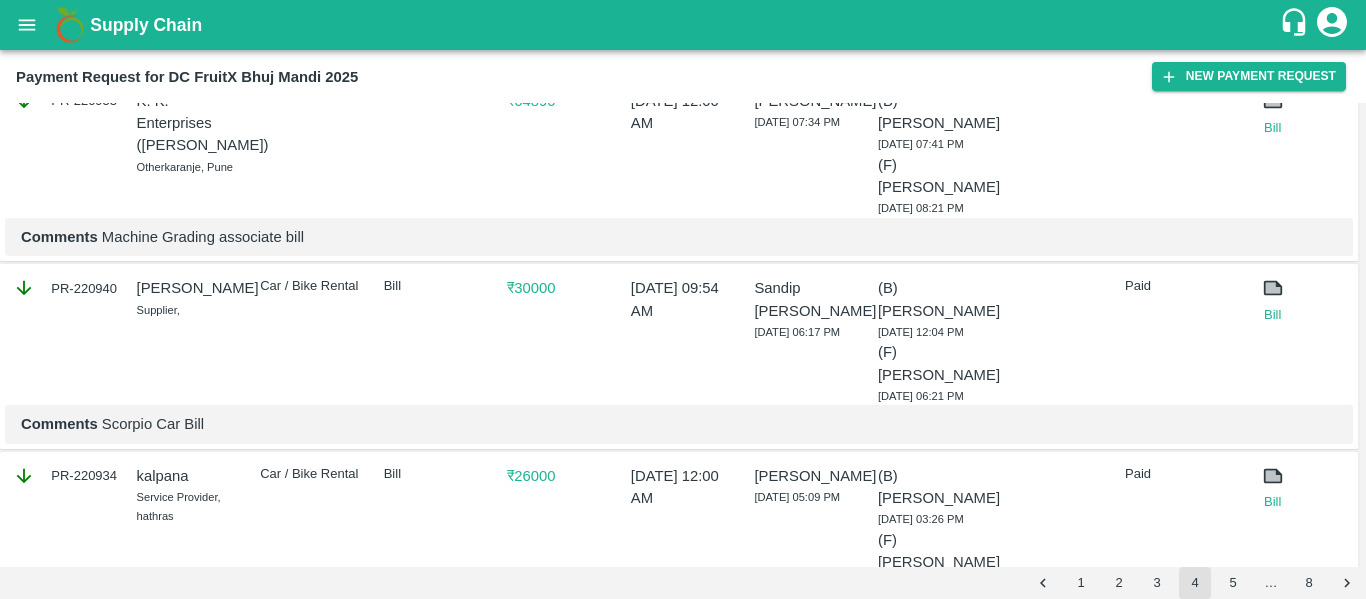 scroll, scrollTop: 3802, scrollLeft: 0, axis: vertical 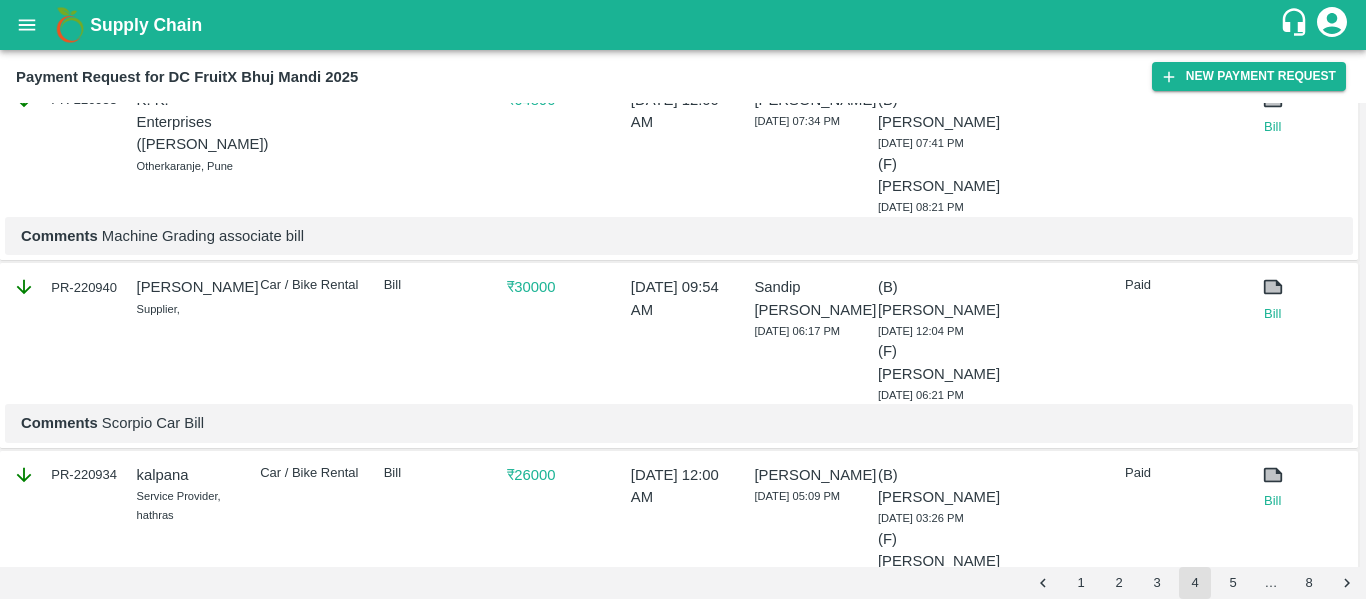 click on "PR-220953" at bounding box center (65, 100) 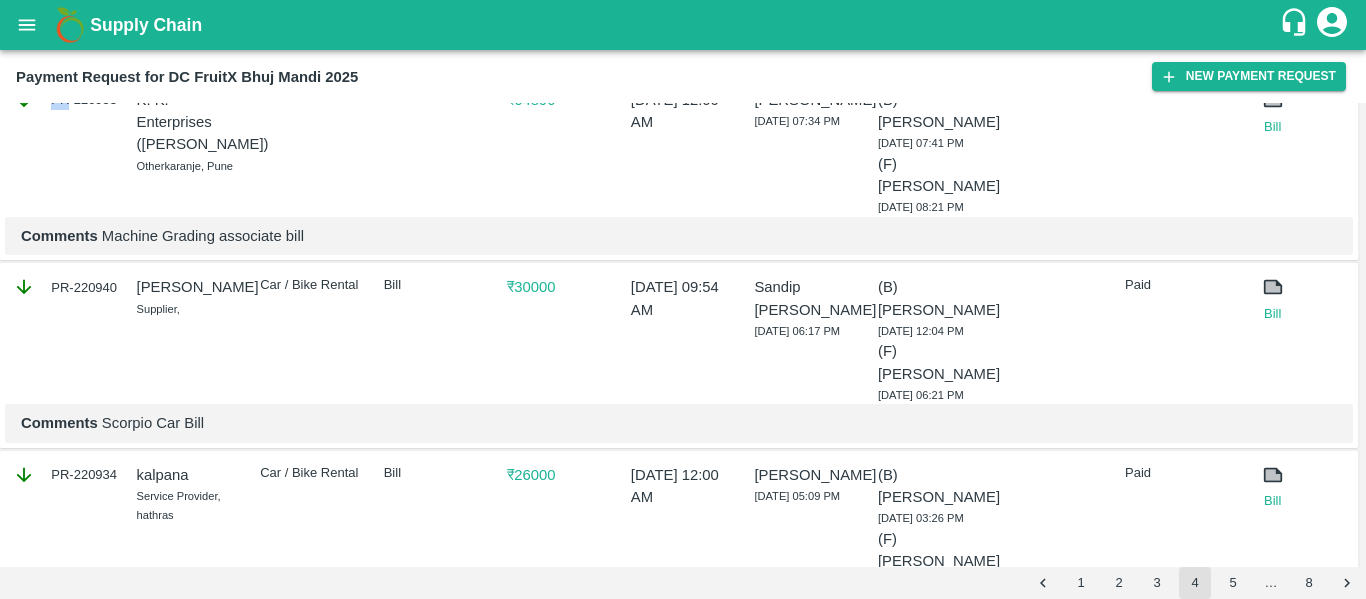 click on "PR-220953" at bounding box center (65, 100) 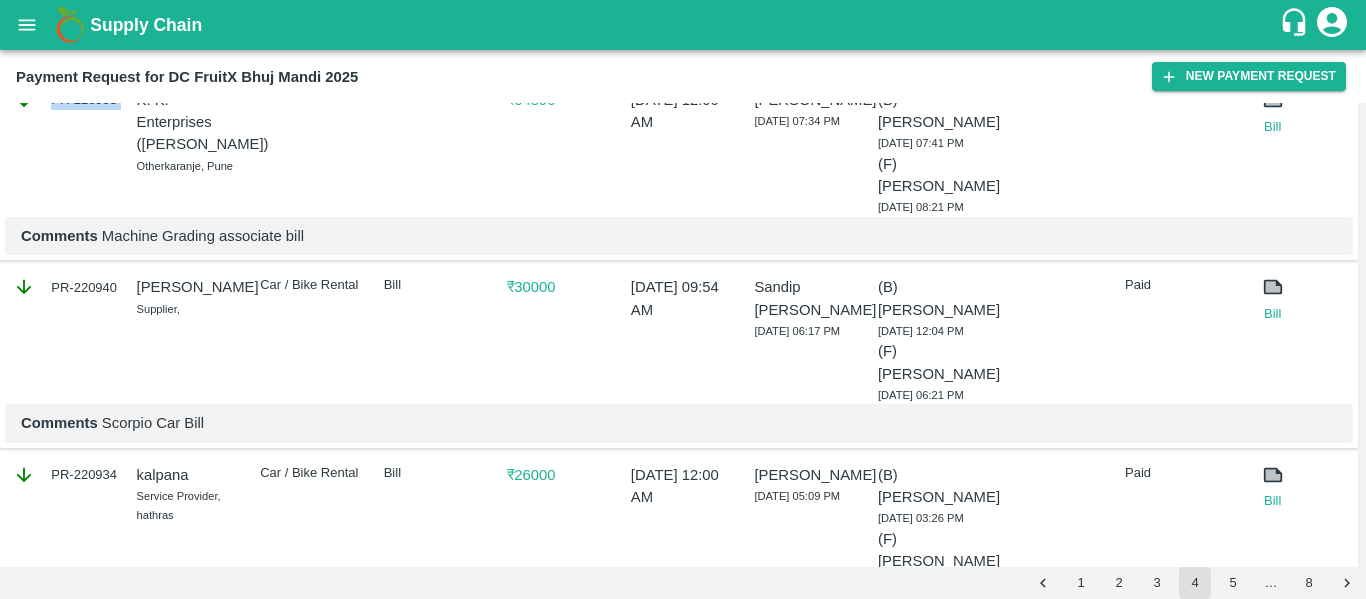 click on "PR-220953" at bounding box center [65, 100] 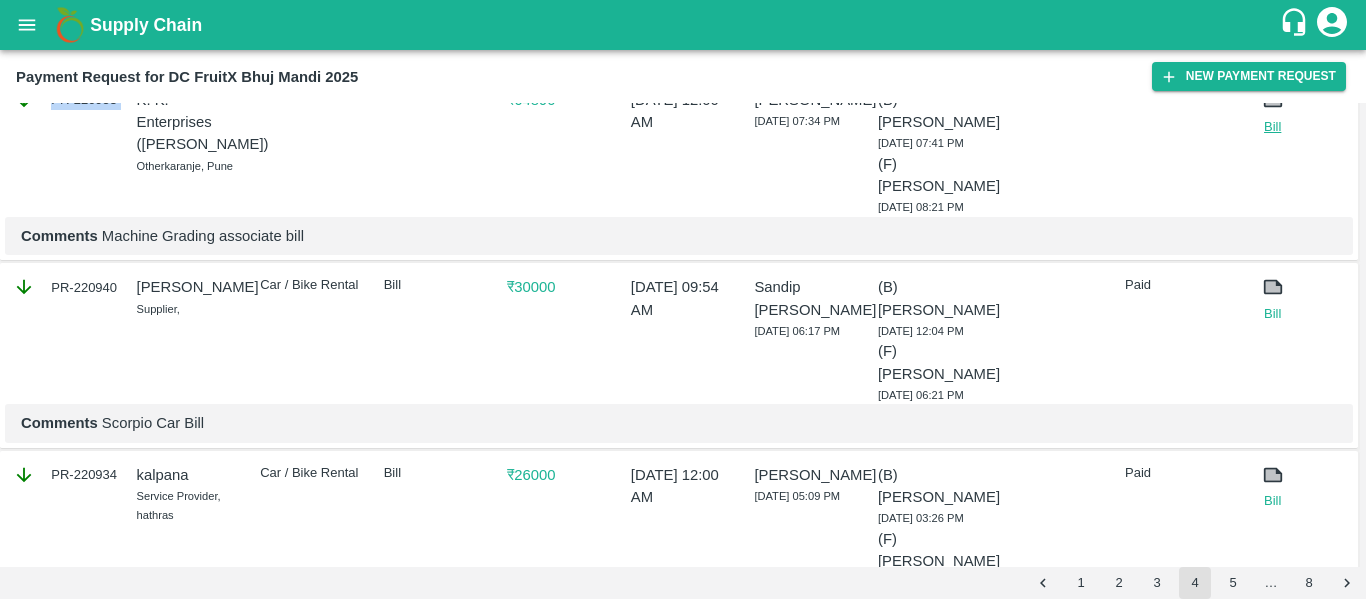 click on "Bill" at bounding box center (1273, 127) 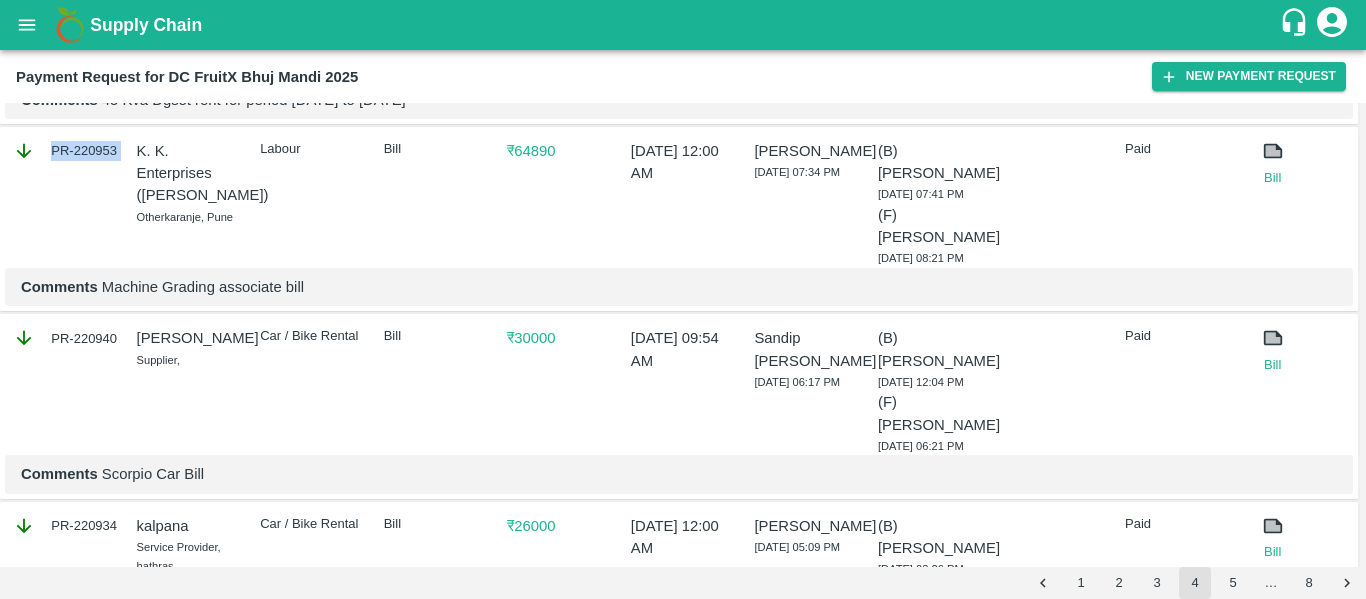 scroll, scrollTop: 3750, scrollLeft: 0, axis: vertical 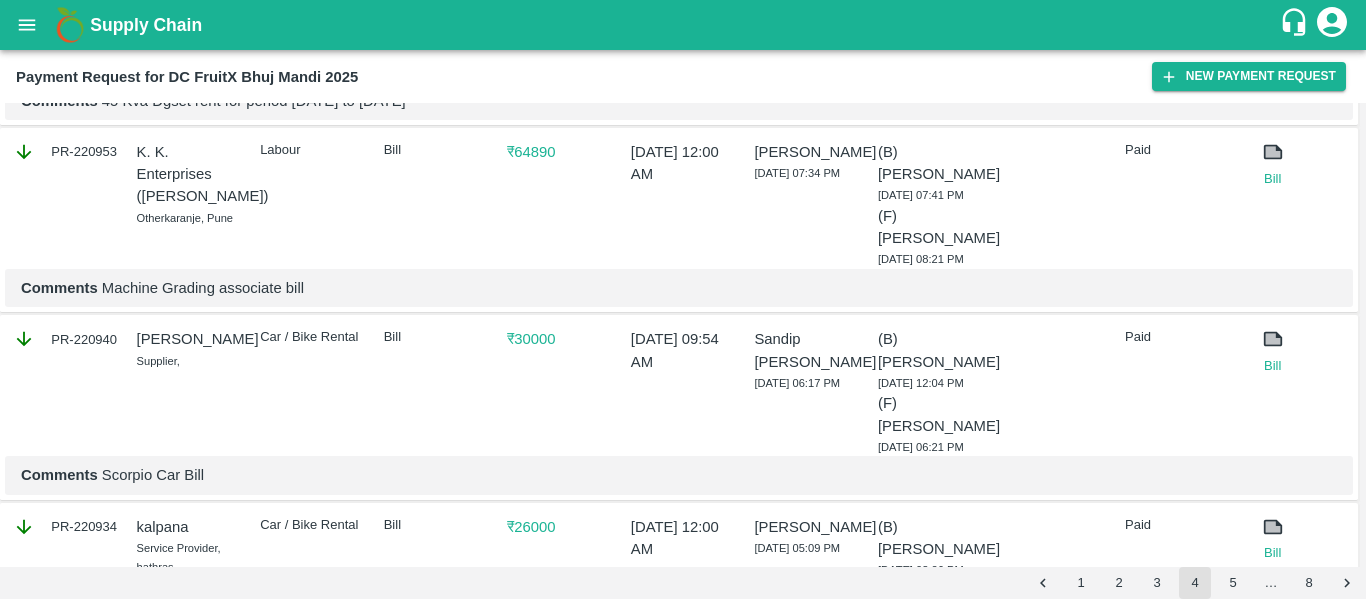 click on "Comments   Machine Grading associate bill" at bounding box center (679, 288) 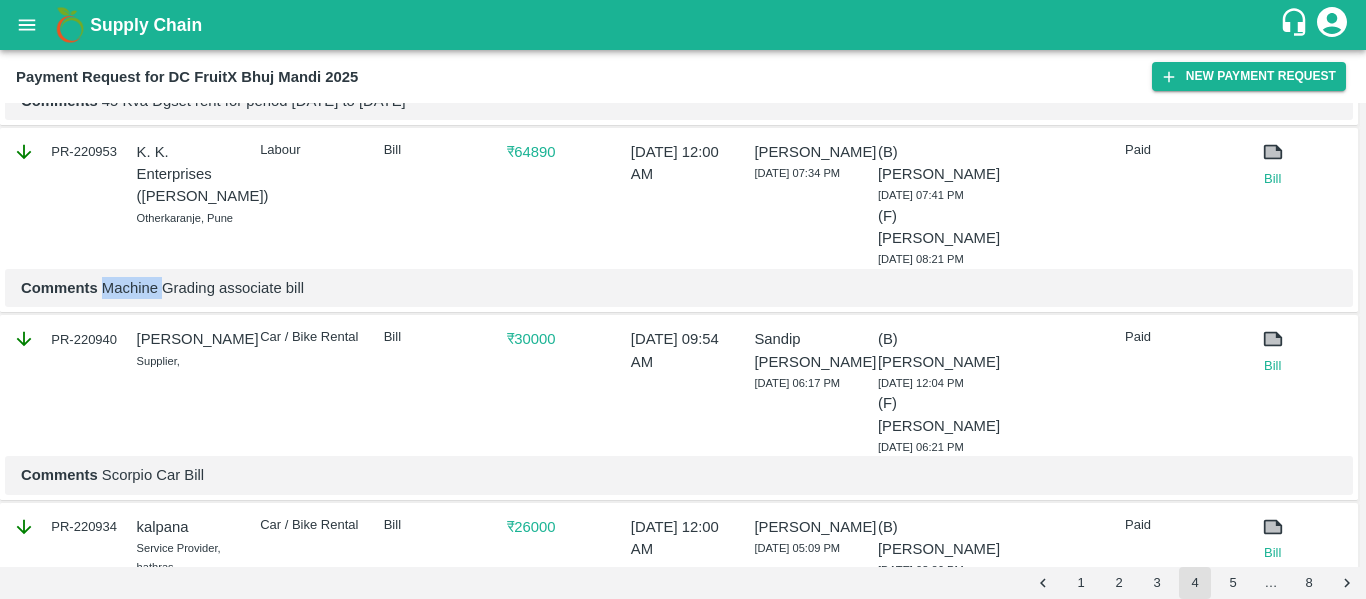 click on "Comments   Machine Grading associate bill" at bounding box center [679, 288] 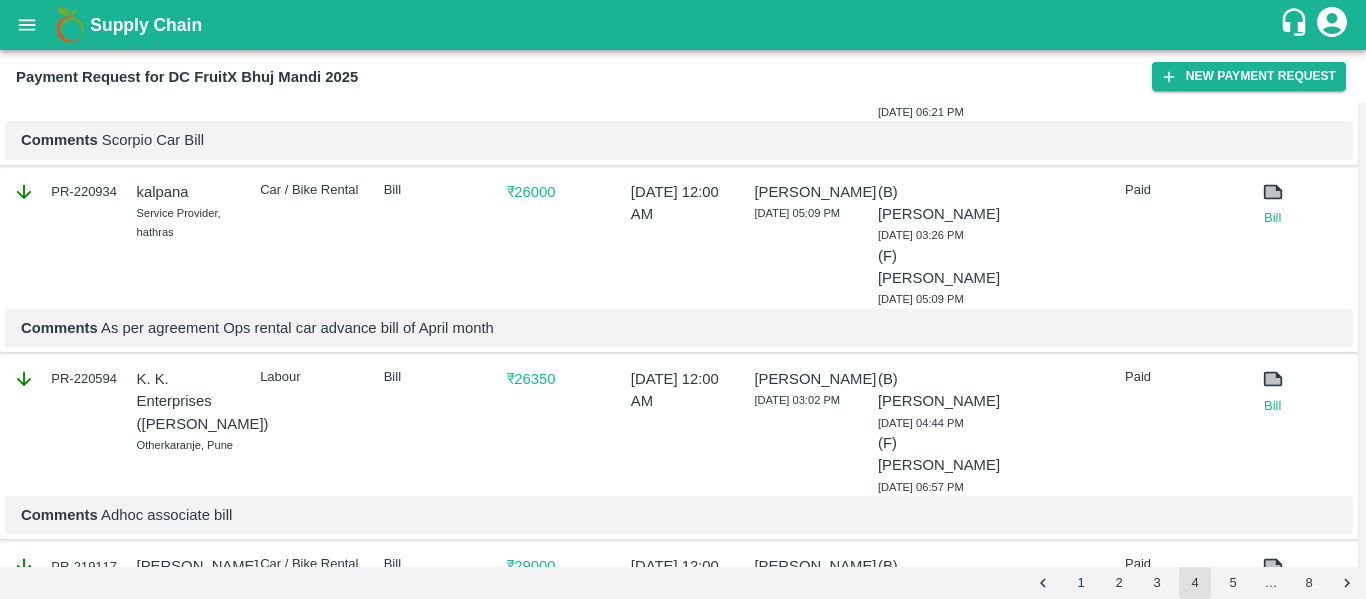 scroll, scrollTop: 4045, scrollLeft: 0, axis: vertical 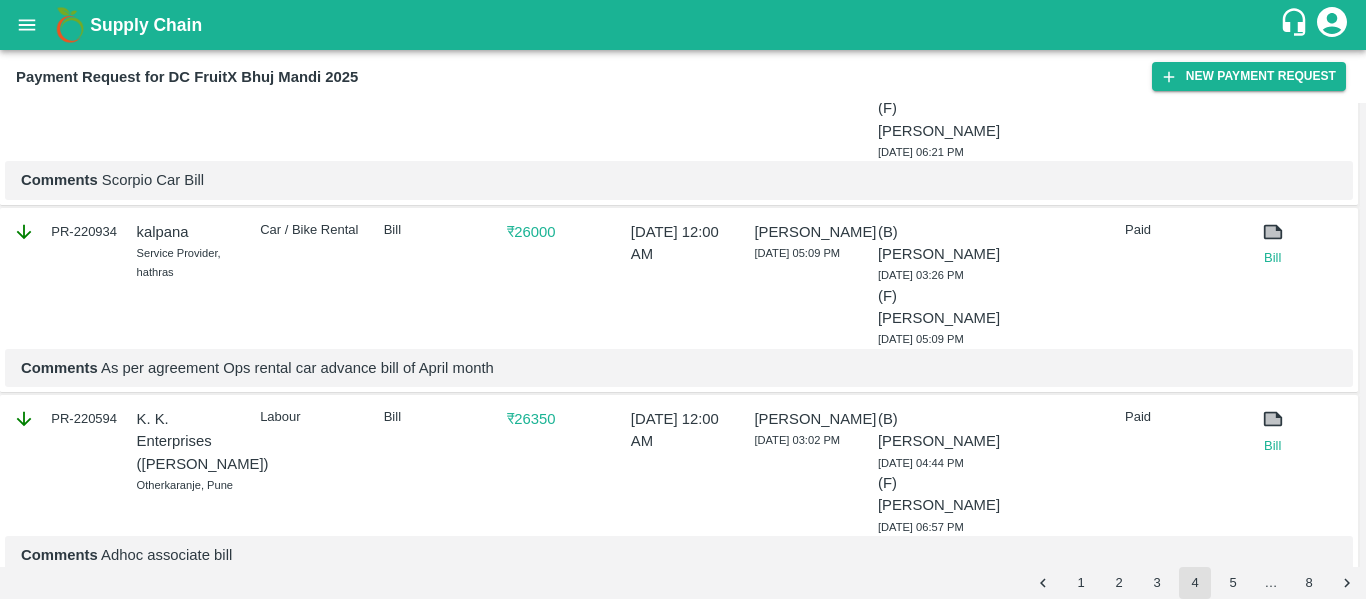 click on "Car / Bike Rental" at bounding box center [308, 93] 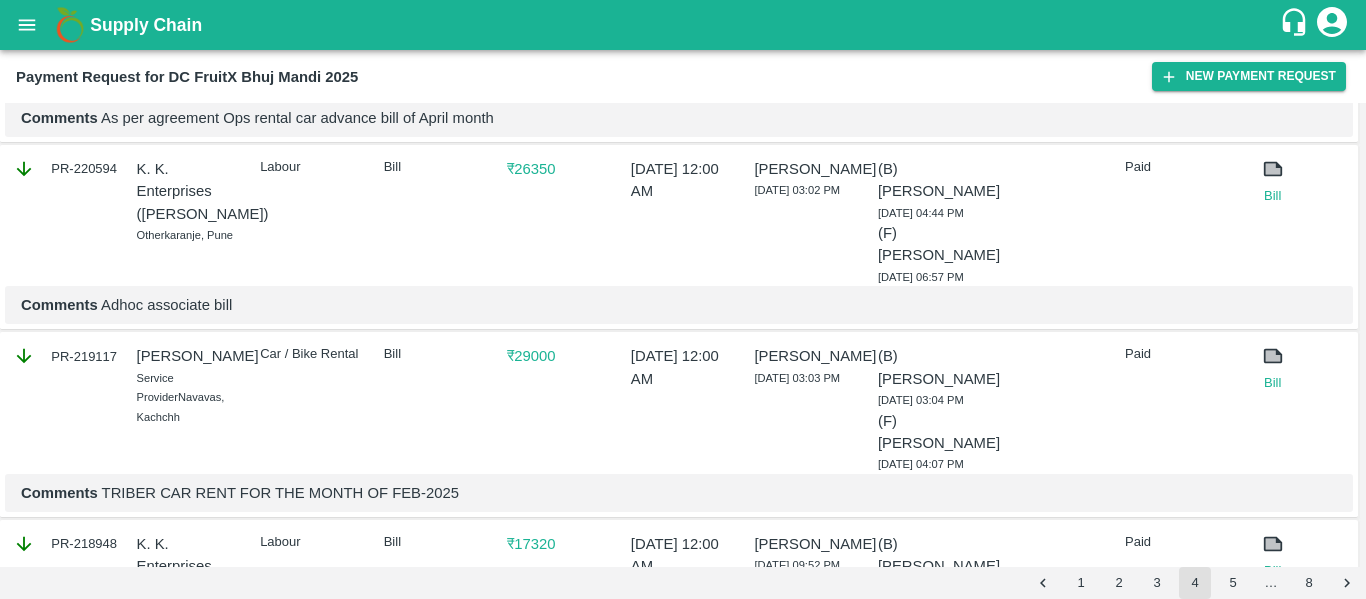 scroll, scrollTop: 4294, scrollLeft: 0, axis: vertical 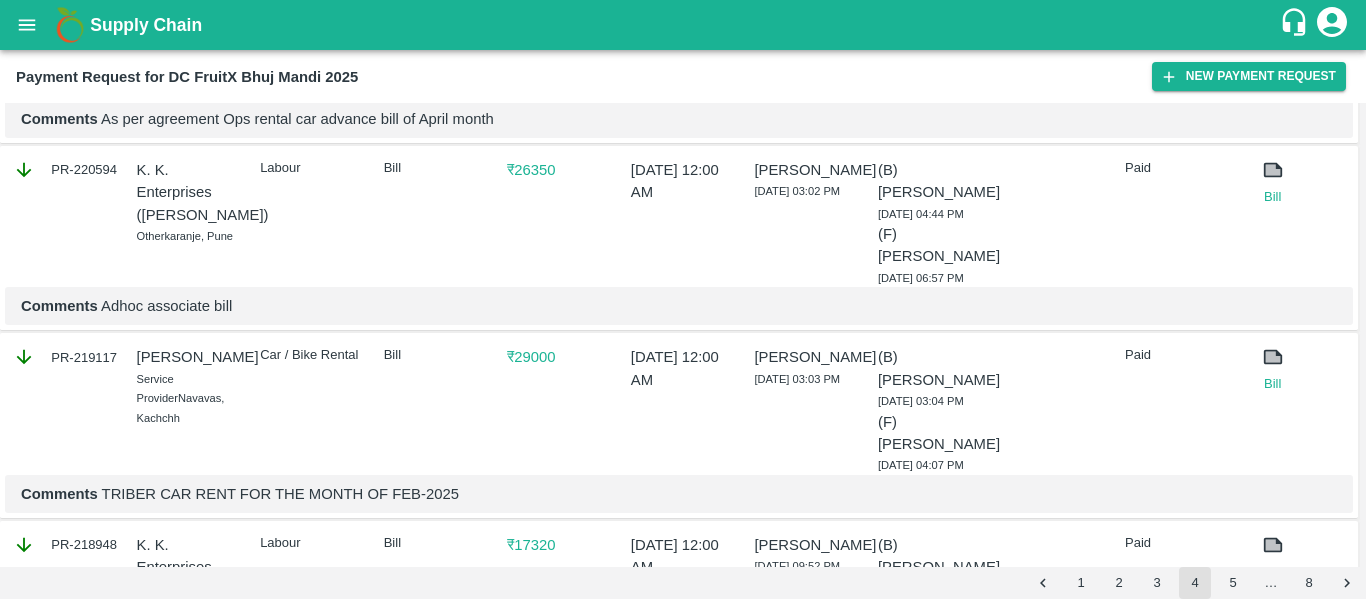 click on "PR-220594" at bounding box center [65, 170] 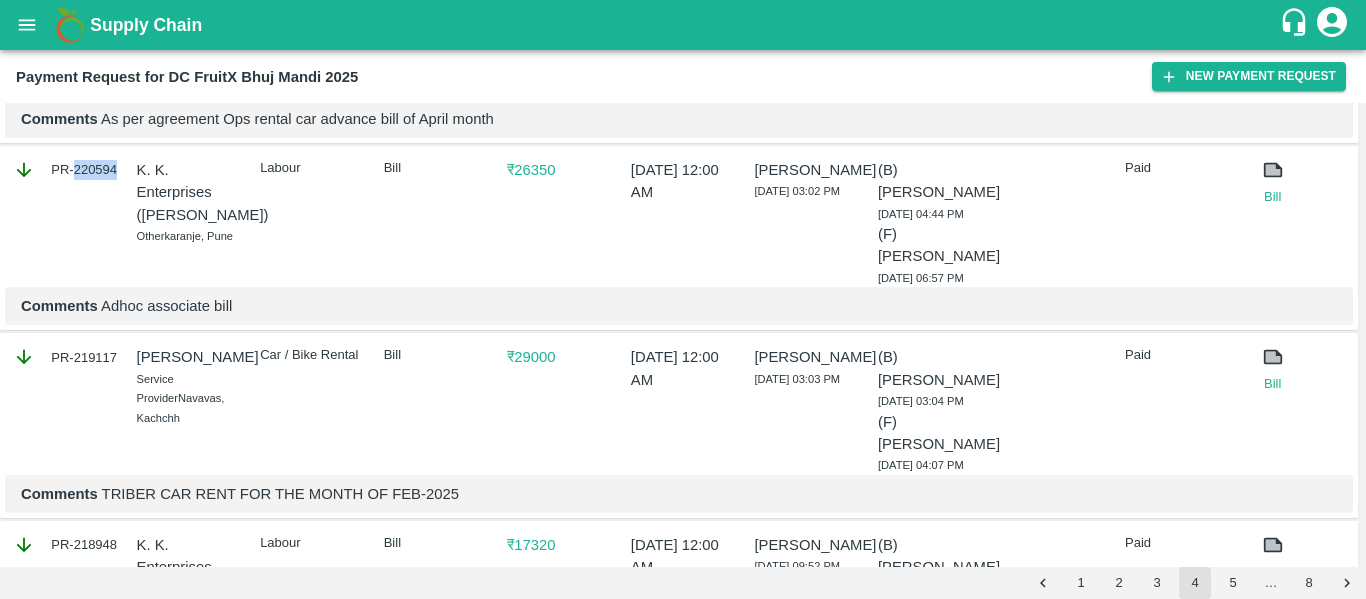 click on "PR-220594" at bounding box center [65, 170] 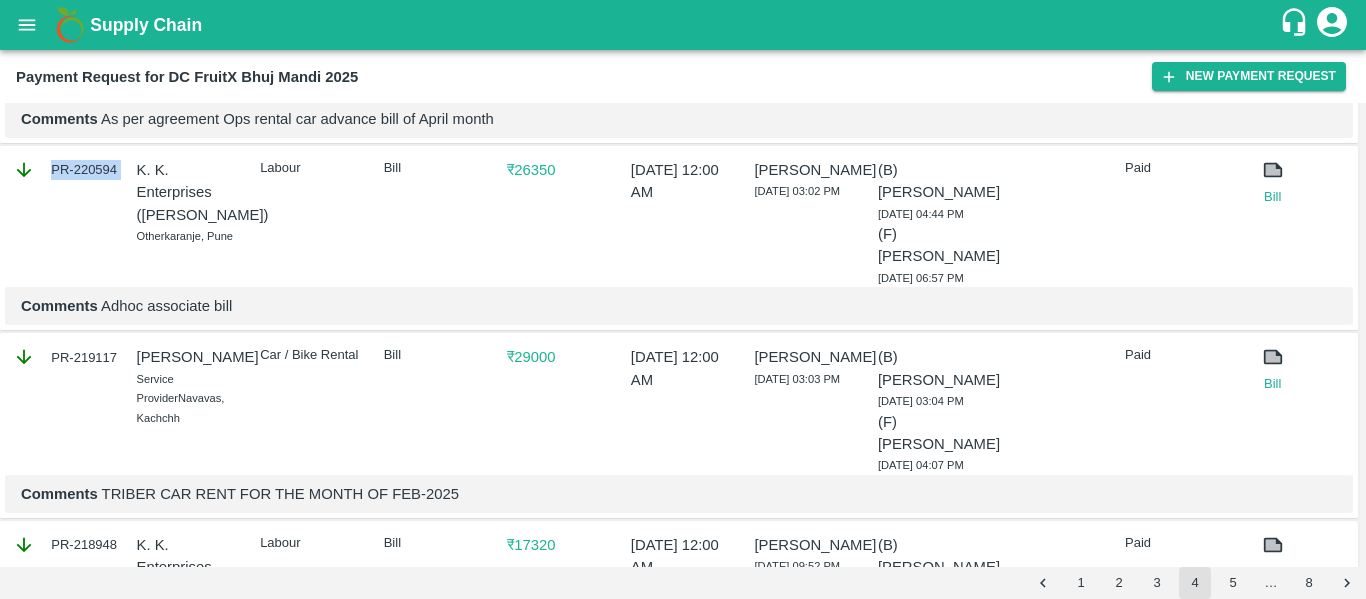 click on "PR-220594" at bounding box center (65, 170) 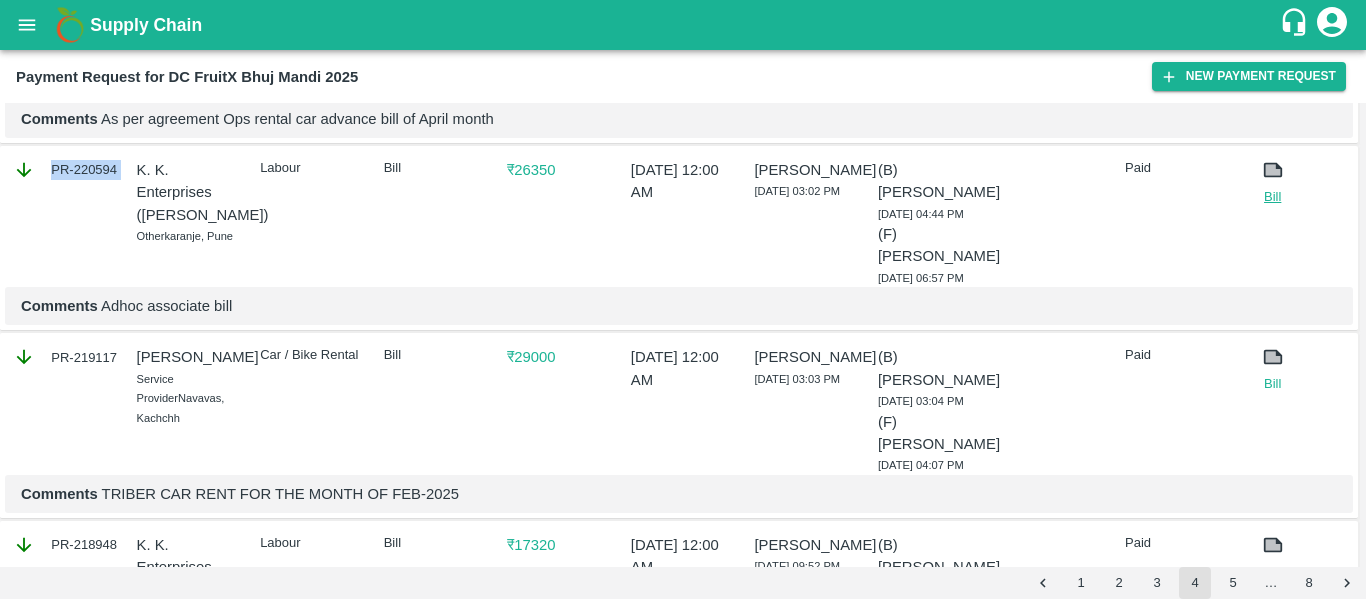 click on "Bill" at bounding box center (1273, 197) 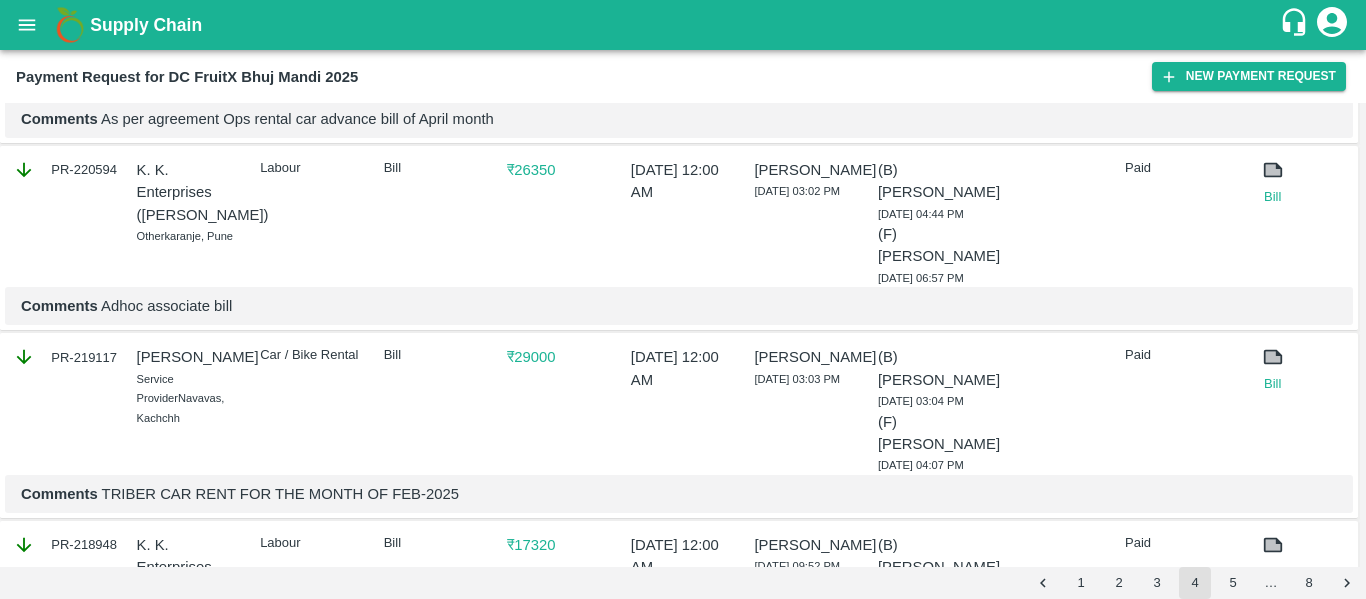 click on "Comments   Adhoc associate bill" at bounding box center [679, 306] 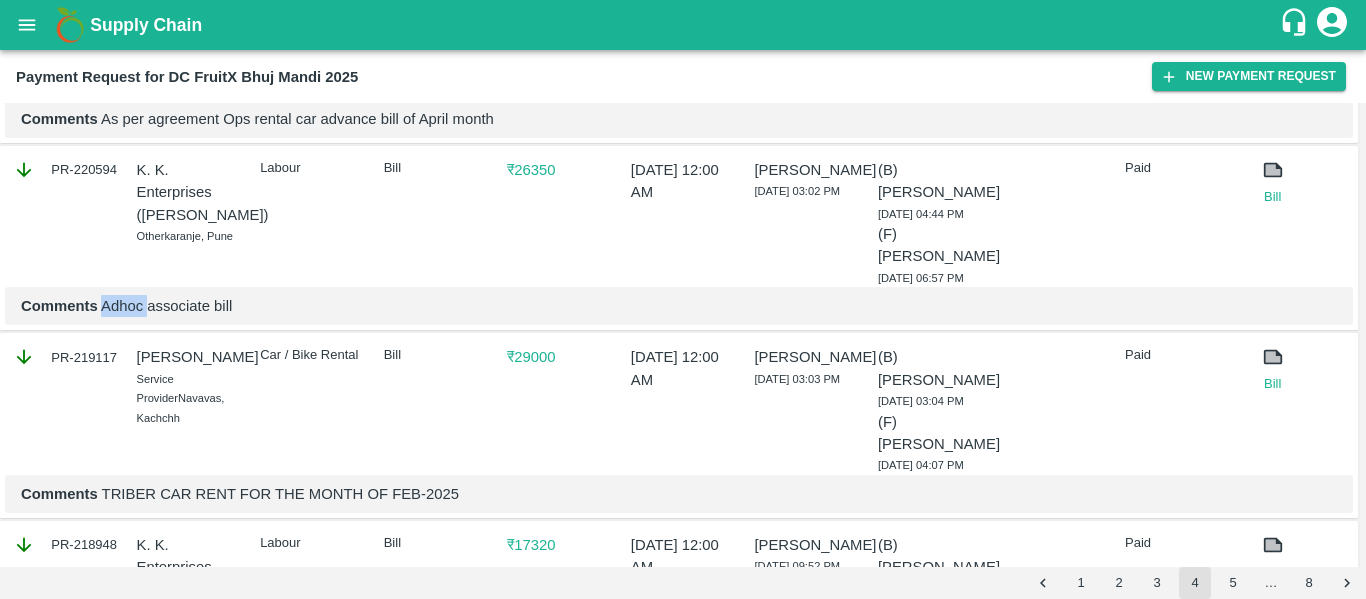 click on "Comments   Adhoc associate bill" at bounding box center [679, 306] 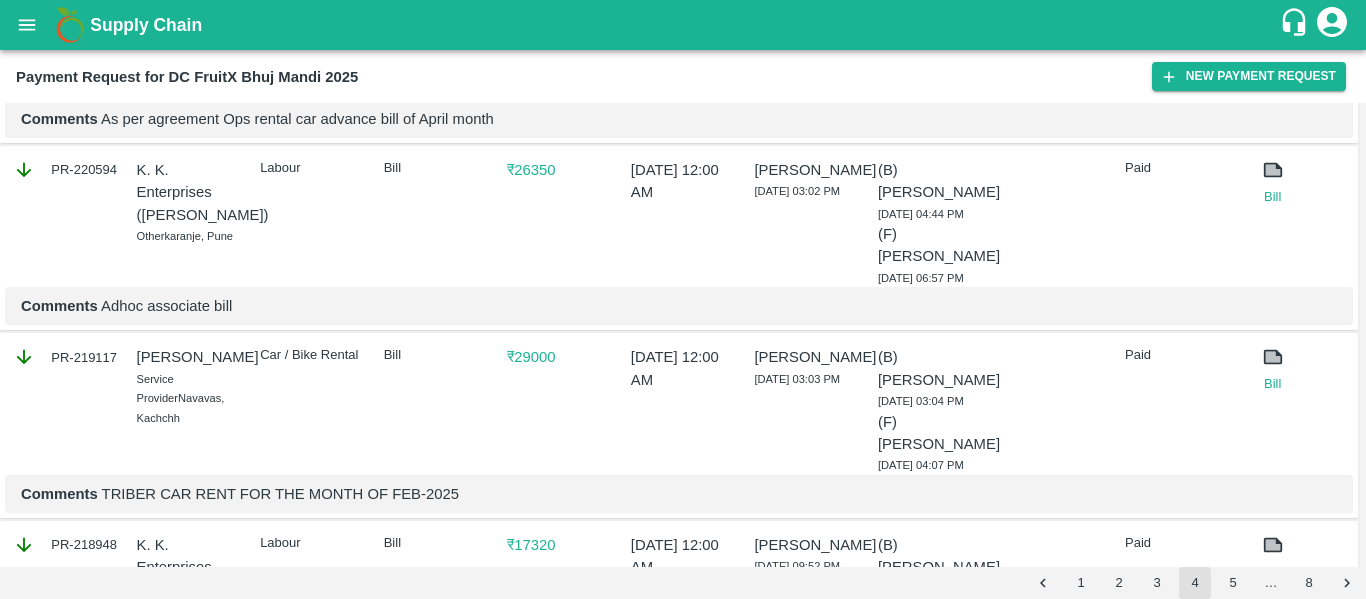 click on "Labour" at bounding box center [308, 219] 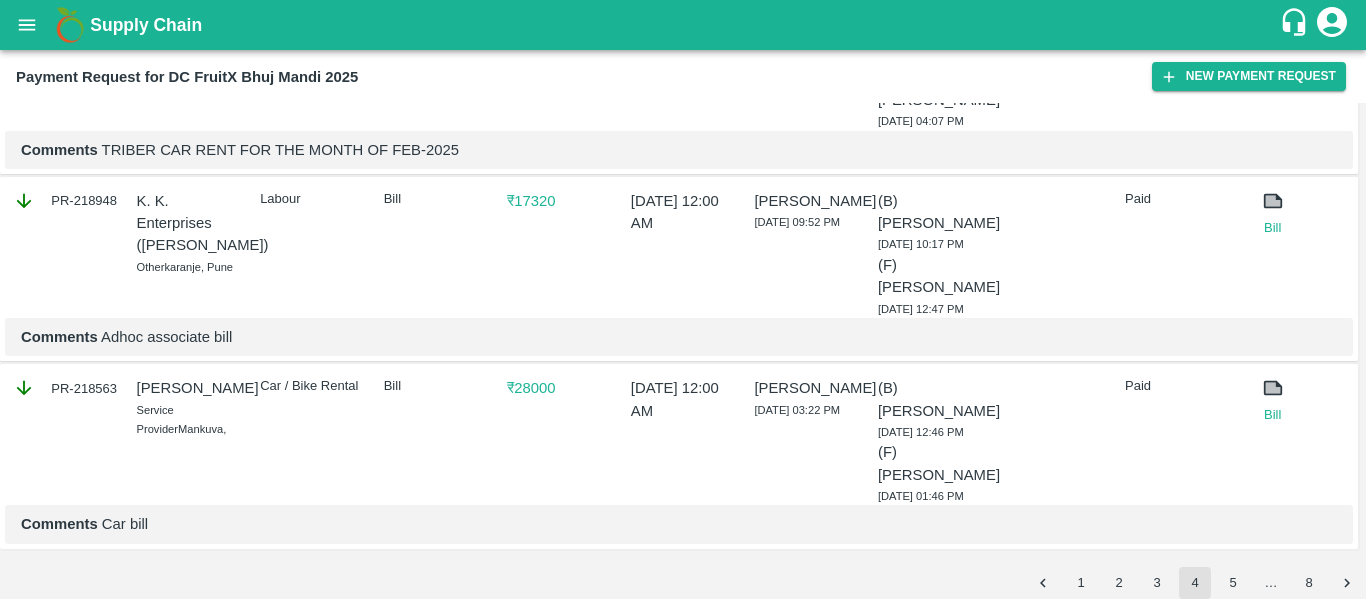 scroll, scrollTop: 4841, scrollLeft: 0, axis: vertical 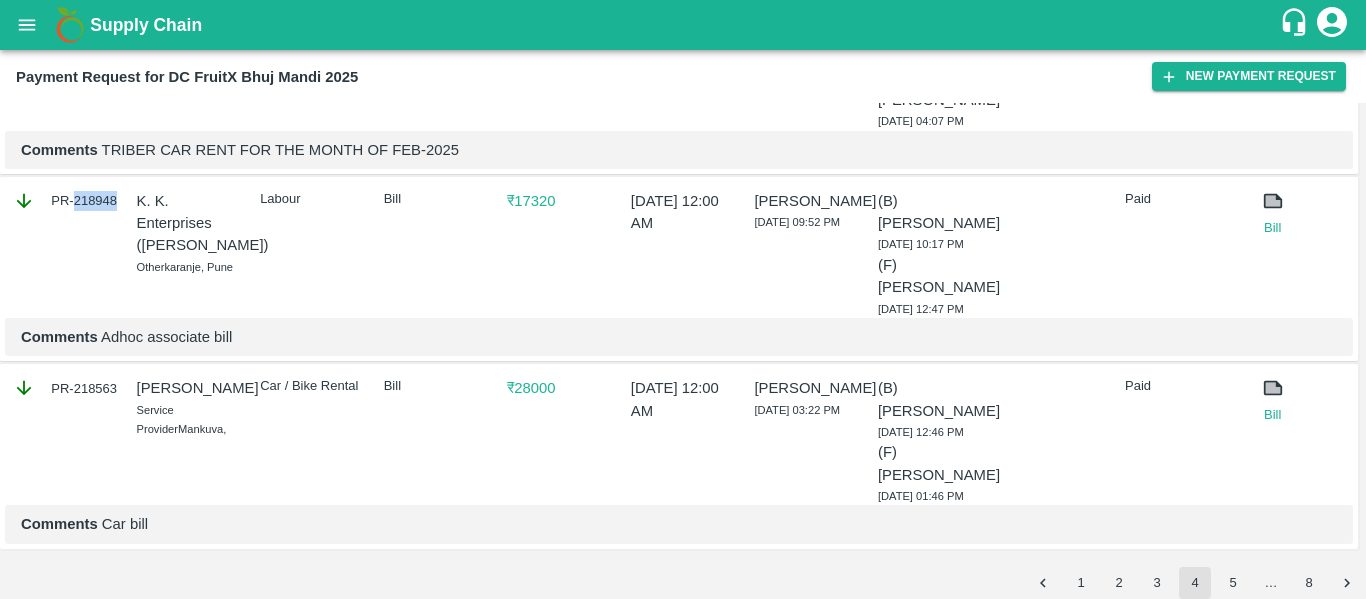 click on "PR-218948" at bounding box center (65, 201) 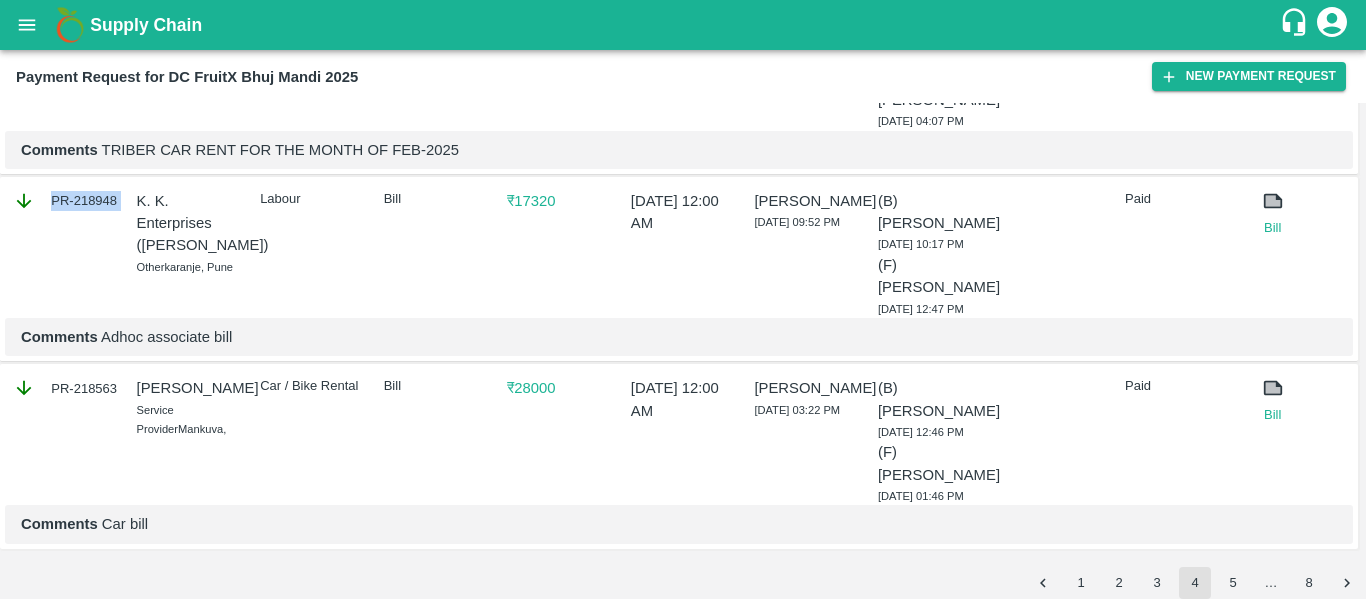 click on "PR-218948" at bounding box center [65, 201] 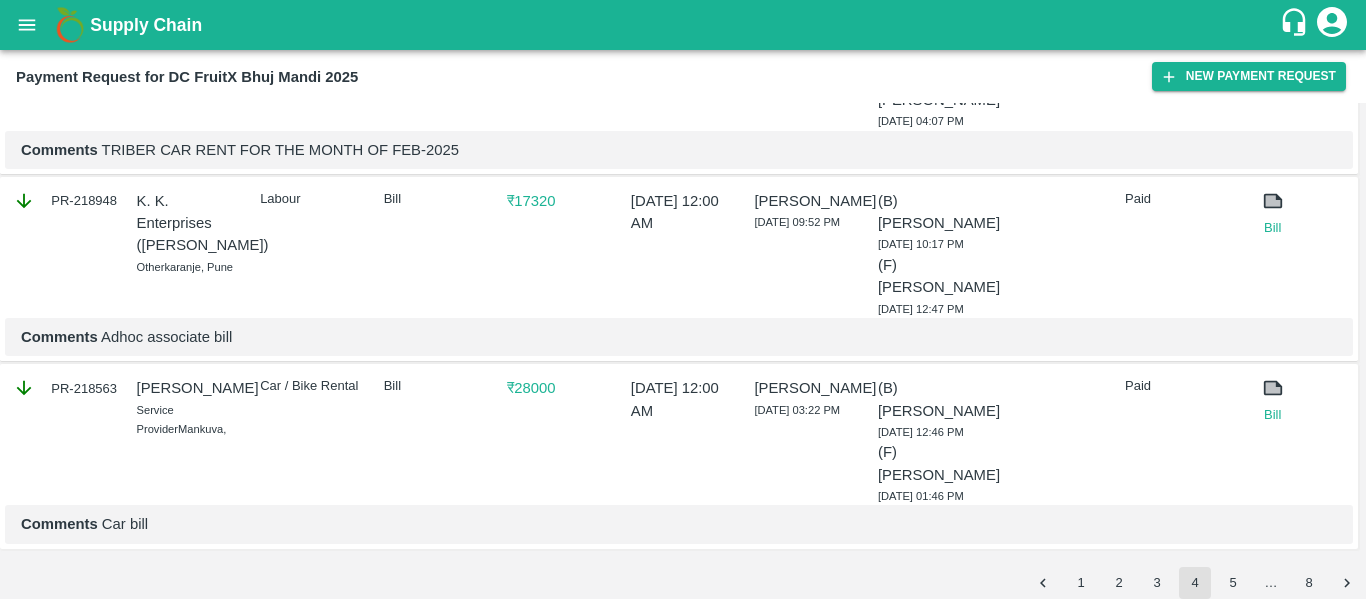 click on "Comments   Adhoc associate bill" at bounding box center (679, 337) 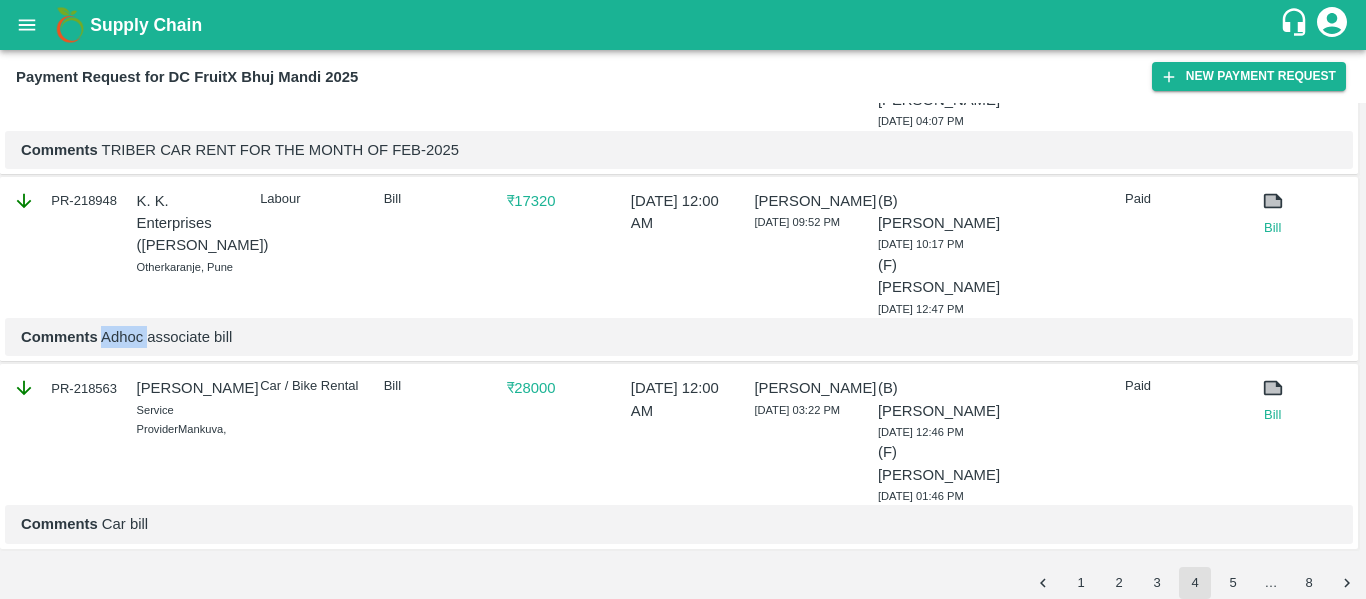 click on "Comments   Adhoc associate bill" at bounding box center (679, 337) 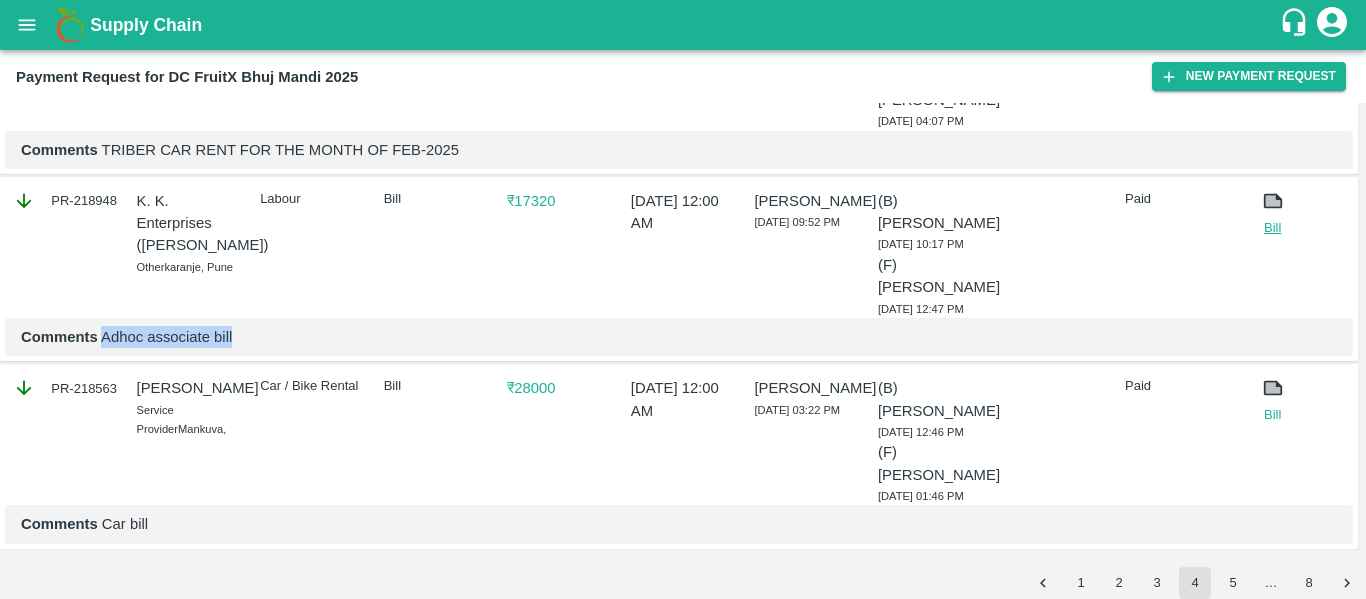 click on "Bill" at bounding box center [1273, 228] 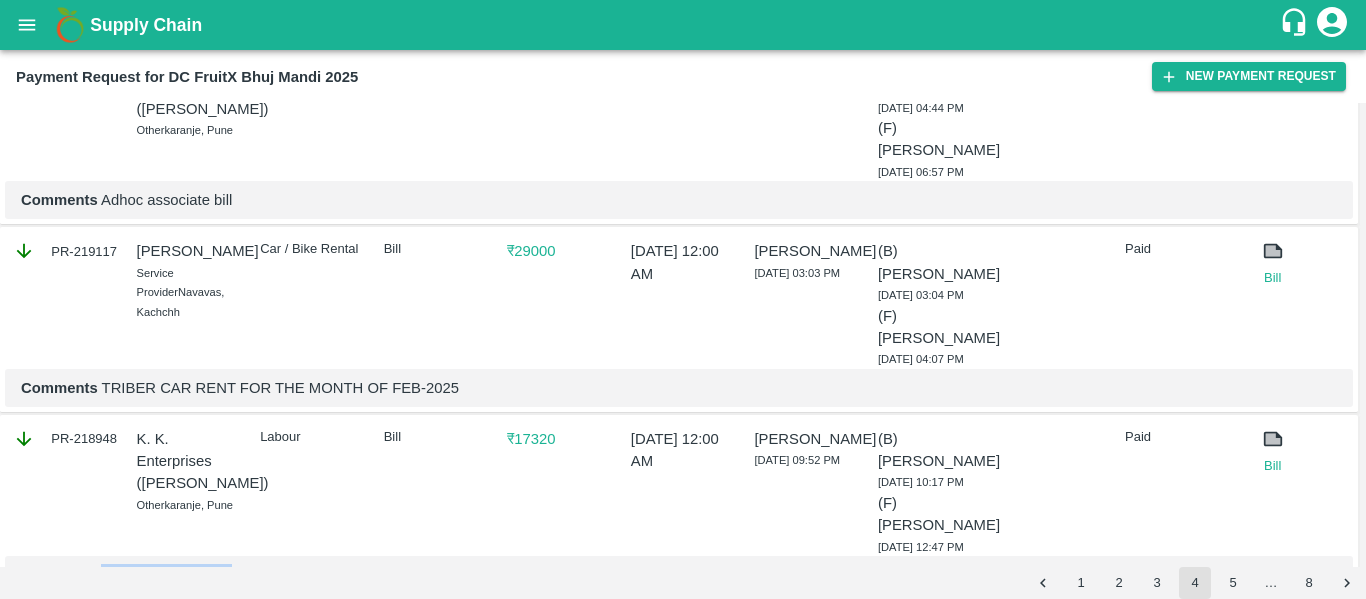 scroll, scrollTop: 4346, scrollLeft: 0, axis: vertical 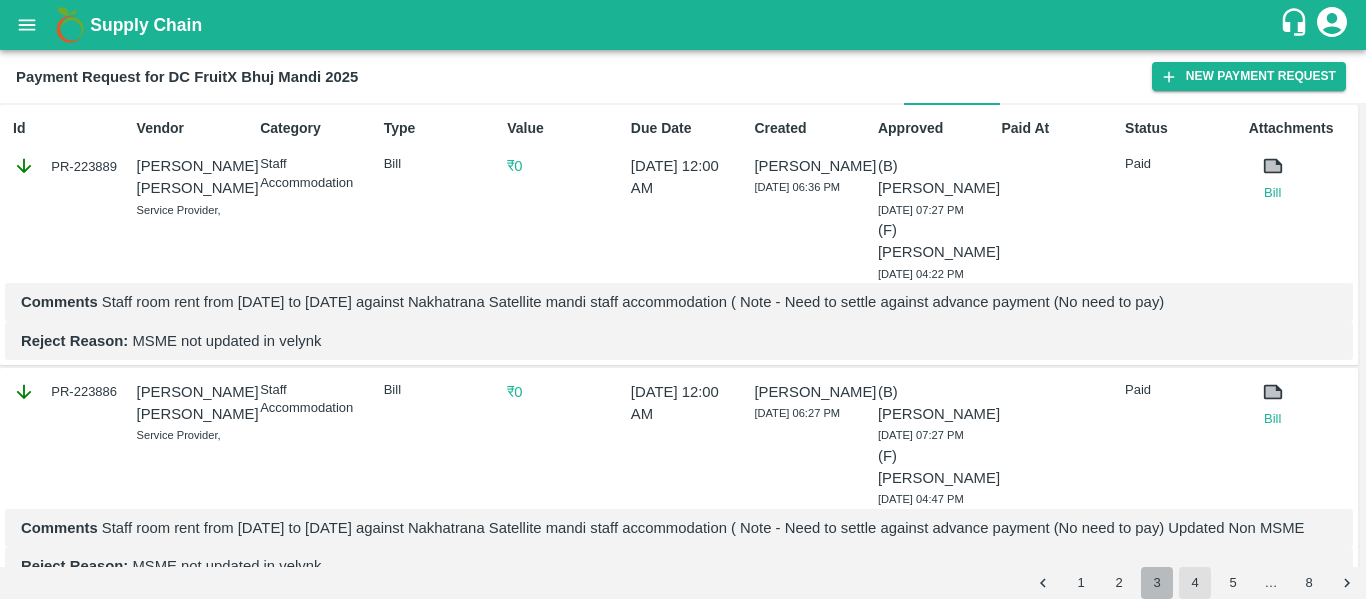 click on "3" at bounding box center [1157, 583] 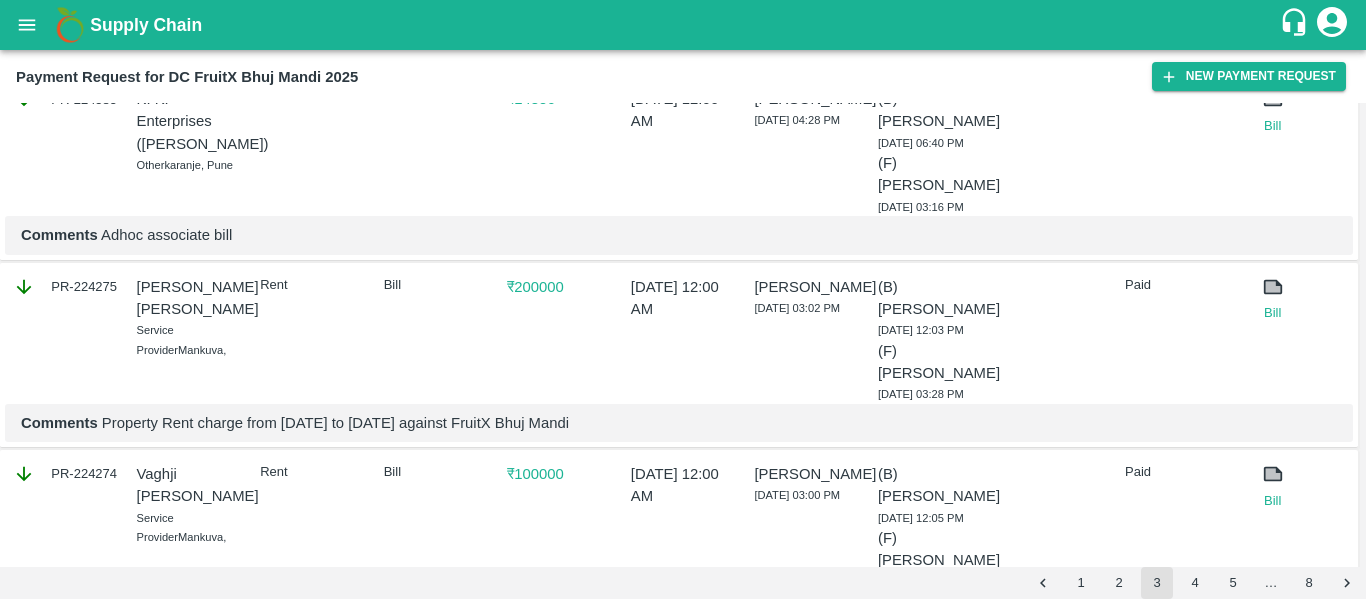 scroll, scrollTop: 3691, scrollLeft: 0, axis: vertical 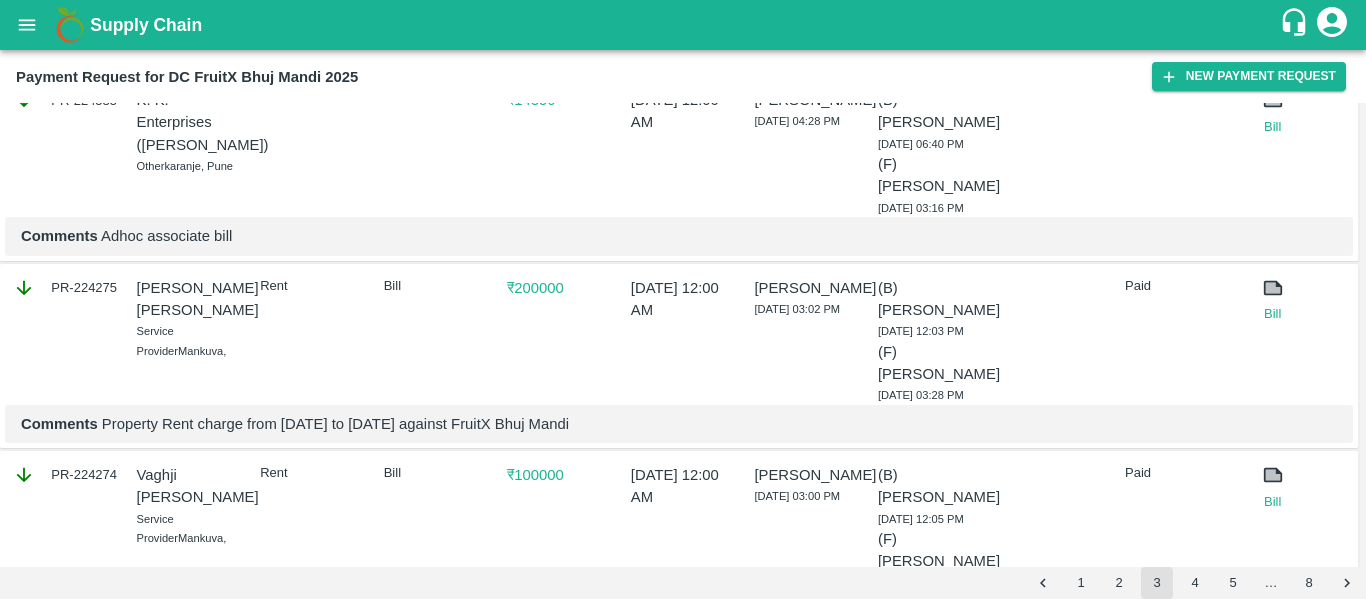 type 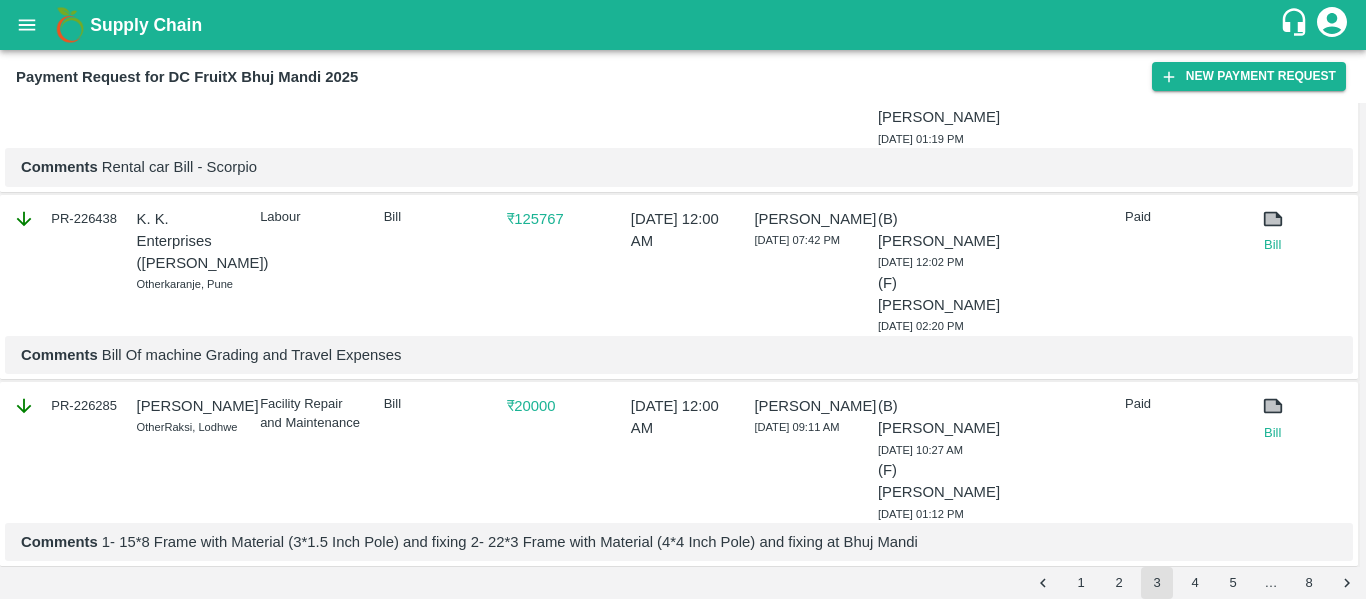 scroll, scrollTop: 1389, scrollLeft: 0, axis: vertical 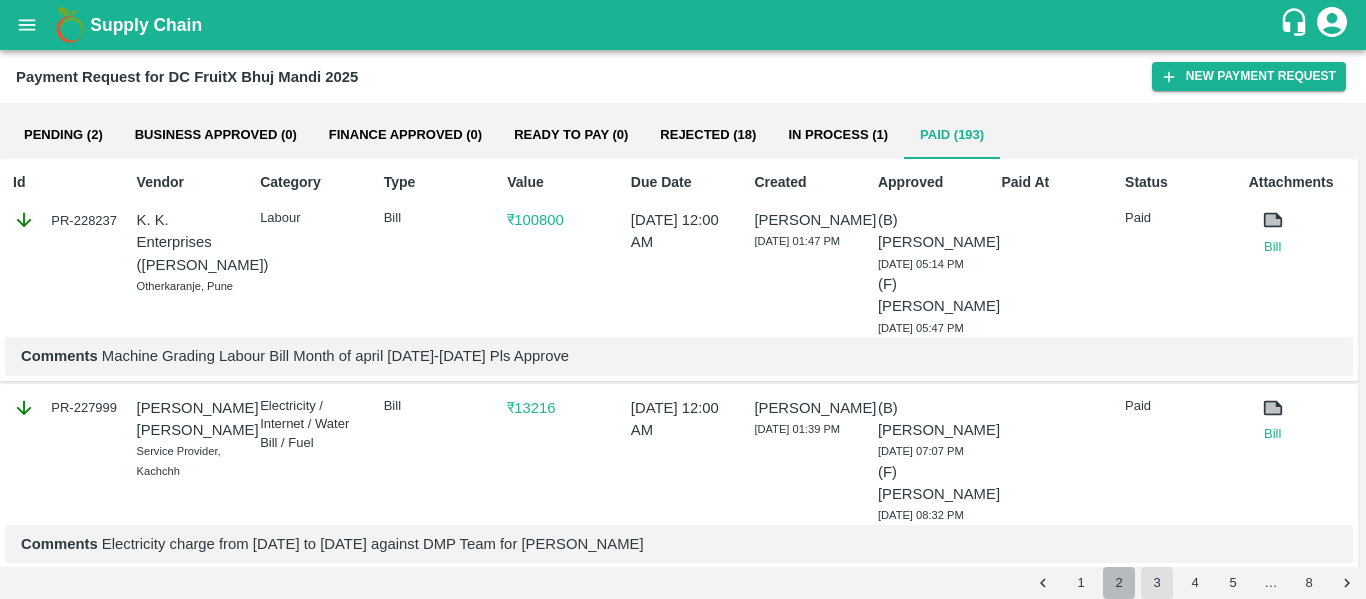 click on "2" at bounding box center (1119, 583) 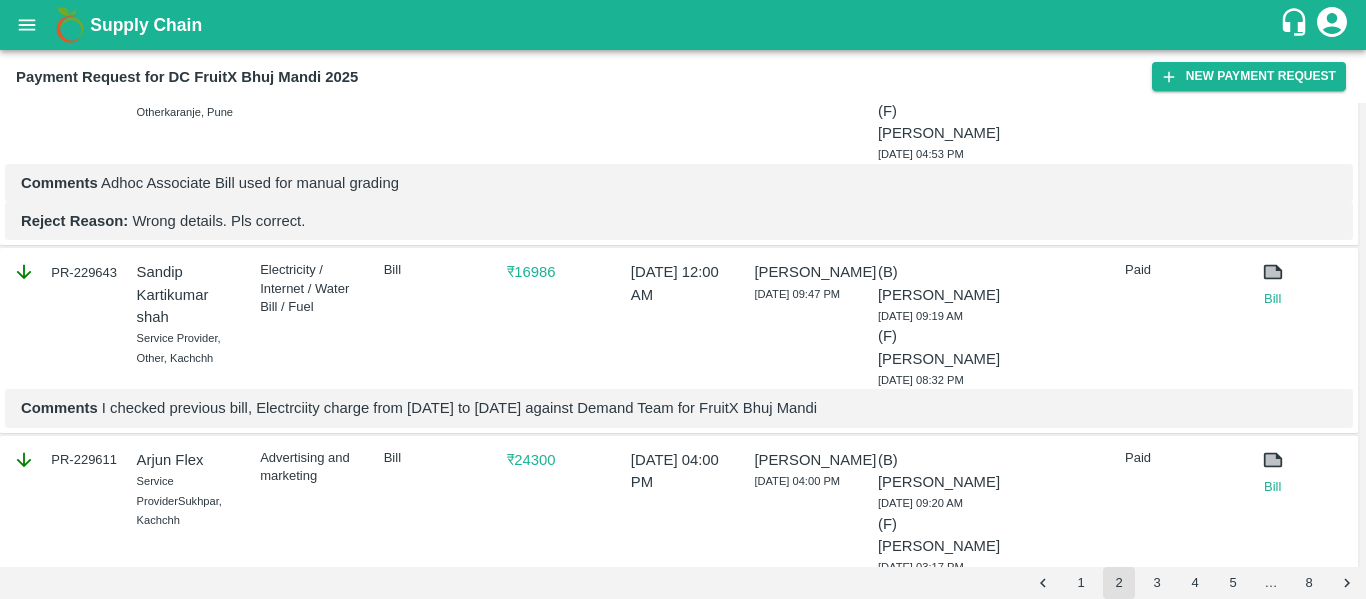 scroll, scrollTop: 2645, scrollLeft: 0, axis: vertical 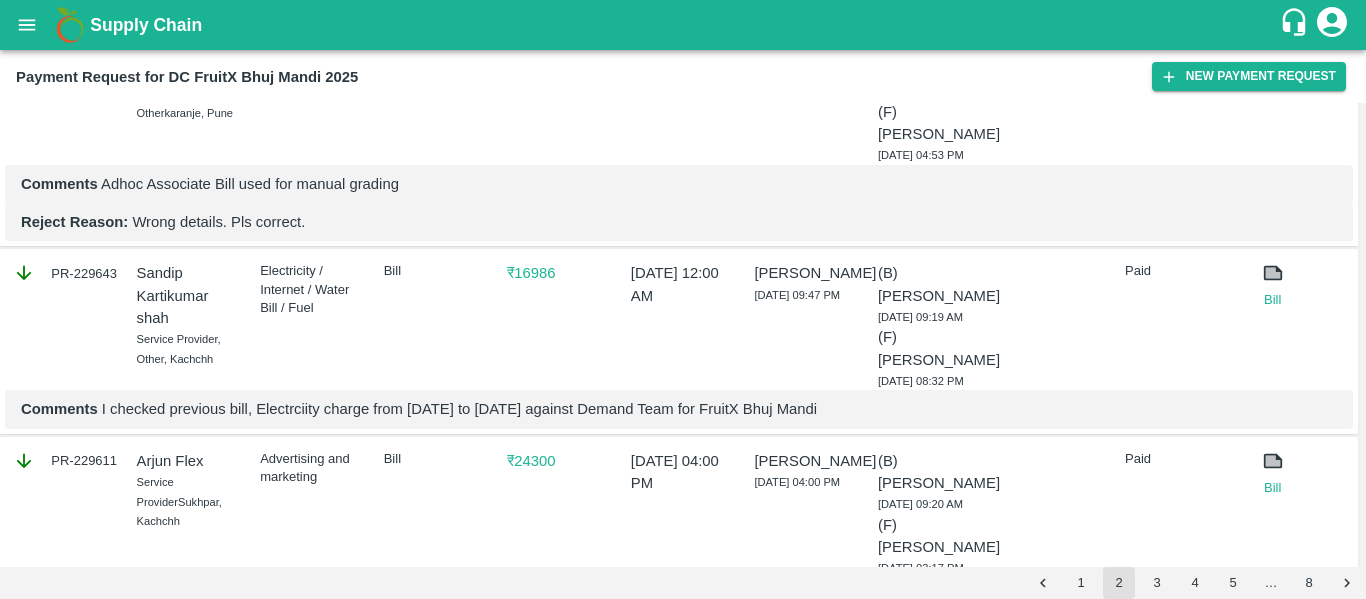 type 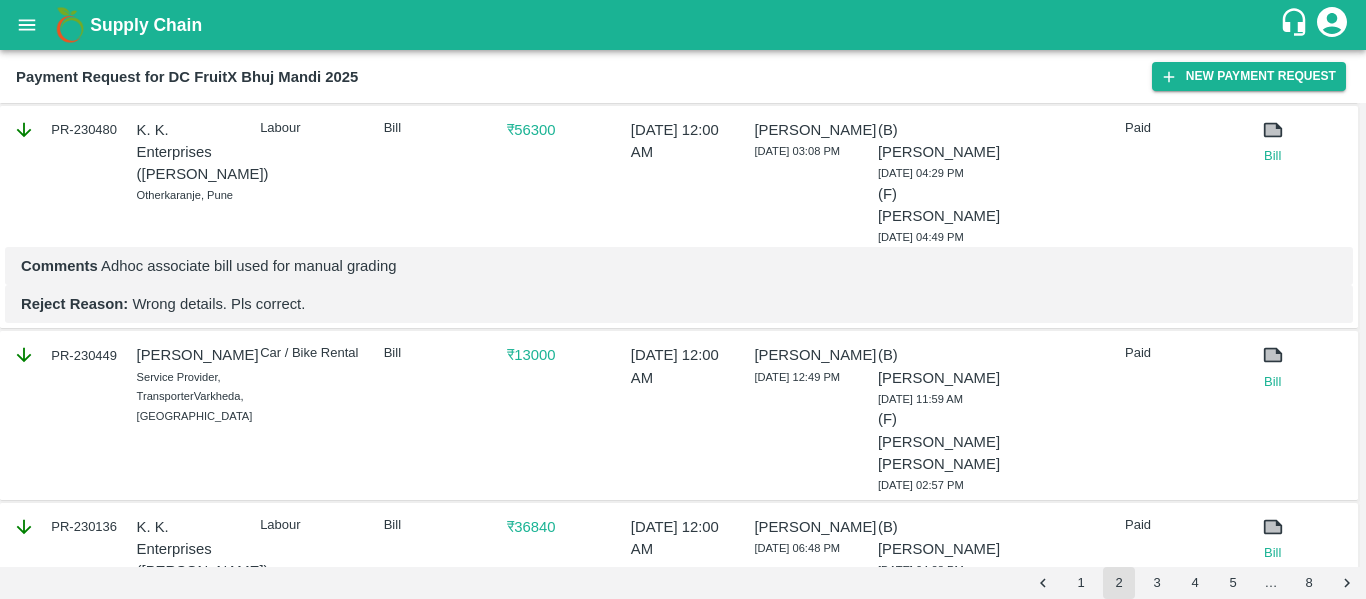 scroll, scrollTop: 2161, scrollLeft: 0, axis: vertical 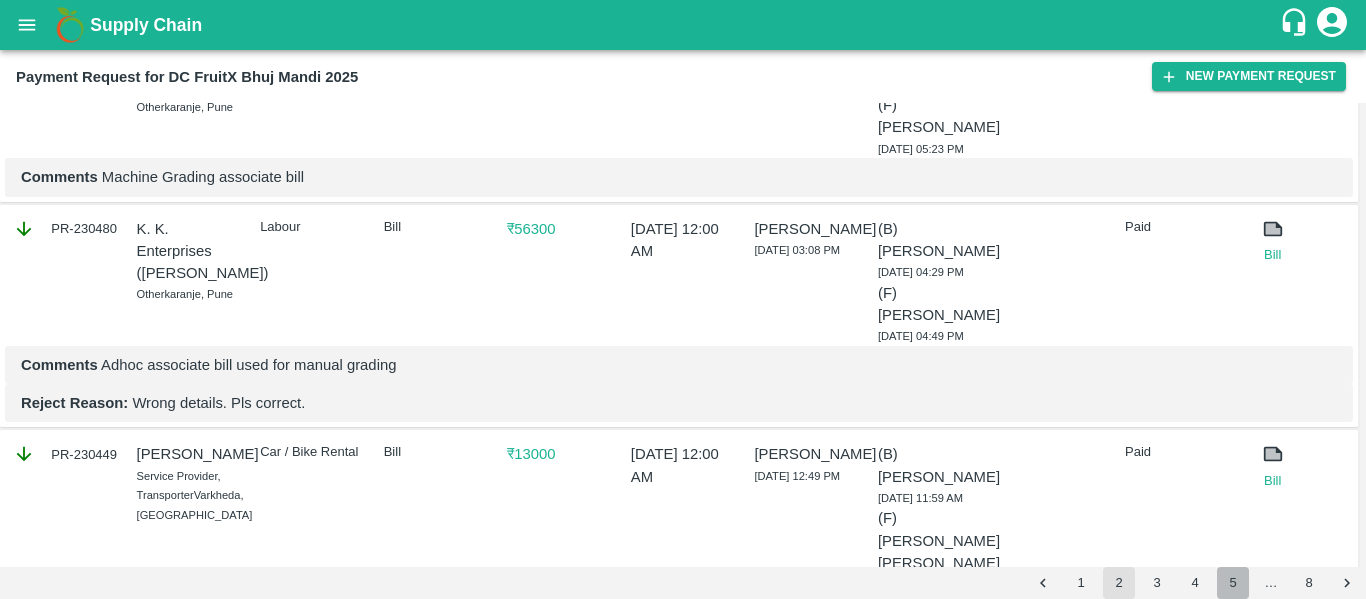 click on "5" at bounding box center [1233, 583] 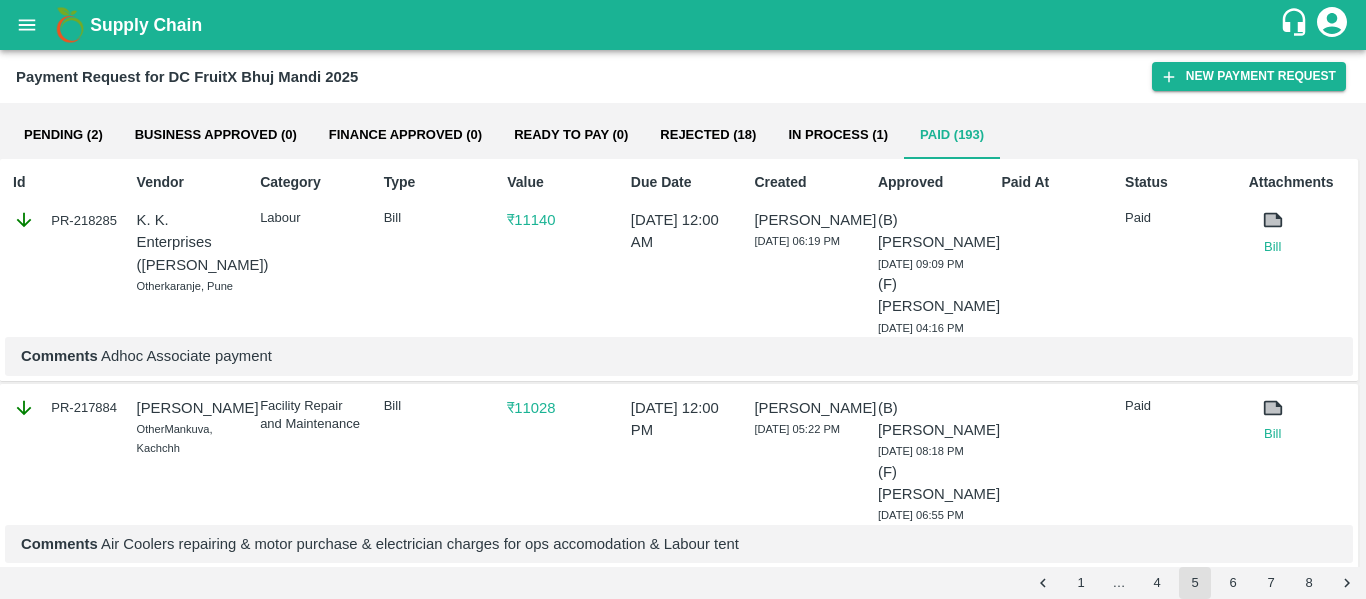 click on "PR-218285" at bounding box center (65, 220) 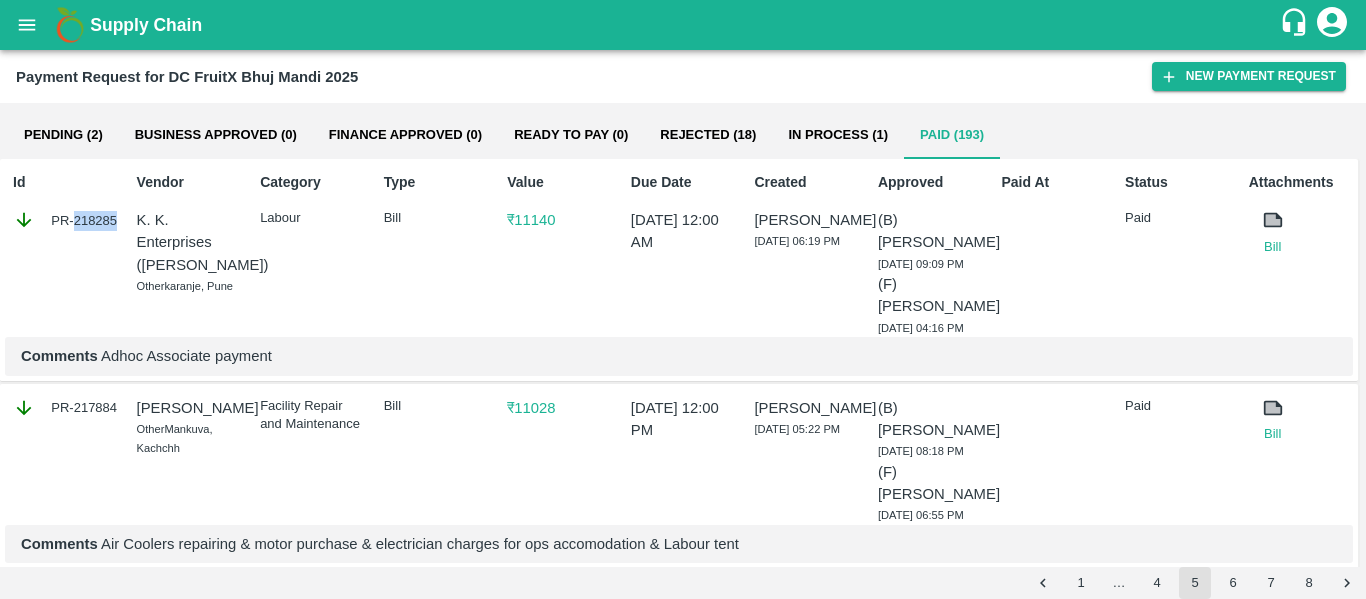 click on "PR-218285" at bounding box center (65, 220) 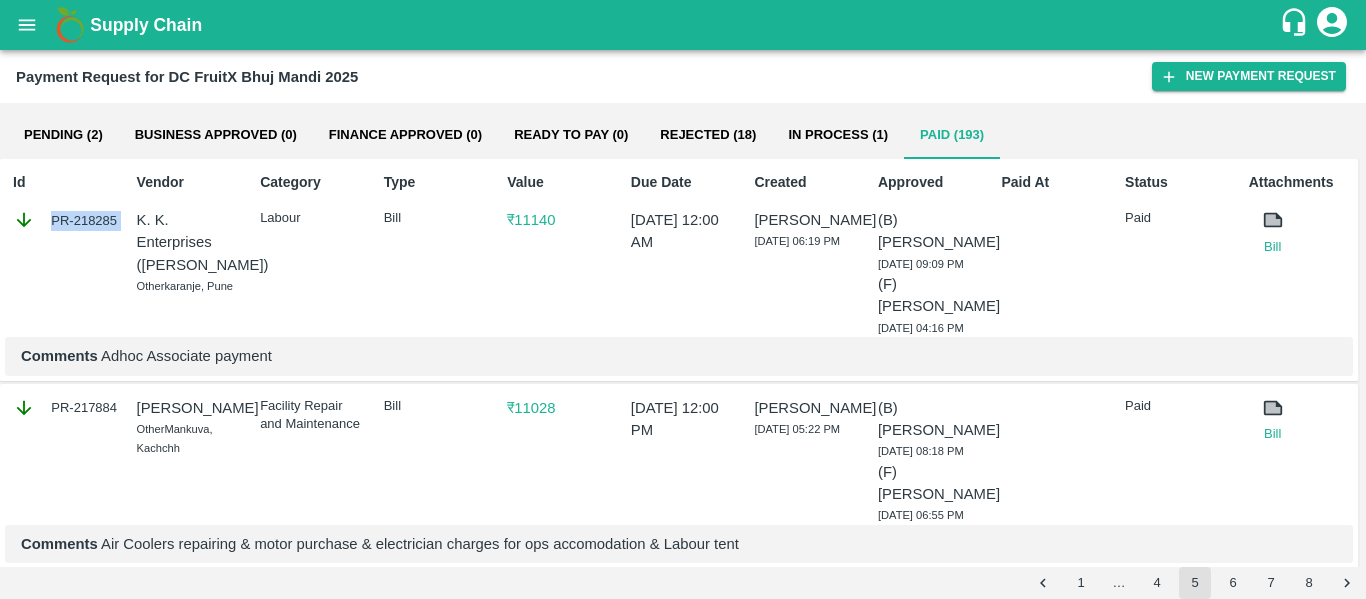 click on "PR-218285" at bounding box center [65, 220] 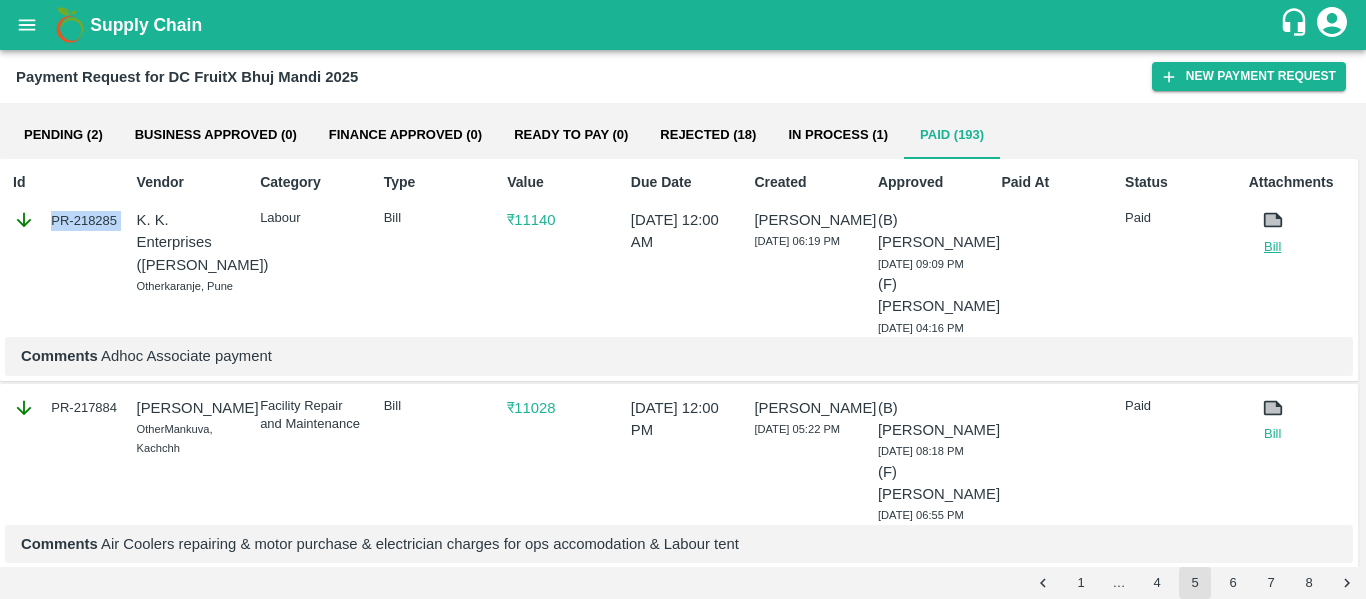 click on "Bill" at bounding box center (1273, 247) 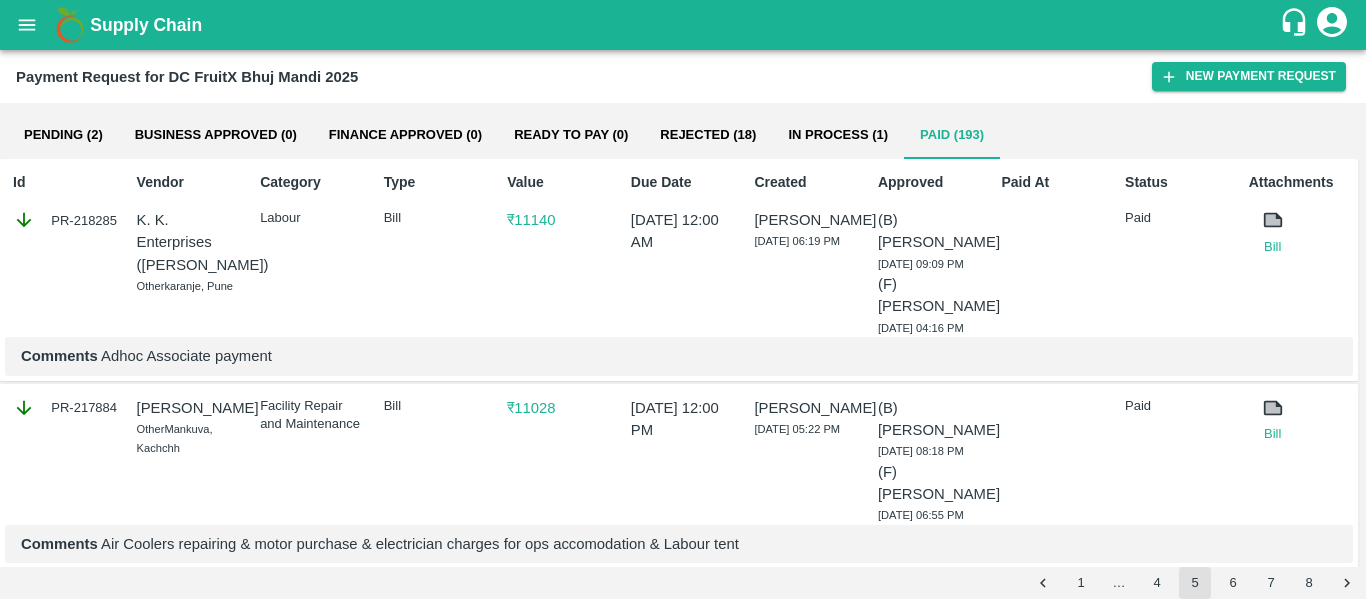 click on "Due Date [DATE] 12:00 AM" at bounding box center [679, 250] 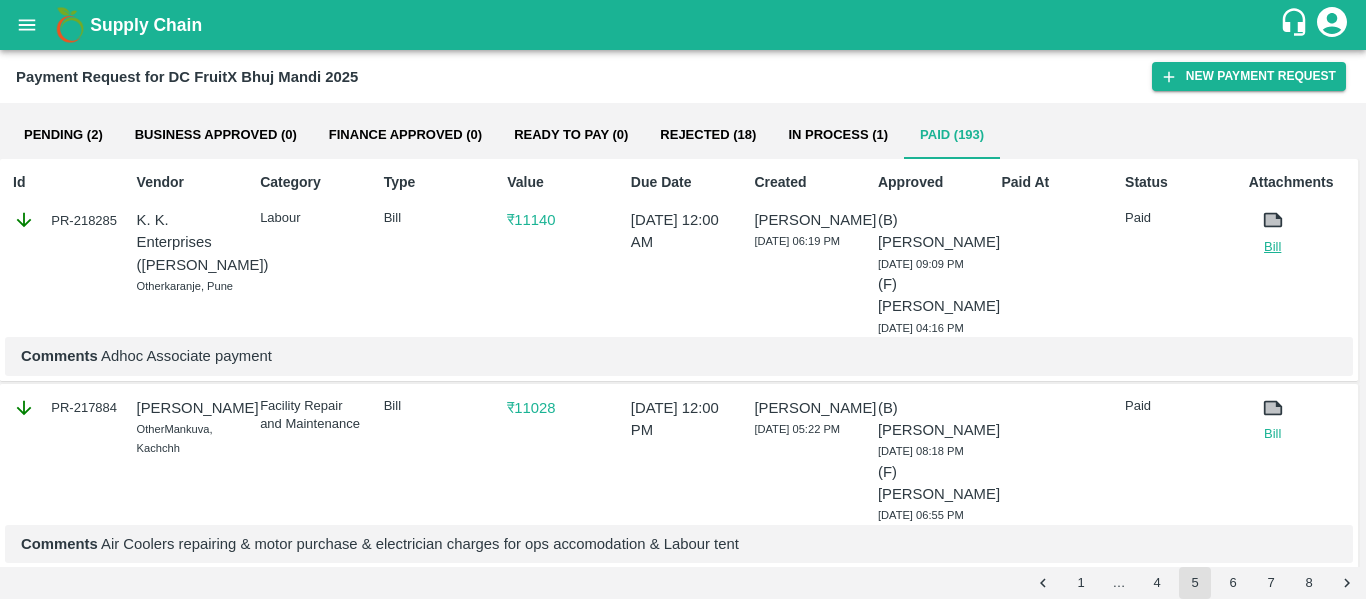click on "Bill" at bounding box center [1273, 247] 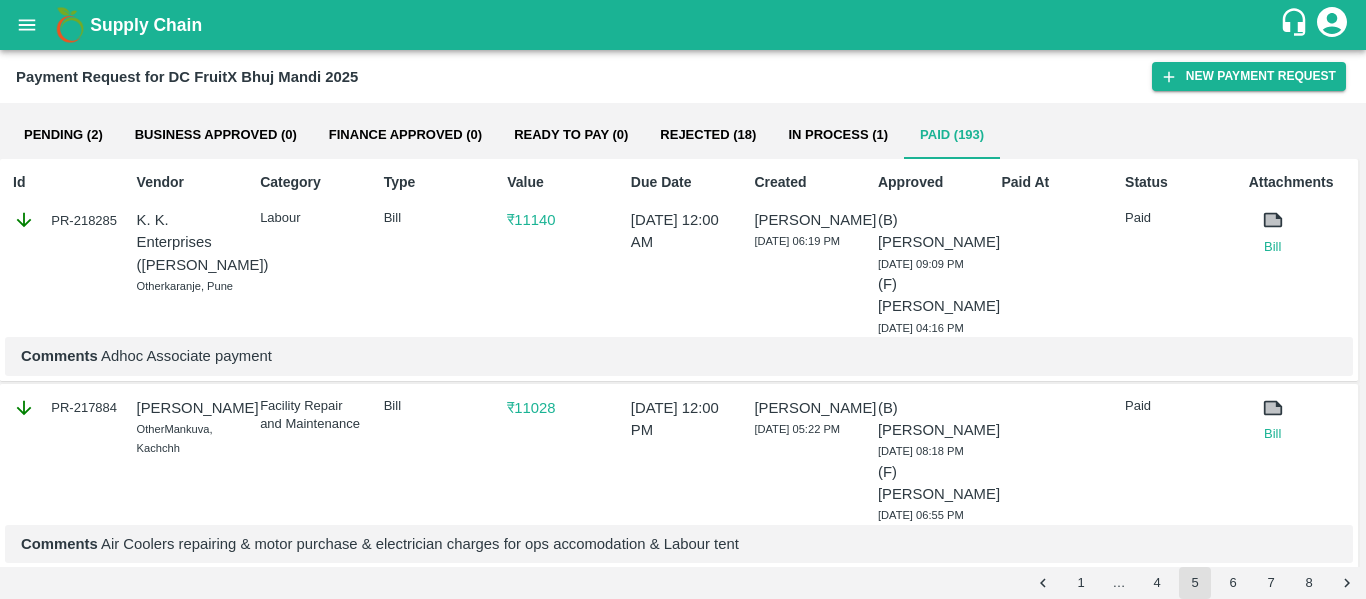 click on "PR-218285" at bounding box center [65, 220] 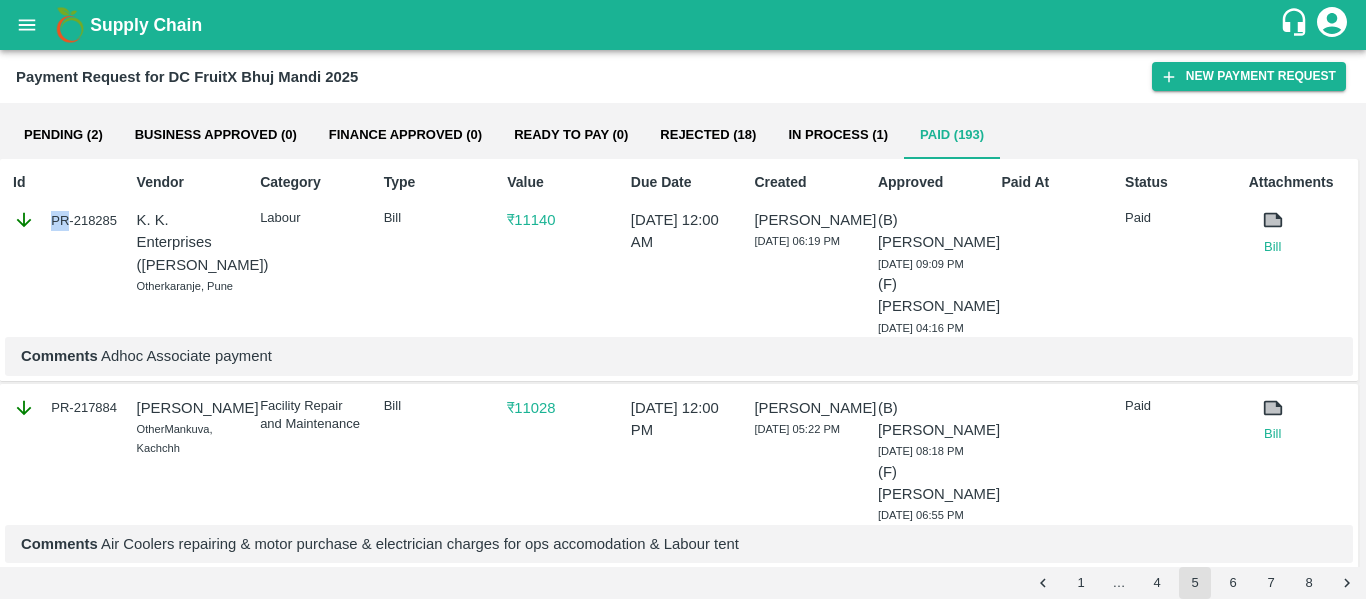 click on "PR-218285" at bounding box center [65, 220] 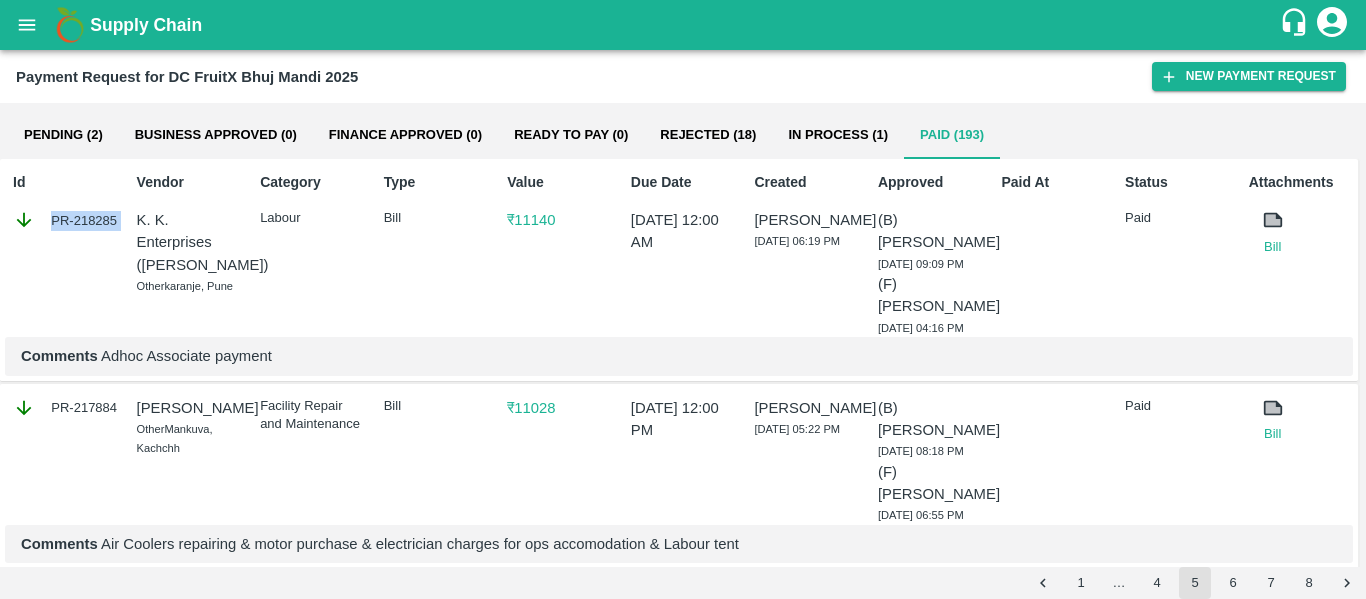 click on "PR-218285" at bounding box center (65, 220) 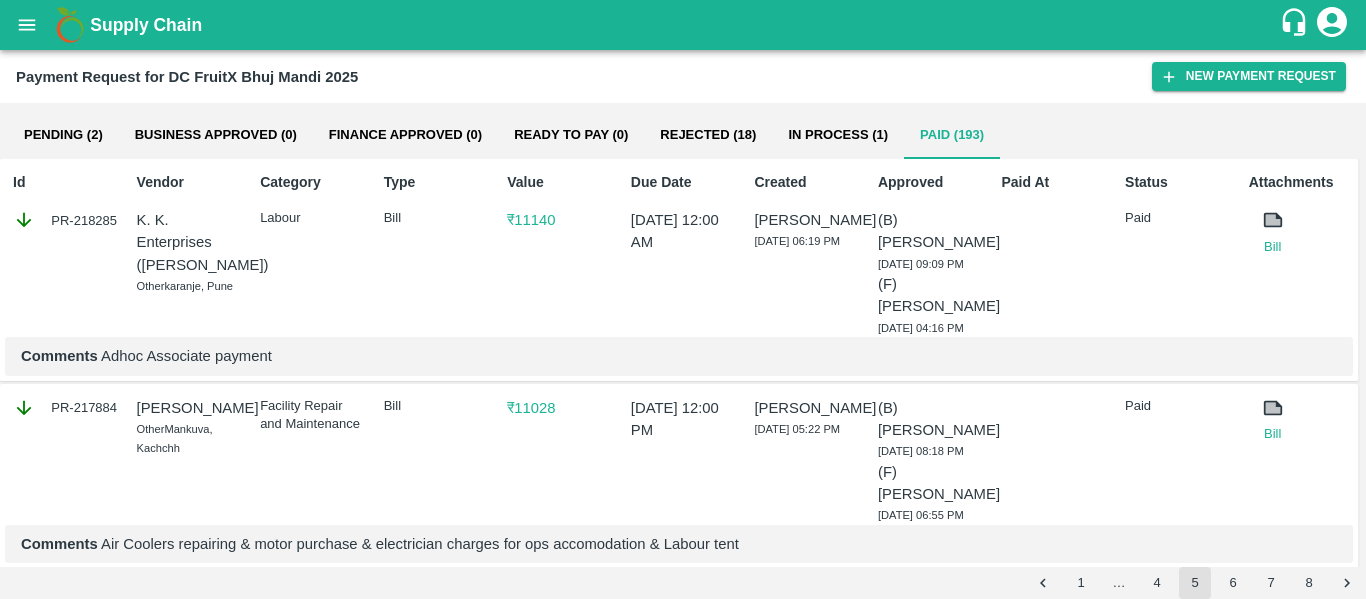 click on "PR-218285" at bounding box center (65, 220) 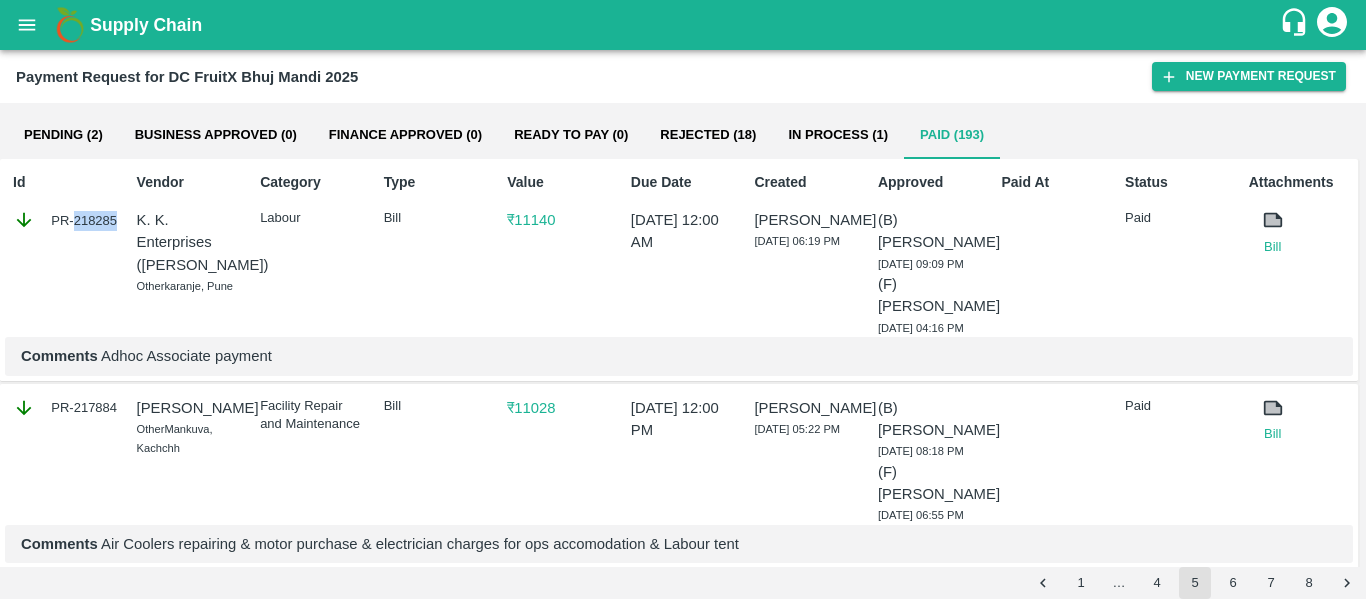 click on "PR-218285" at bounding box center (65, 220) 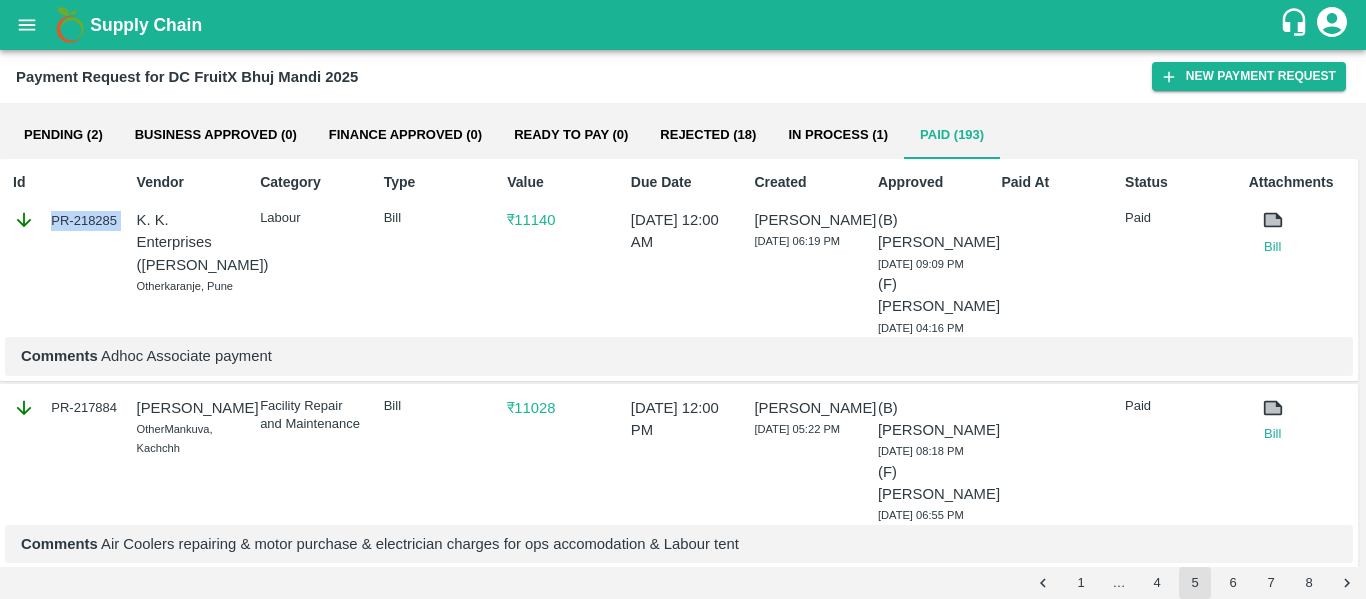 click on "PR-218285" at bounding box center (65, 220) 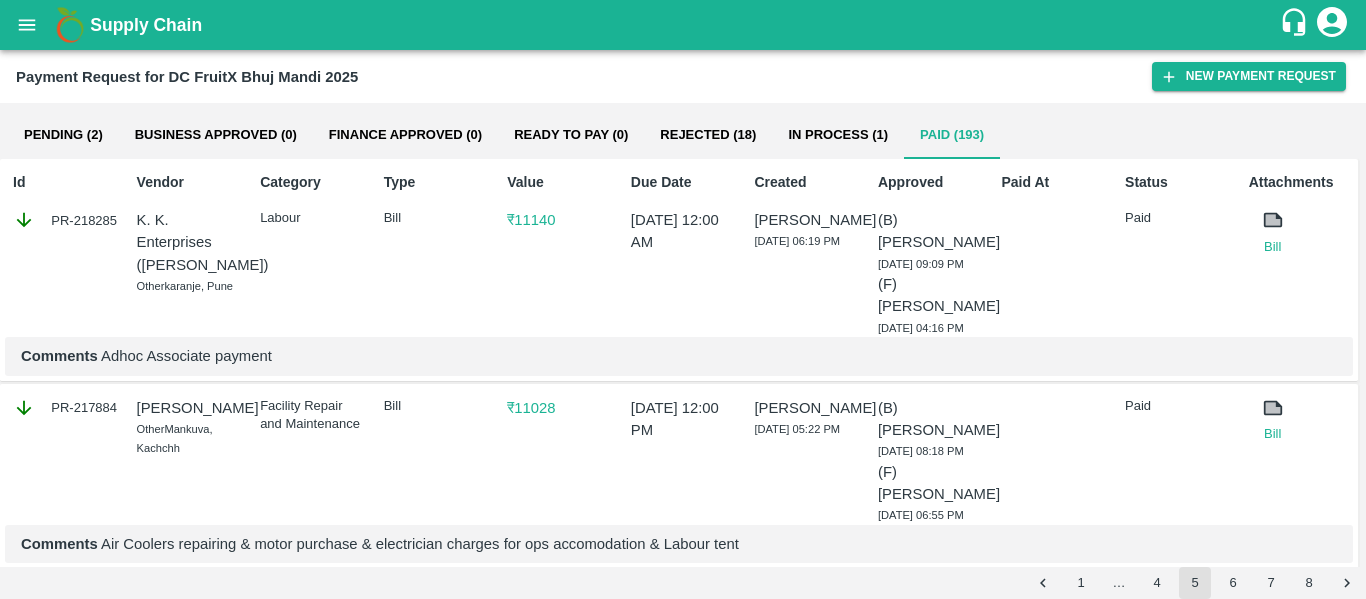 click on "Facility Repair and Maintenance" at bounding box center [308, 457] 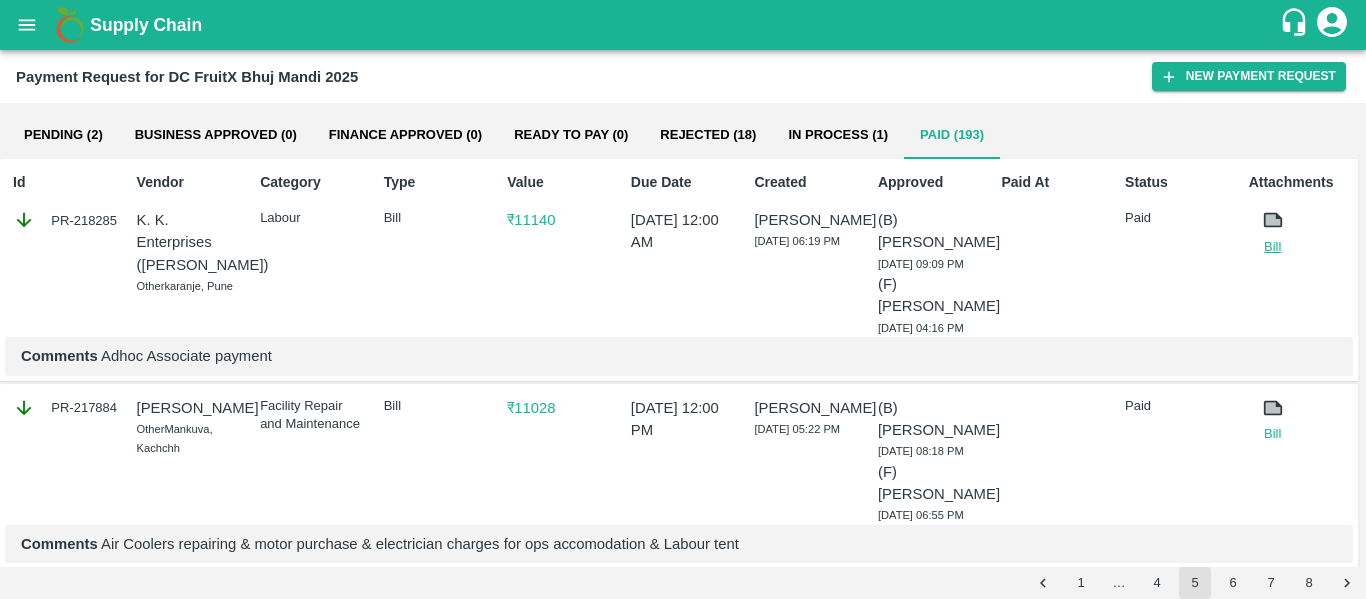 click on "Bill" at bounding box center (1273, 247) 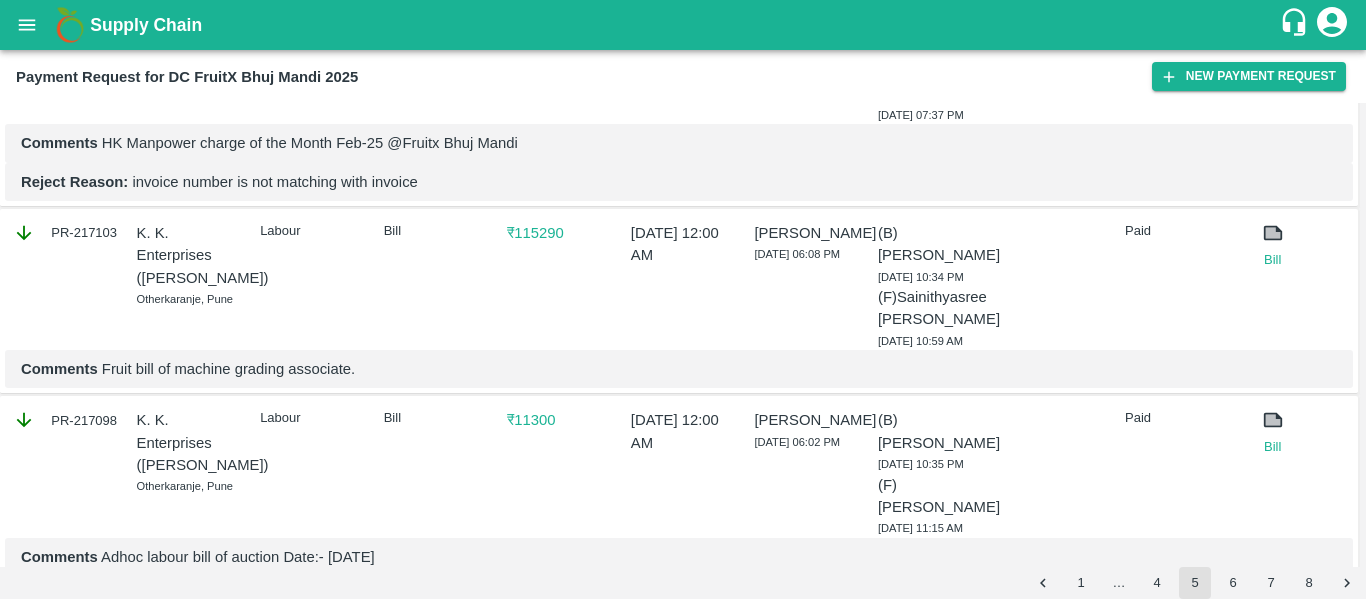 scroll, scrollTop: 776, scrollLeft: 0, axis: vertical 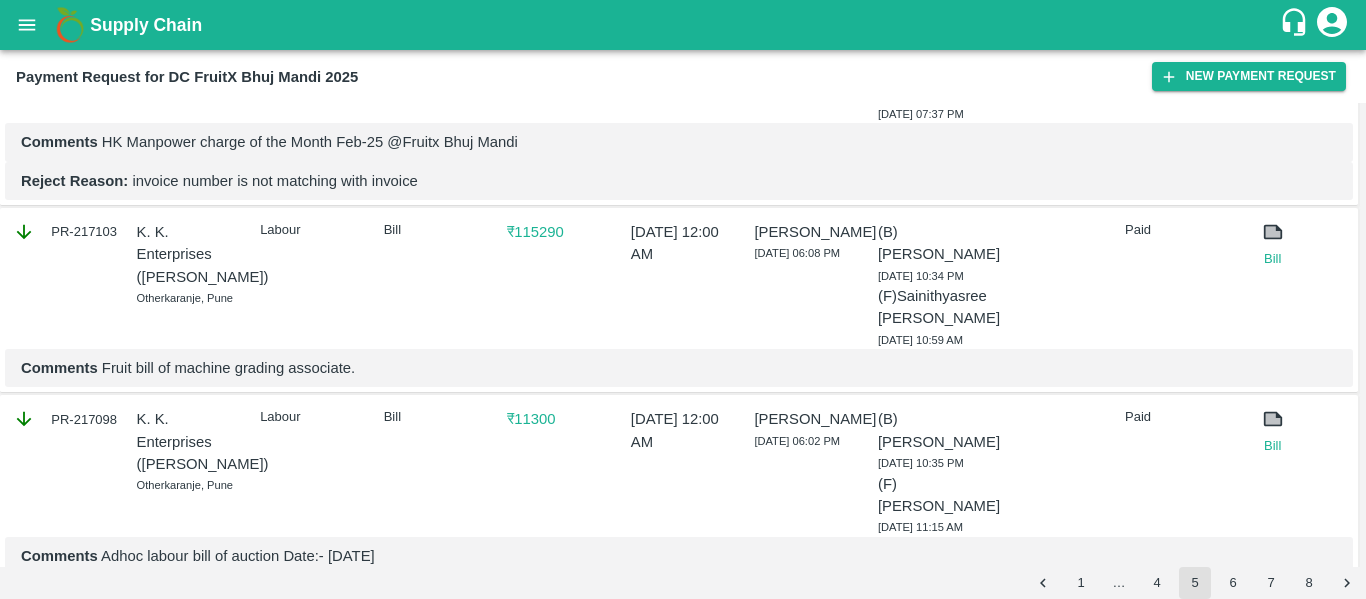 click on "PR-217103" at bounding box center [65, 232] 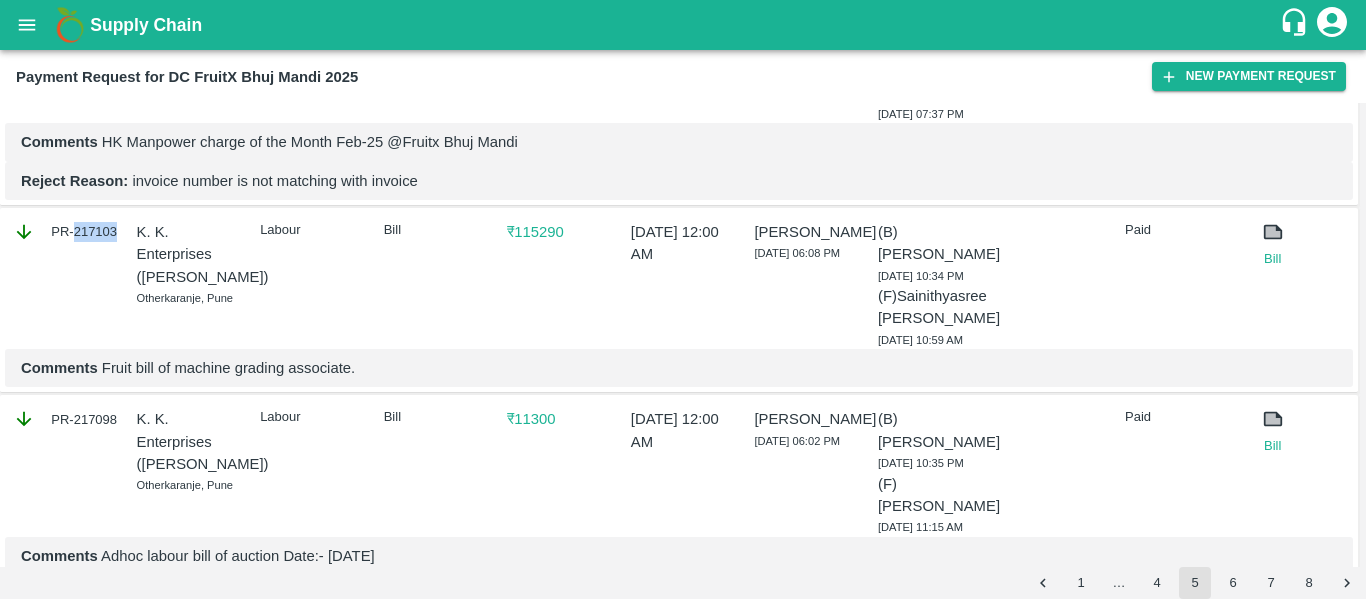 click on "PR-217103" at bounding box center [65, 232] 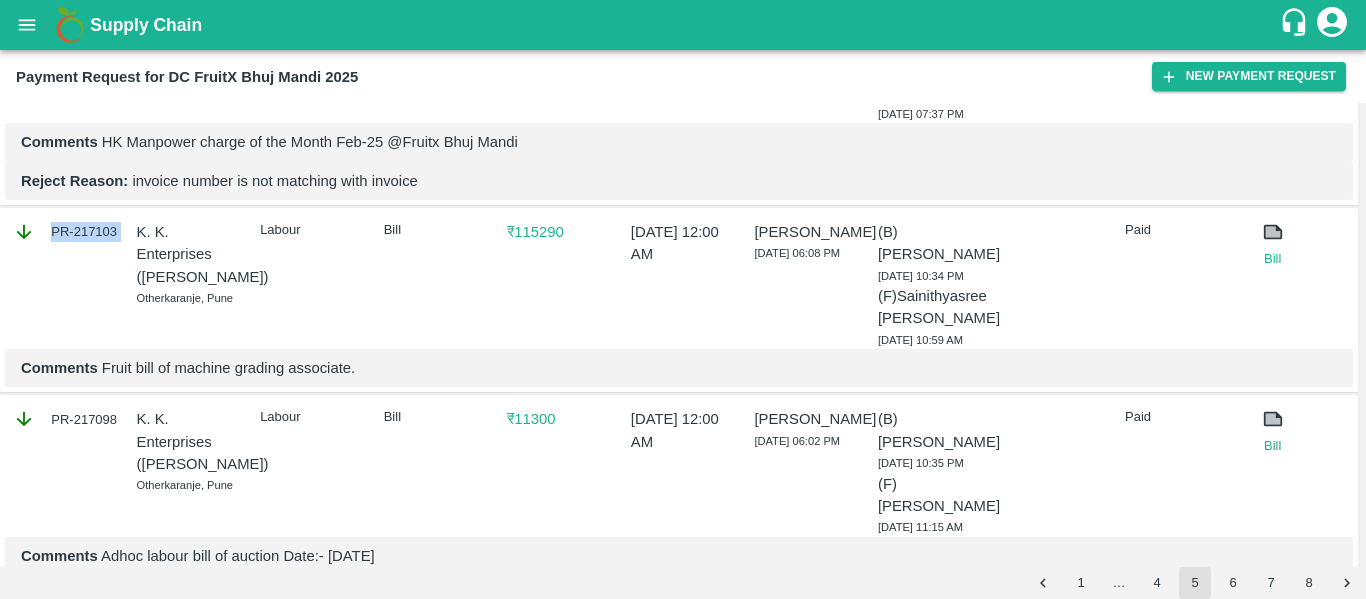 click on "PR-217103" at bounding box center (65, 232) 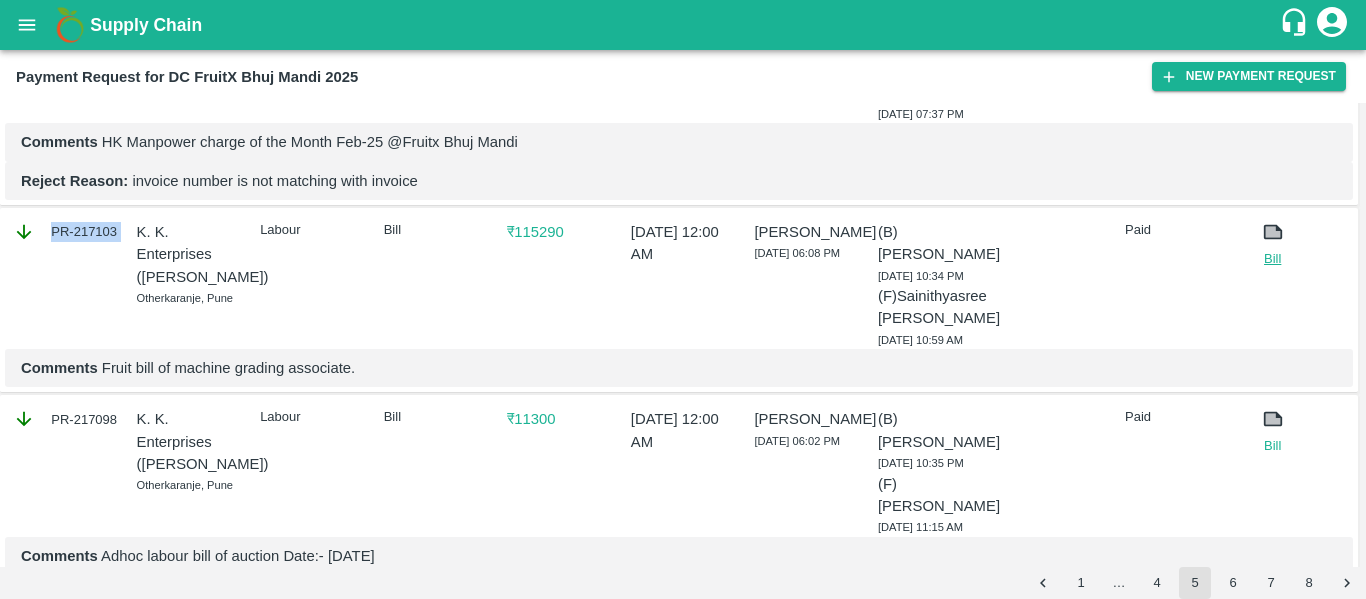 click on "Bill" at bounding box center (1273, 259) 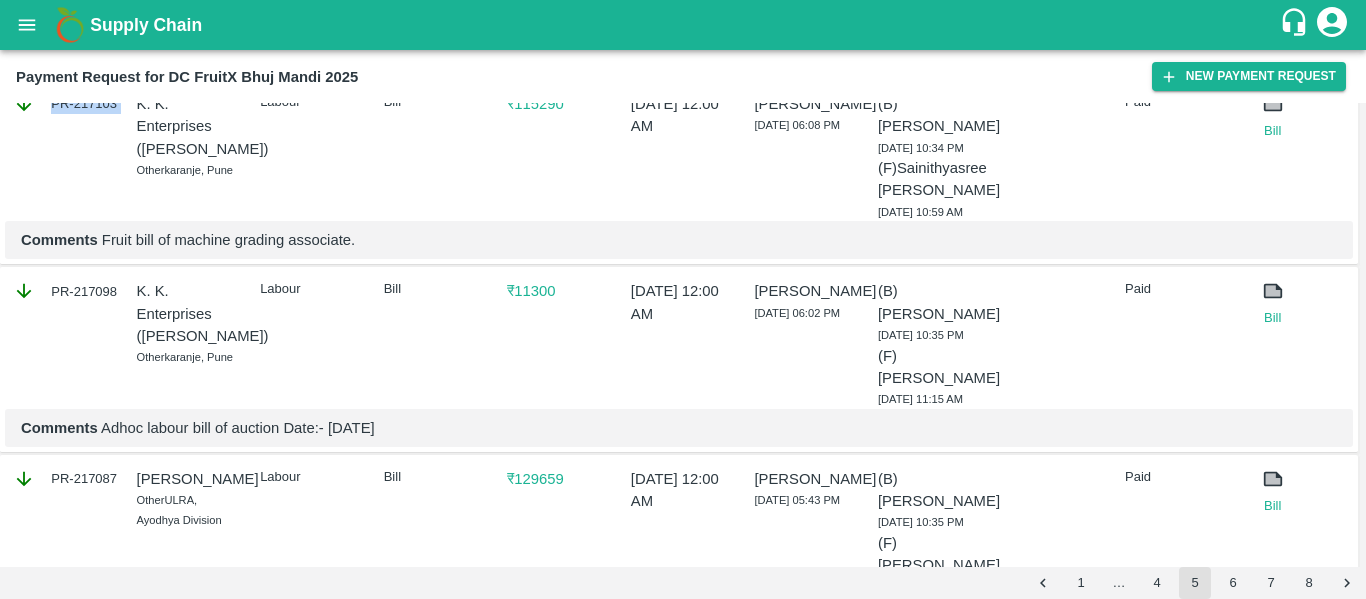 scroll, scrollTop: 936, scrollLeft: 0, axis: vertical 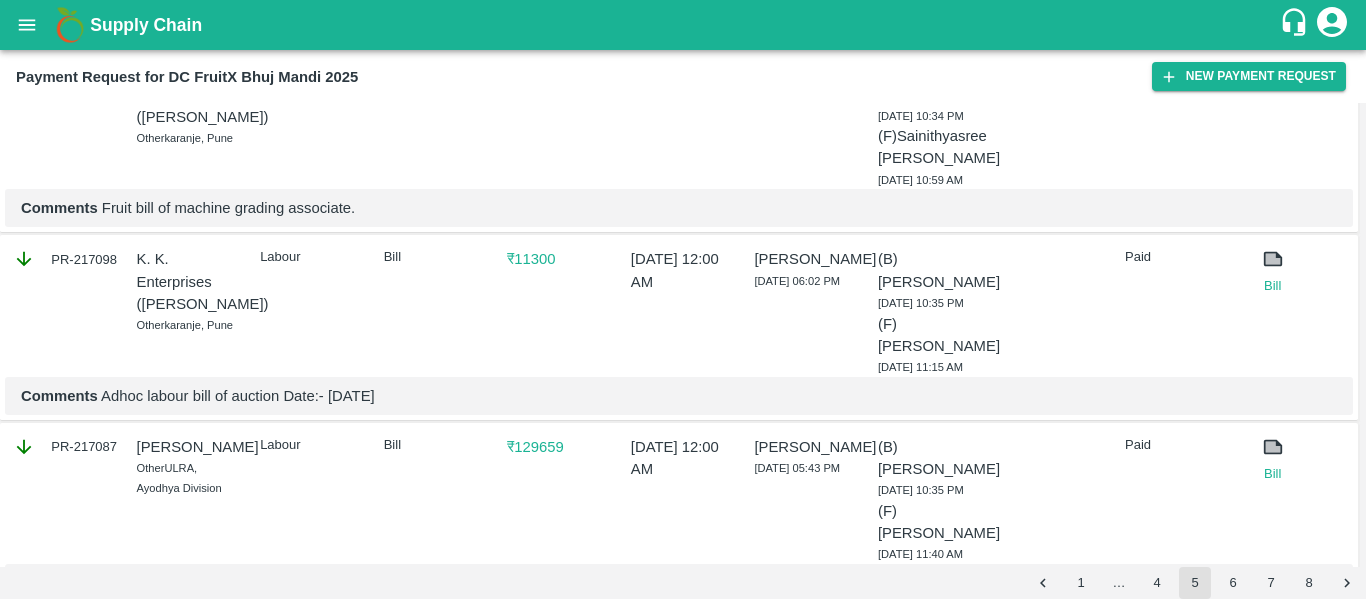 click on "PR-217098" at bounding box center [65, 259] 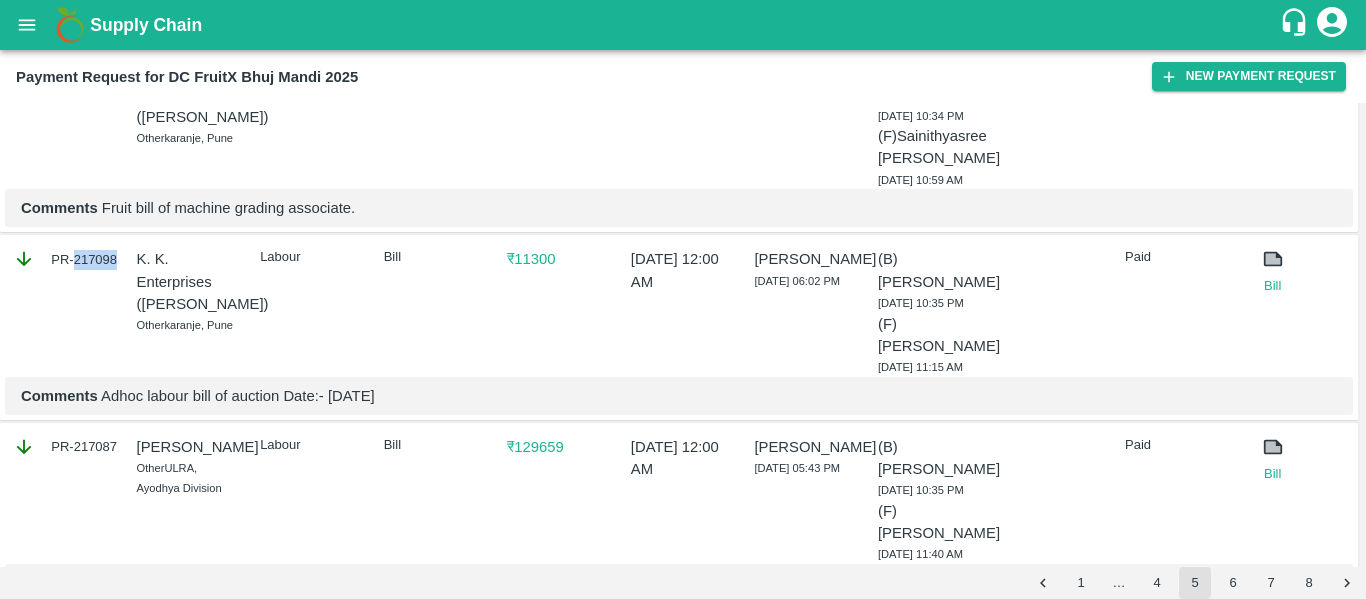 click on "PR-217098" at bounding box center (65, 259) 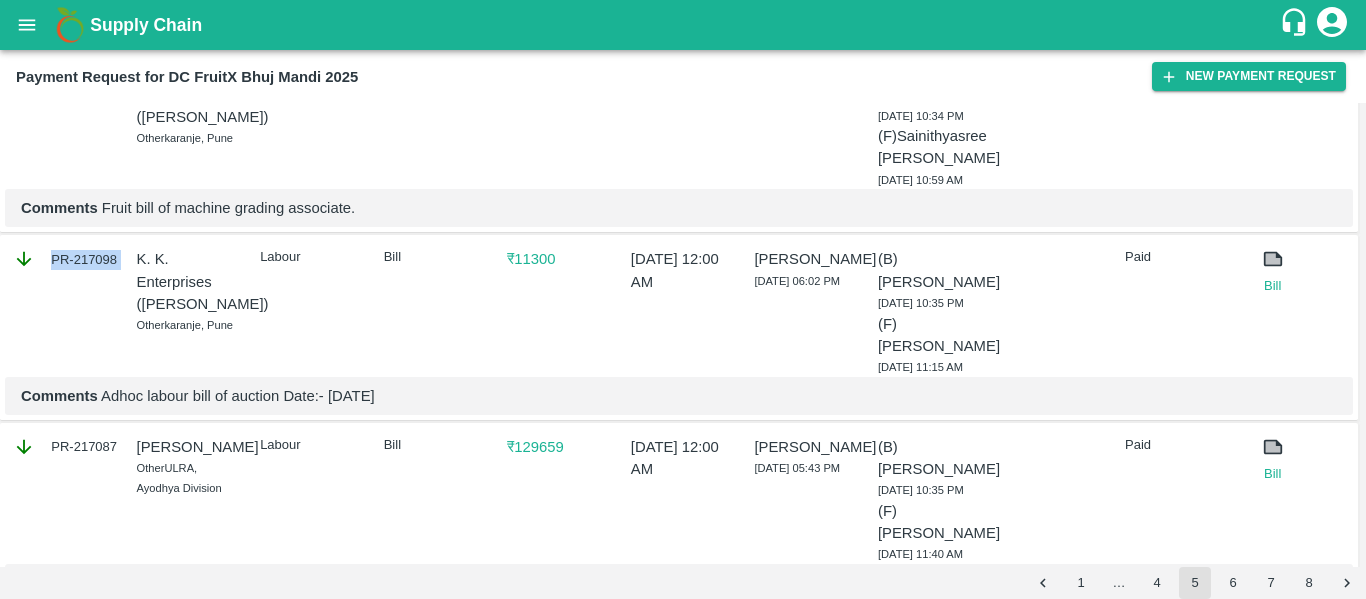 click on "PR-217098" at bounding box center (65, 259) 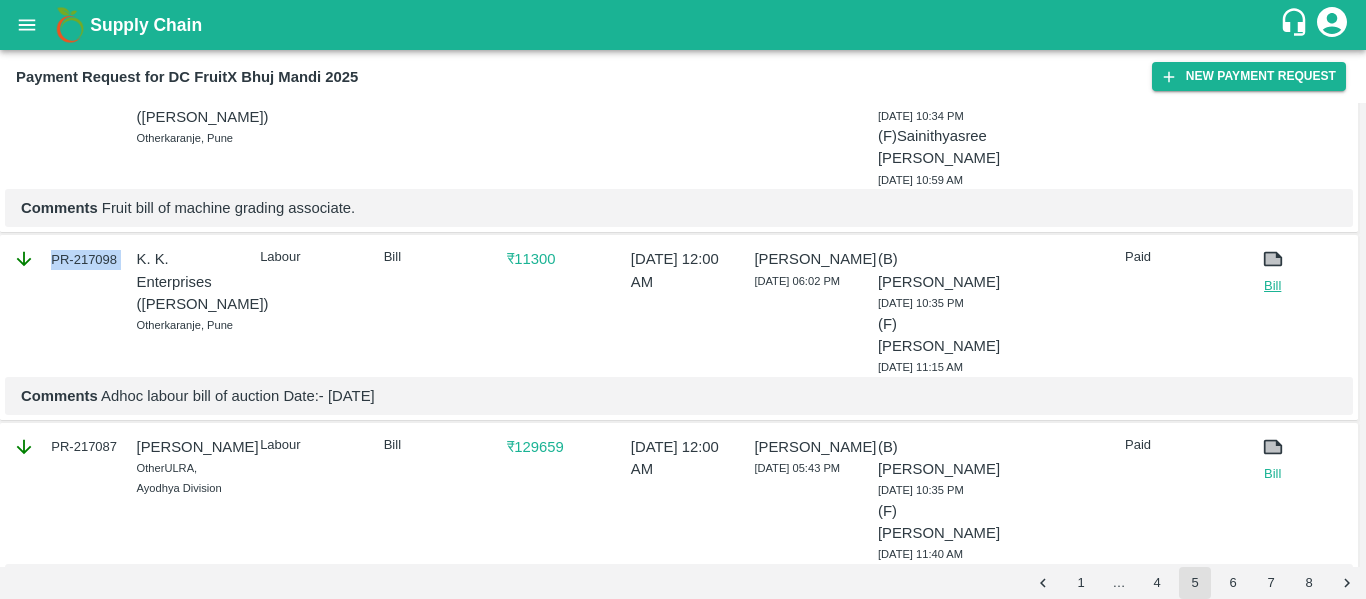 click on "Bill" at bounding box center (1273, 286) 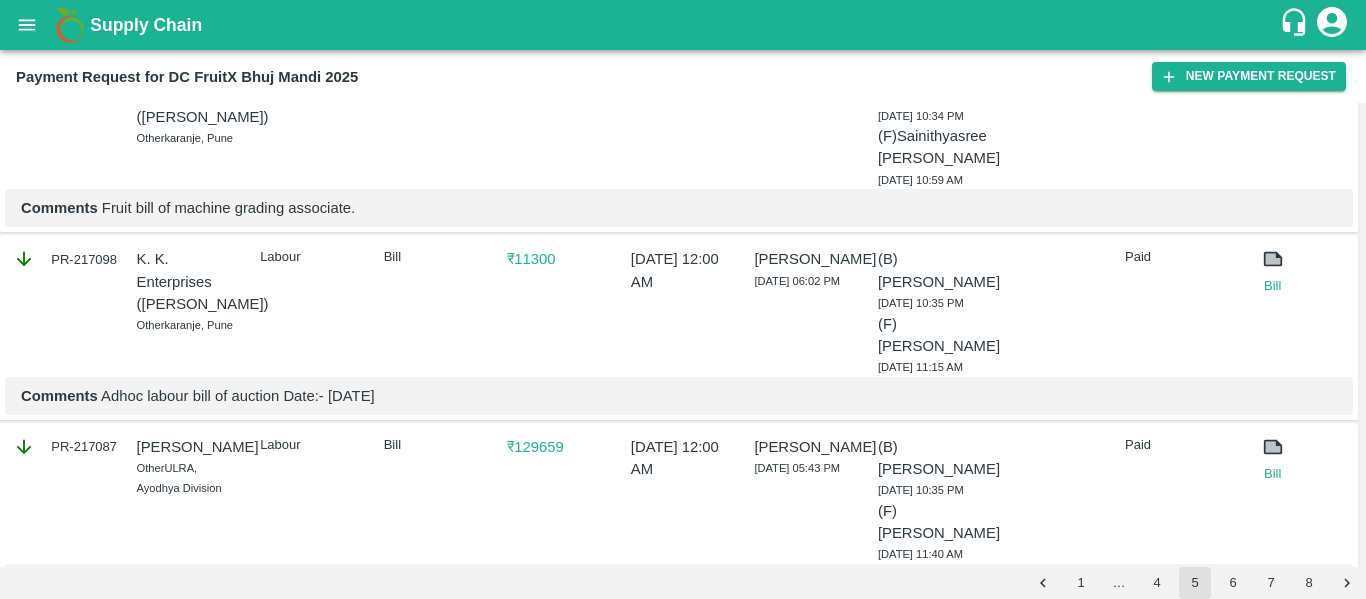 click on "Comments   Adhoc labour bill of auction Date:- [DATE]" at bounding box center [679, 396] 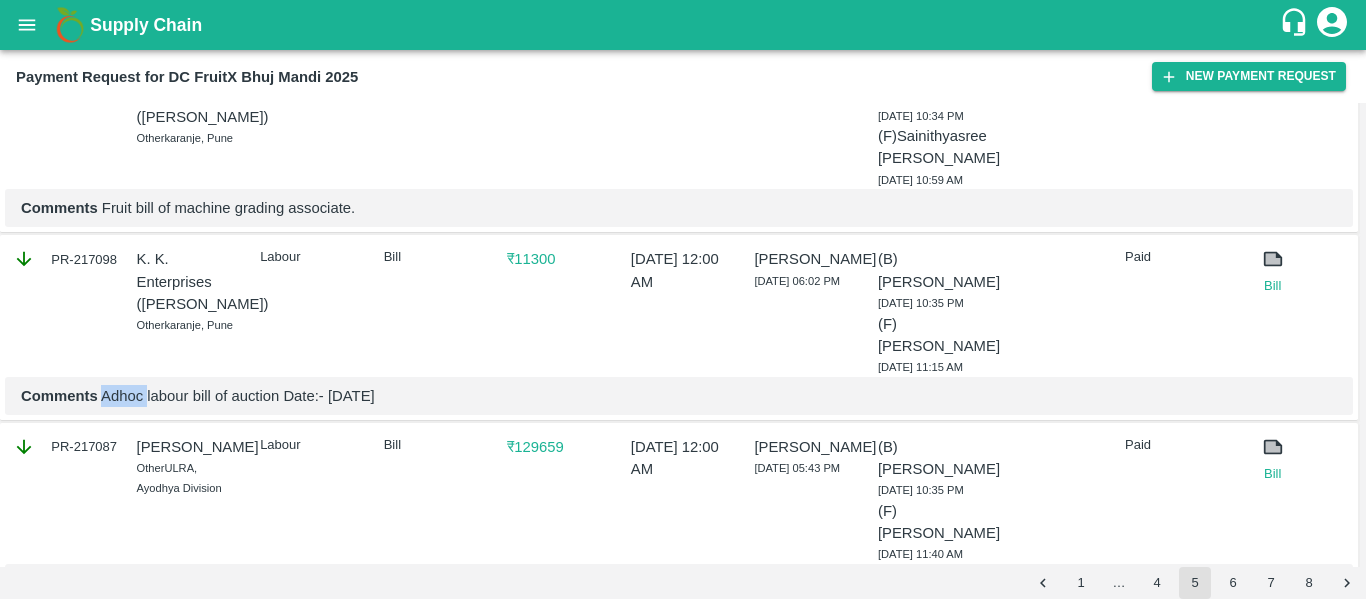 click on "Comments   Adhoc labour bill of auction Date:- [DATE]" at bounding box center (679, 396) 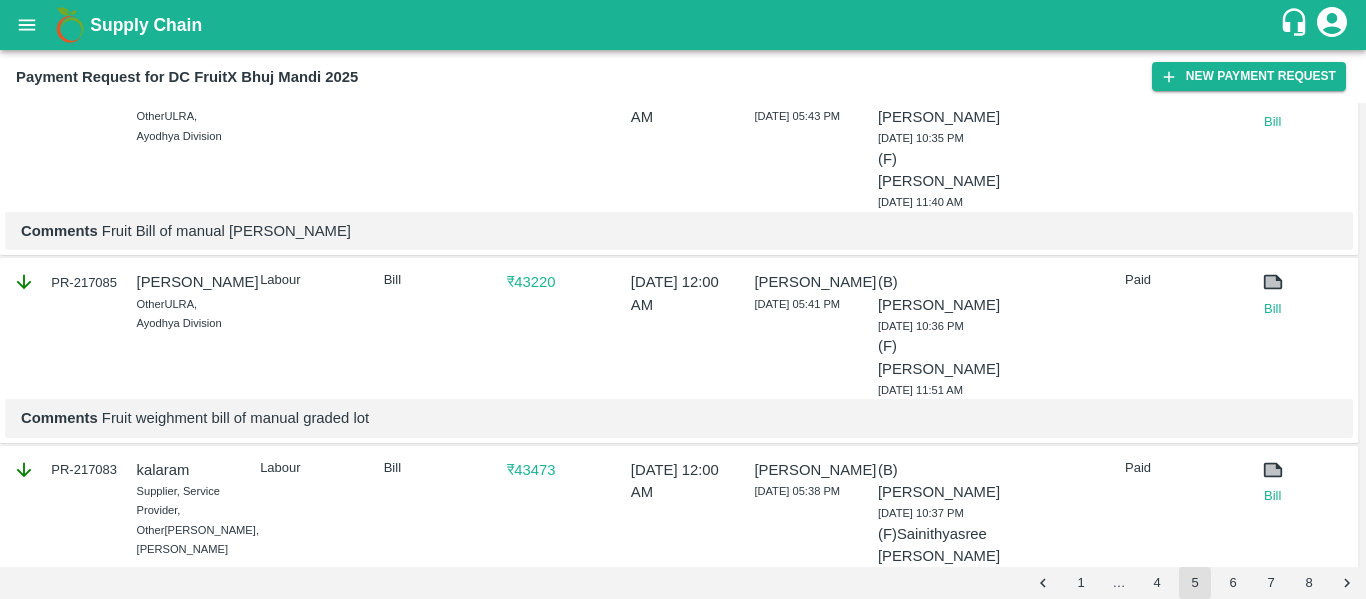 scroll, scrollTop: 1289, scrollLeft: 0, axis: vertical 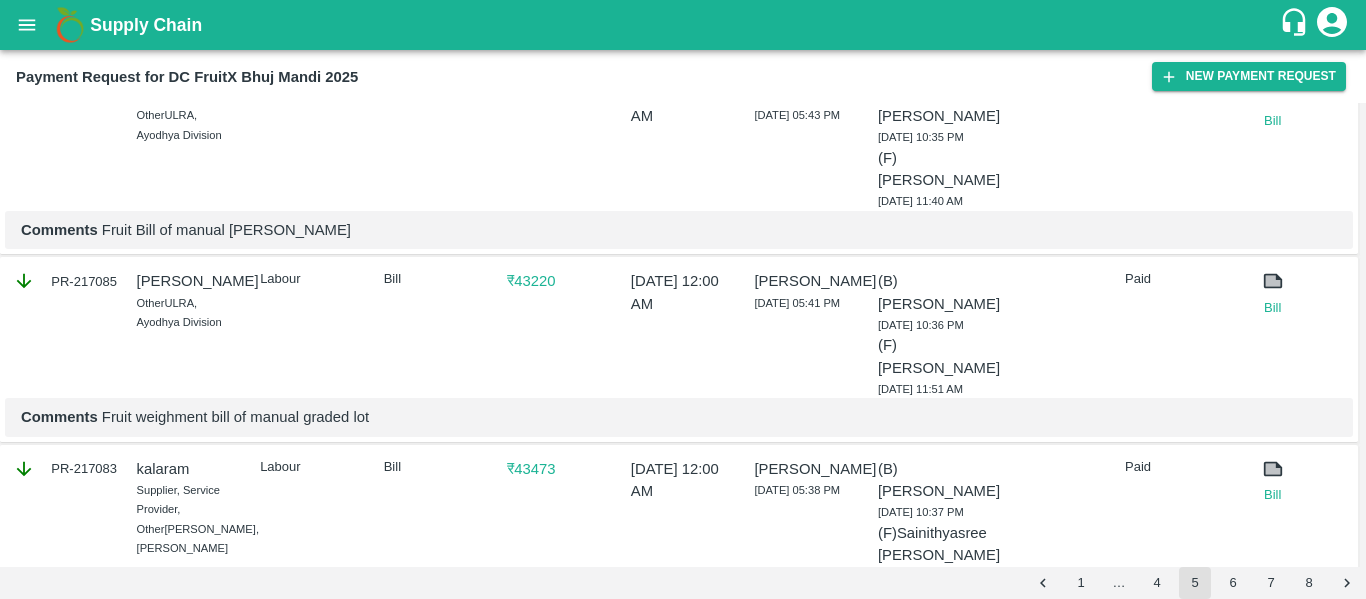 click on "PR-217087" at bounding box center (65, 94) 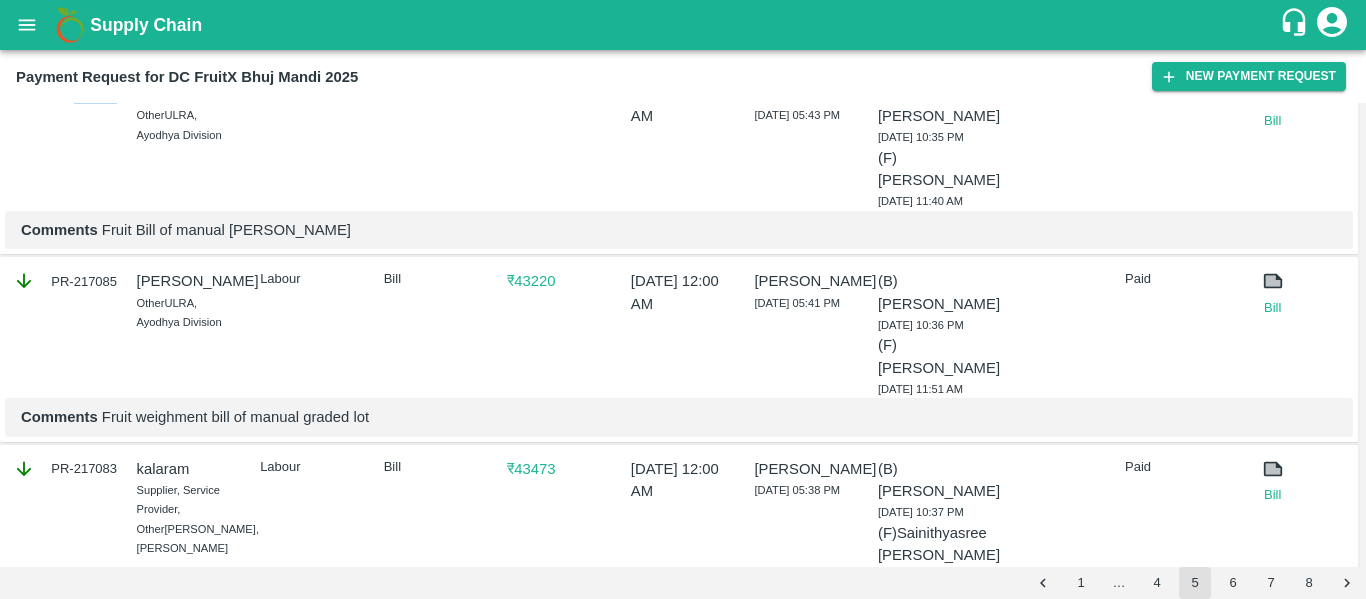 click on "PR-217087" at bounding box center (65, 94) 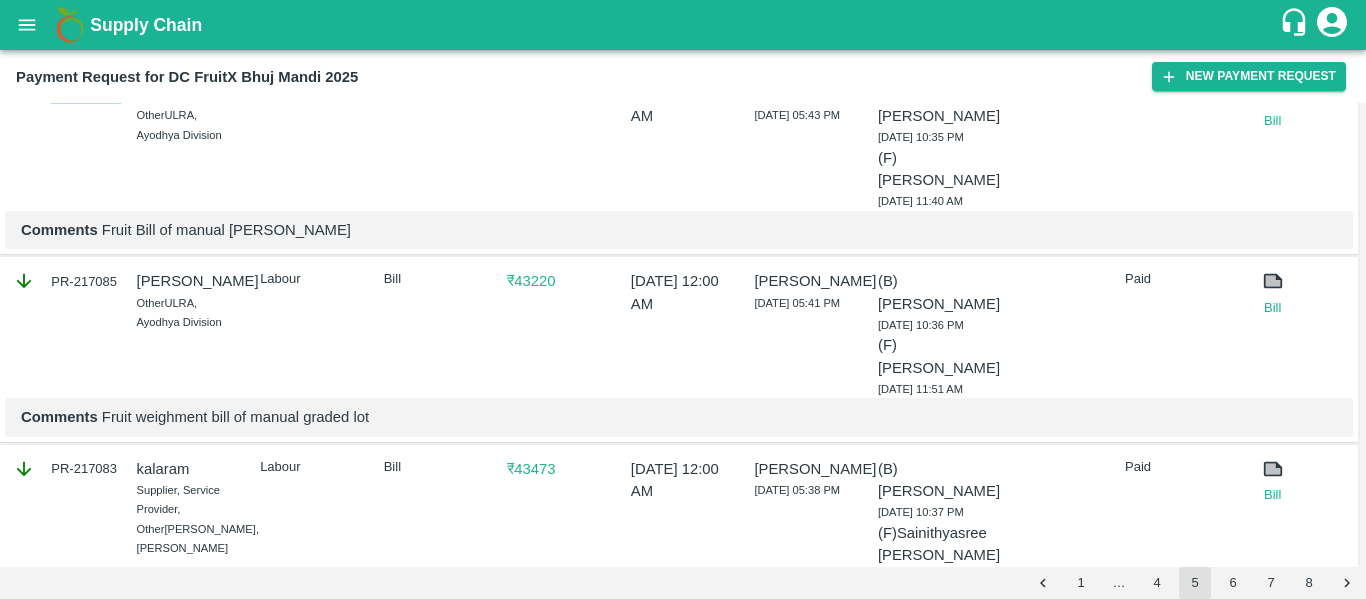 click on "PR-217087" at bounding box center [65, 94] 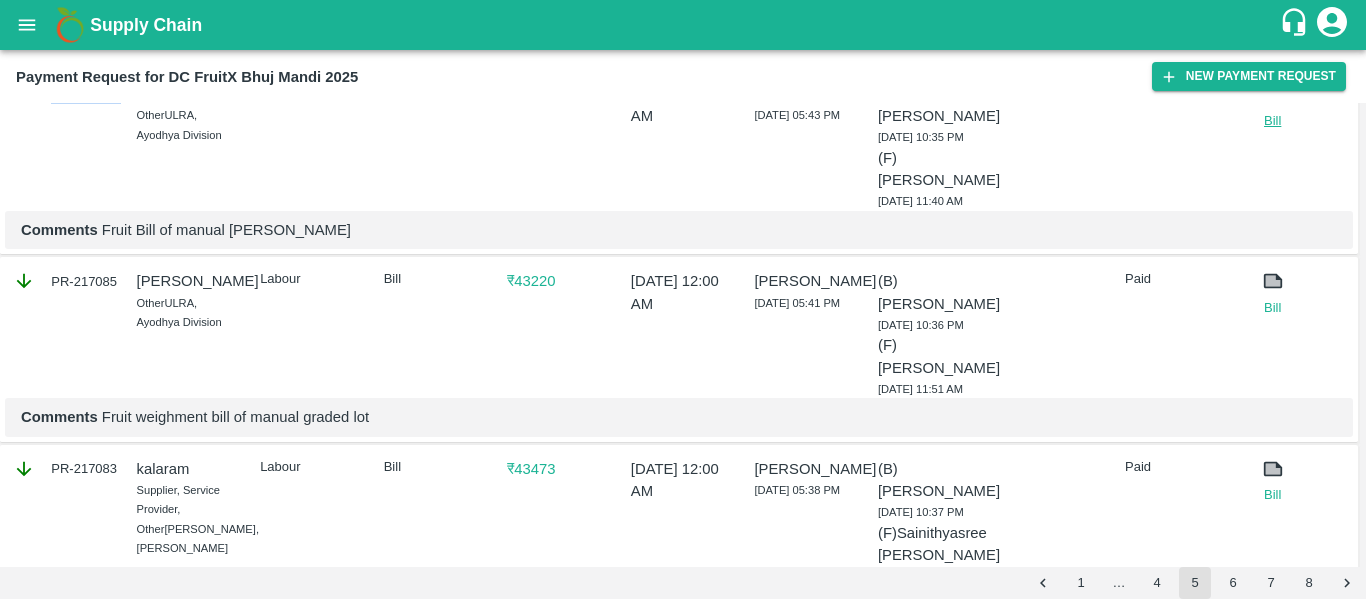 click on "Bill" at bounding box center (1273, 121) 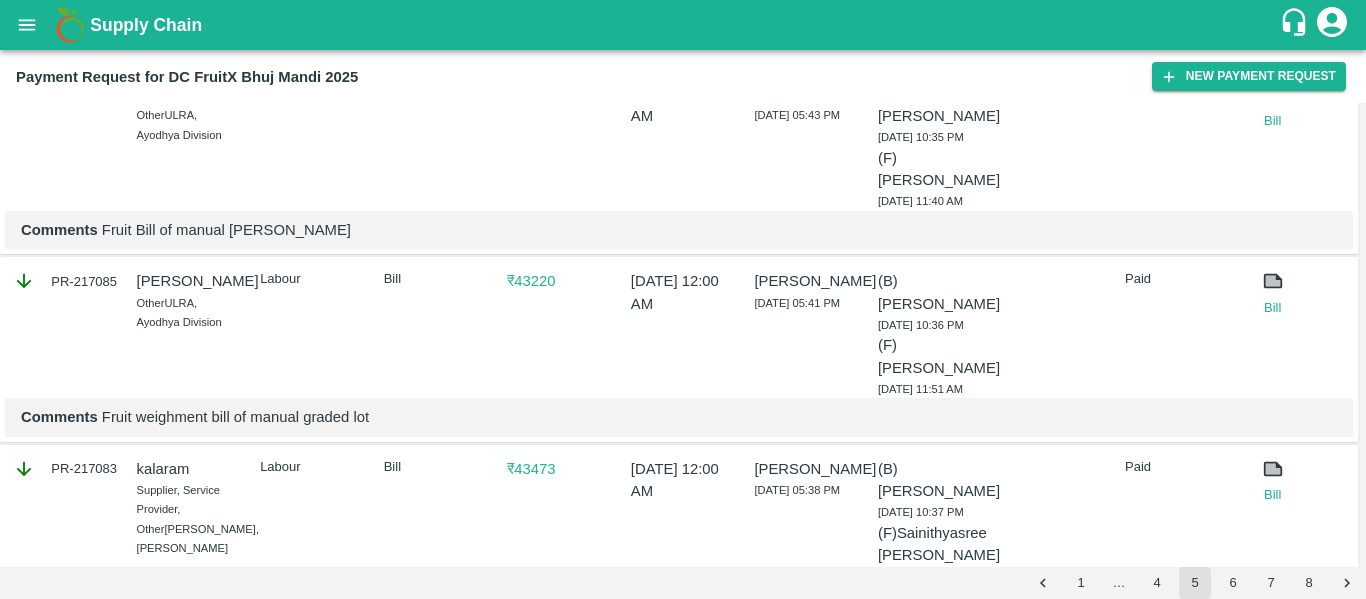 click on "Comments   Fruit weighment bill of manual graded lot" at bounding box center (679, 417) 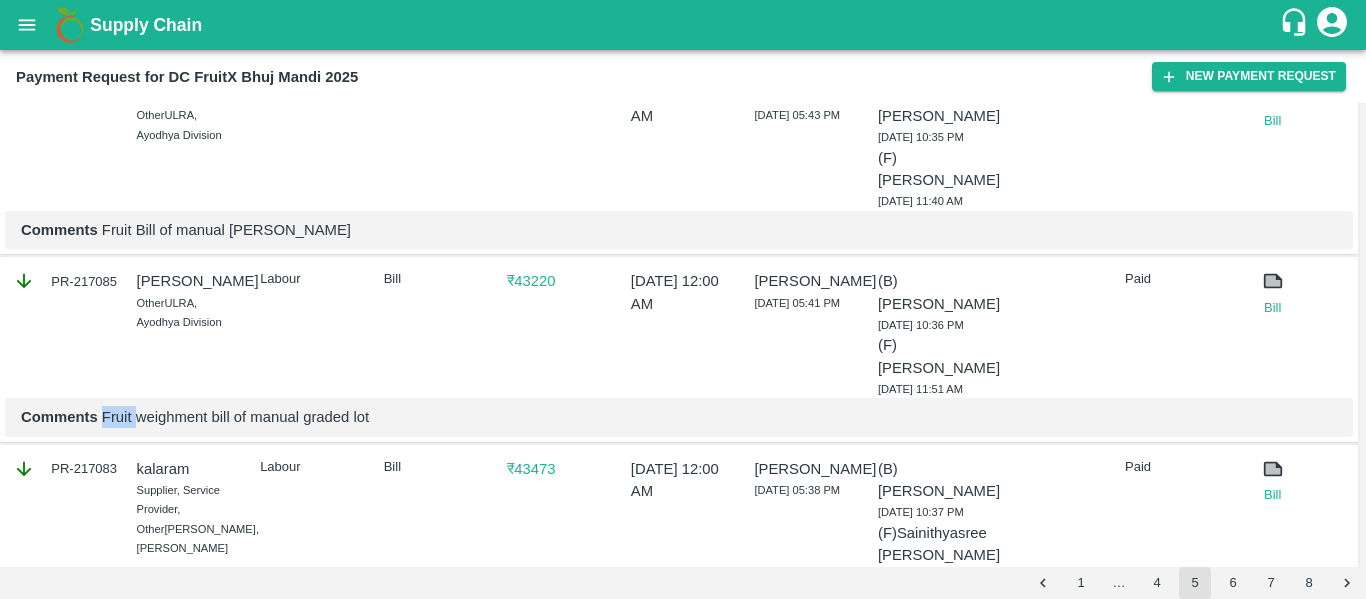 click on "Comments   Fruit weighment bill of manual graded lot" at bounding box center [679, 417] 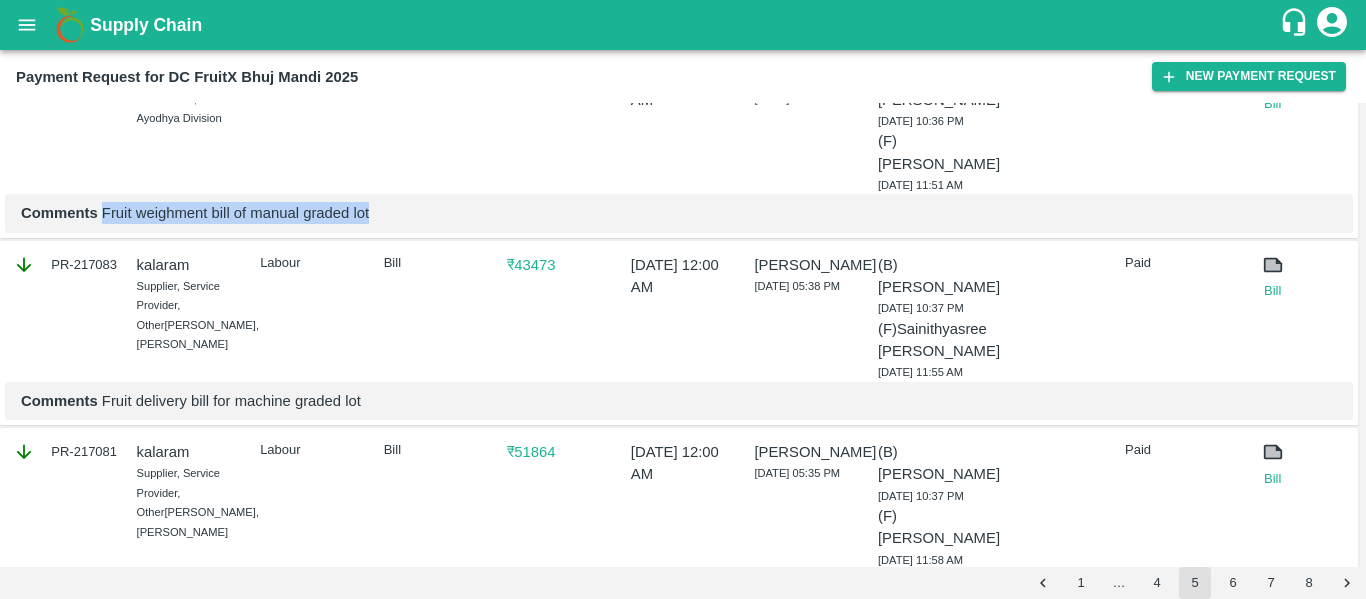 scroll, scrollTop: 1494, scrollLeft: 0, axis: vertical 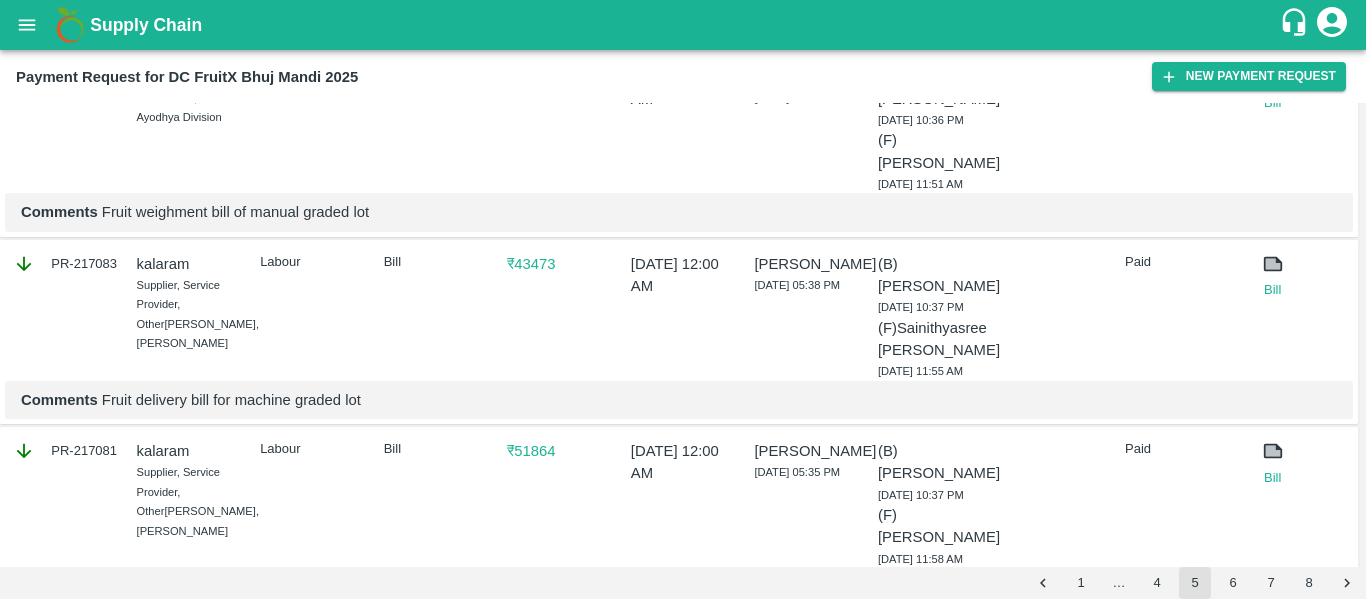 click on "PR-217083" at bounding box center [65, 264] 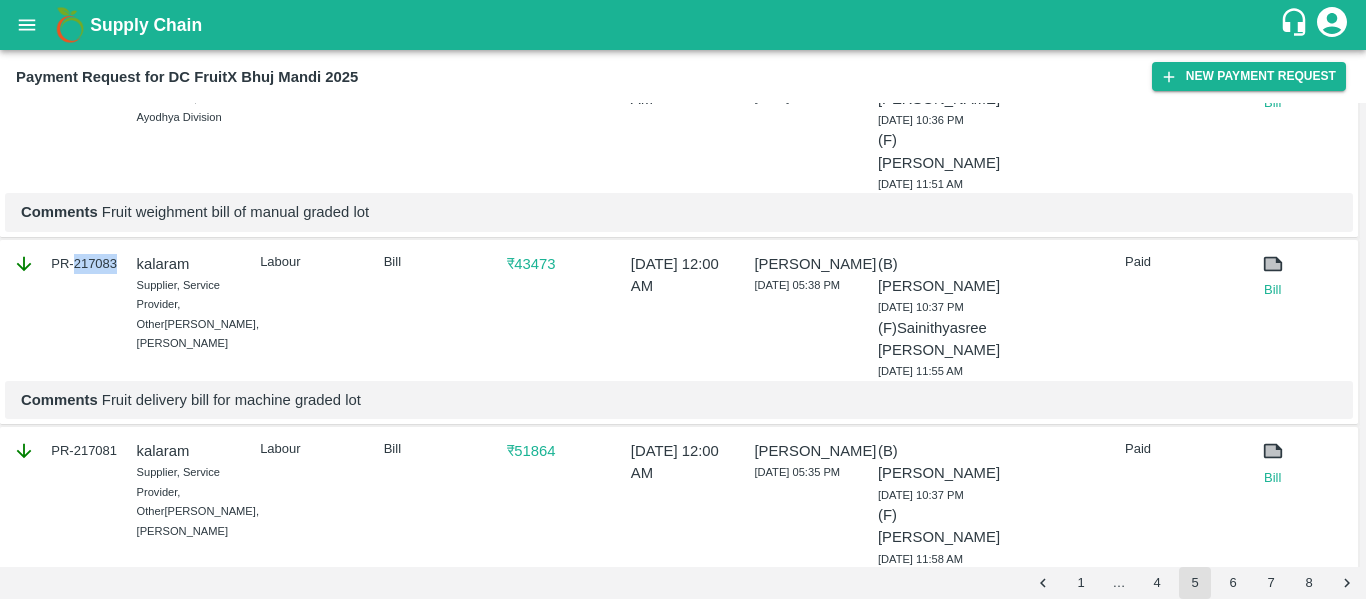 click on "PR-217083" at bounding box center (65, 264) 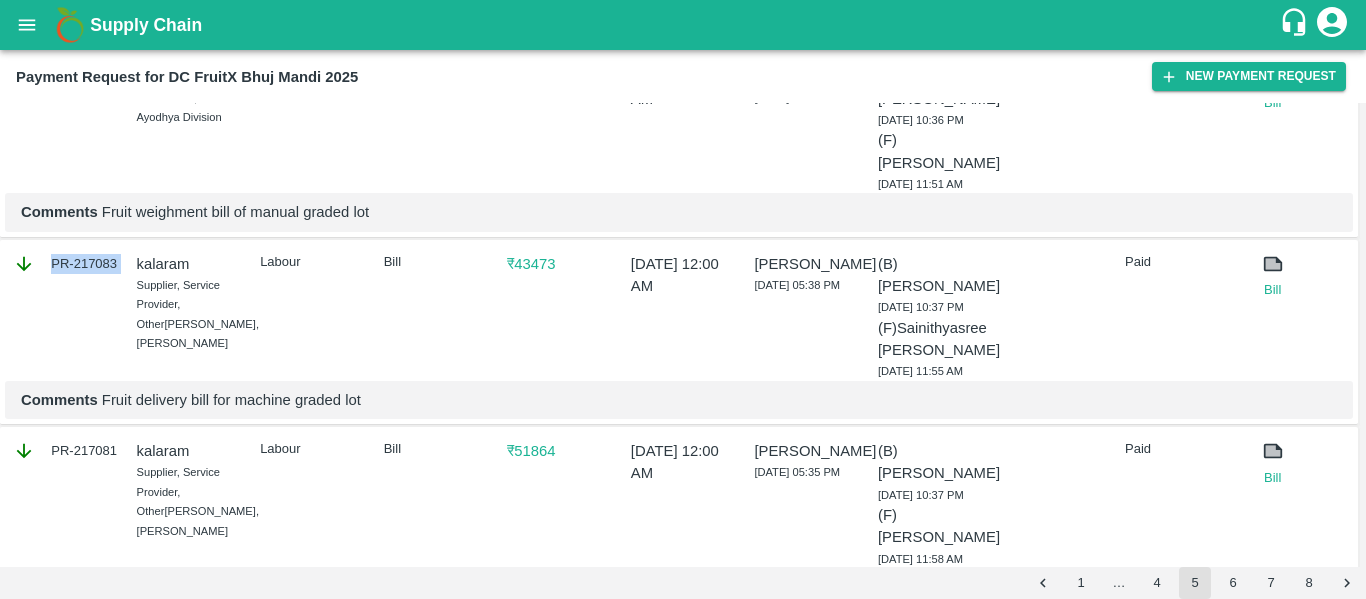 click on "PR-217083" at bounding box center (65, 264) 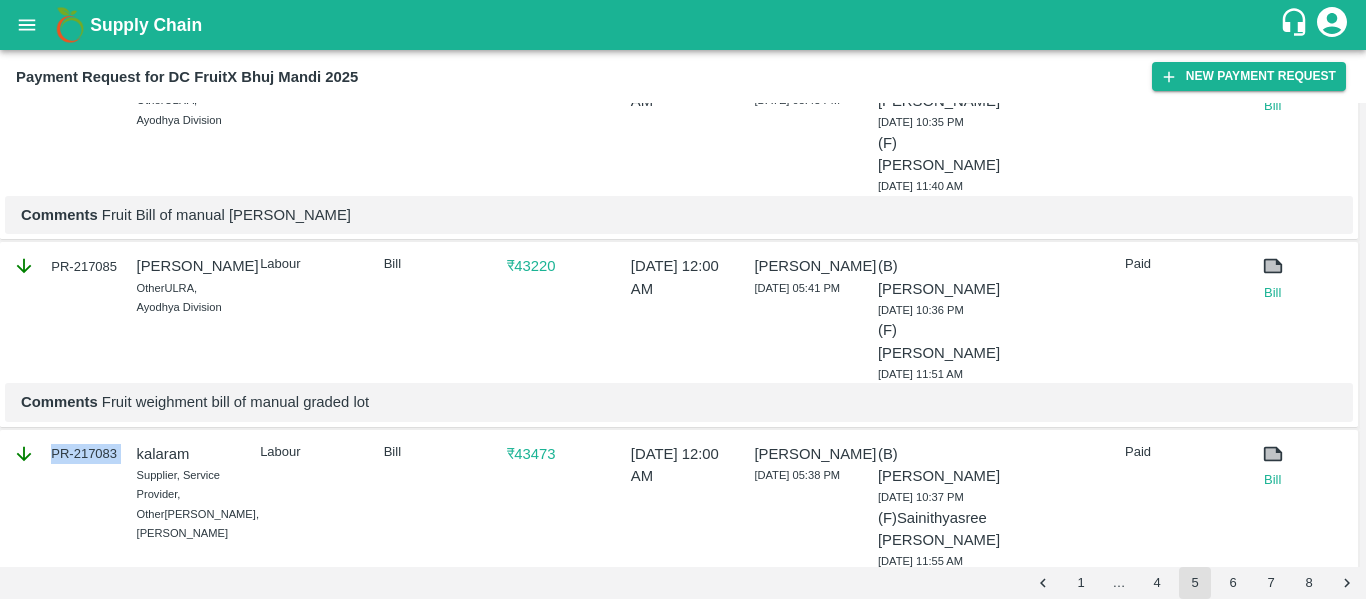 scroll, scrollTop: 1299, scrollLeft: 0, axis: vertical 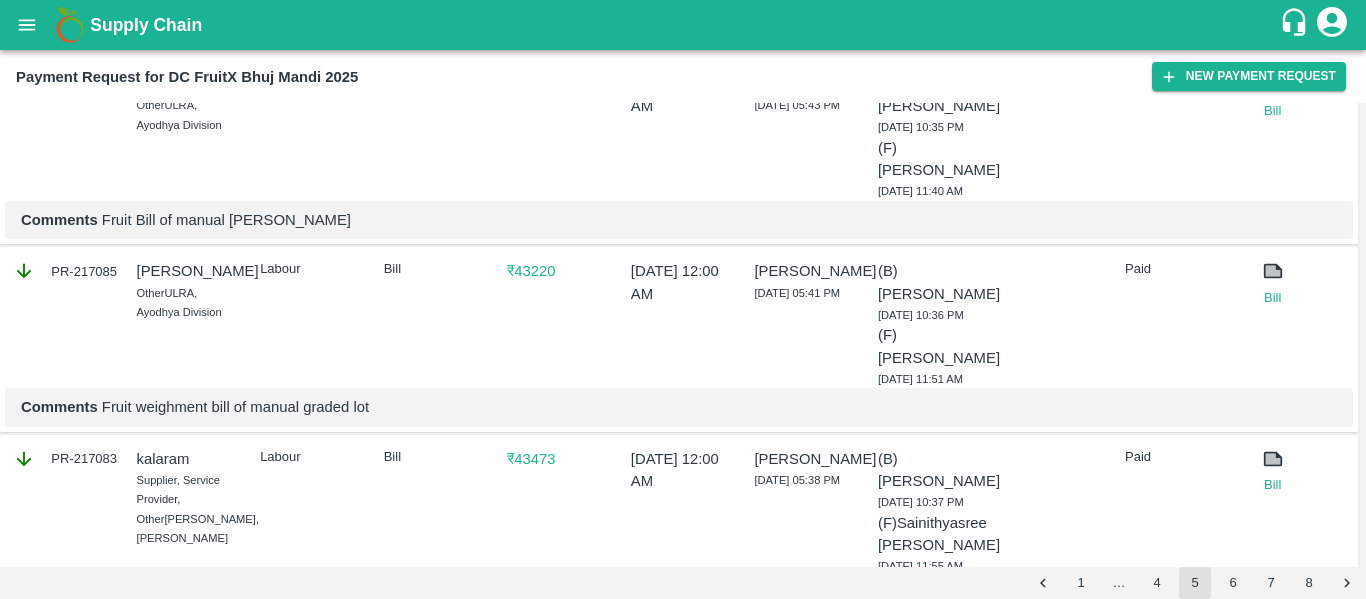 click on "Comments   Fruit Bill of manual [PERSON_NAME]" at bounding box center [679, 220] 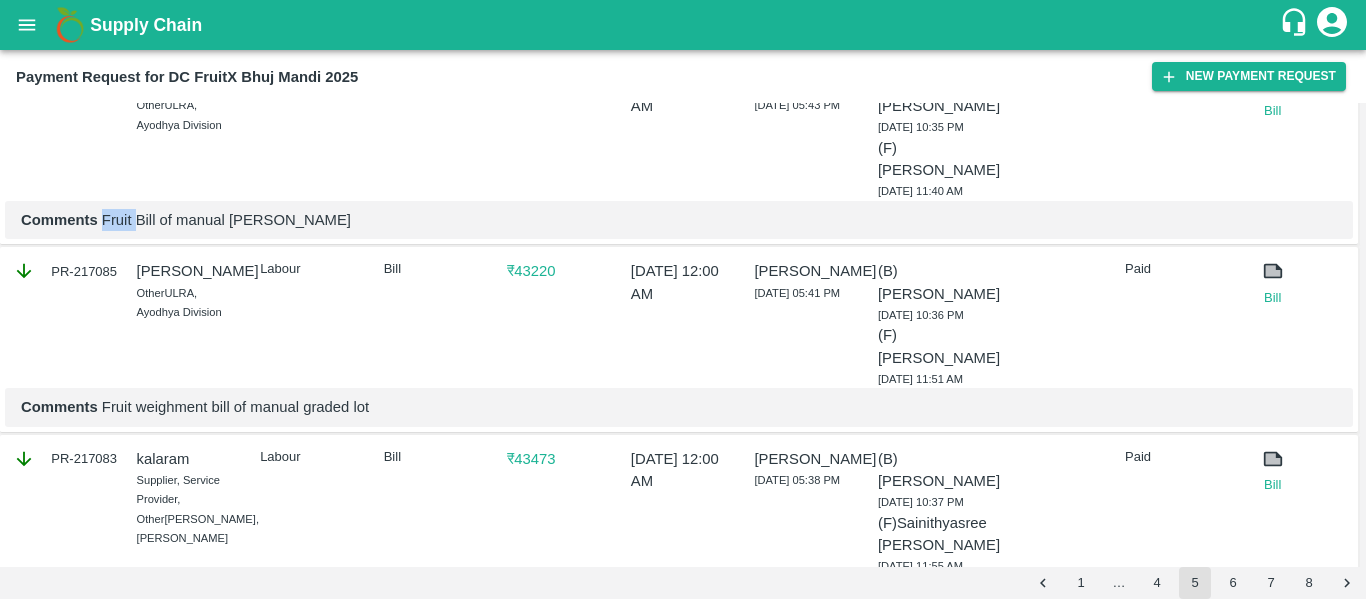 click on "Comments   Fruit Bill of manual [PERSON_NAME]" at bounding box center (679, 220) 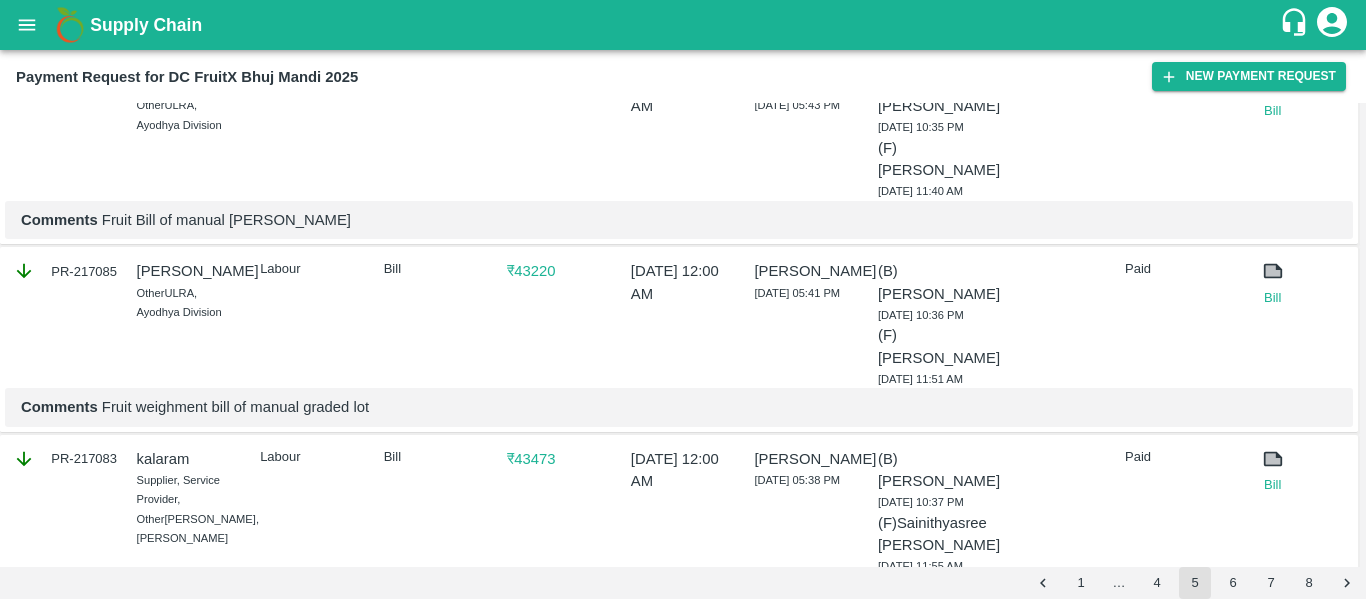 click on "PR-217085" at bounding box center [65, 271] 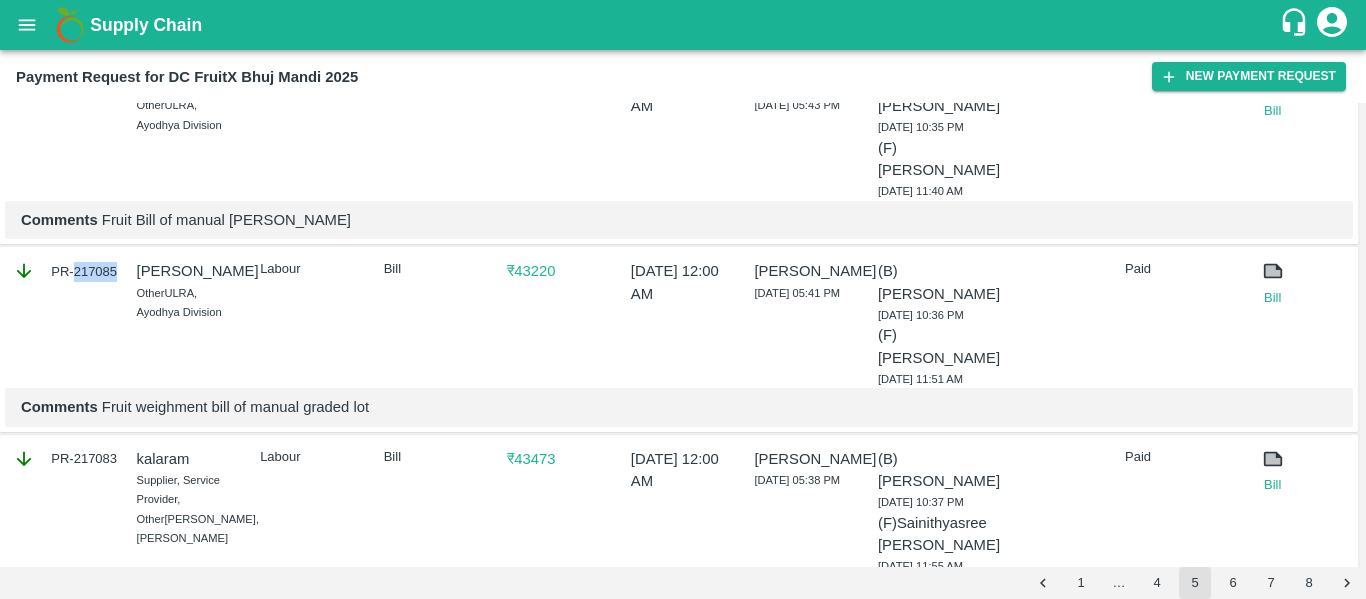 click on "PR-217085" at bounding box center (65, 271) 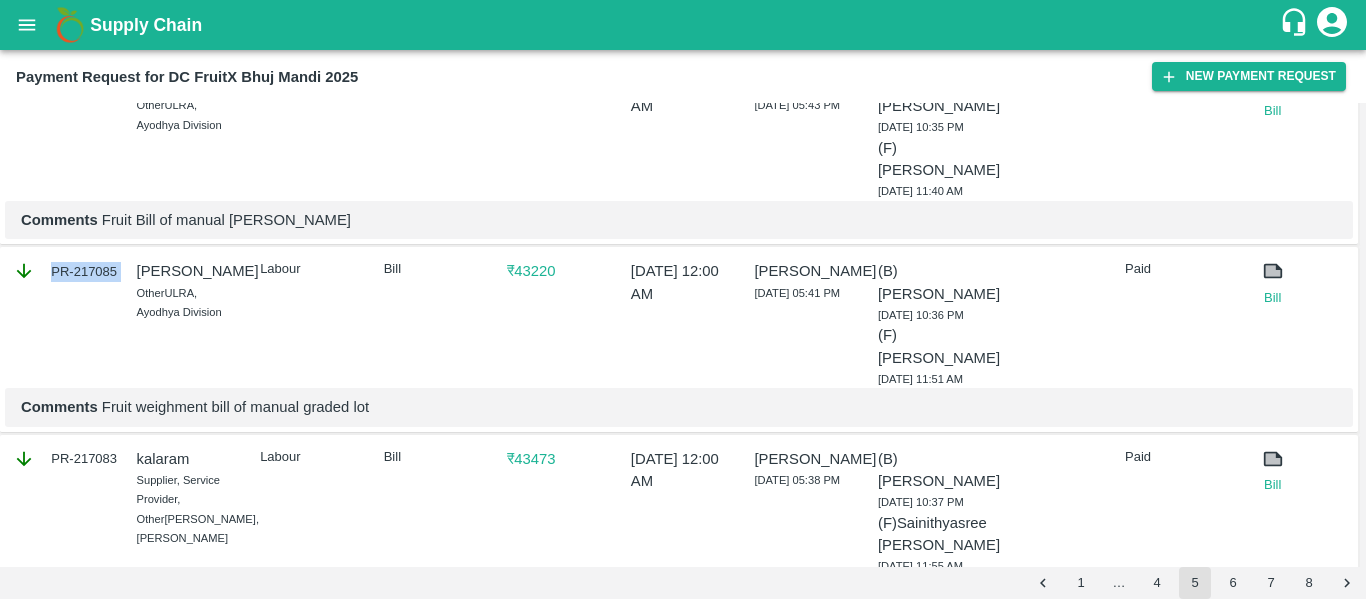 click on "PR-217085" at bounding box center [65, 271] 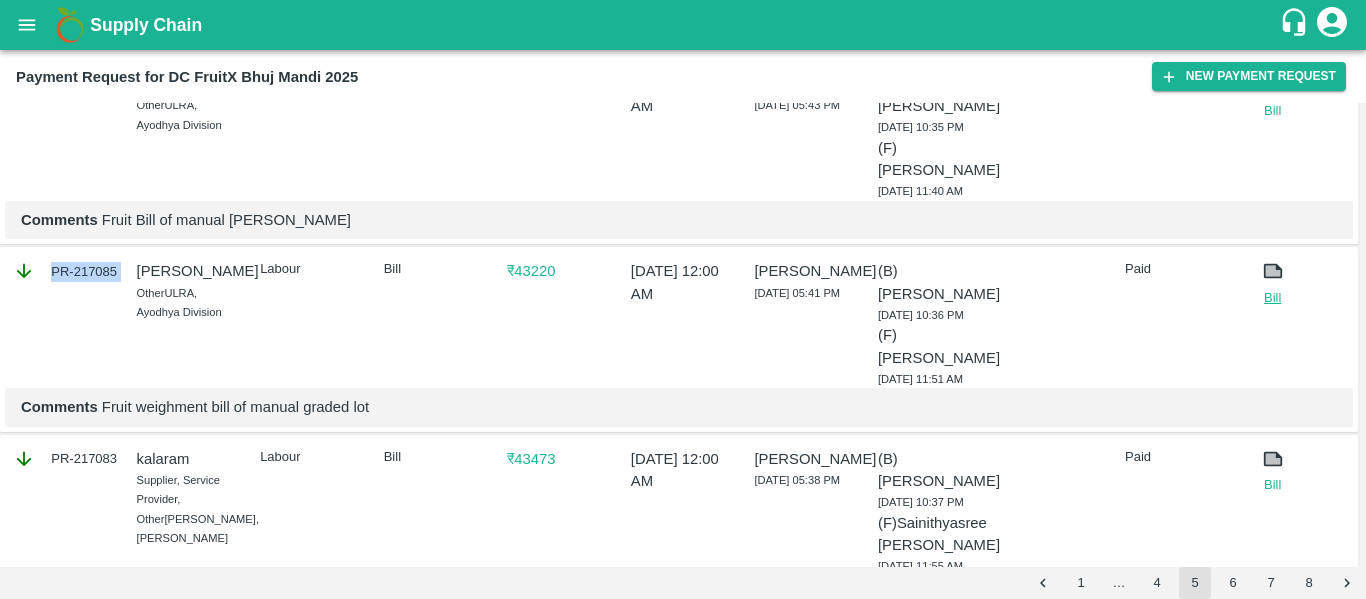 click on "Bill" at bounding box center [1273, 298] 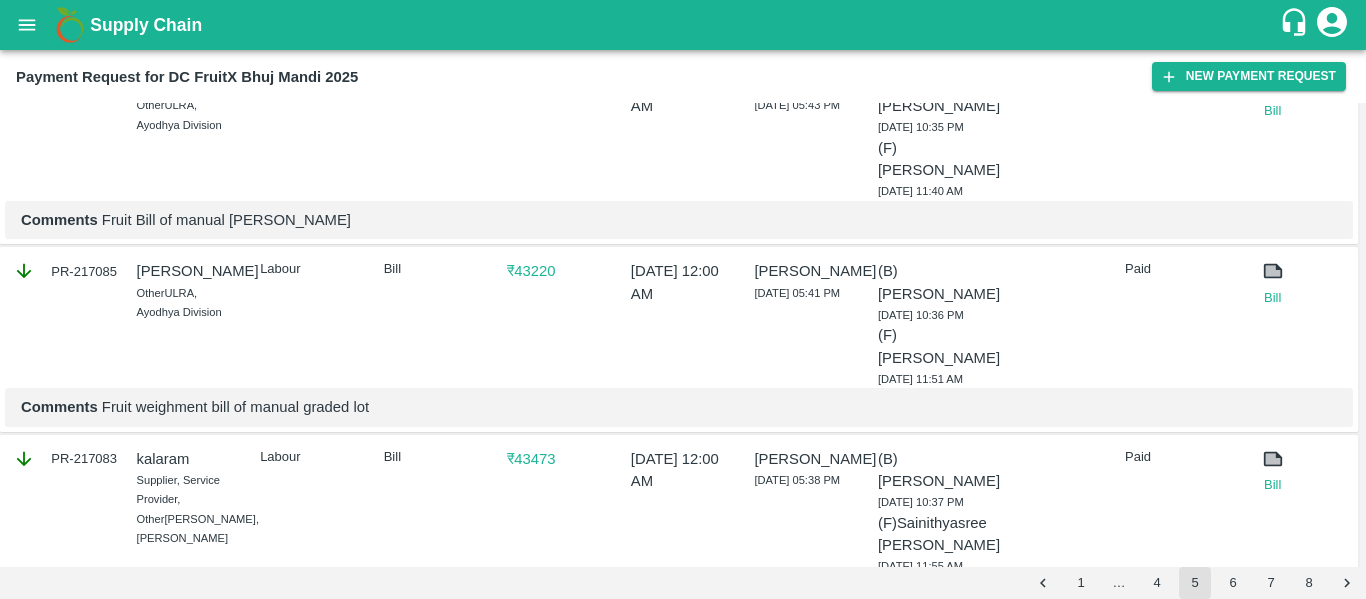 click on "Comments   Fruit weighment bill of manual graded lot" at bounding box center (679, 407) 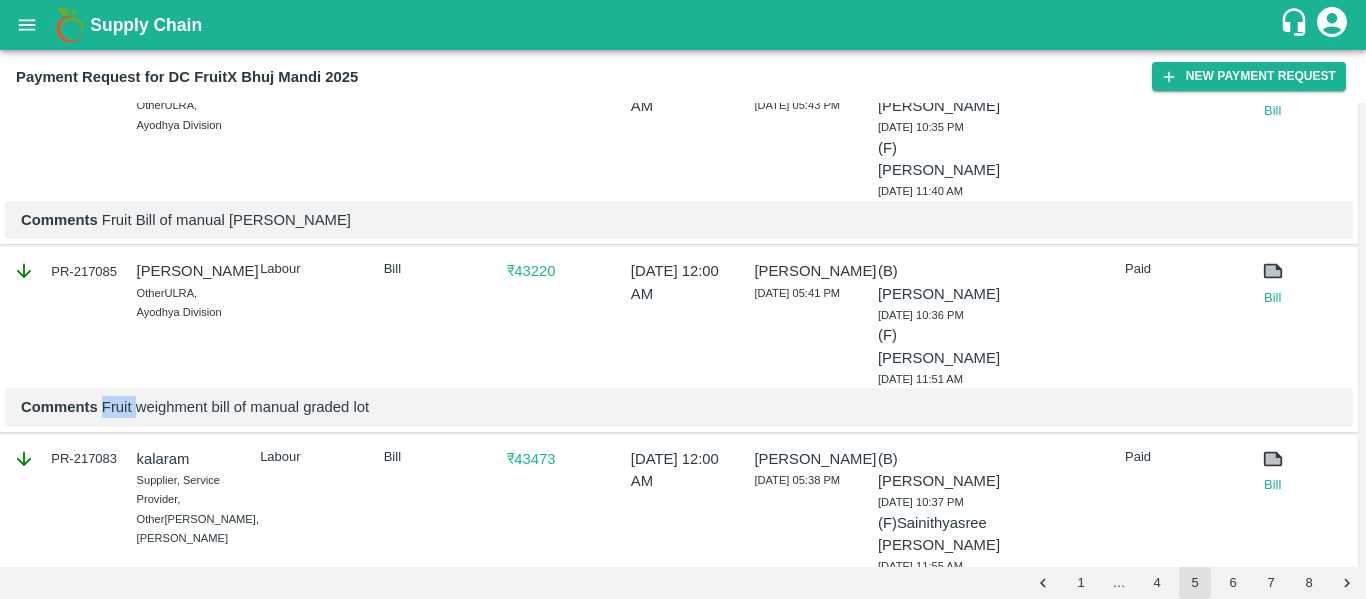 click on "Comments   Fruit weighment bill of manual graded lot" at bounding box center (679, 407) 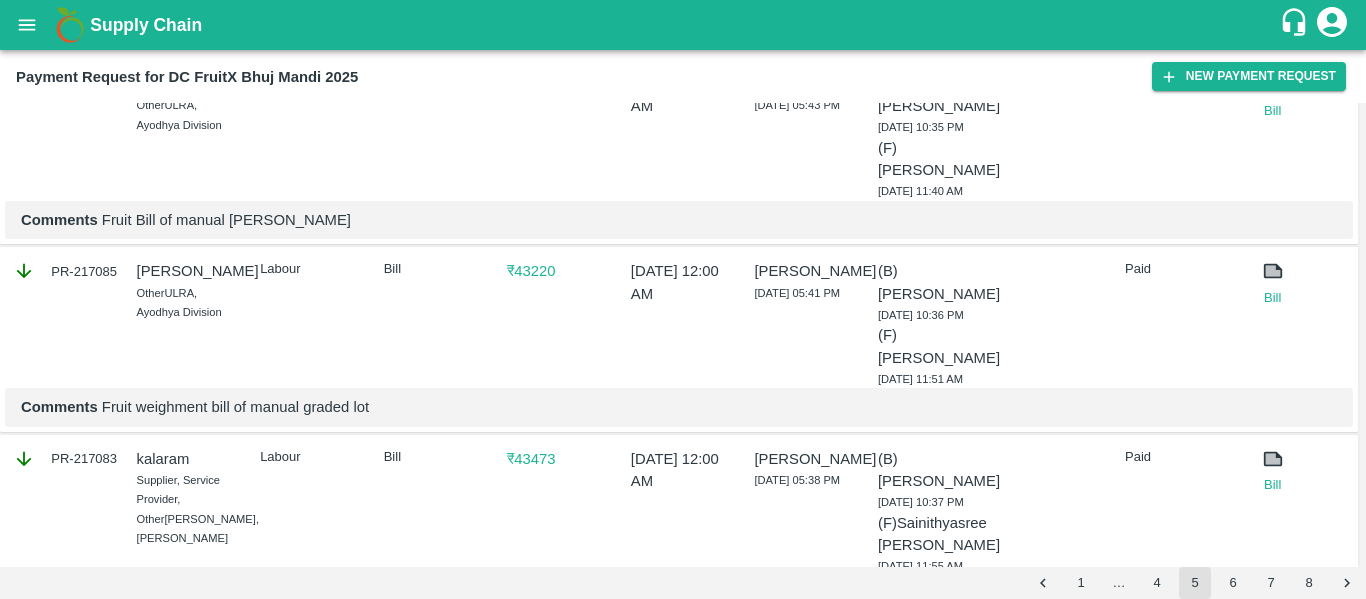 click on "Comments   Fruit weighment bill of manual graded lot" at bounding box center (679, 407) 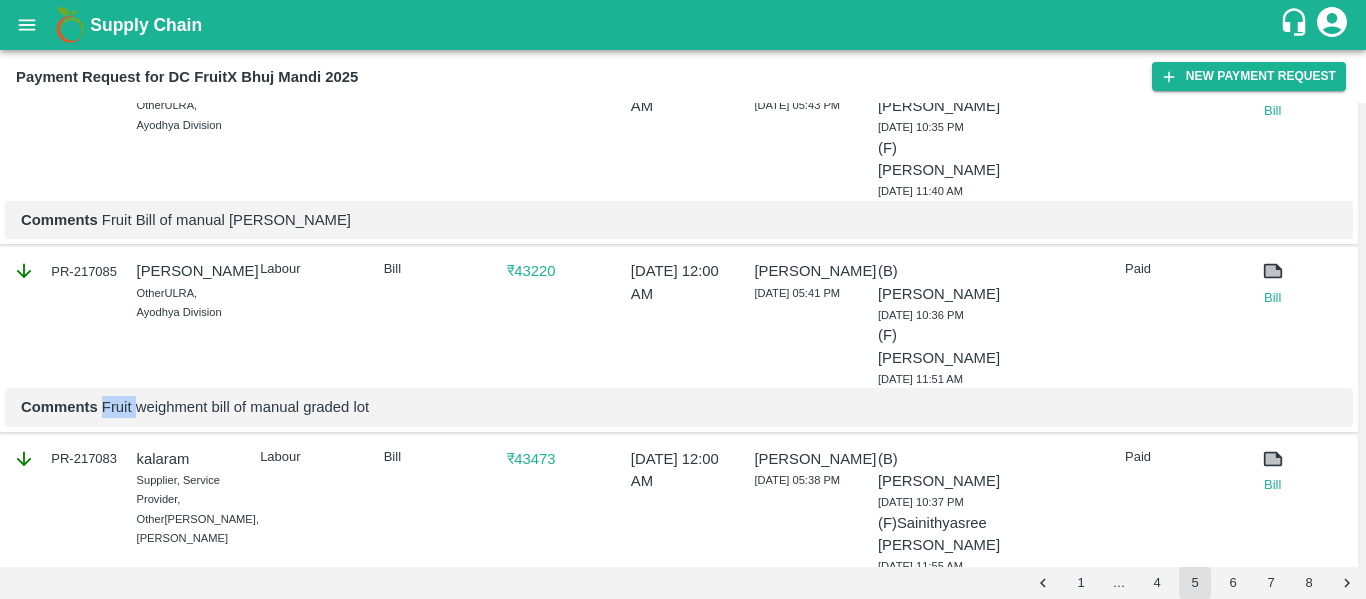 click on "Comments   Fruit weighment bill of manual graded lot" at bounding box center [679, 407] 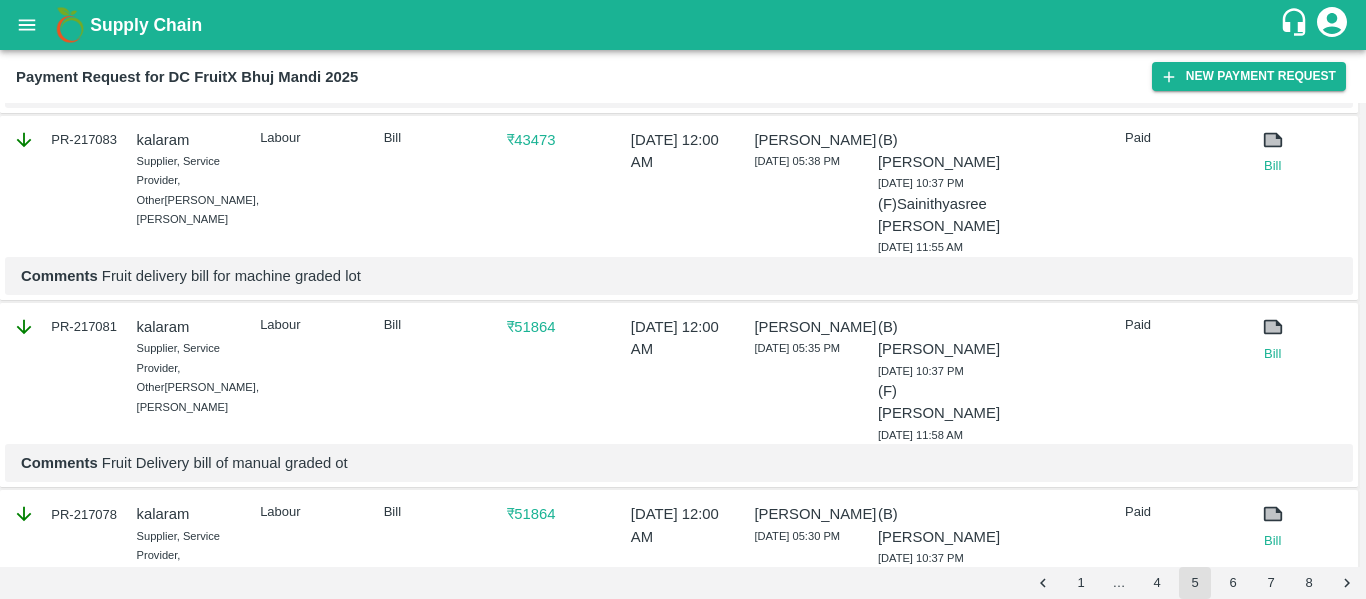 scroll, scrollTop: 1619, scrollLeft: 0, axis: vertical 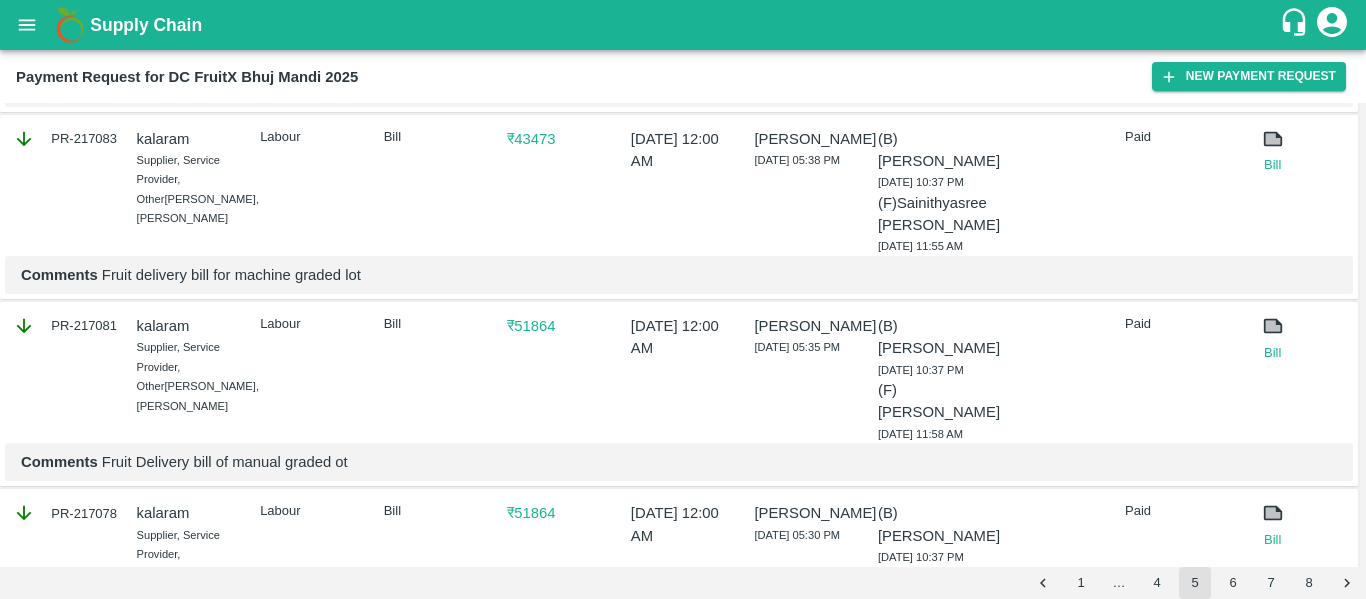 click on "PR-217083" at bounding box center (65, 139) 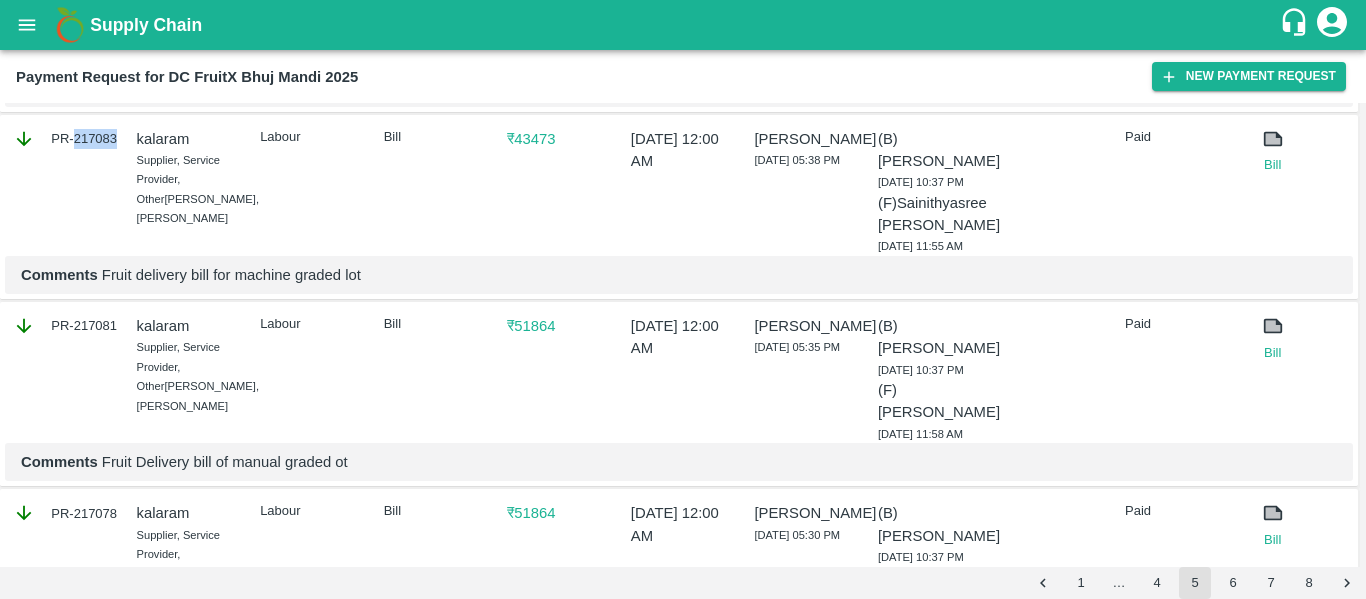 click on "PR-217083" at bounding box center (65, 139) 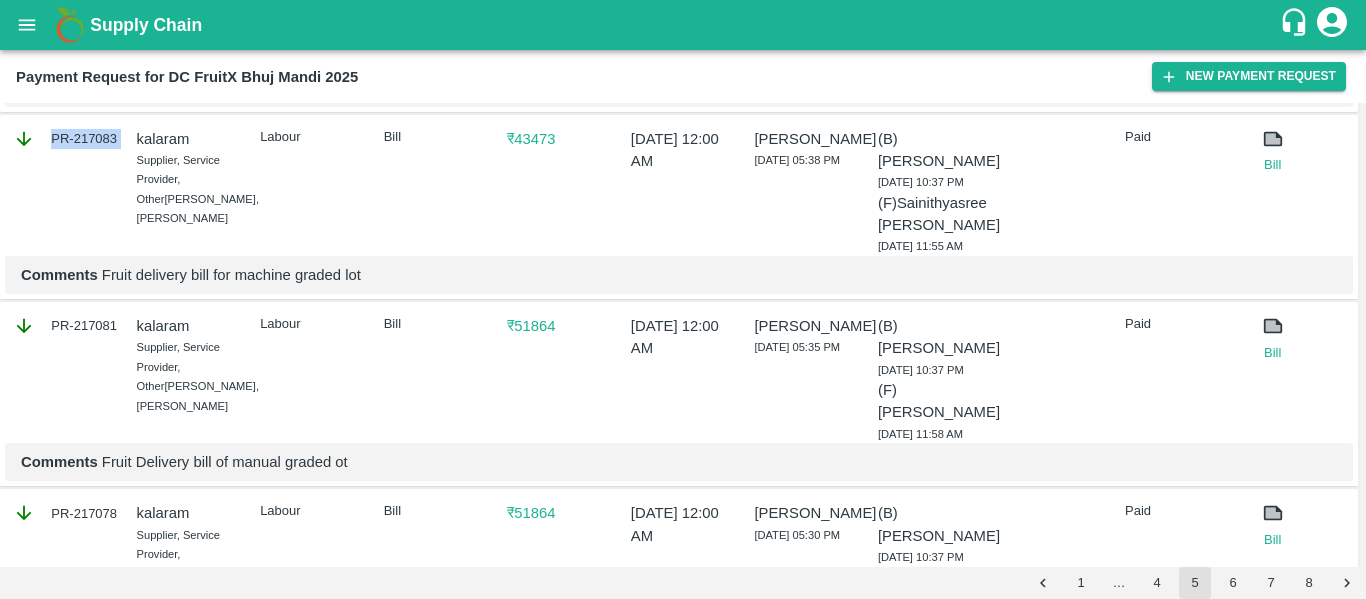 click on "PR-217083" at bounding box center [65, 139] 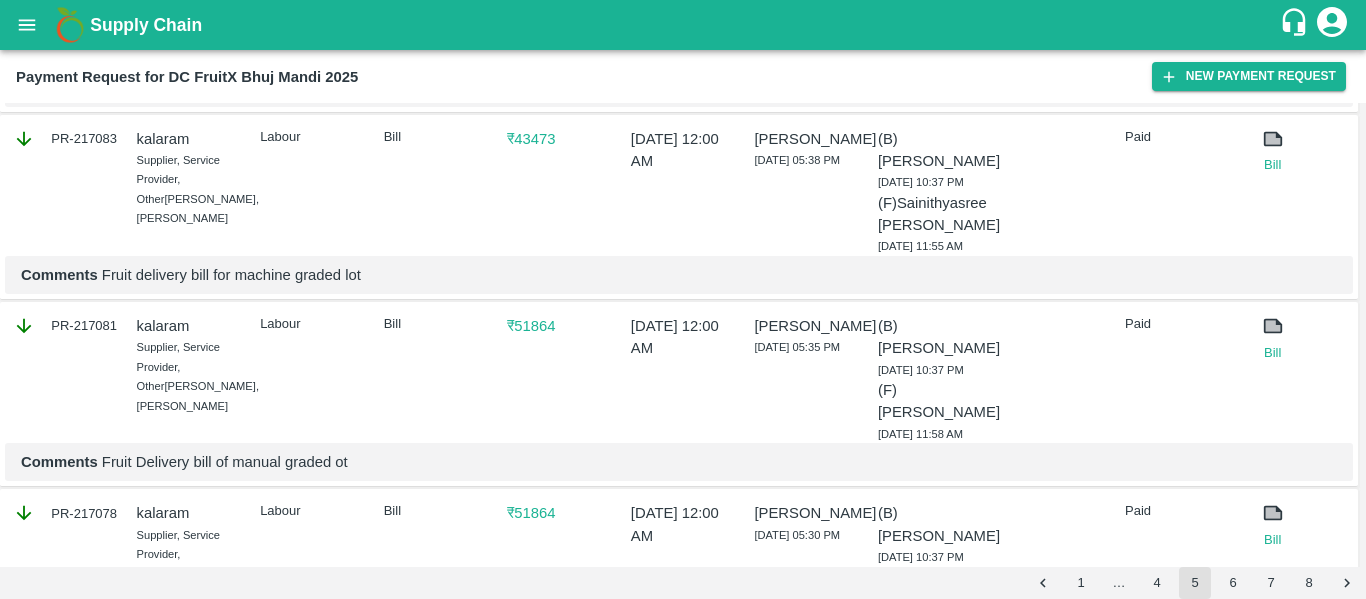 click on "Comments   Fruit delivery bill for machine graded lot" at bounding box center [679, 275] 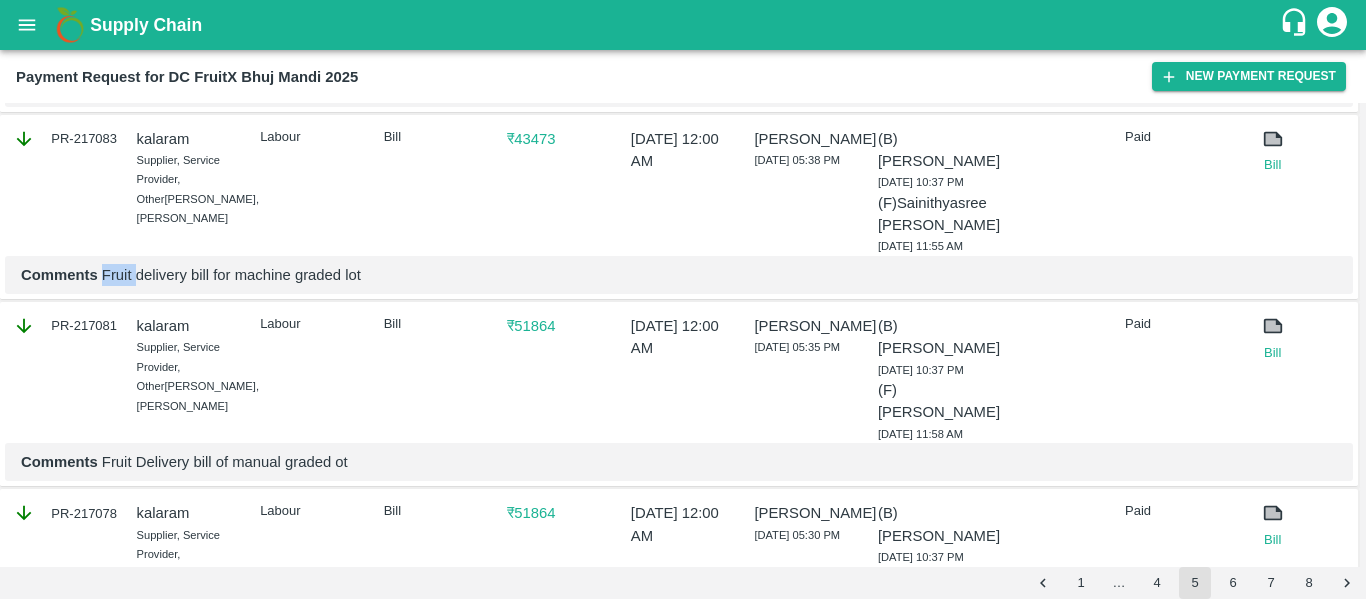 click on "Comments   Fruit delivery bill for machine graded lot" at bounding box center (679, 275) 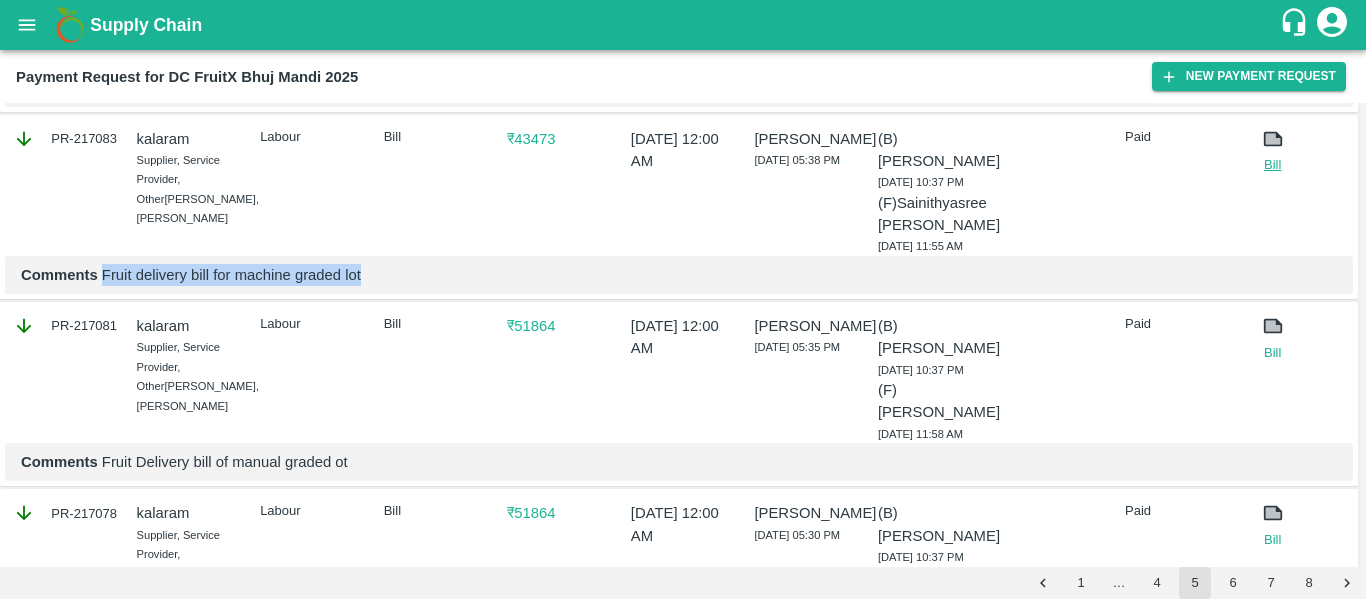 click on "Bill" at bounding box center (1273, 165) 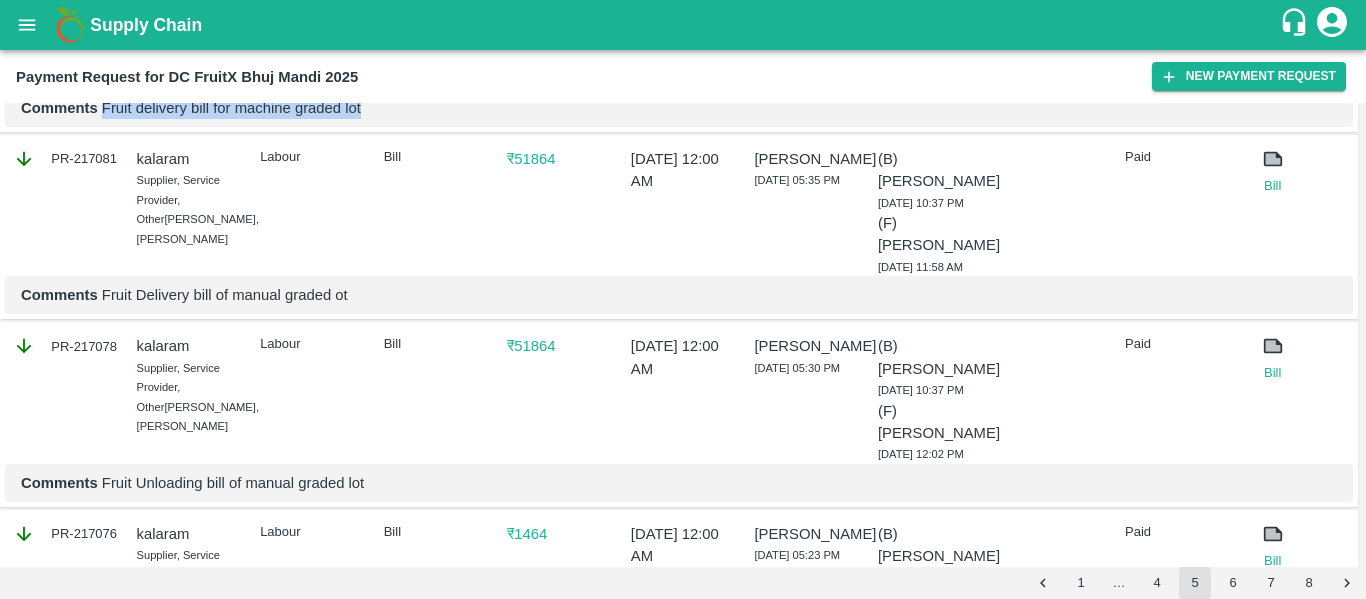 scroll, scrollTop: 1787, scrollLeft: 0, axis: vertical 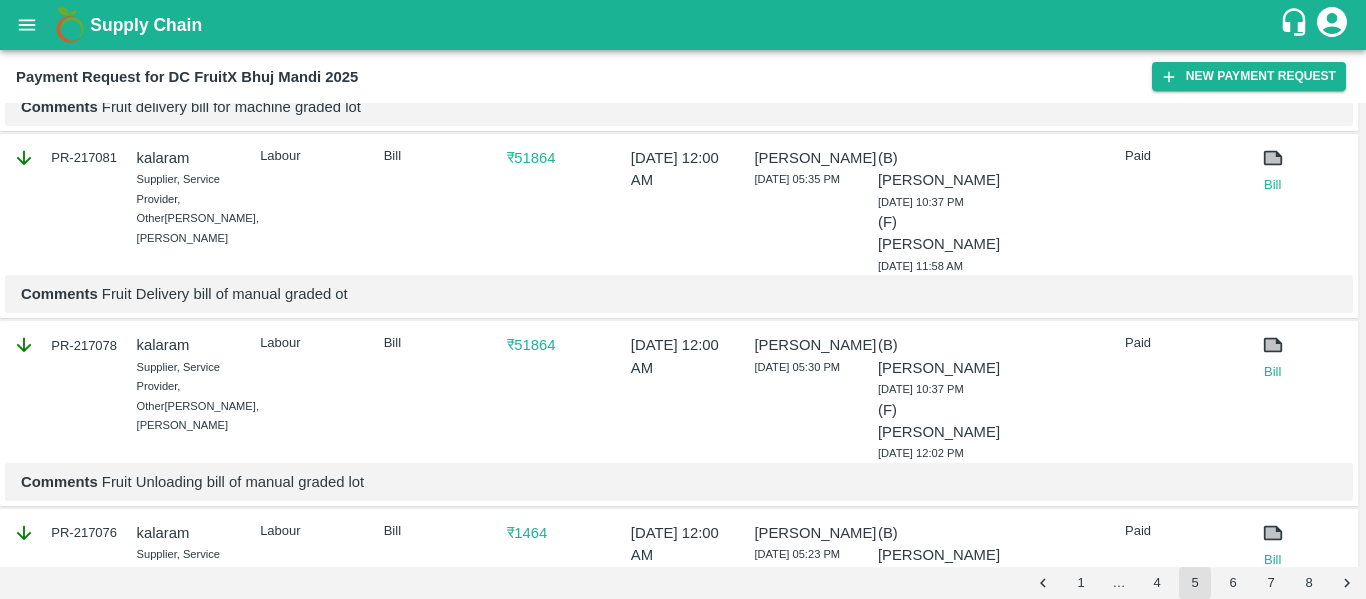 click on "PR-217081" at bounding box center [65, 158] 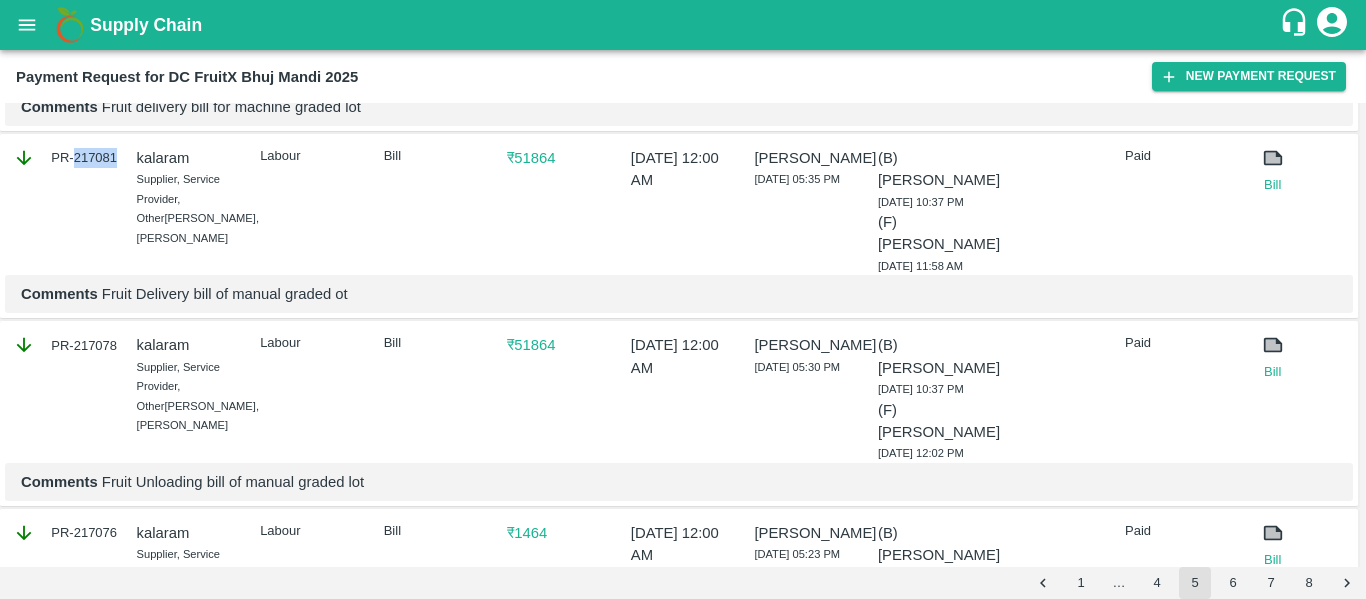 click on "PR-217081" at bounding box center [65, 158] 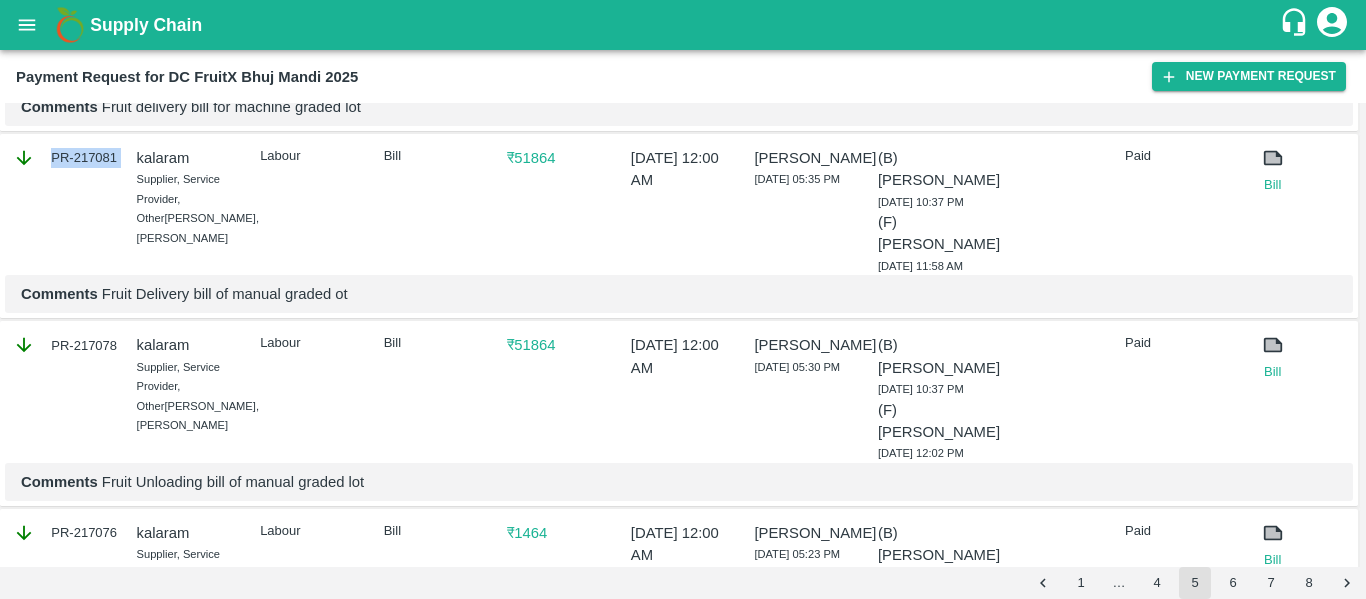click on "PR-217081" at bounding box center [65, 158] 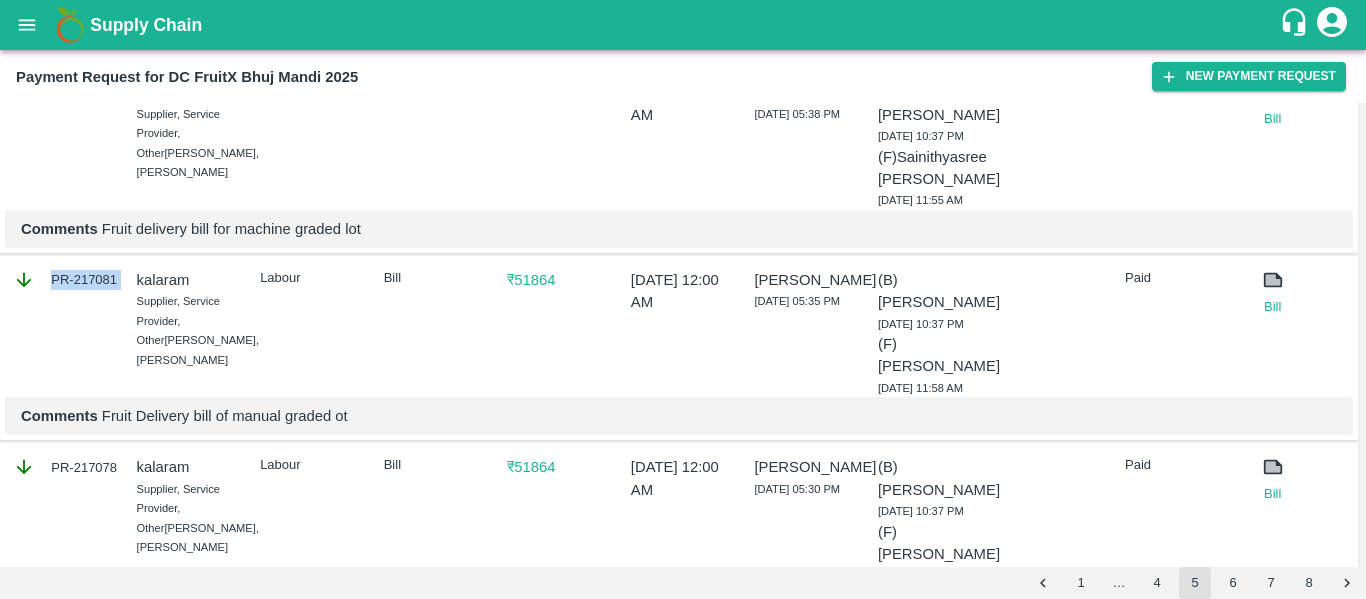 scroll, scrollTop: 1664, scrollLeft: 0, axis: vertical 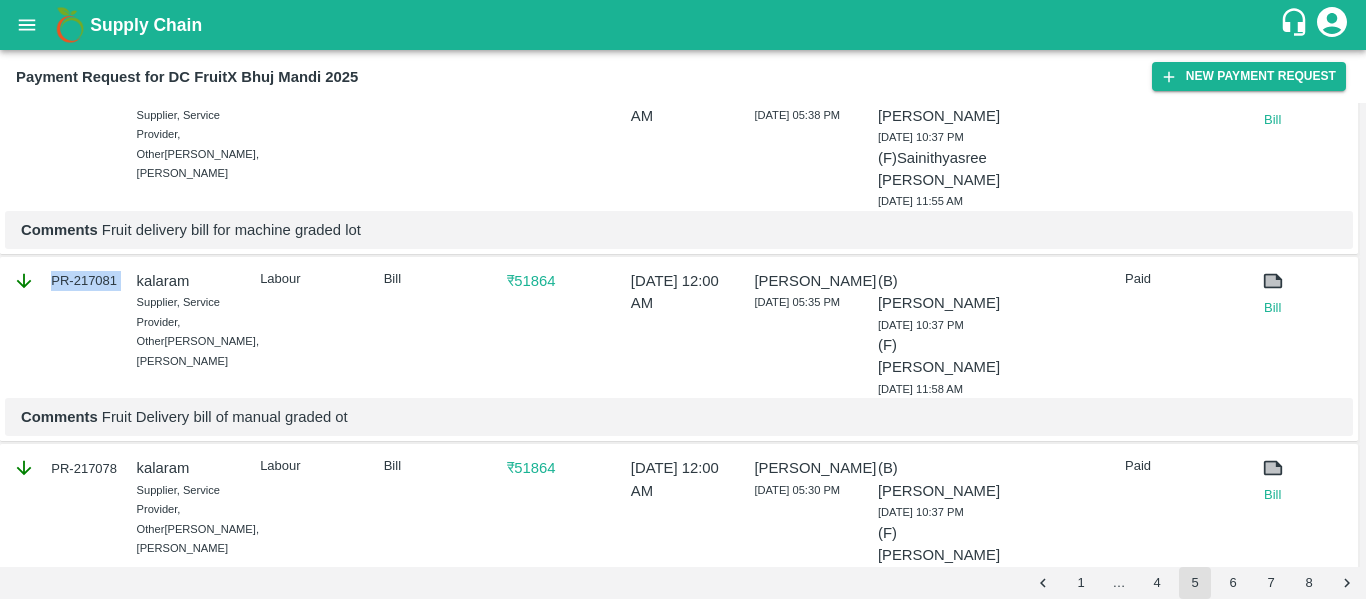 click on "PR-217081" at bounding box center (65, 281) 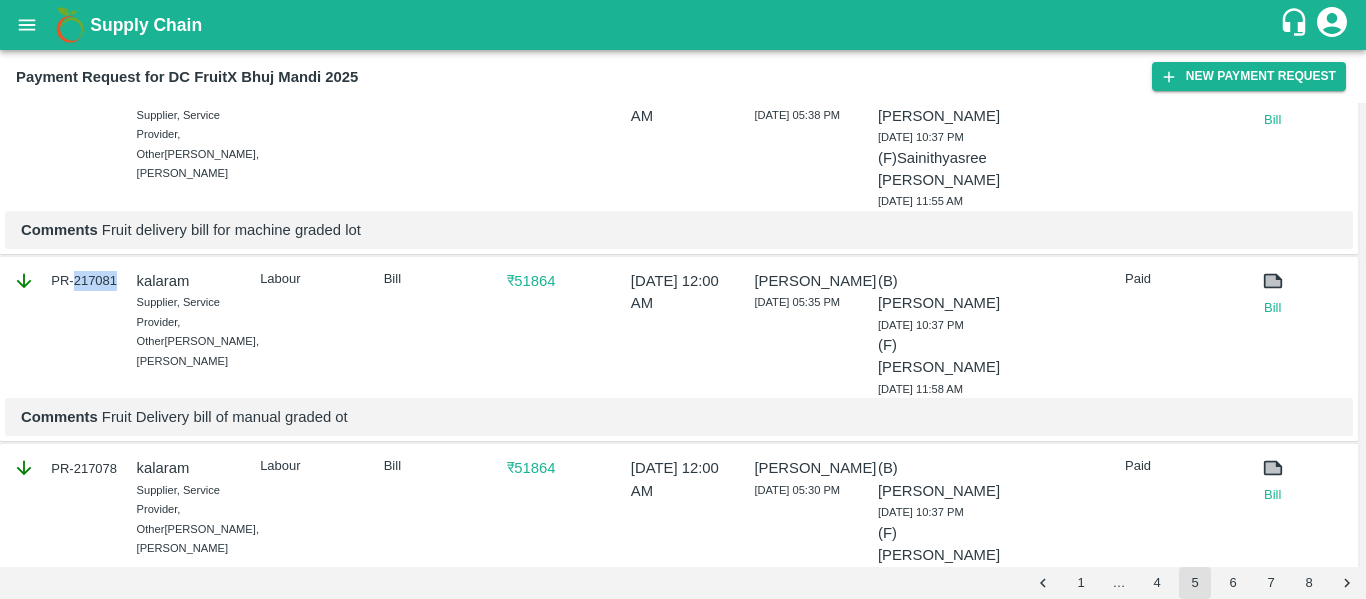 click on "PR-217081" at bounding box center (65, 281) 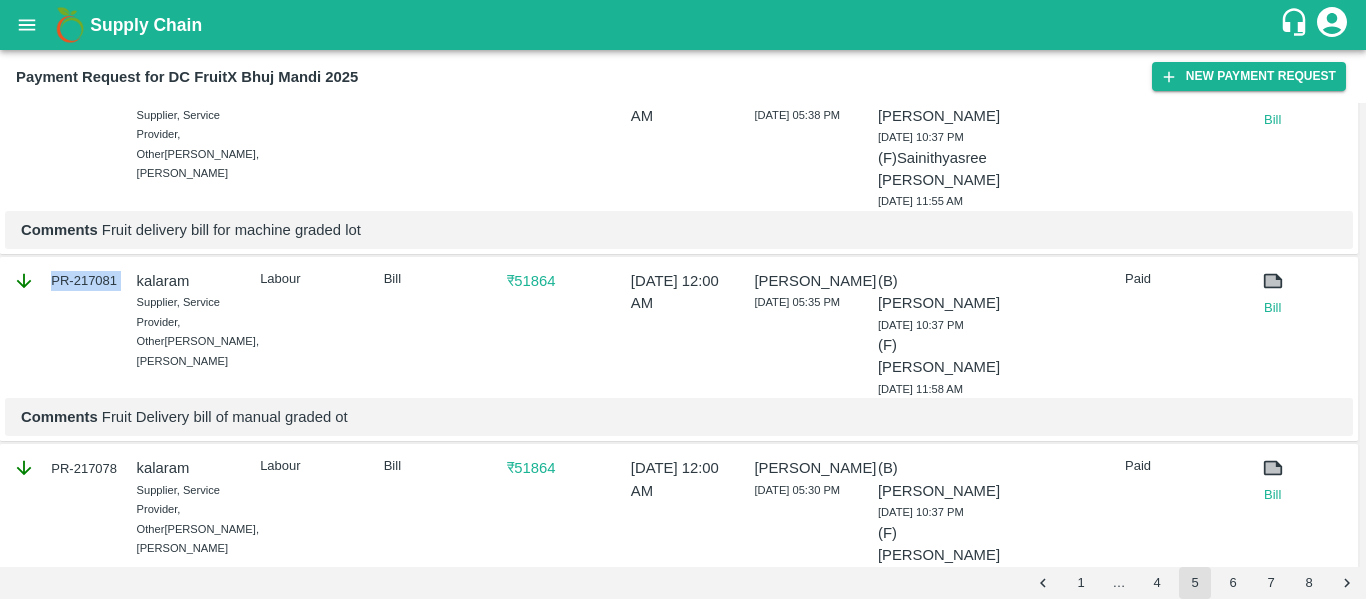 click on "PR-217081" at bounding box center (65, 281) 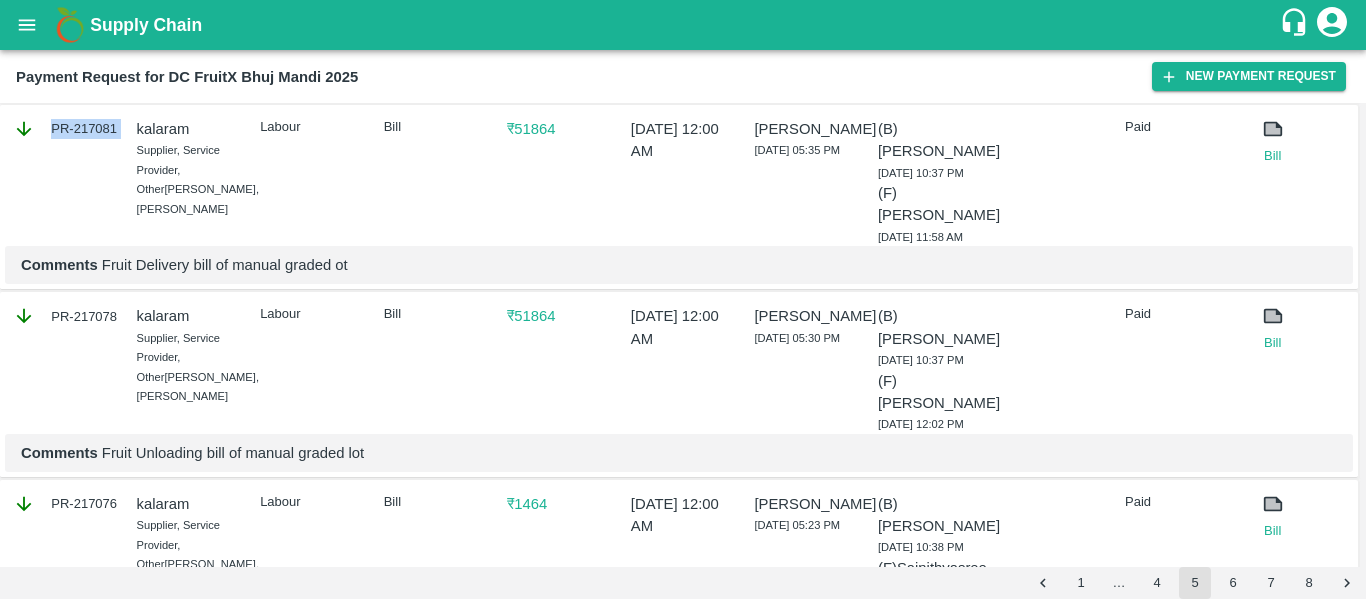 scroll, scrollTop: 1817, scrollLeft: 0, axis: vertical 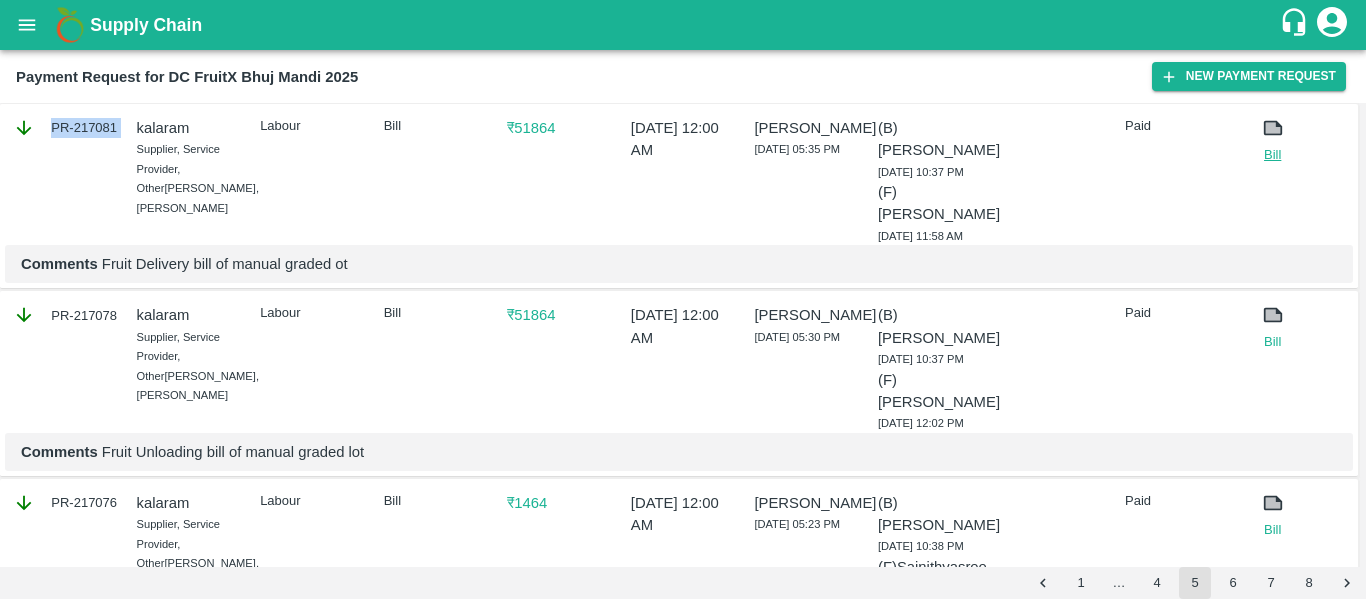 click on "Bill" at bounding box center (1273, 155) 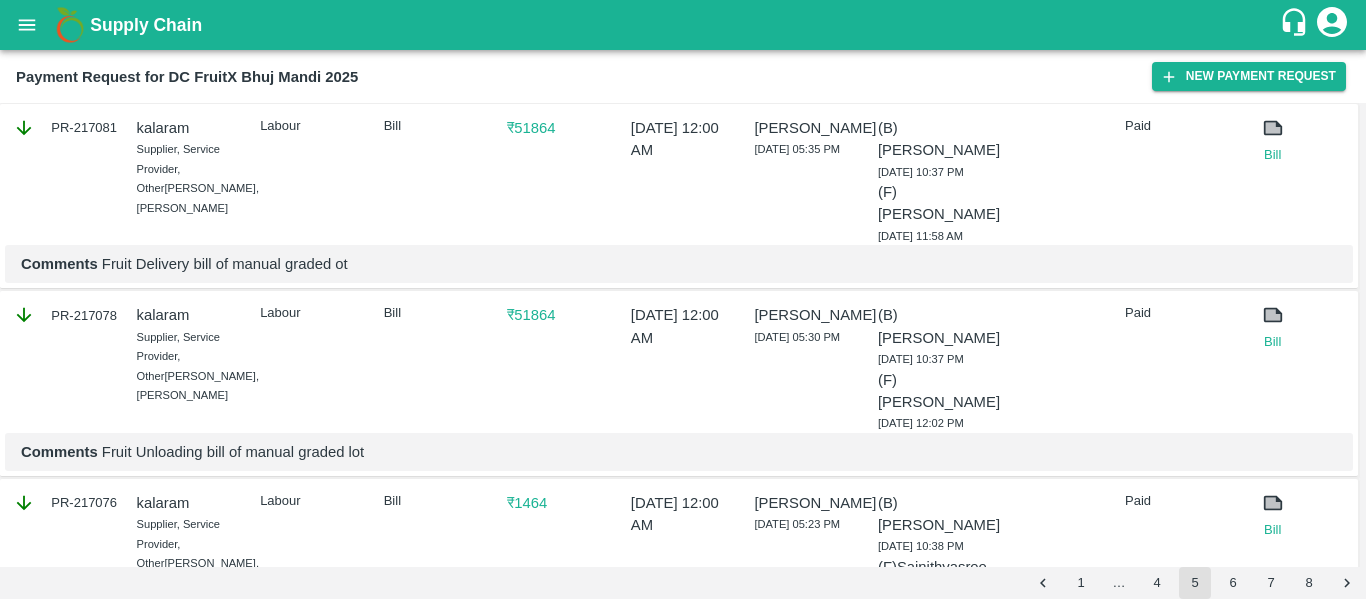 click on "Comments   Fruit Delivery bill of manual graded ot" at bounding box center (679, 264) 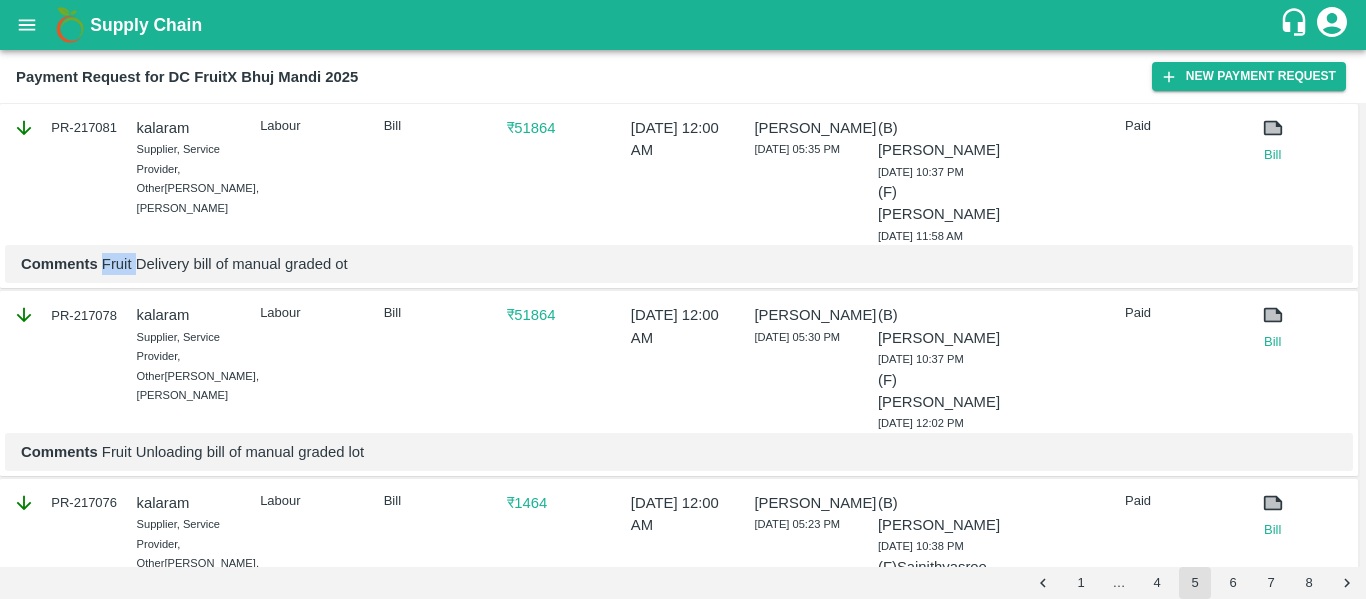 click on "Comments   Fruit Delivery bill of manual graded ot" at bounding box center [679, 264] 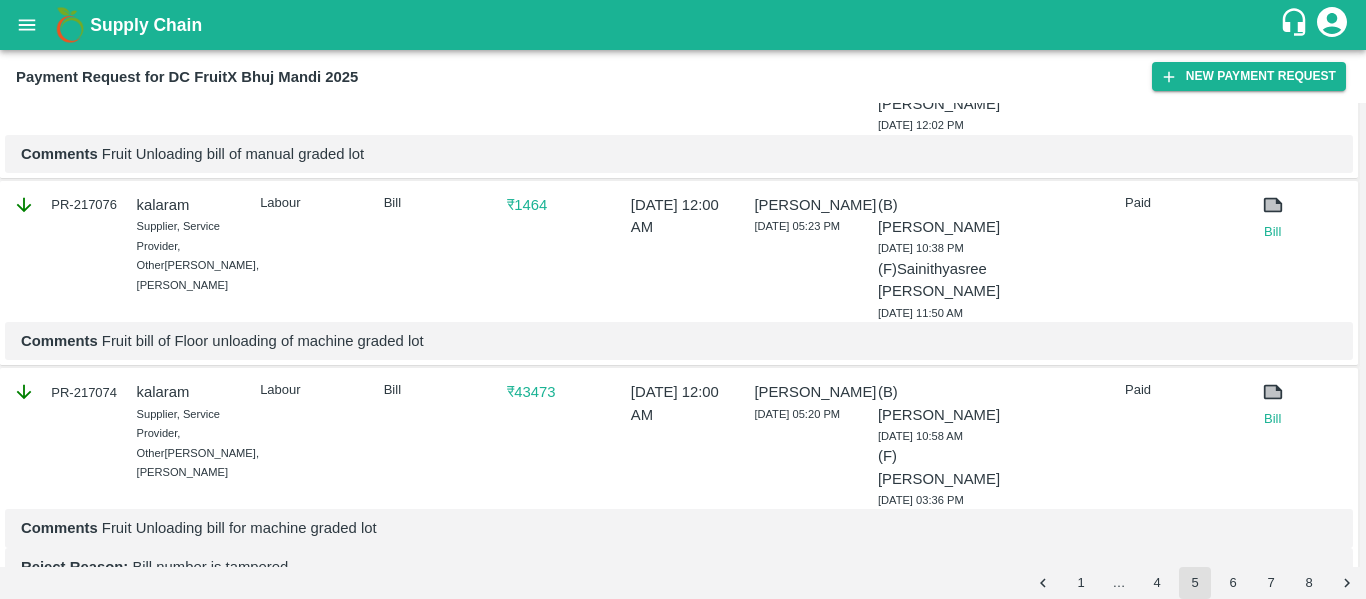 scroll, scrollTop: 2116, scrollLeft: 0, axis: vertical 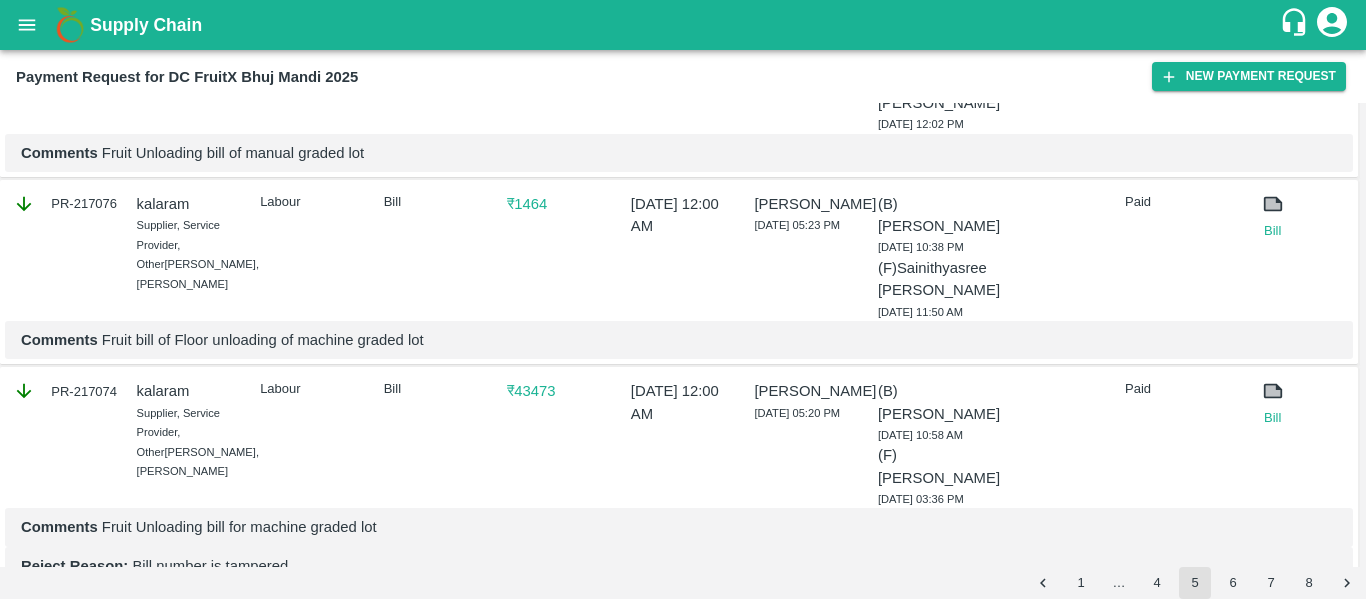 click on "PR-217076" at bounding box center (65, 204) 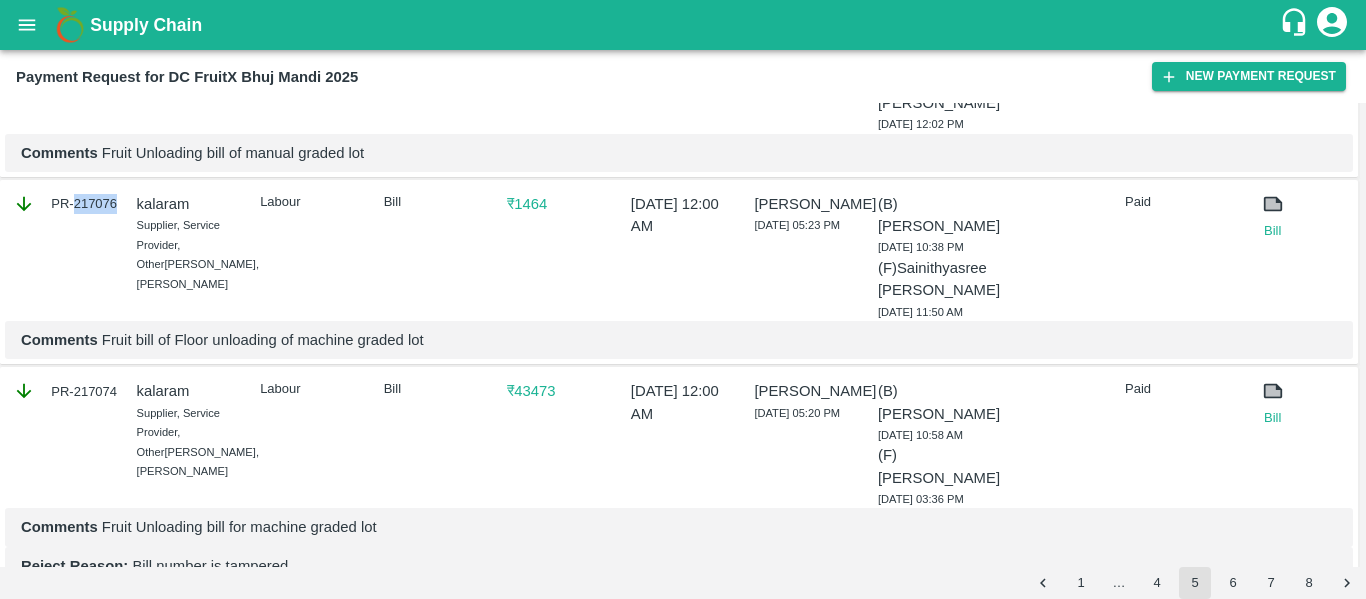 click on "PR-217076" at bounding box center [65, 204] 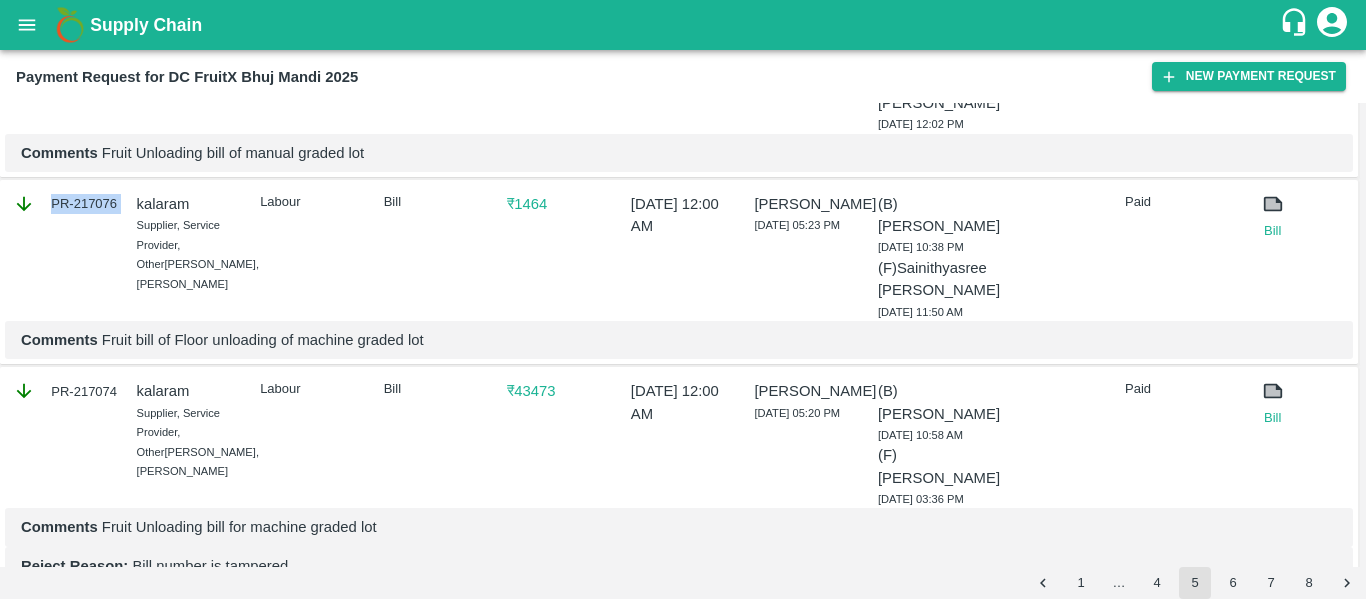 click on "PR-217076" at bounding box center (65, 204) 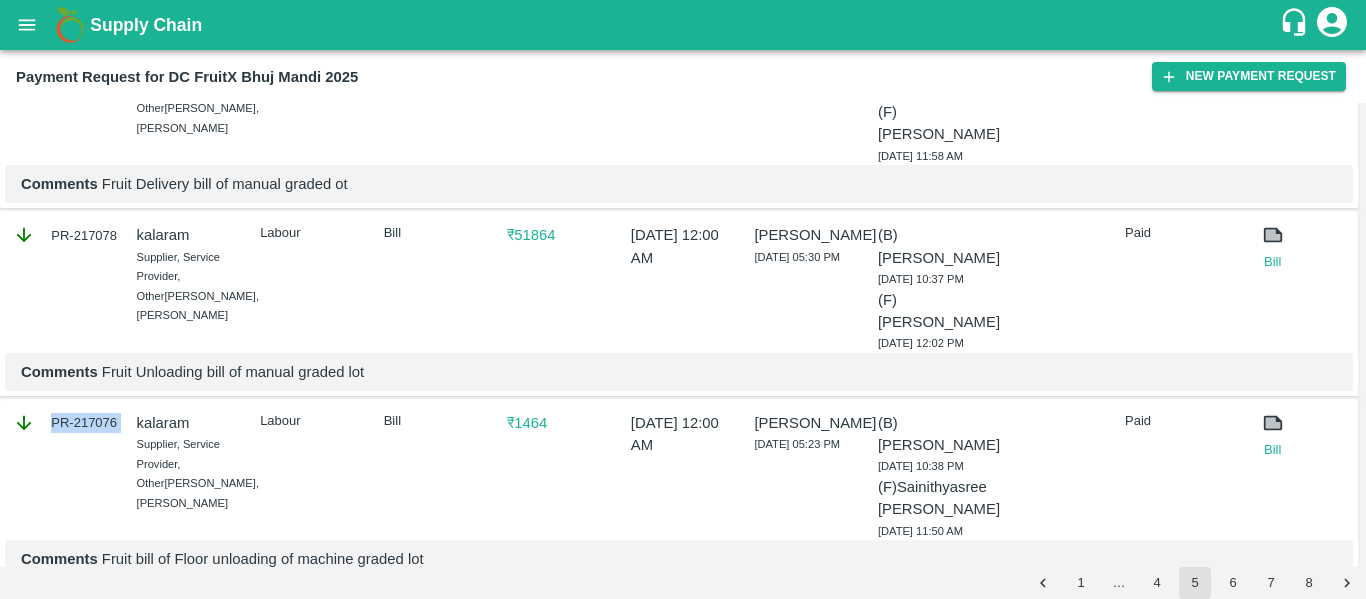 scroll, scrollTop: 1892, scrollLeft: 0, axis: vertical 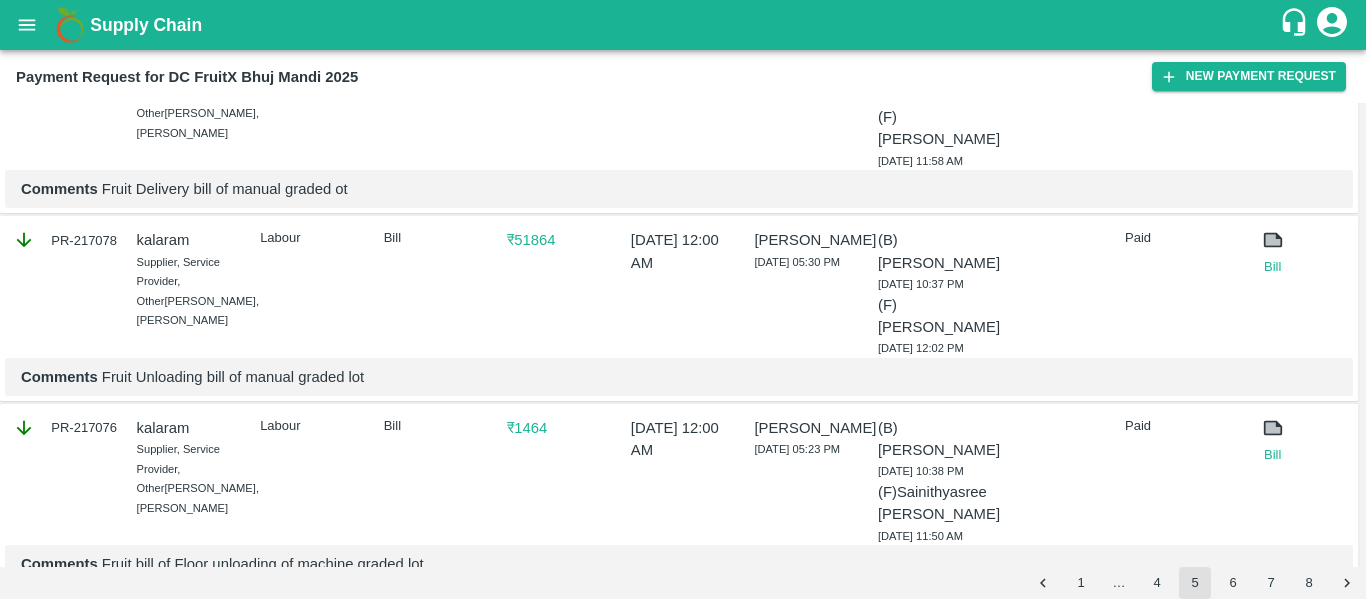 click on "PR-217078" at bounding box center [65, 240] 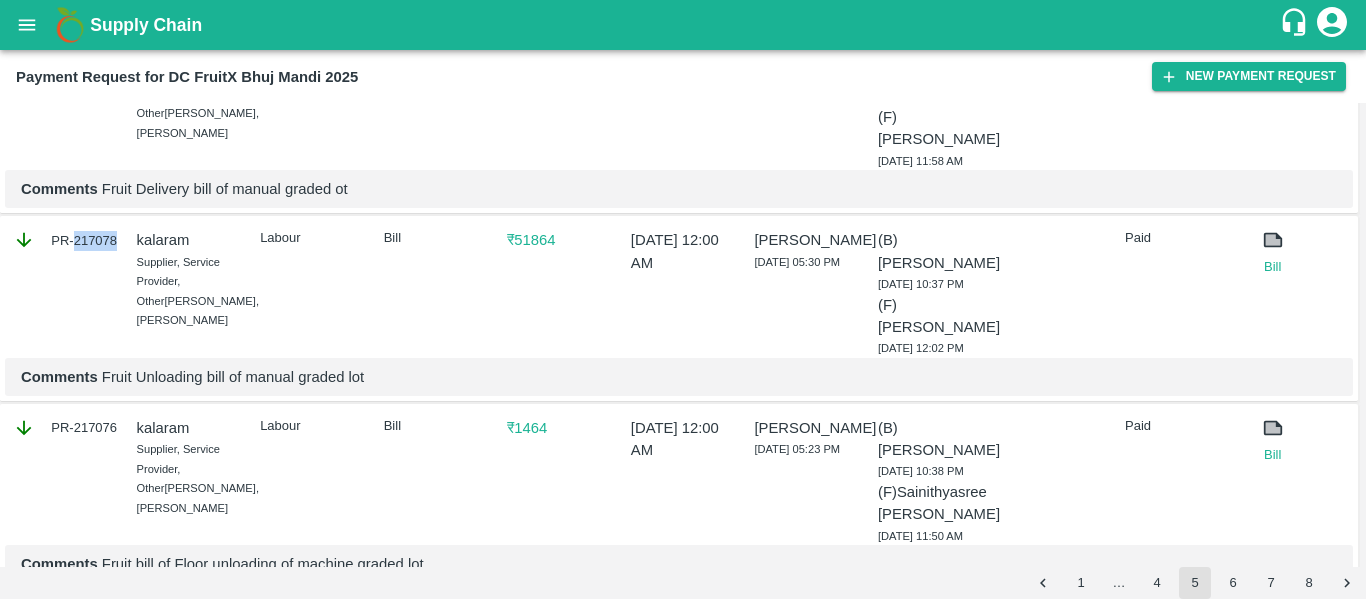 click on "PR-217078" at bounding box center [65, 240] 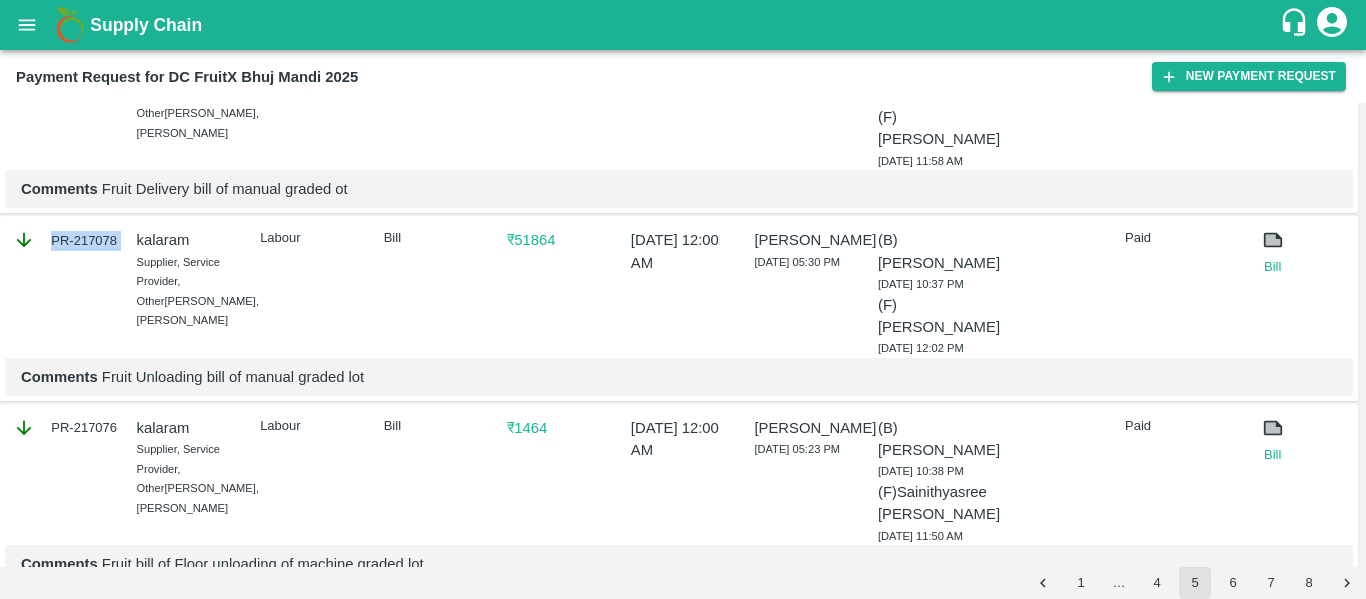 click on "PR-217078" at bounding box center [65, 240] 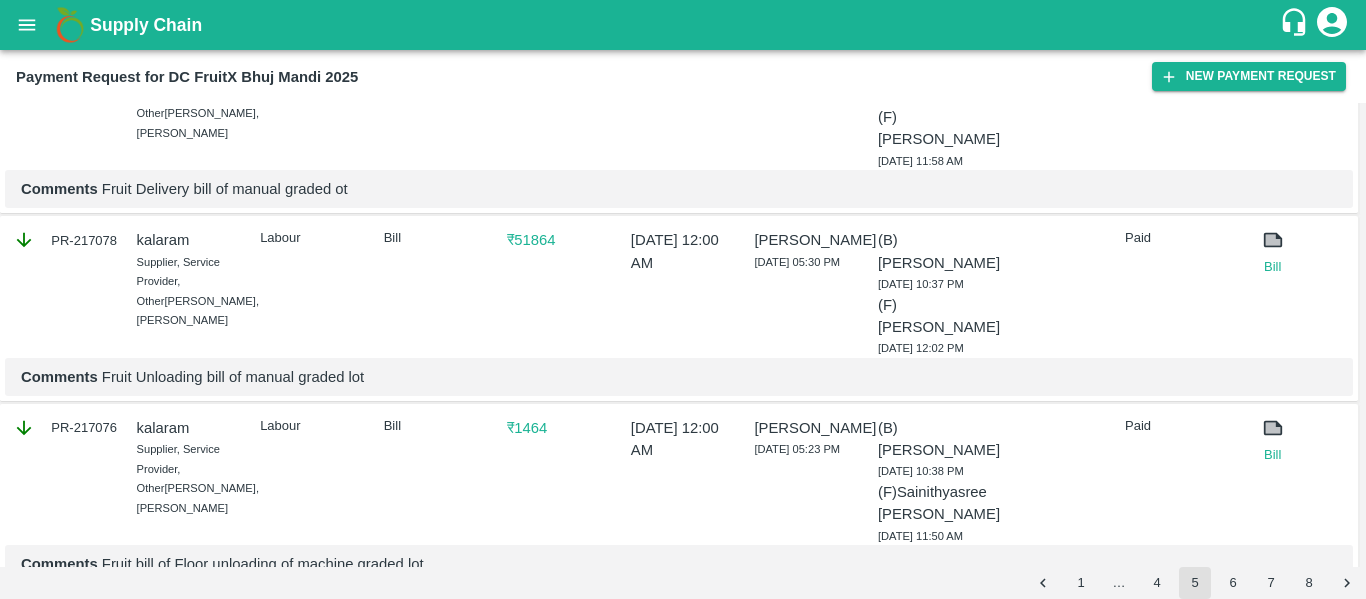 click on "Comments   Fruit Unloading bill of manual graded lot" at bounding box center [679, 377] 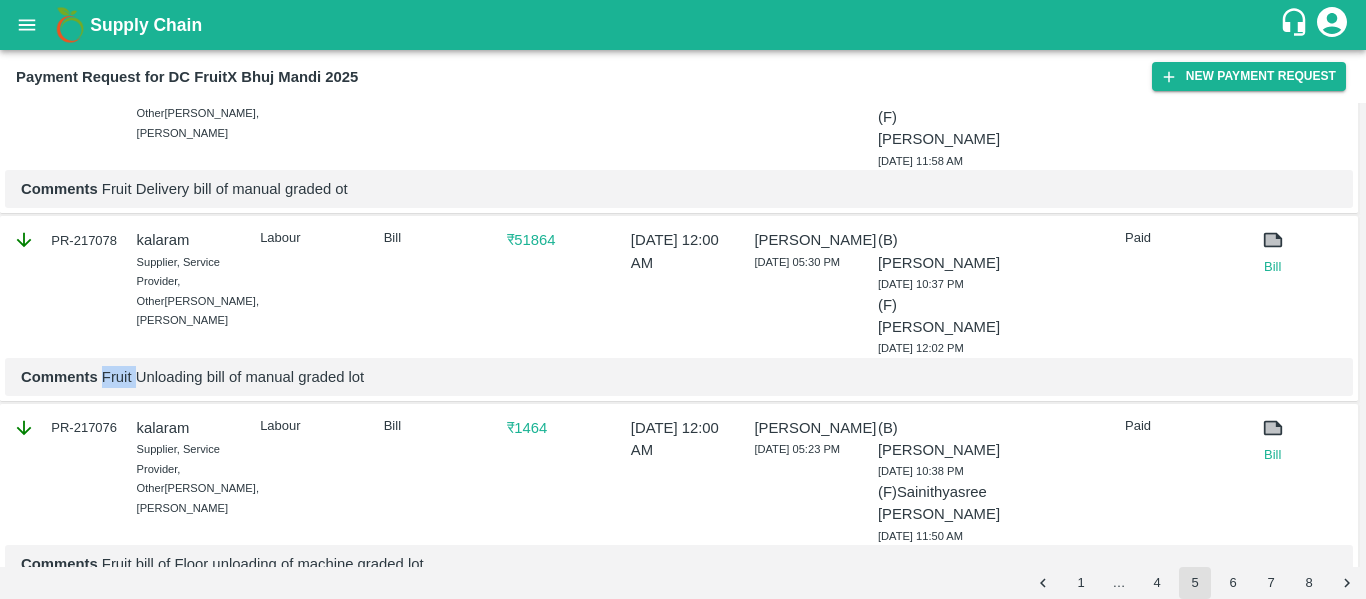 click on "Comments   Fruit Unloading bill of manual graded lot" at bounding box center (679, 377) 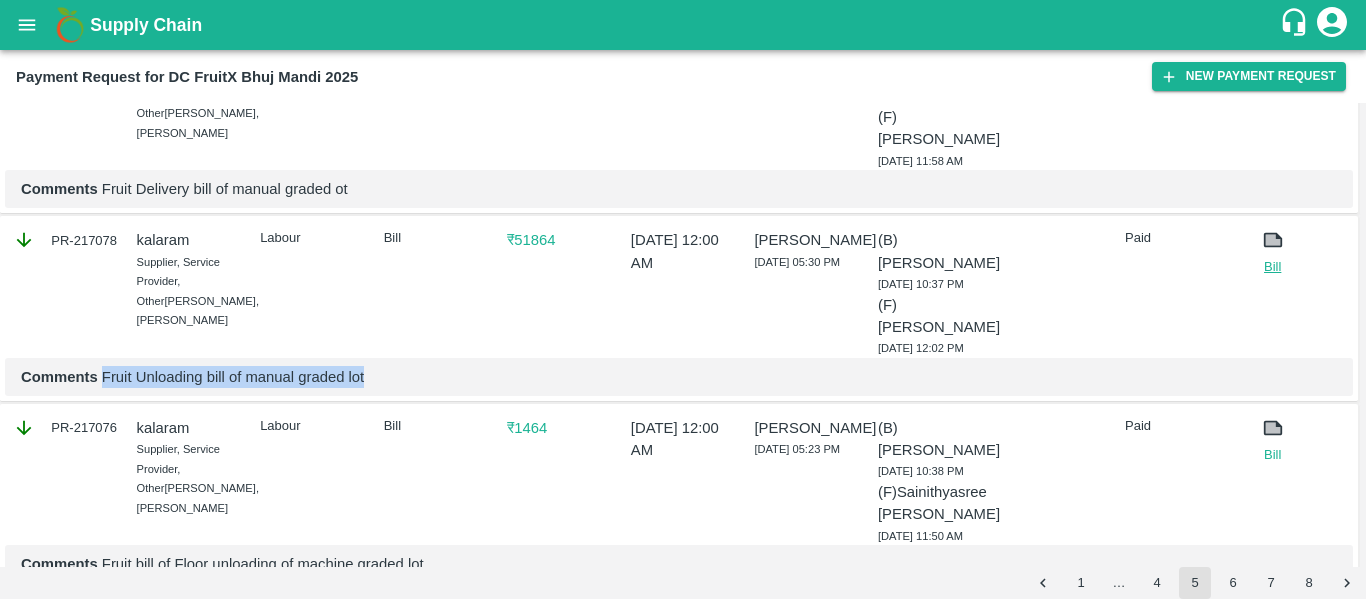 click on "Bill" at bounding box center [1273, 267] 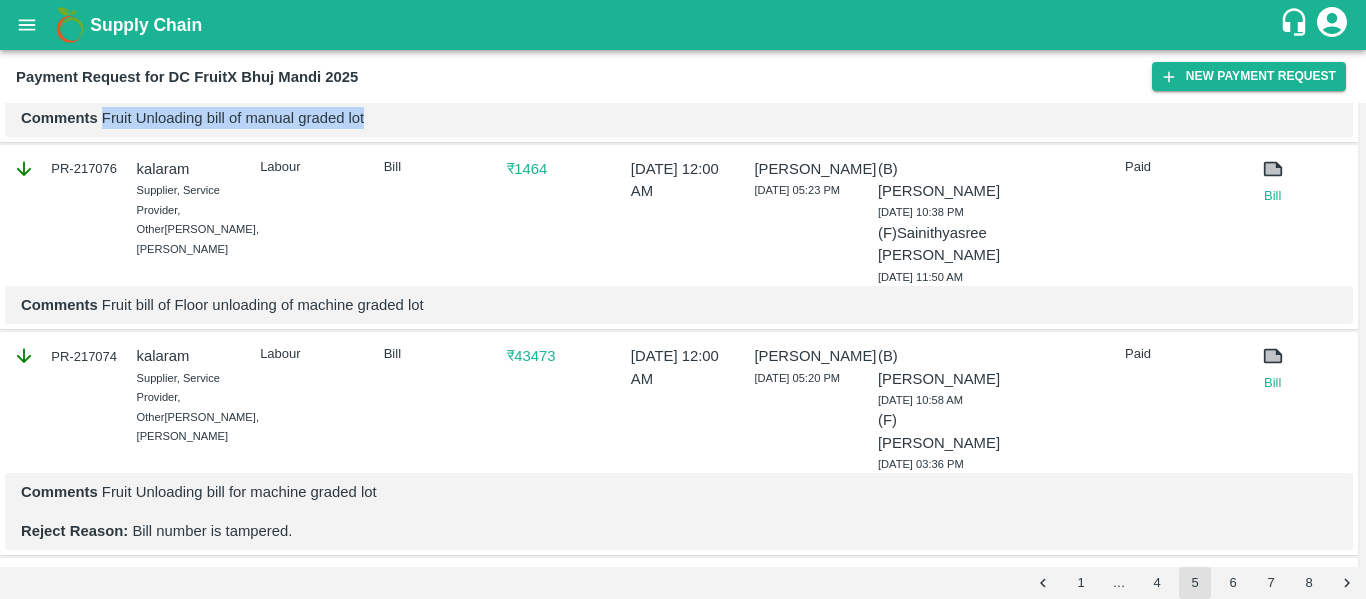 scroll, scrollTop: 2152, scrollLeft: 0, axis: vertical 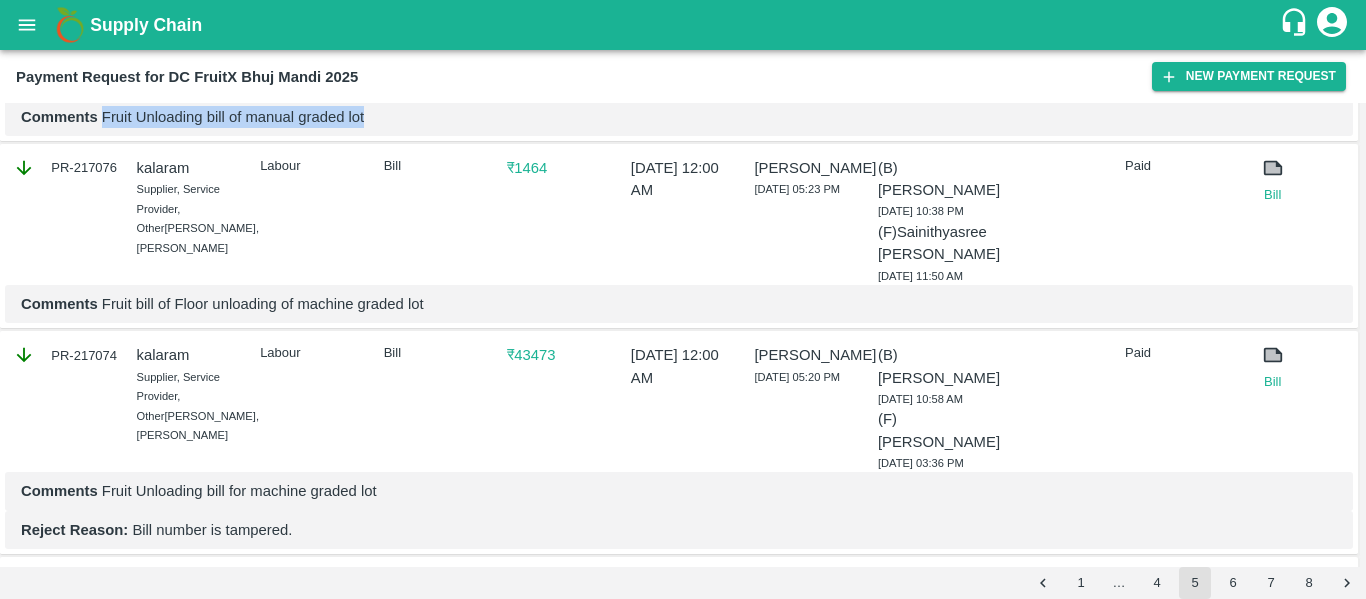 click on "PR-217076" at bounding box center [65, 168] 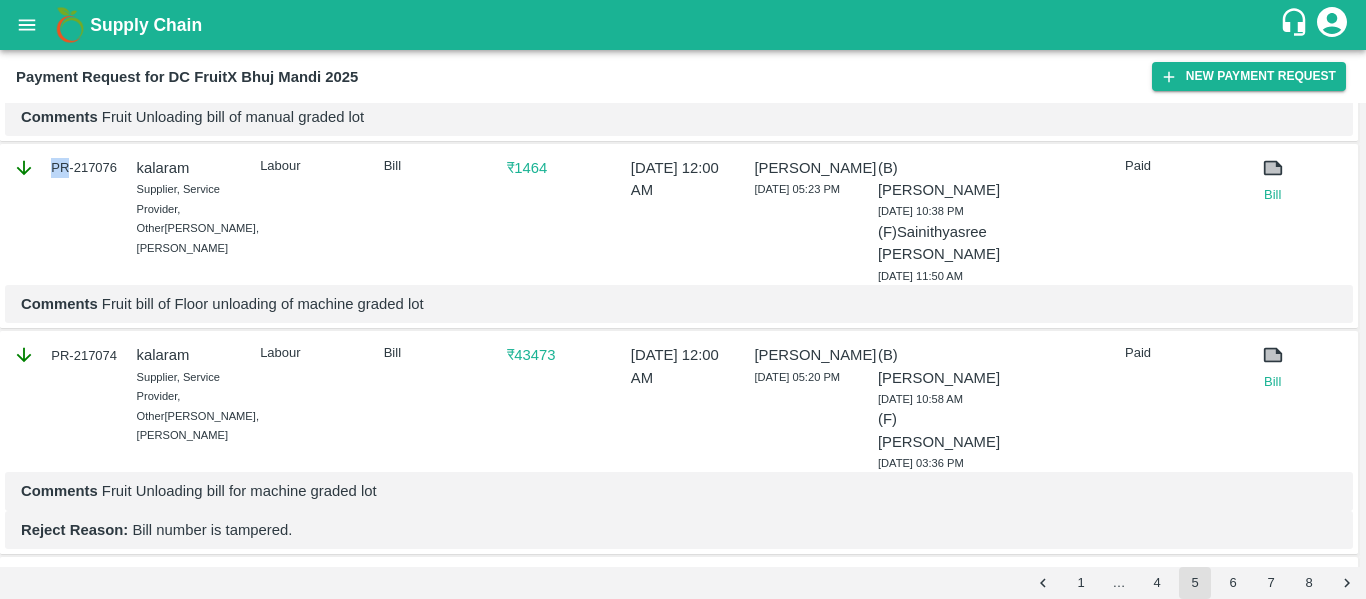 click on "PR-217076" at bounding box center (65, 168) 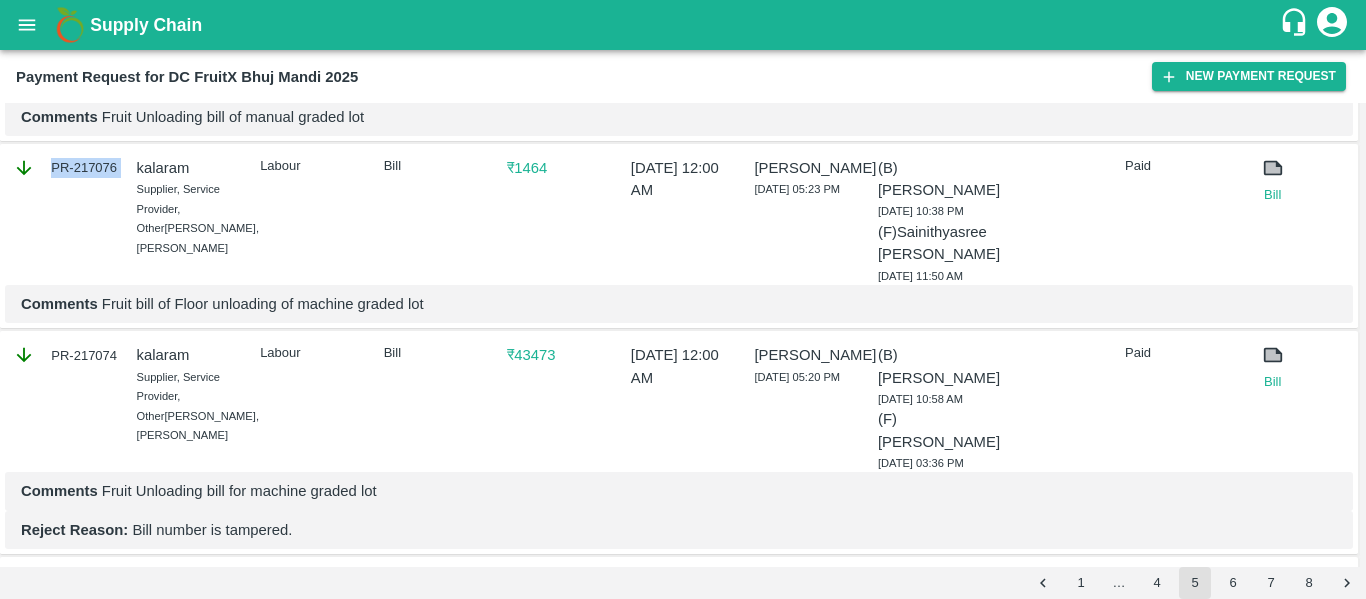 click on "PR-217076" at bounding box center [65, 168] 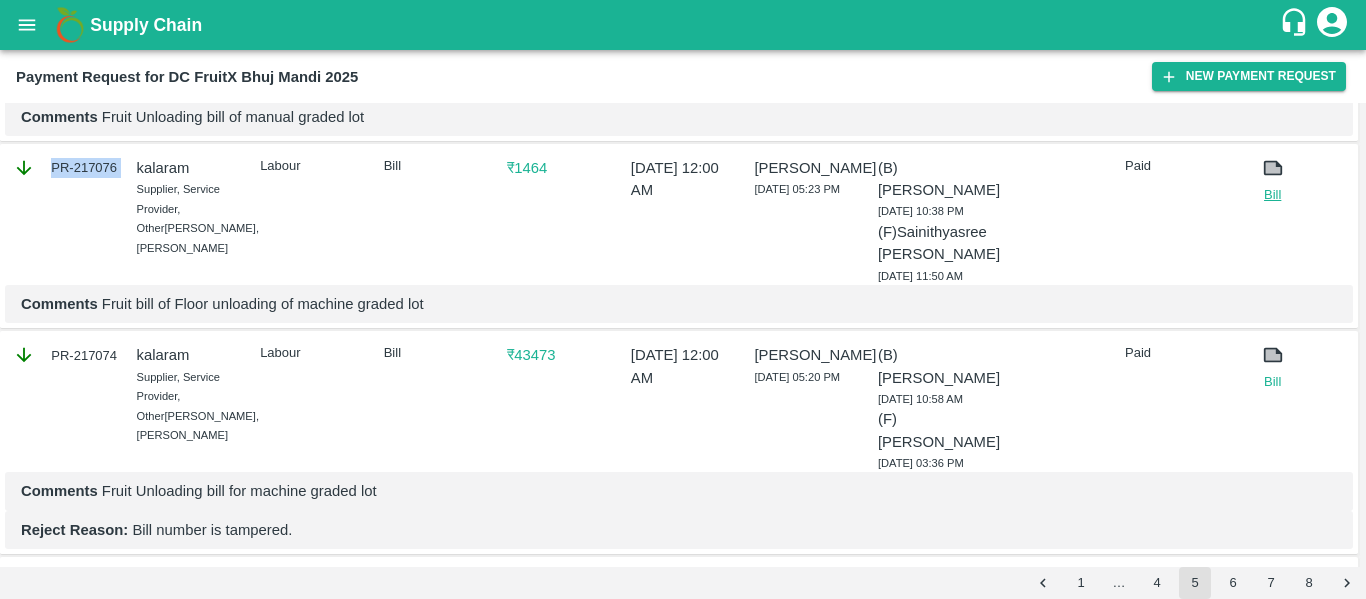 click on "Bill" at bounding box center [1273, 195] 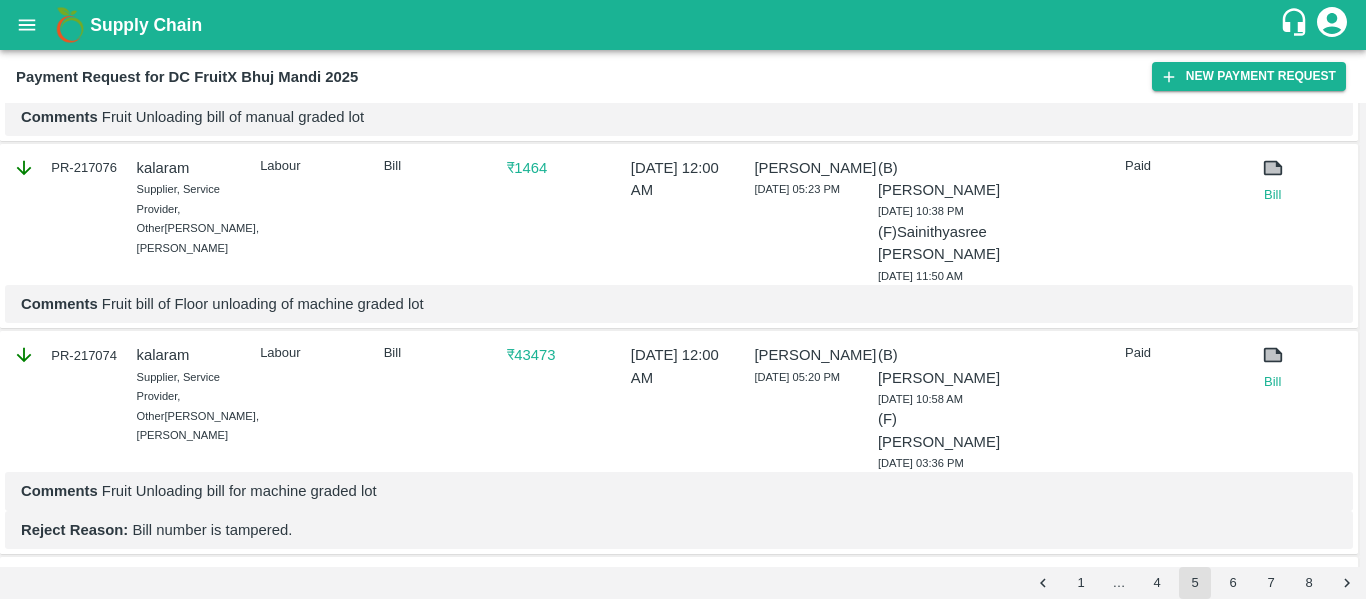 click on "Comments   Fruit bill of Floor unloading of machine graded lot" at bounding box center (679, 304) 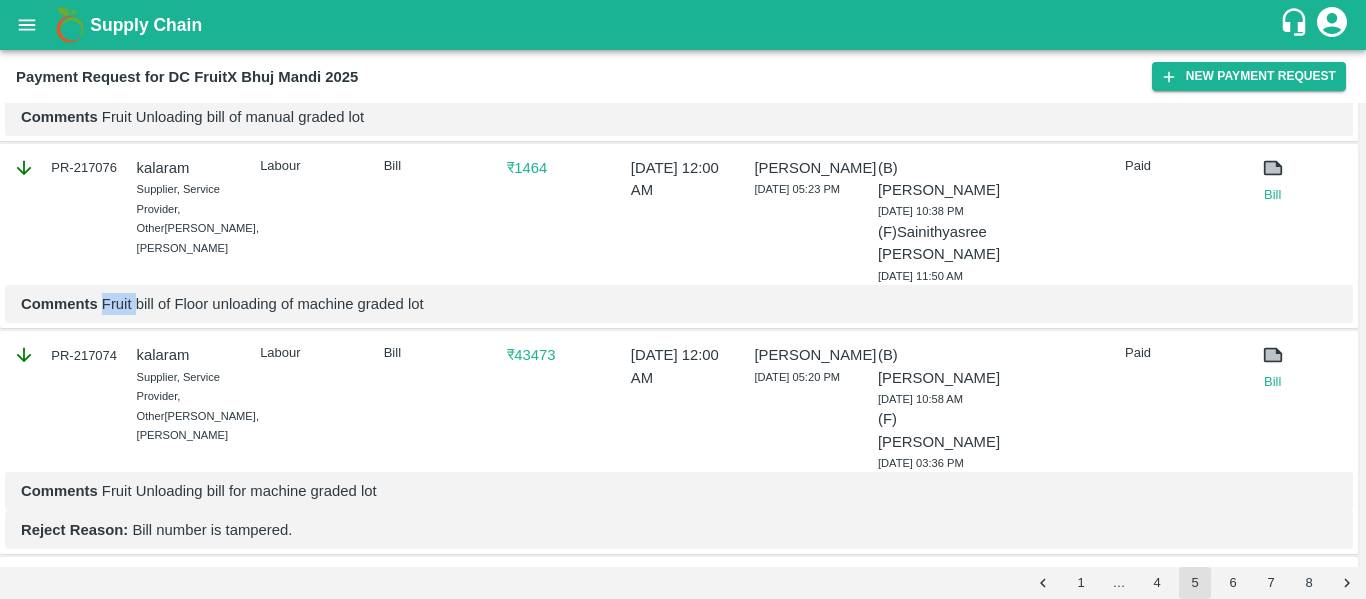 click on "Comments   Fruit bill of Floor unloading of machine graded lot" at bounding box center (679, 304) 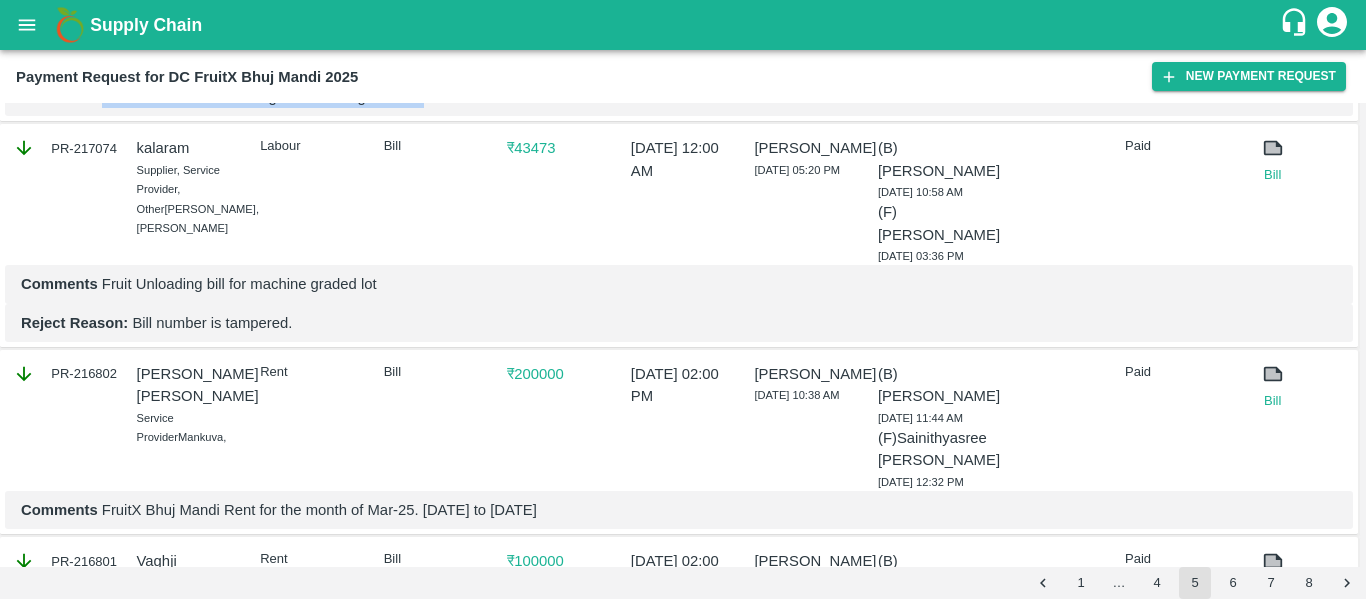 scroll, scrollTop: 2368, scrollLeft: 0, axis: vertical 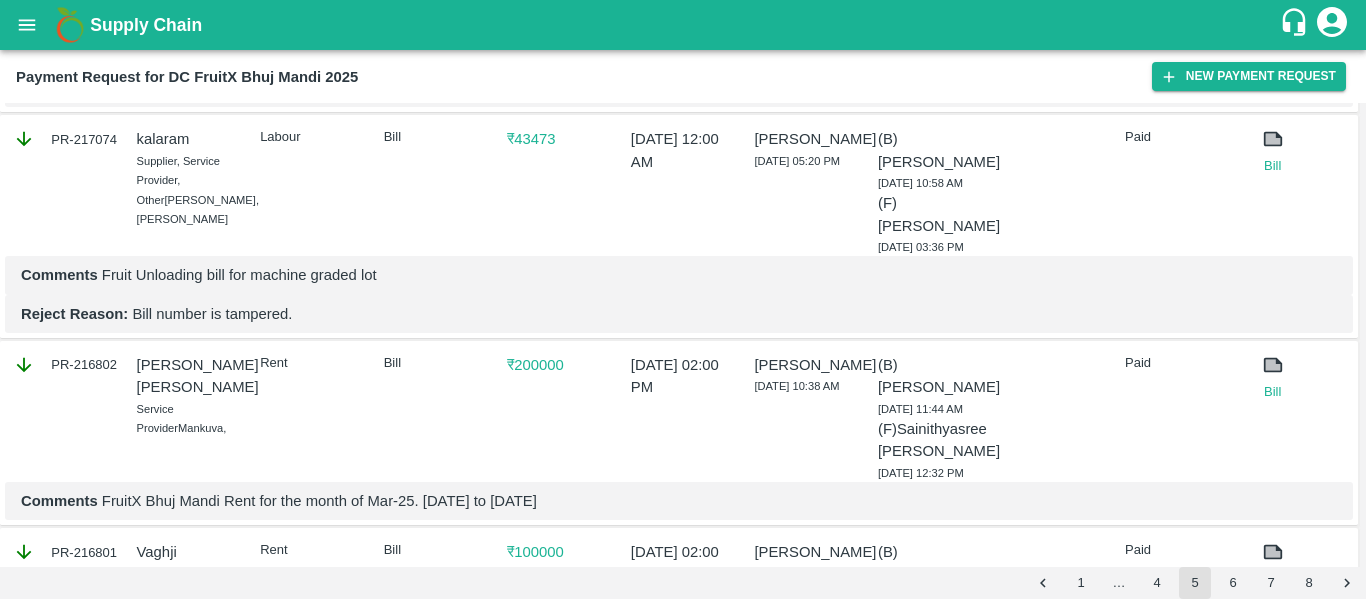 click on "Labour" at bounding box center (308, 188) 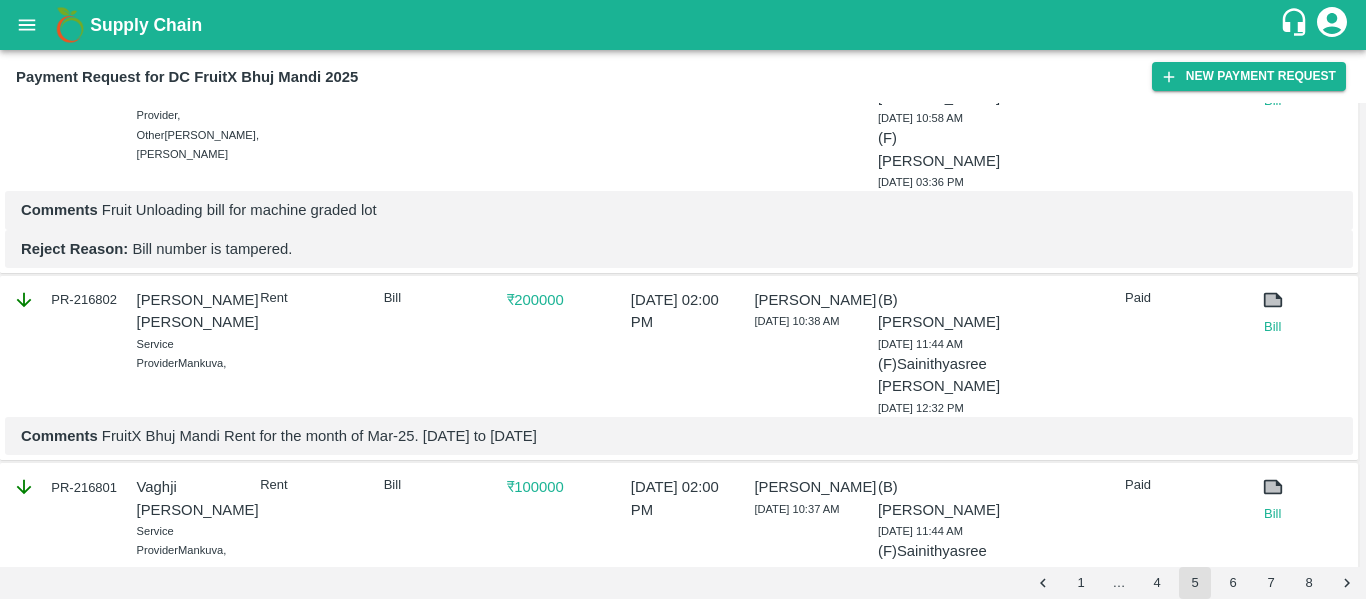 scroll, scrollTop: 2432, scrollLeft: 0, axis: vertical 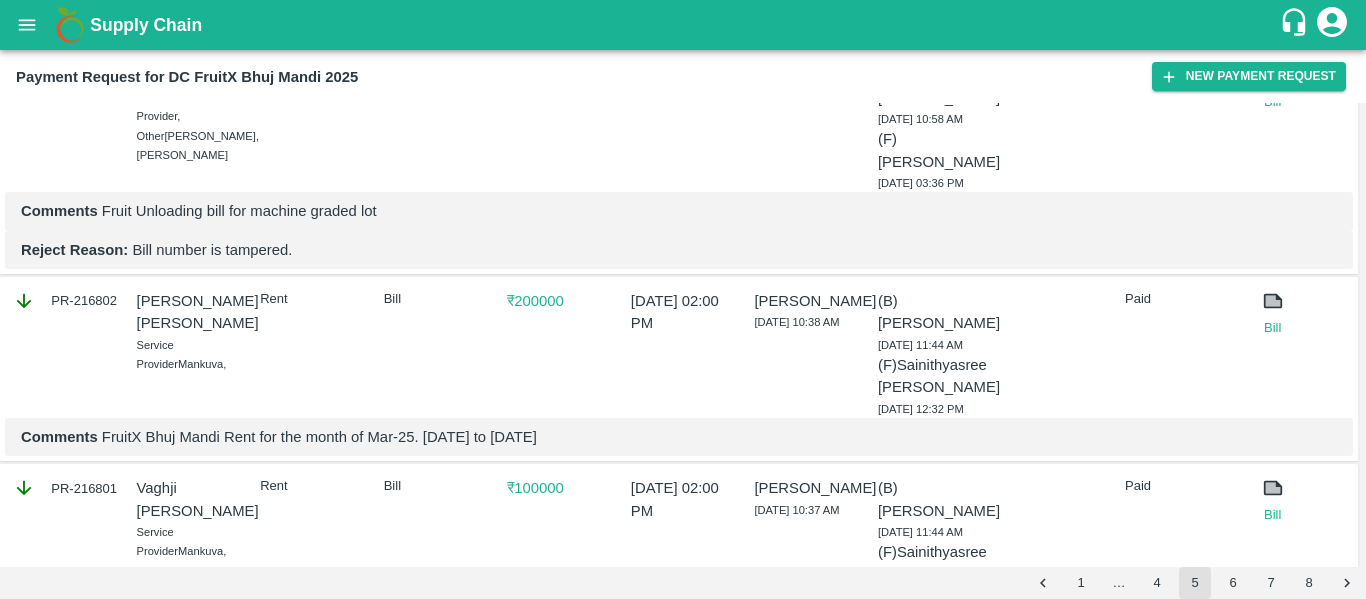 click on "PR-217074" at bounding box center [65, 75] 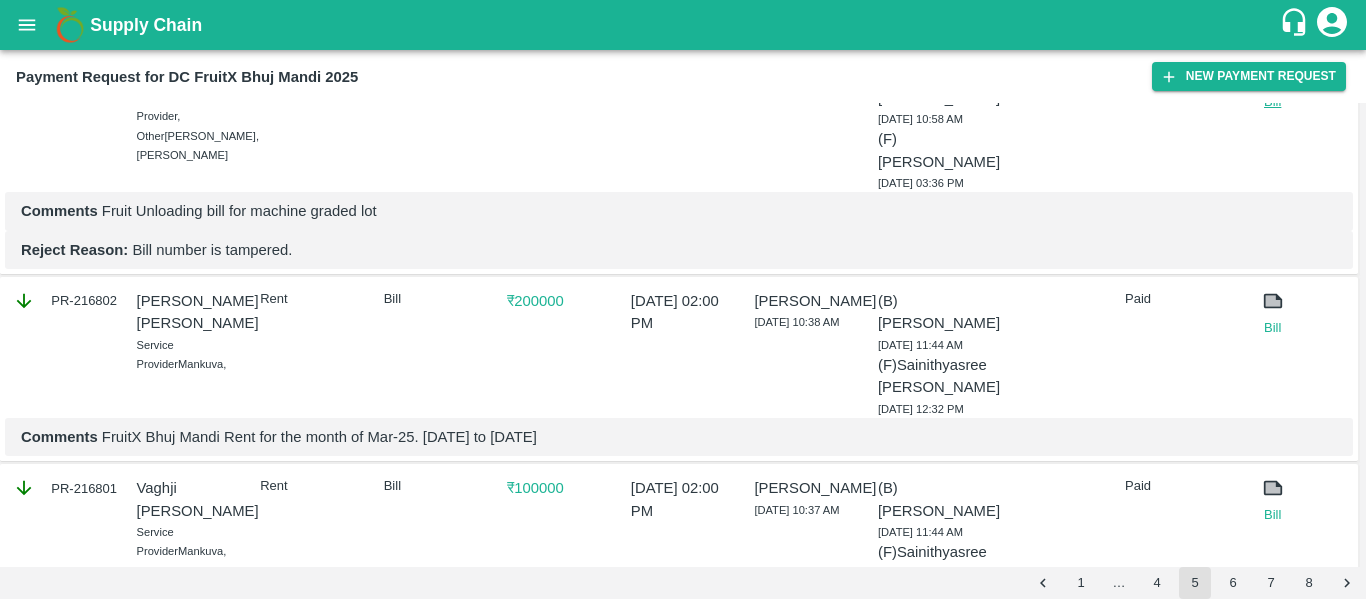 click on "Bill" at bounding box center (1273, 102) 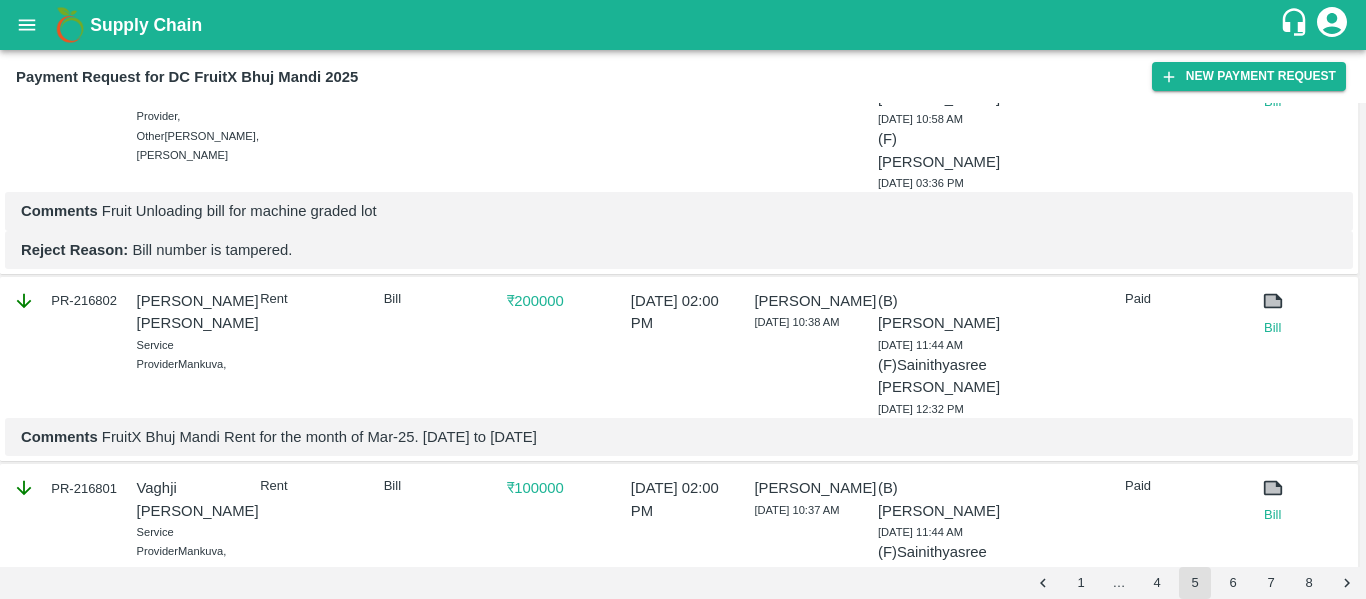 click on "Comments   Fruit Unloading bill for machine graded lot" at bounding box center [679, 211] 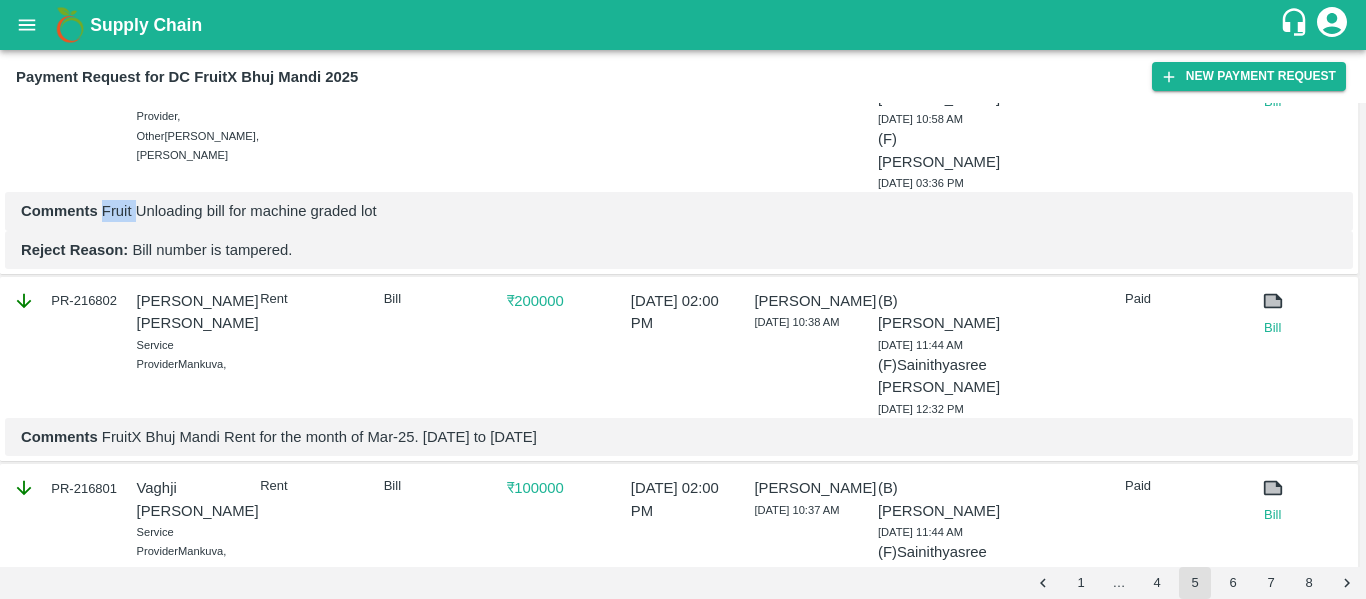 click on "Comments   Fruit Unloading bill for machine graded lot" at bounding box center (679, 211) 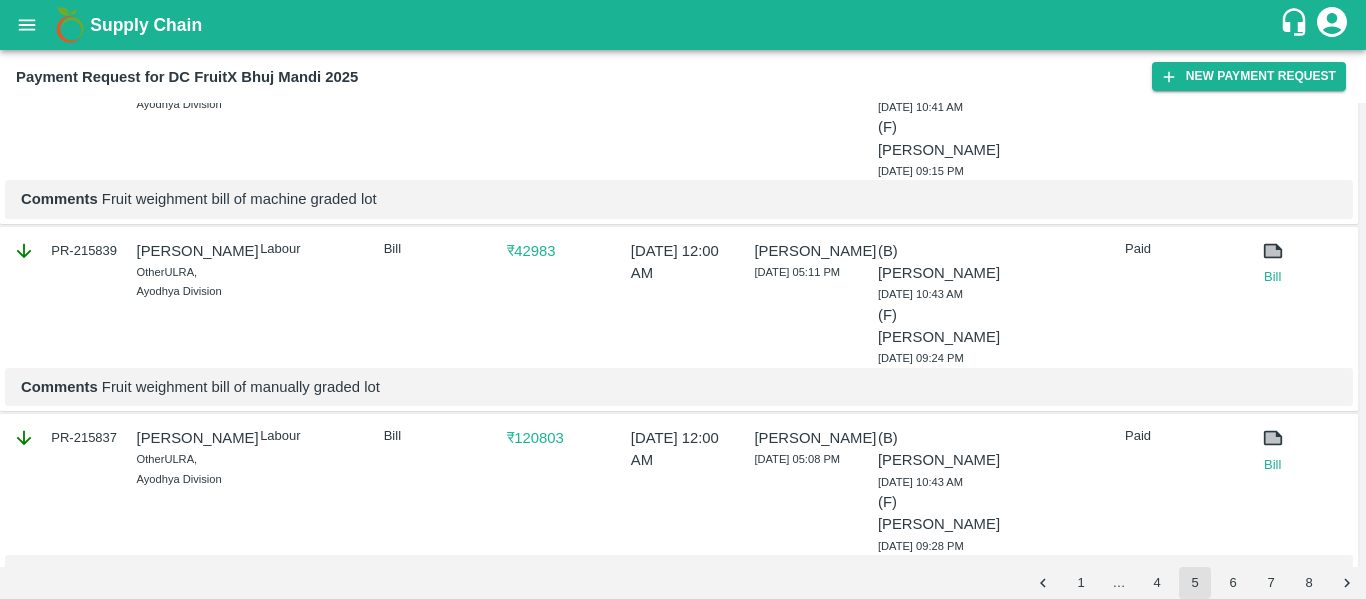 scroll, scrollTop: 4161, scrollLeft: 0, axis: vertical 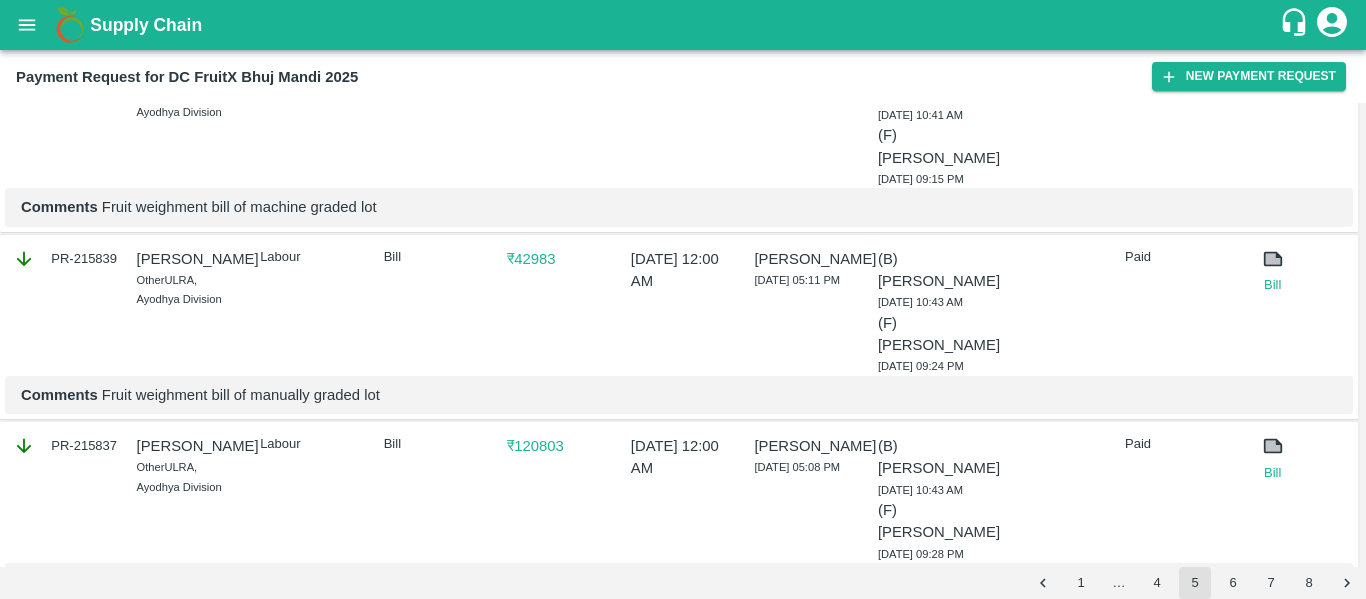 click on "PR-216062" at bounding box center (65, -304) 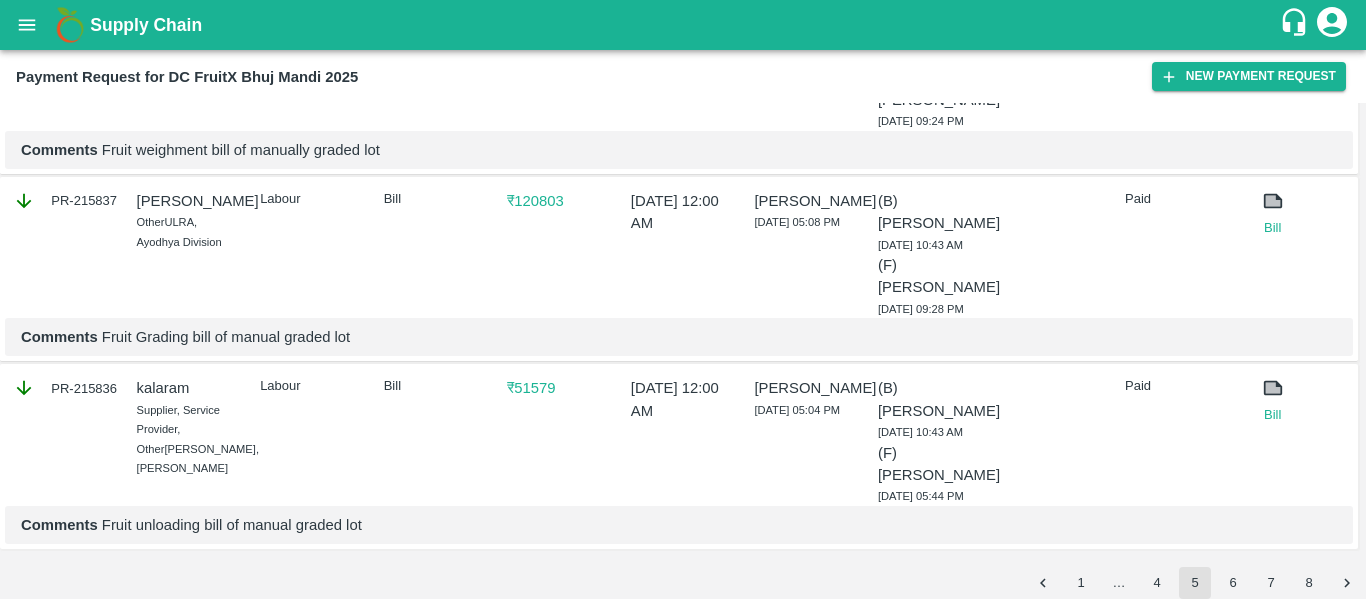 scroll, scrollTop: 4419, scrollLeft: 0, axis: vertical 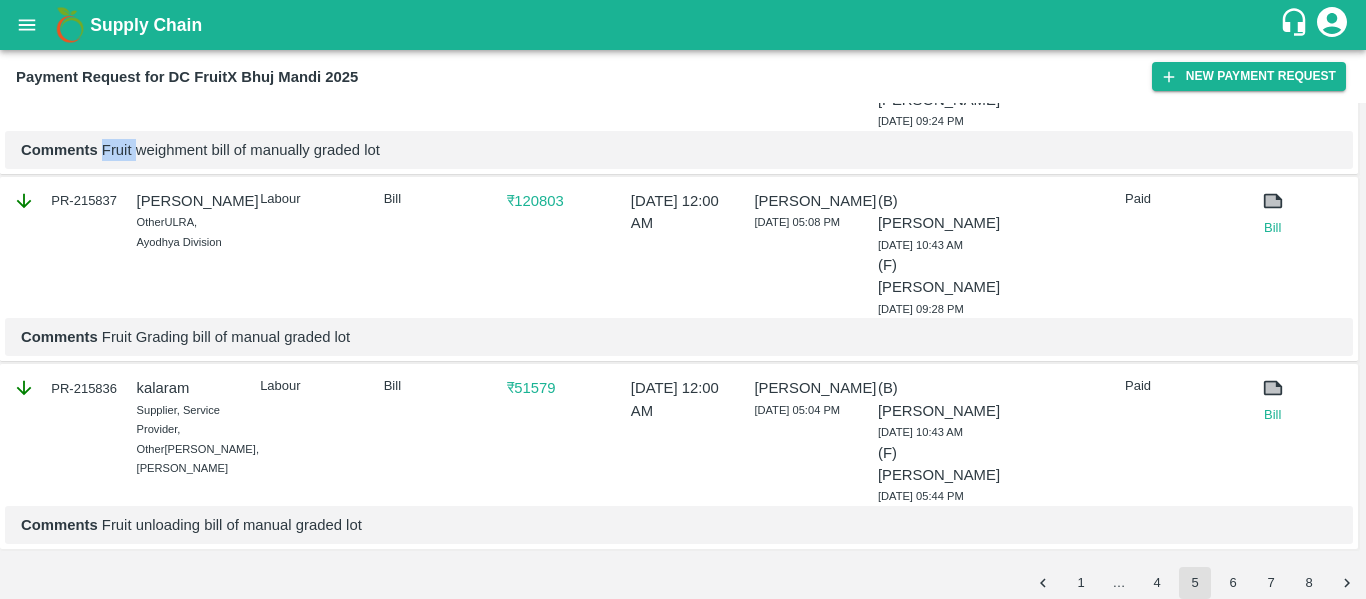 click on "Comments   Fruit weighment bill of manually graded lot" at bounding box center [679, 150] 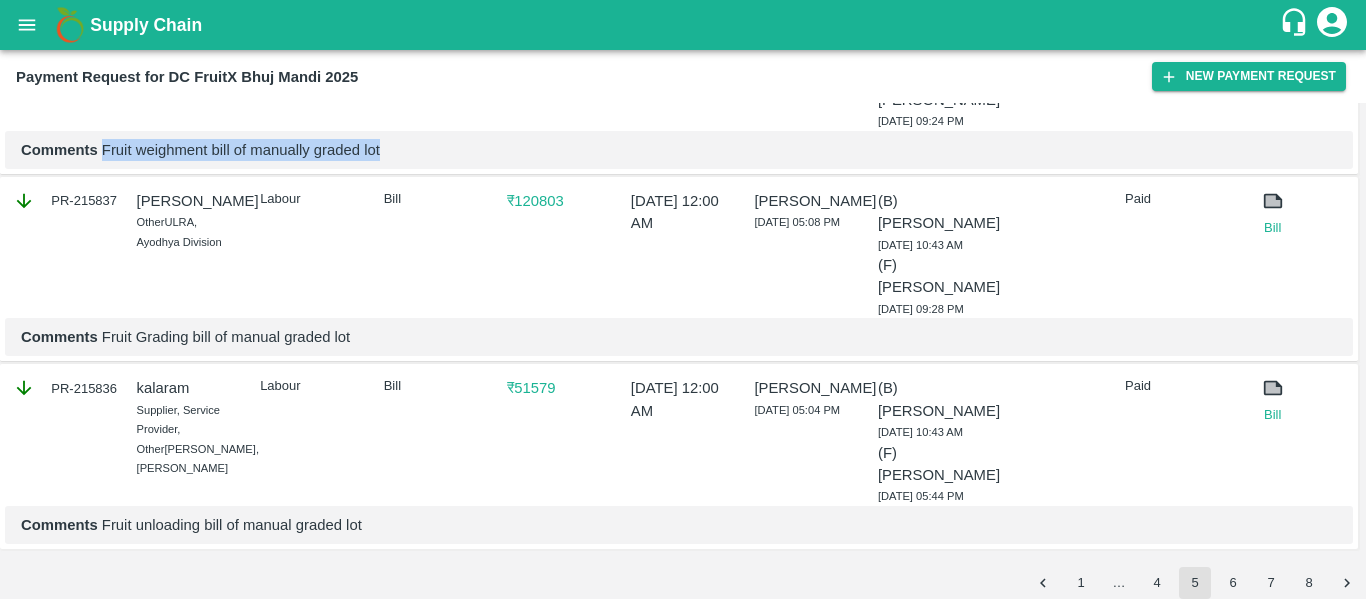 scroll, scrollTop: 4937, scrollLeft: 0, axis: vertical 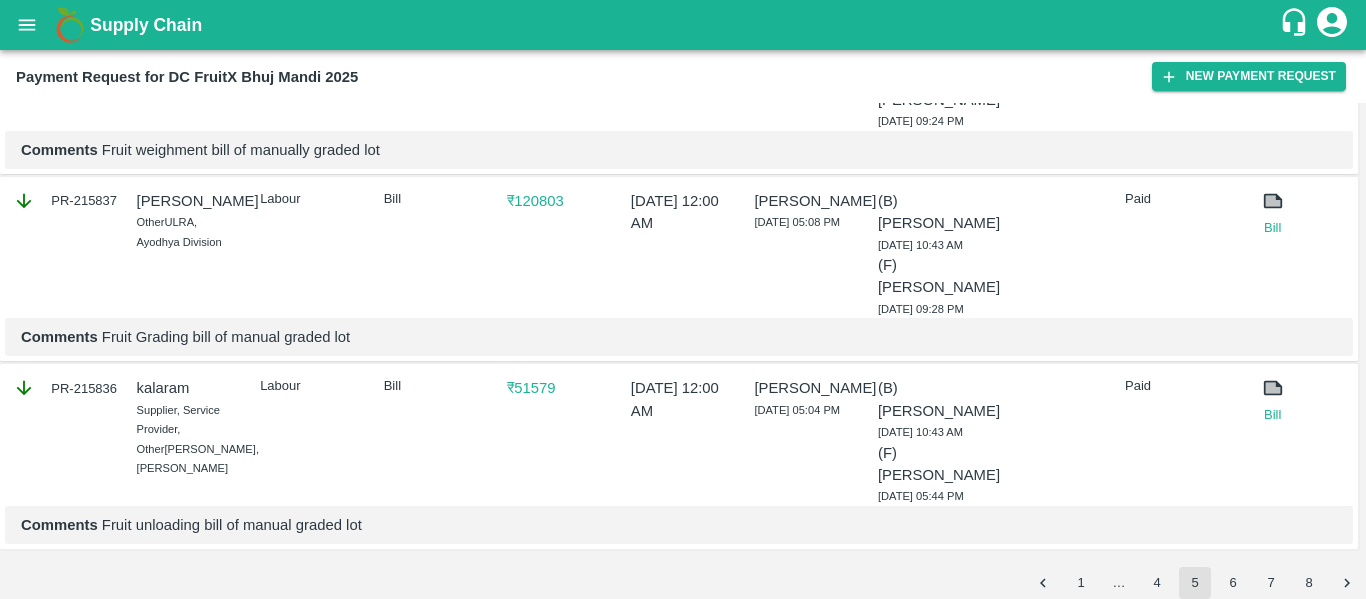 click on "PR-215837" at bounding box center (65, 201) 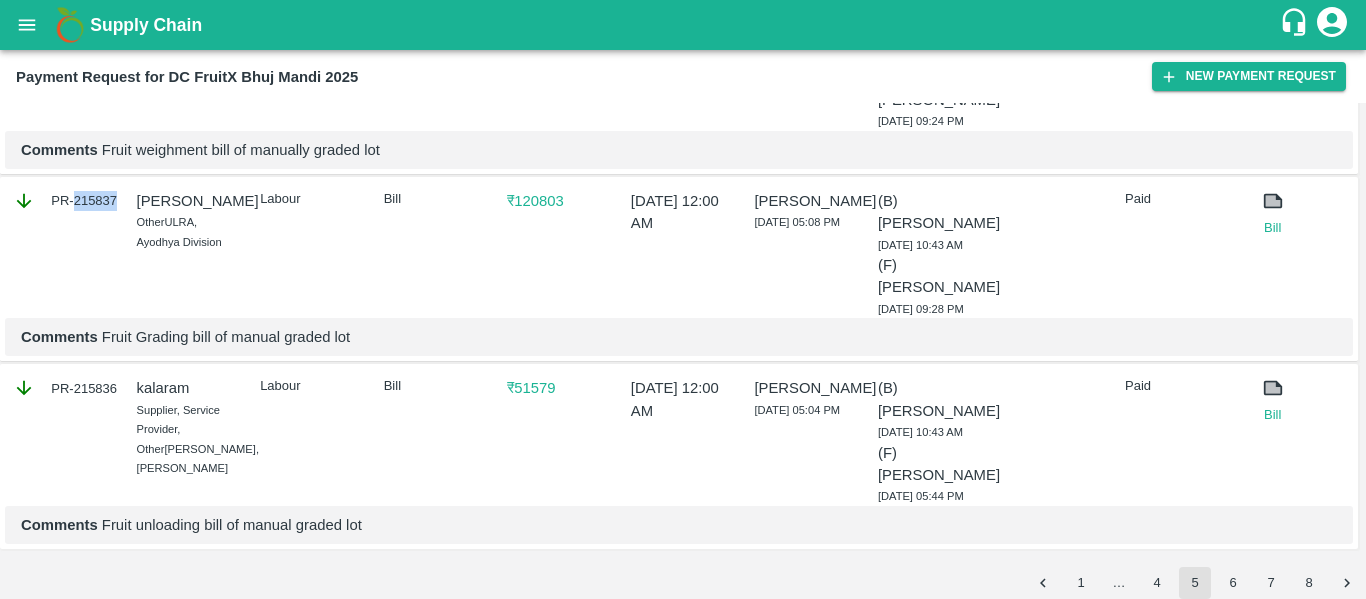 click on "PR-215837" at bounding box center (65, 201) 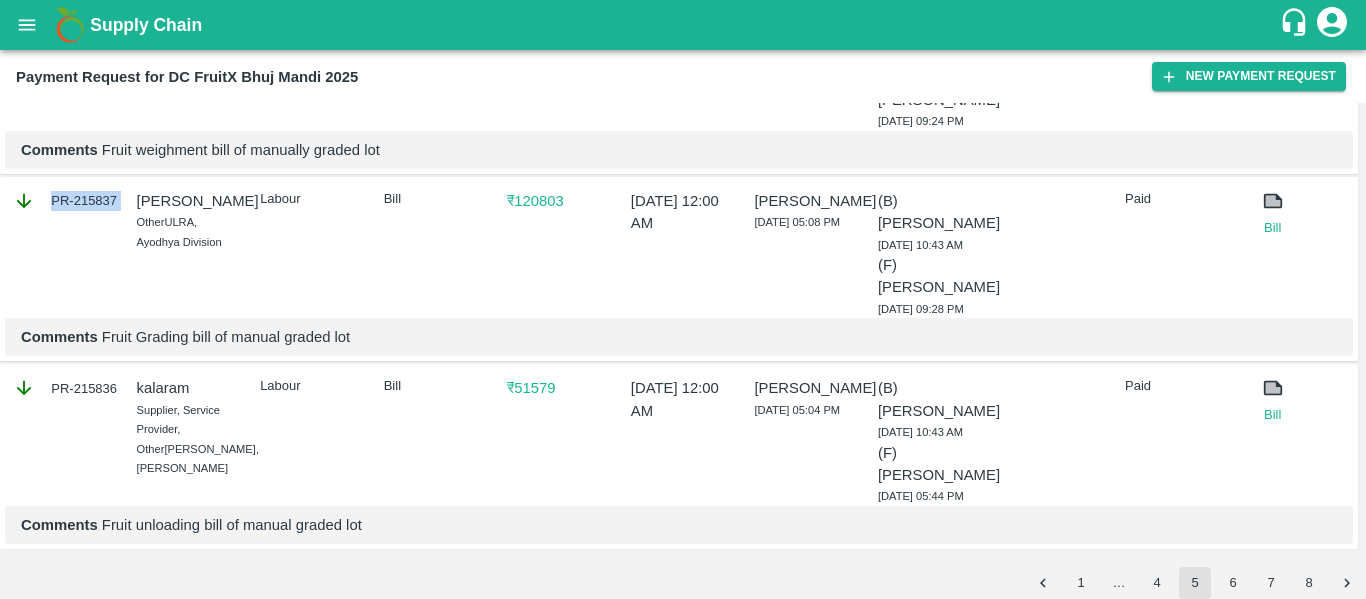 click on "PR-215837" at bounding box center [65, 201] 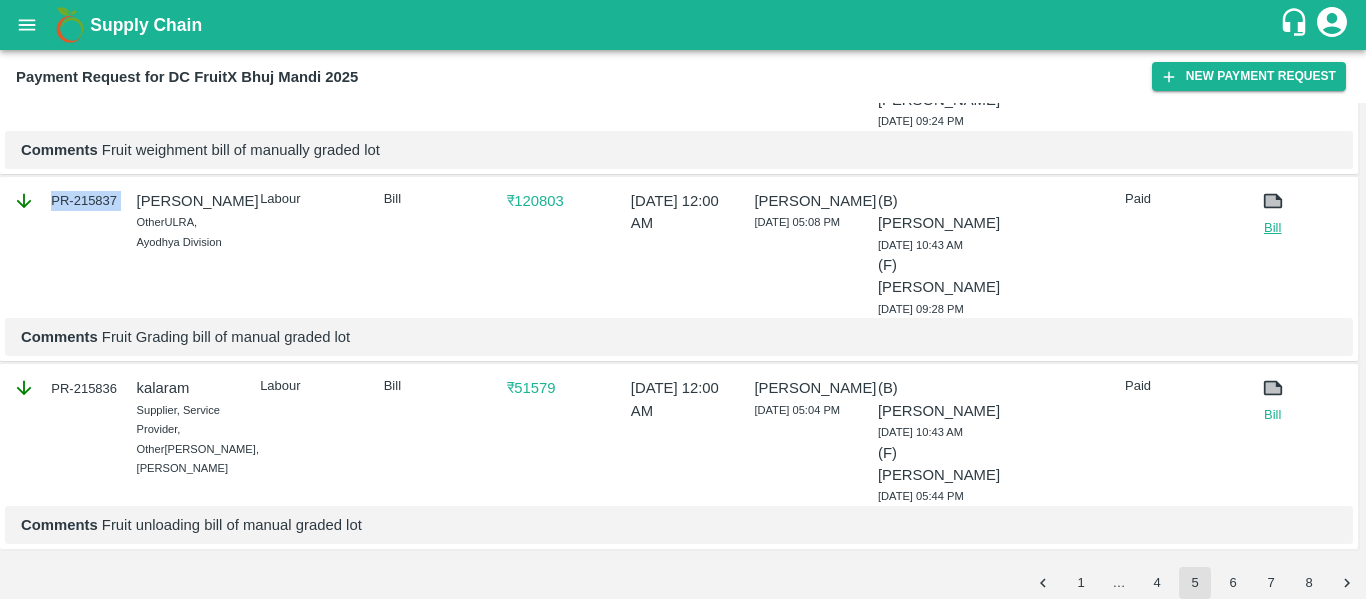 click on "Bill" at bounding box center [1273, 228] 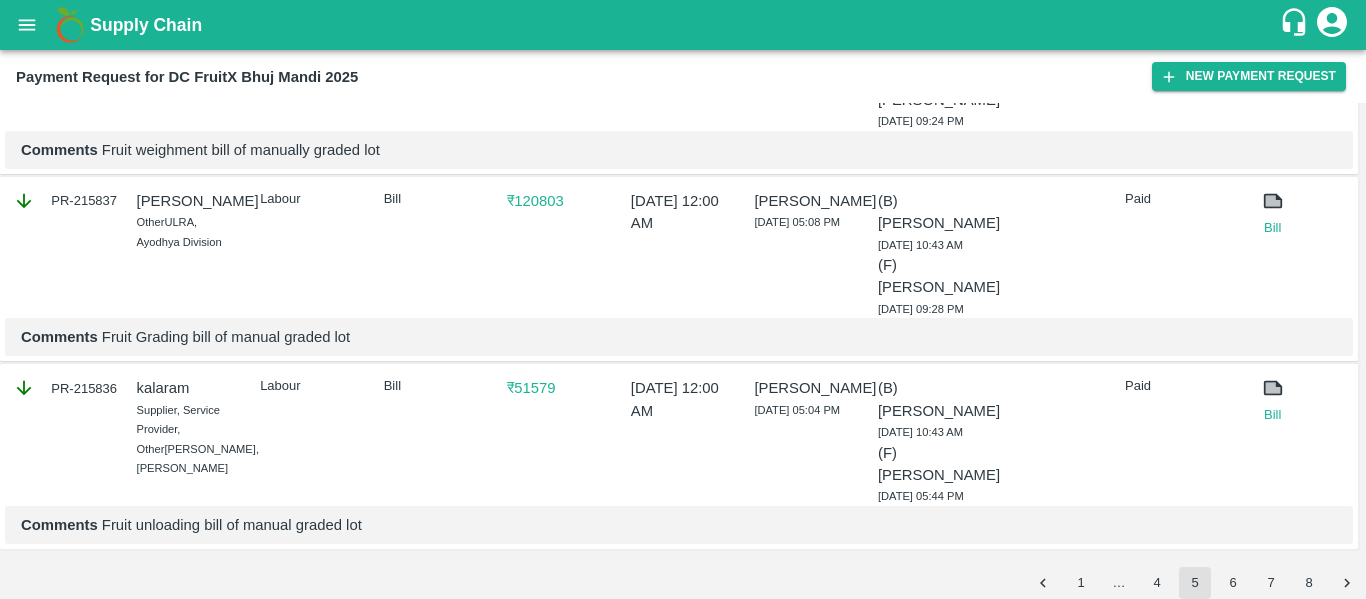 click on "Comments   Fruit Grading  bill of manual graded lot" at bounding box center (679, 337) 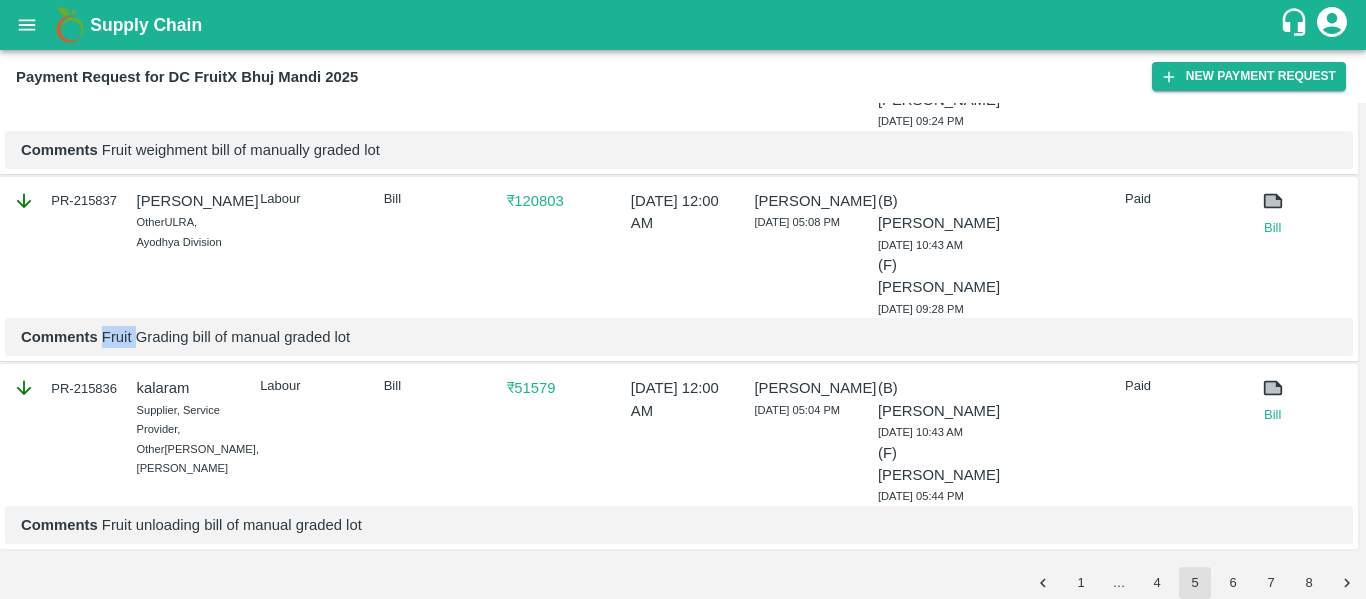 click on "Comments   Fruit Grading  bill of manual graded lot" at bounding box center [679, 337] 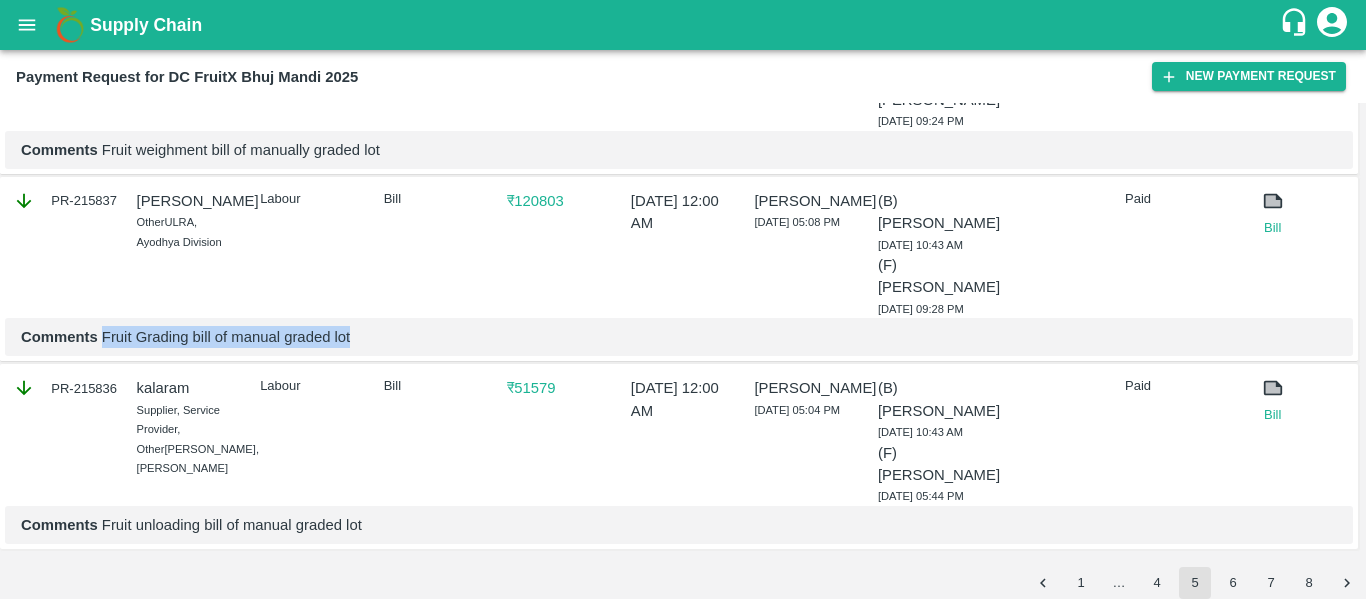 scroll, scrollTop: 4957, scrollLeft: 0, axis: vertical 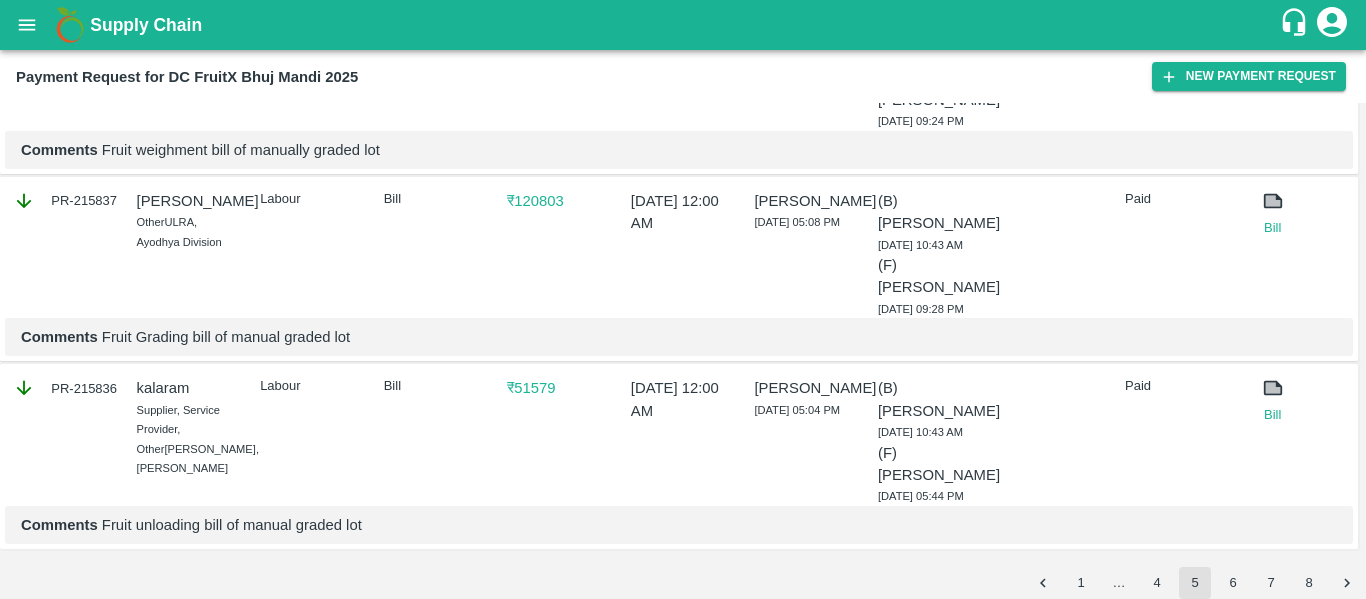 click on "PR-215836" at bounding box center [65, 388] 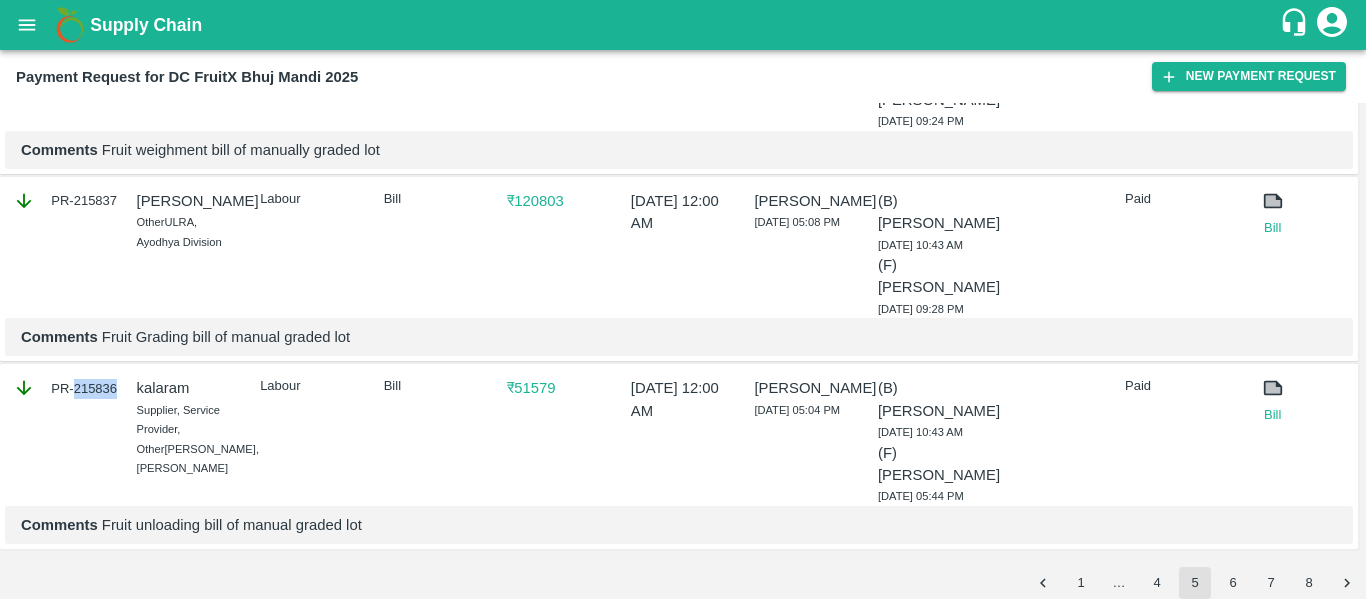 click on "PR-215836" at bounding box center [65, 388] 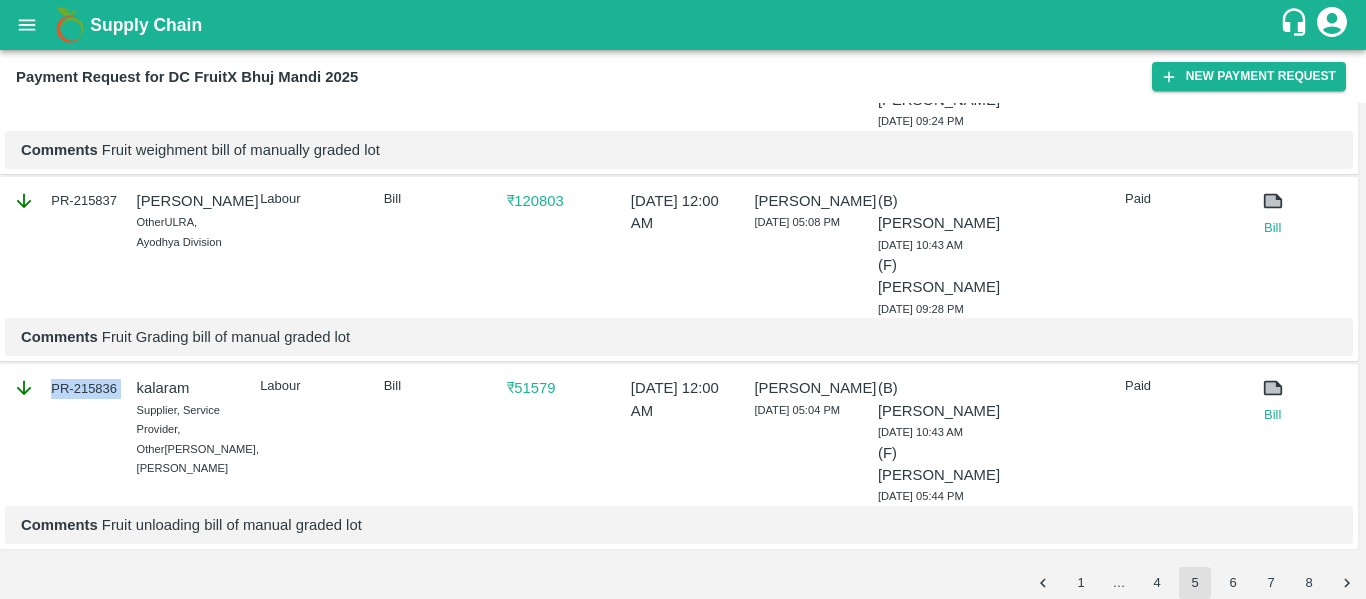 click on "PR-215836" at bounding box center (65, 388) 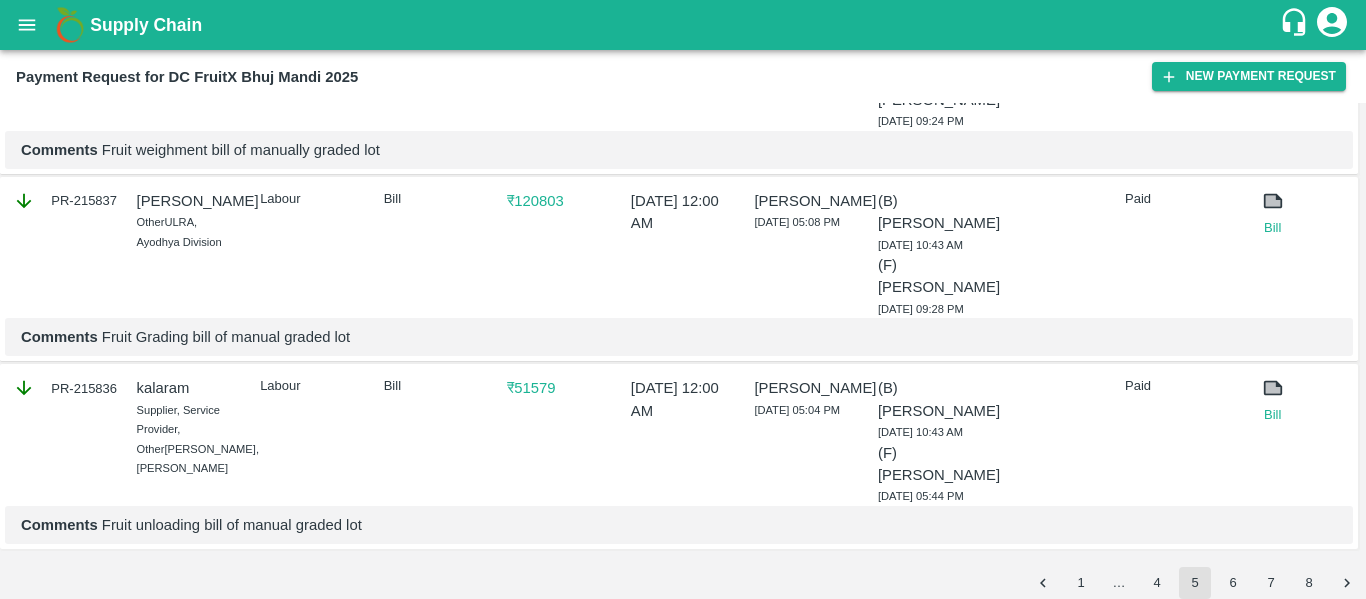 click on "kalaram" at bounding box center [189, 388] 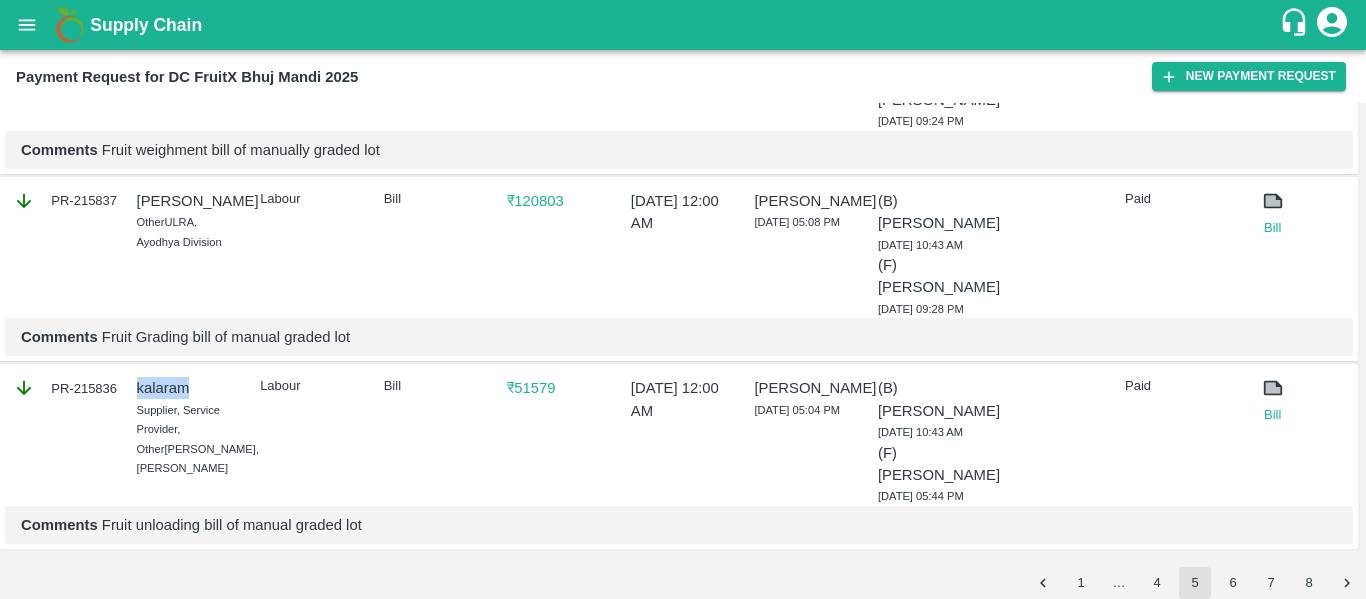 click on "kalaram" at bounding box center [189, 388] 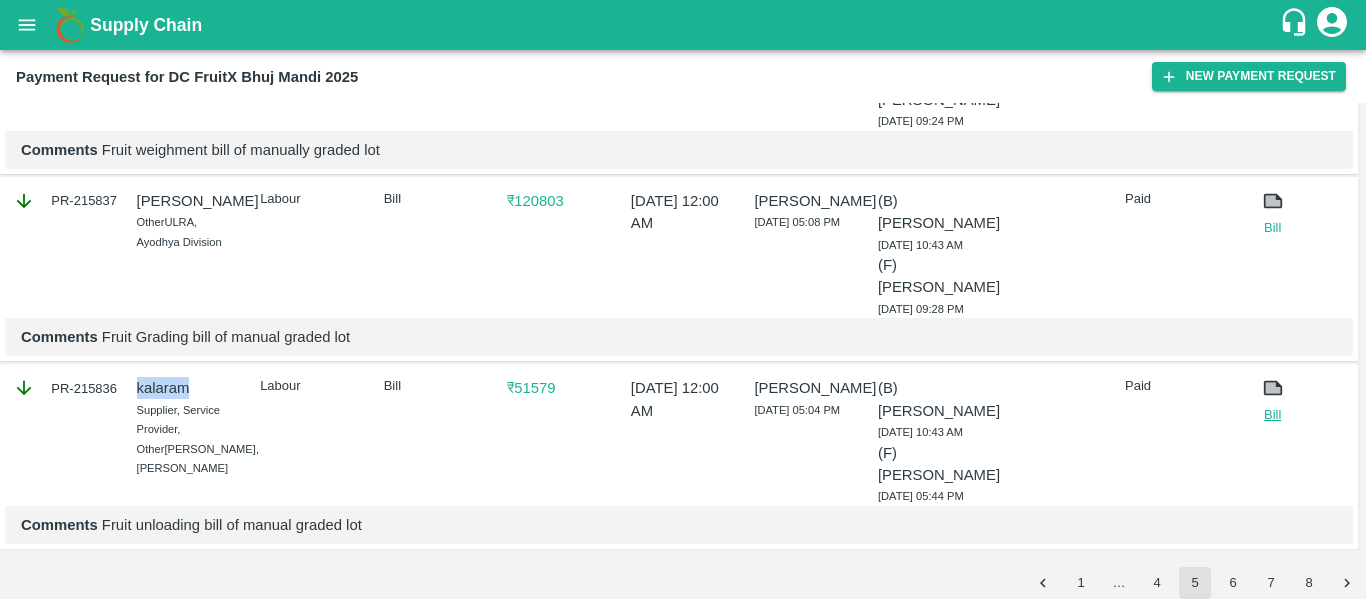 click on "Bill" at bounding box center (1273, 415) 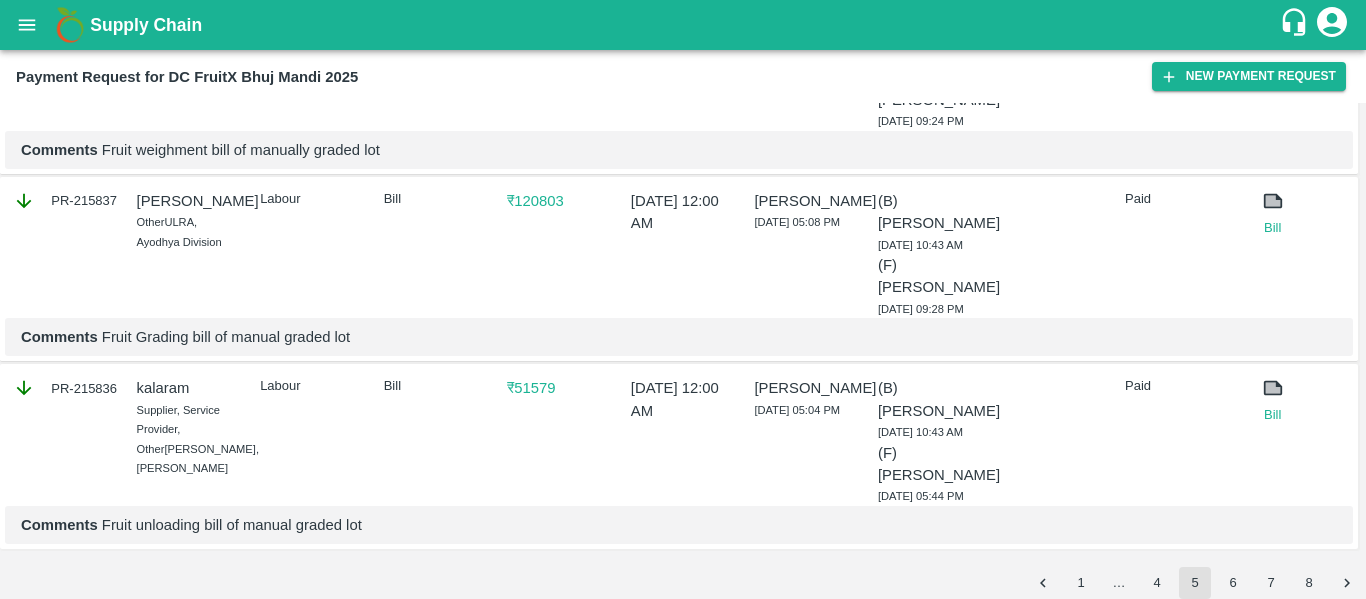 click on "Comments   Fruit unloading bill of manual graded lot" at bounding box center [679, 525] 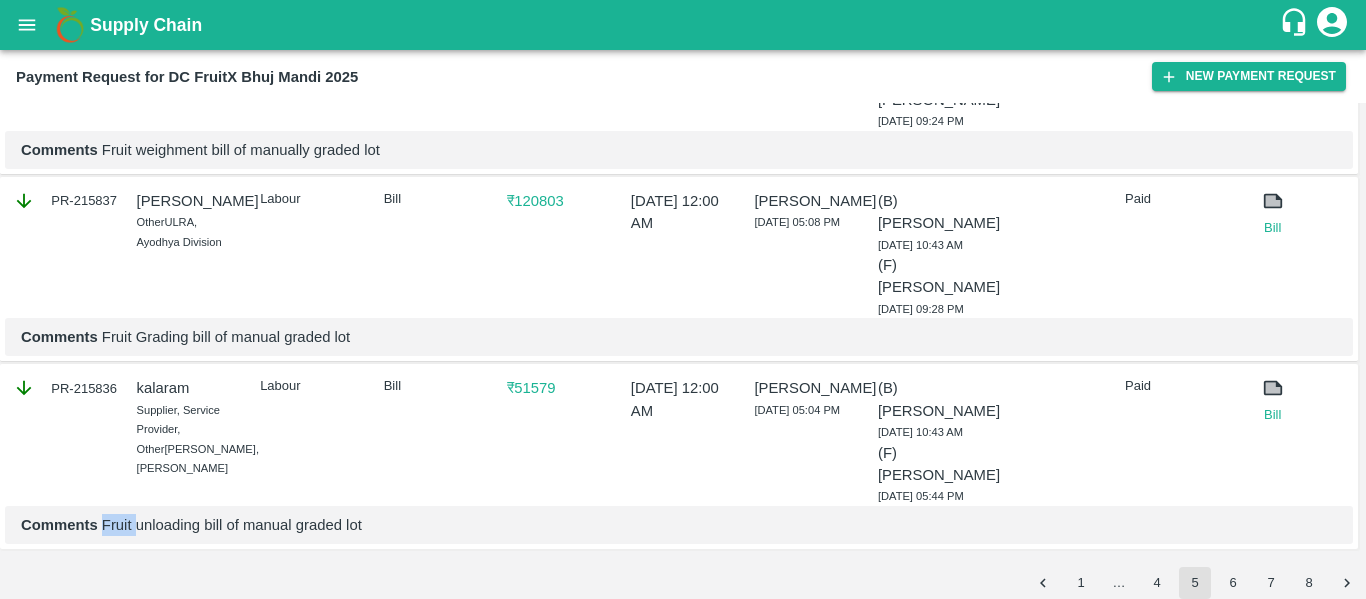 click on "Comments   Fruit unloading bill of manual graded lot" at bounding box center [679, 525] 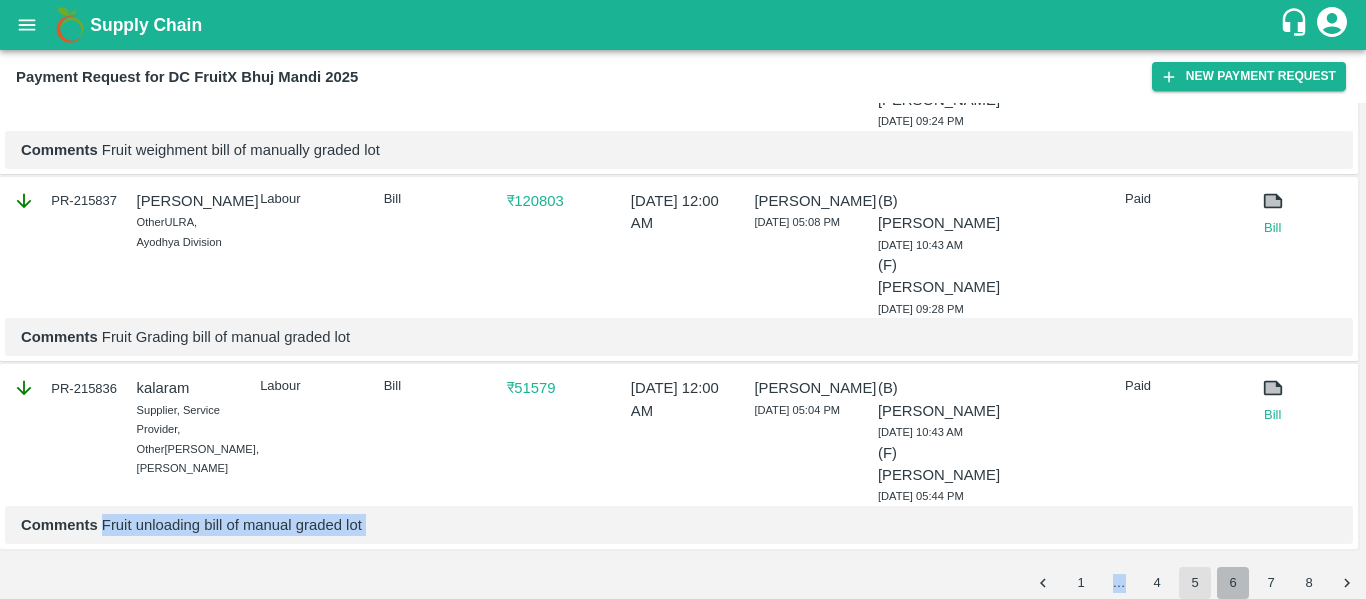 click on "6" at bounding box center (1233, 583) 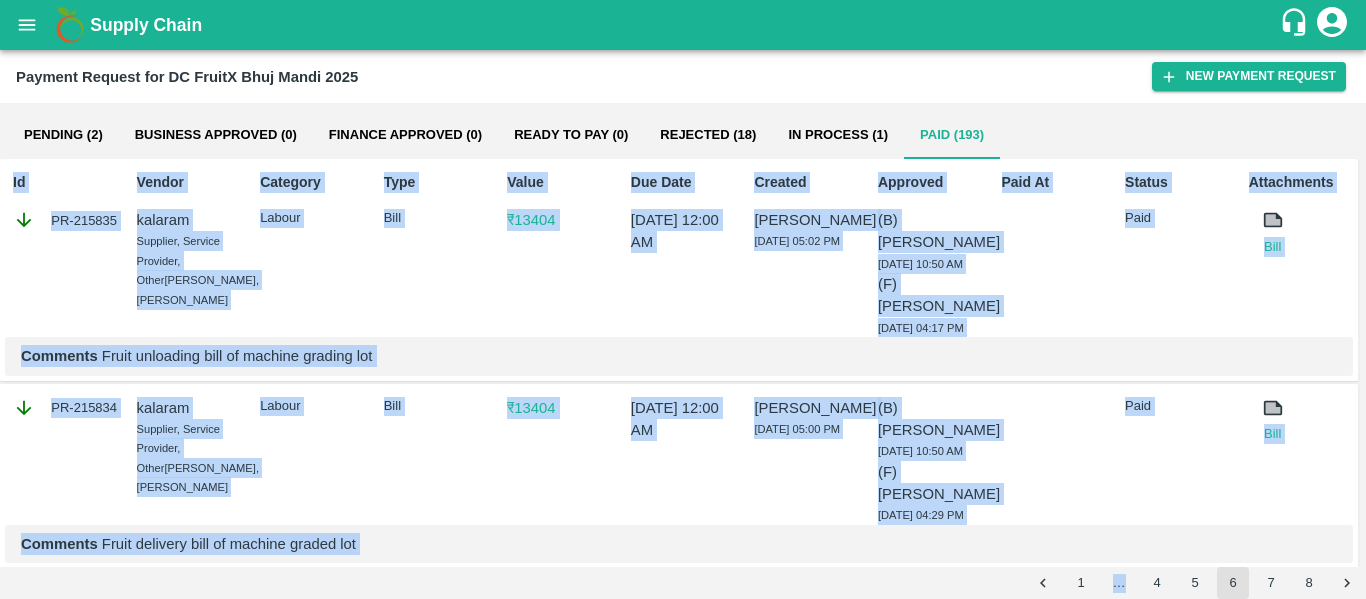 click on "Value ₹  13404" at bounding box center (555, 250) 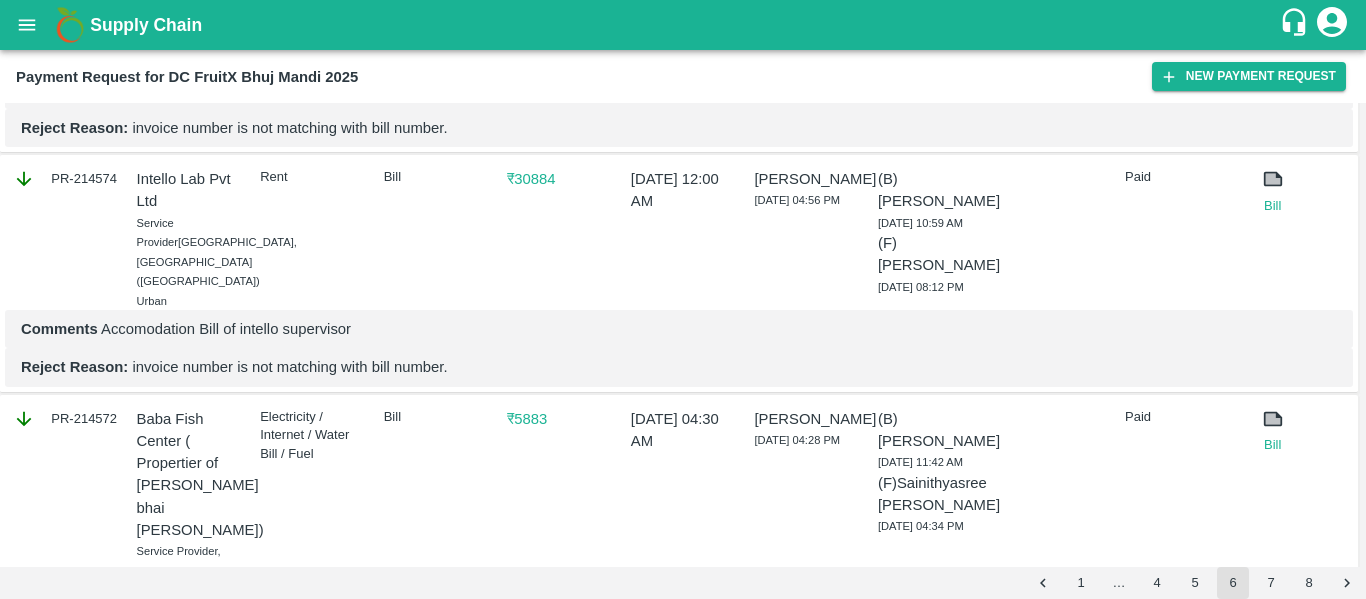 scroll, scrollTop: 0, scrollLeft: 0, axis: both 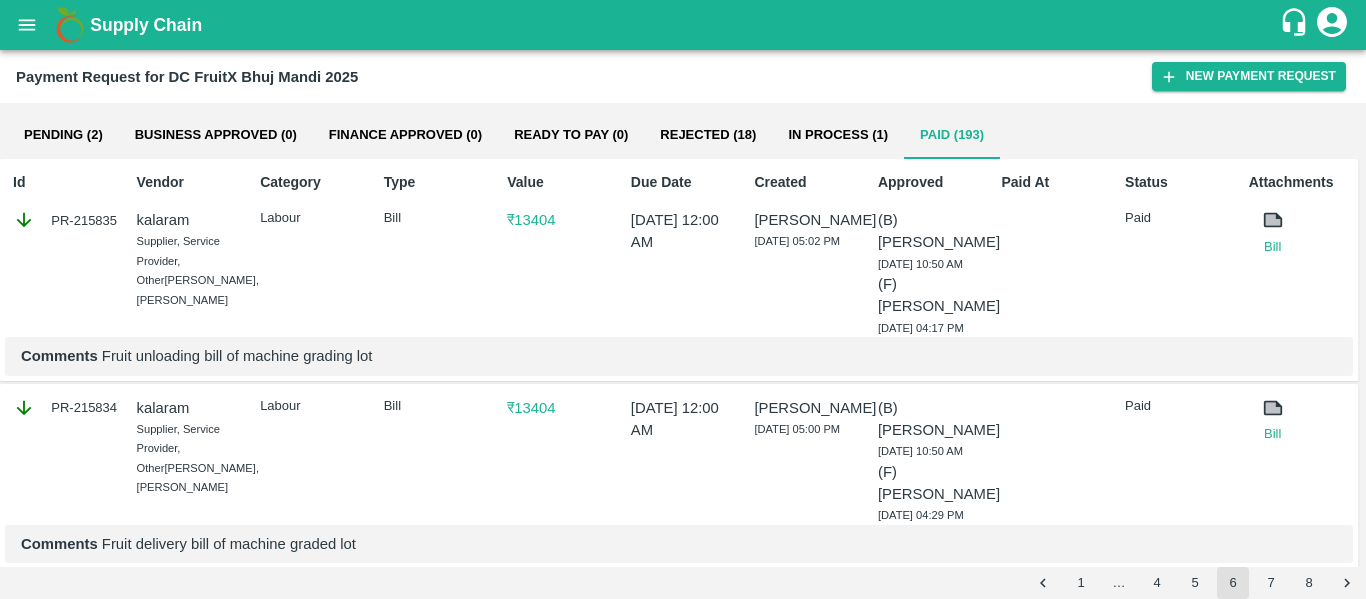 click on "PR-215835" at bounding box center [65, 220] 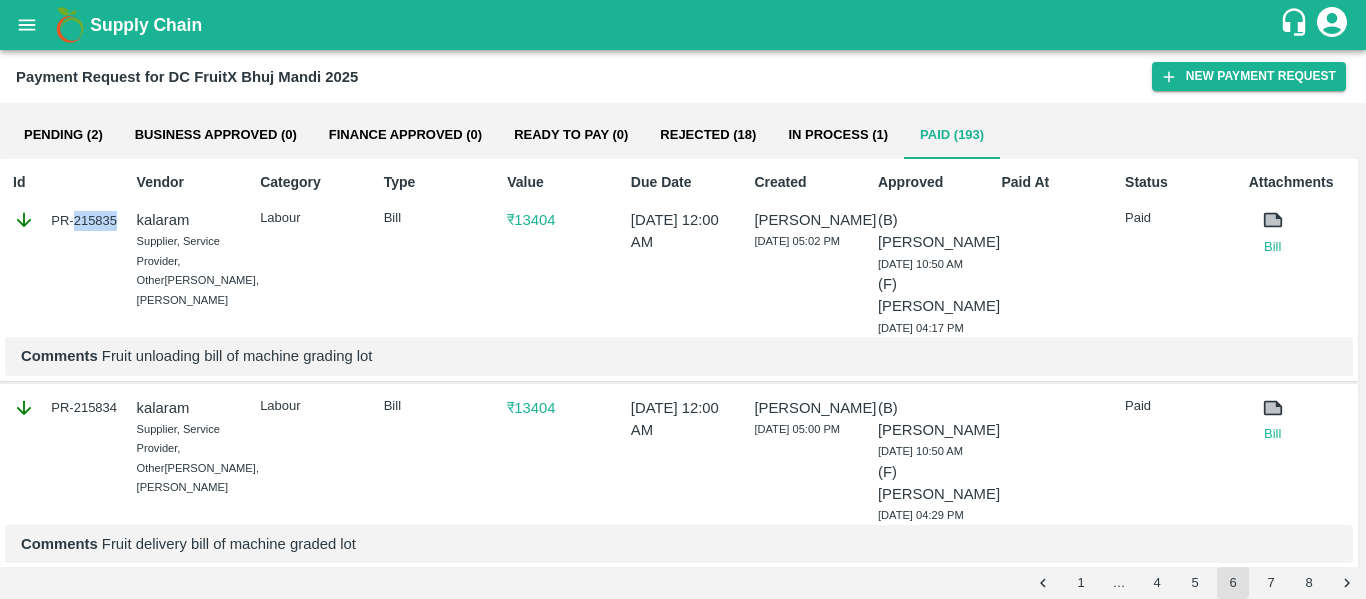 click on "PR-215835" at bounding box center [65, 220] 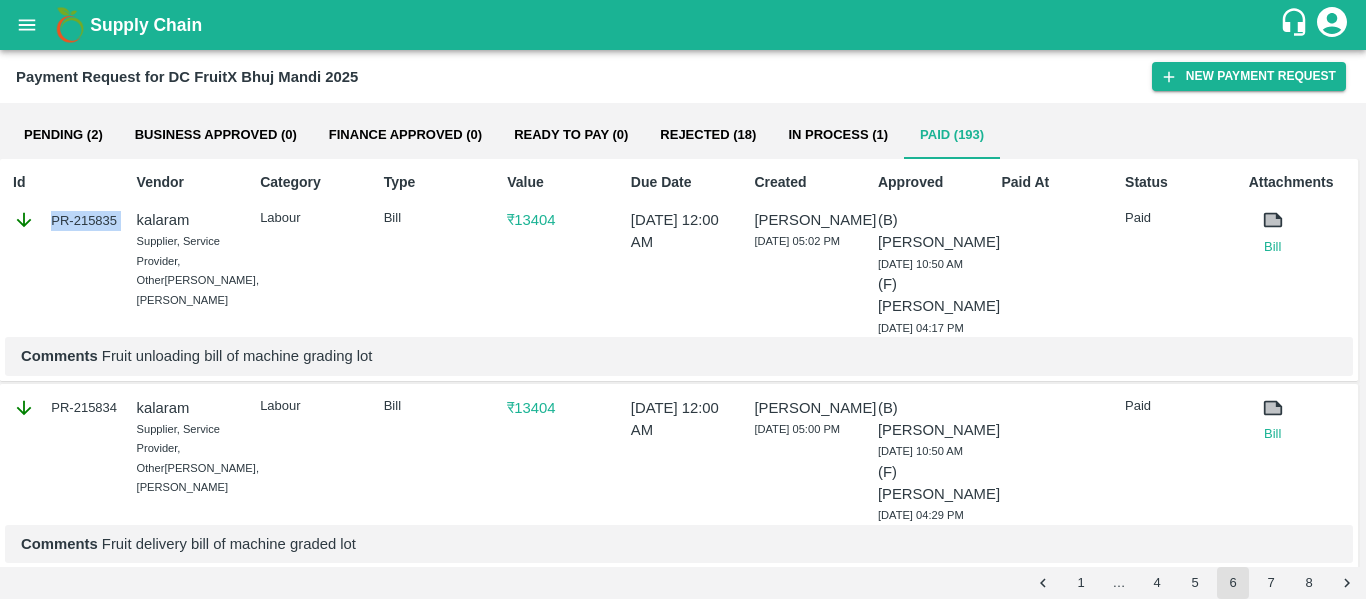 click on "PR-215835" at bounding box center [65, 220] 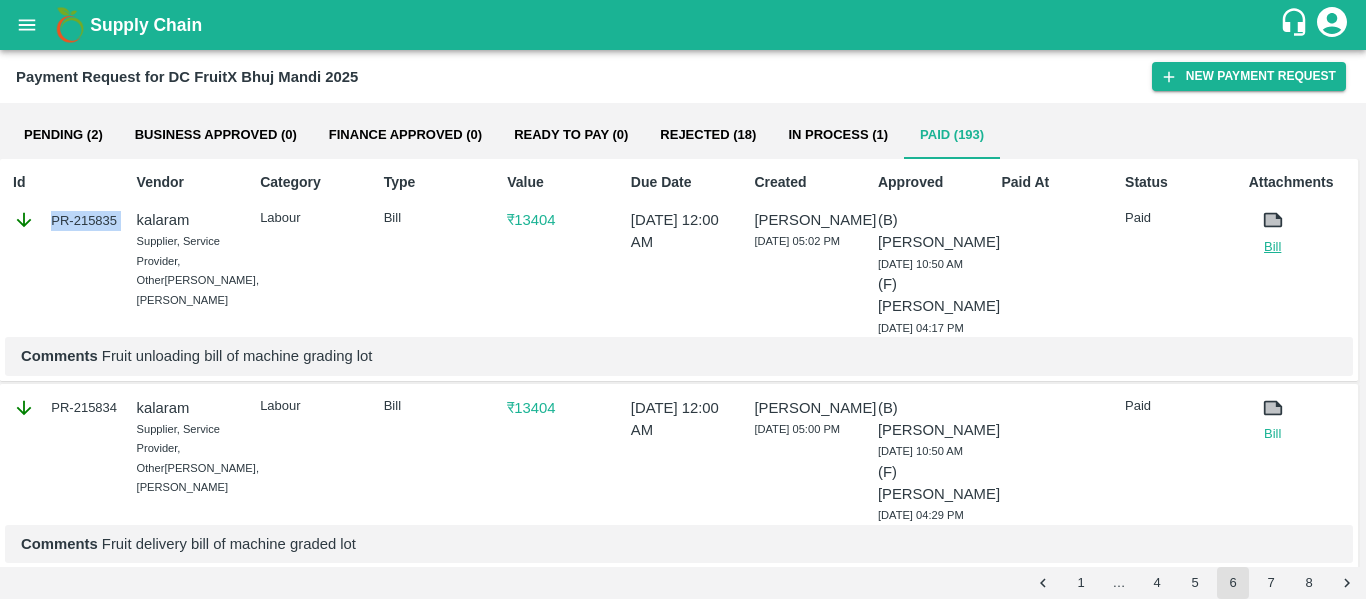 click on "Bill" at bounding box center (1273, 247) 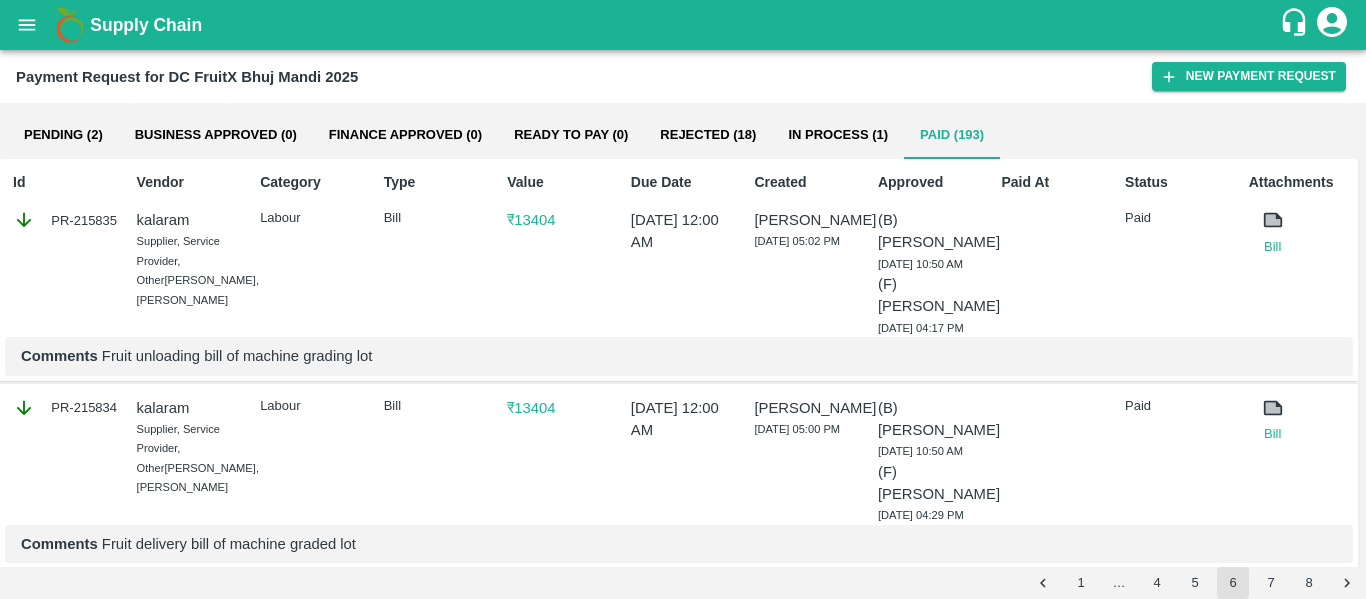 click on "Comments   Fruit unloading bill of machine grading lot" at bounding box center (679, 356) 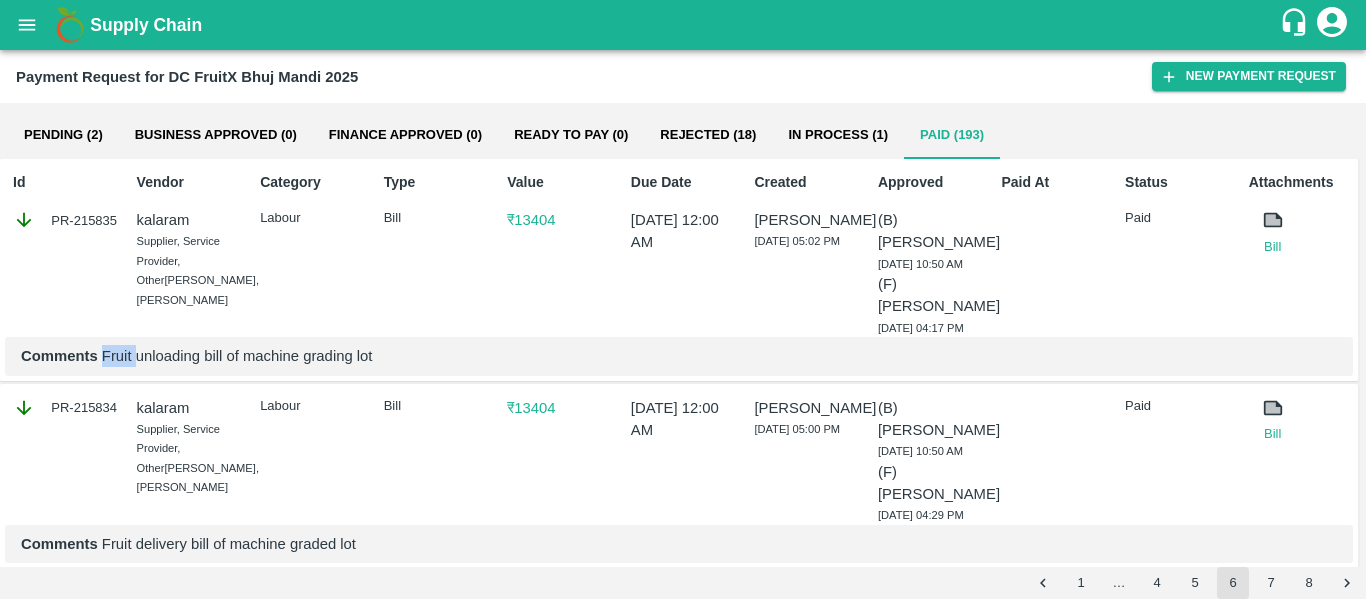 click on "Comments   Fruit unloading bill of machine grading lot" at bounding box center (679, 356) 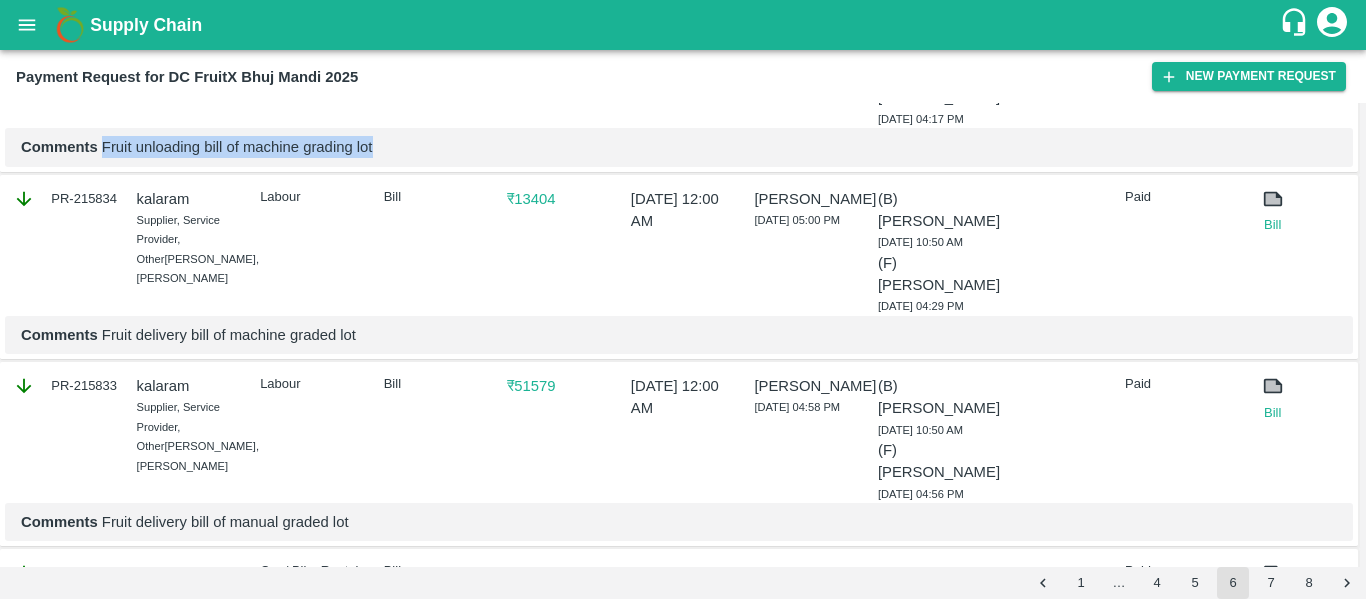 scroll, scrollTop: 211, scrollLeft: 0, axis: vertical 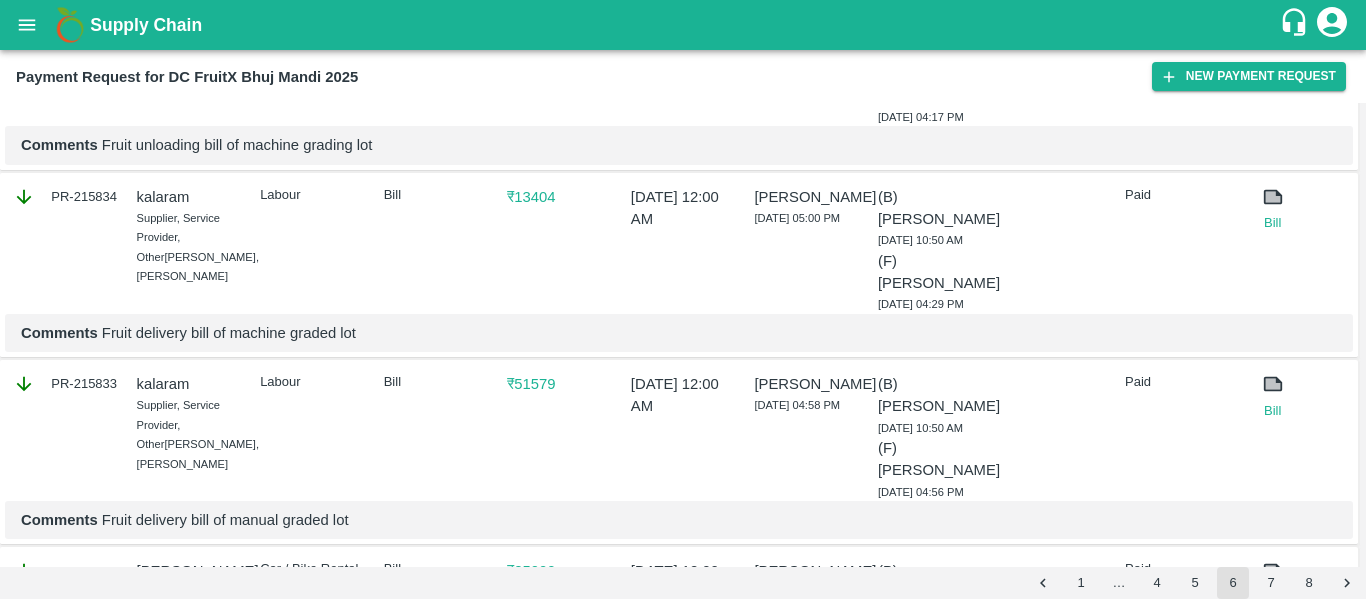 click on "PR-215834" at bounding box center (65, 197) 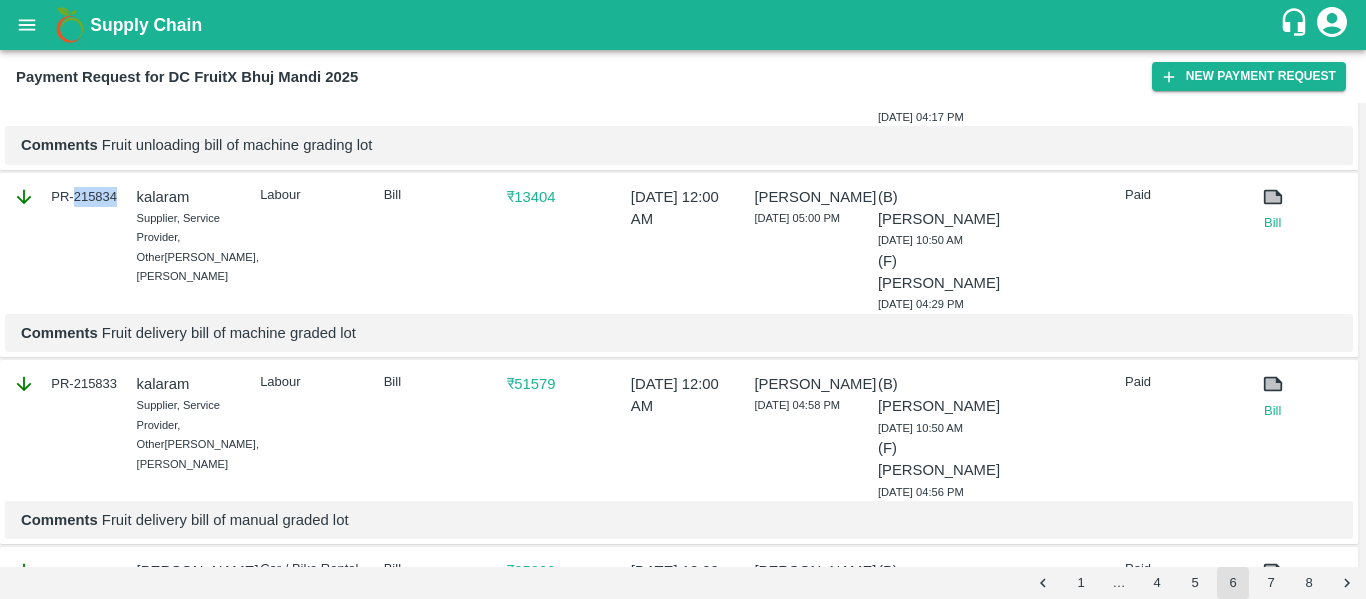 click on "PR-215834" at bounding box center (65, 197) 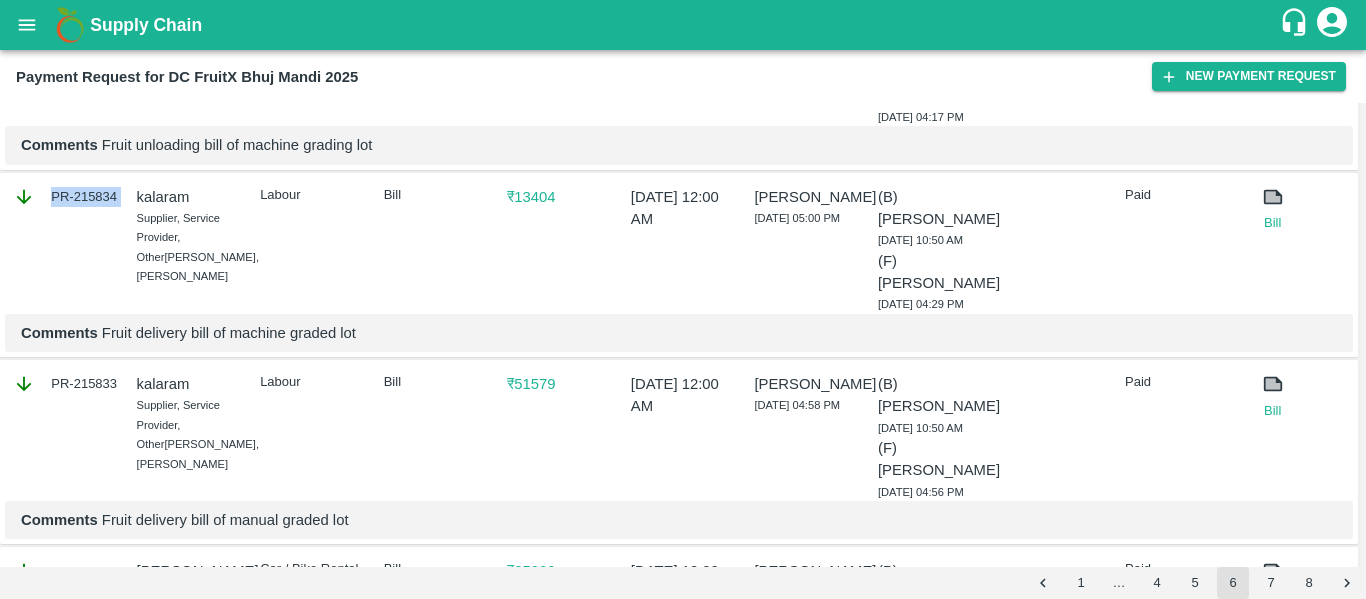 click on "PR-215834" at bounding box center [65, 197] 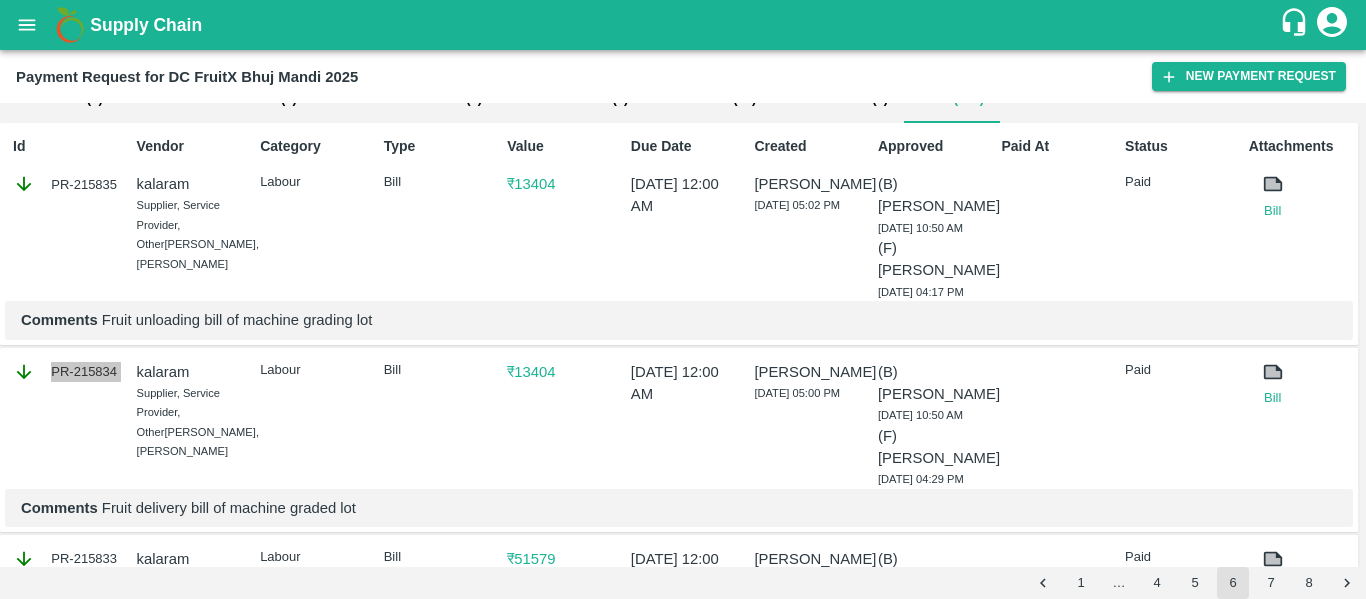 scroll, scrollTop: 36, scrollLeft: 0, axis: vertical 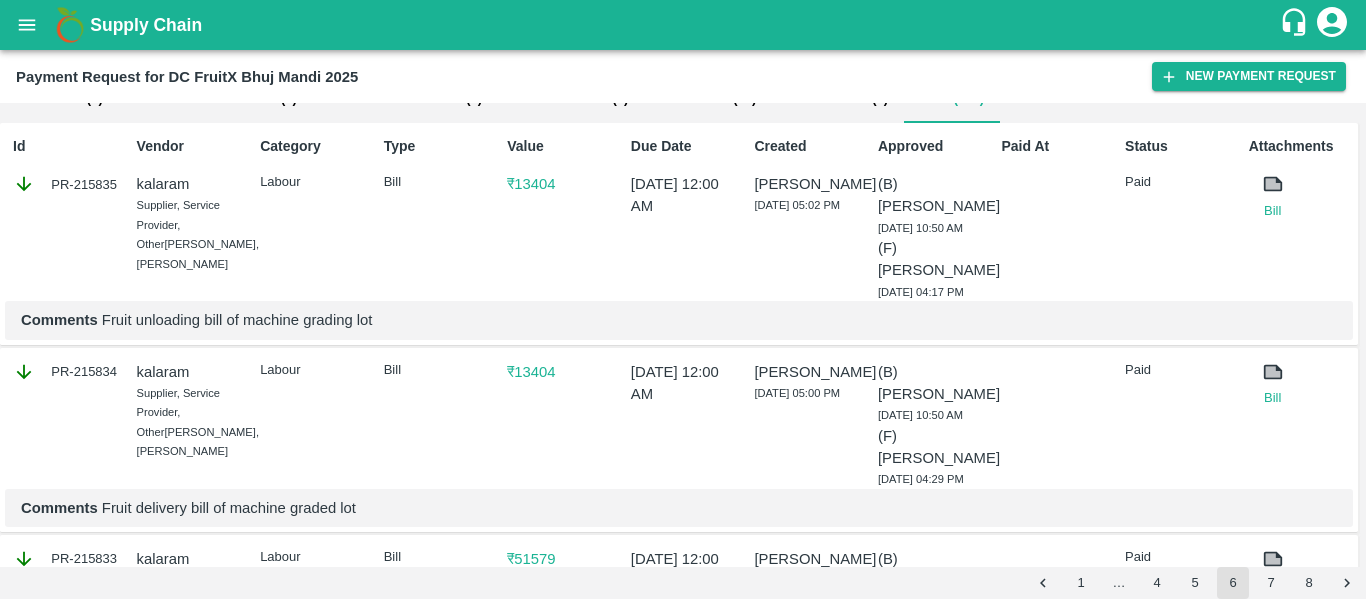 click on "Comments   Fruit delivery bill of machine graded lot" at bounding box center (679, 508) 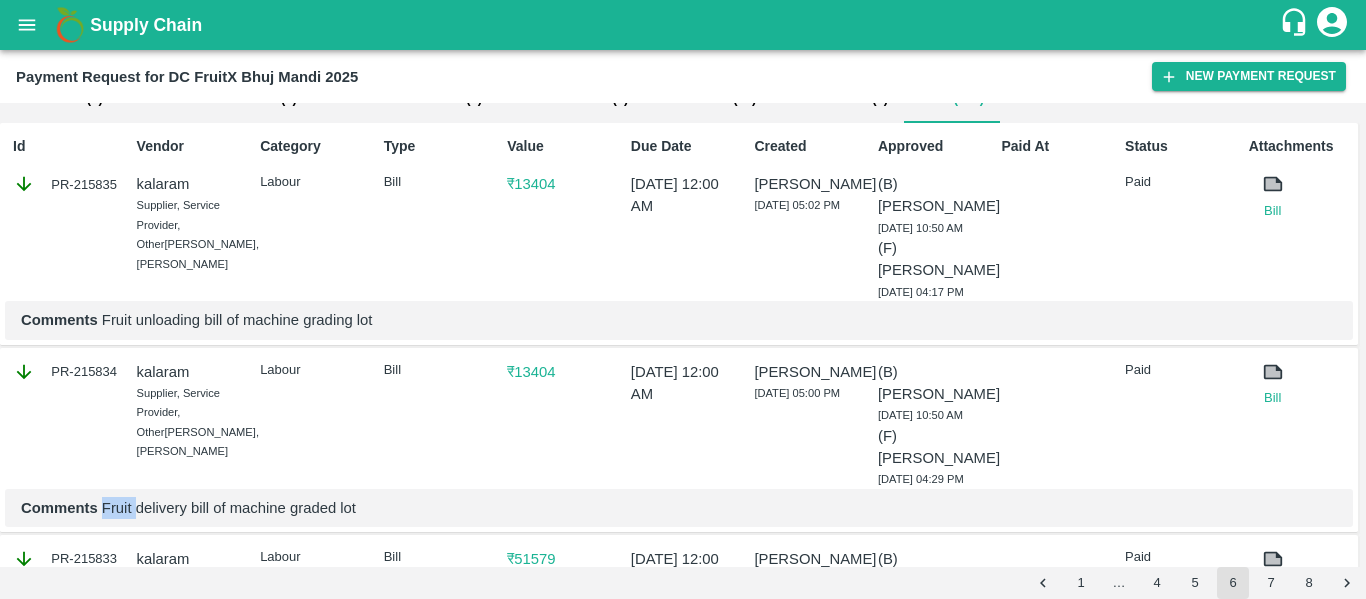 click on "Comments   Fruit delivery bill of machine graded lot" at bounding box center (679, 508) 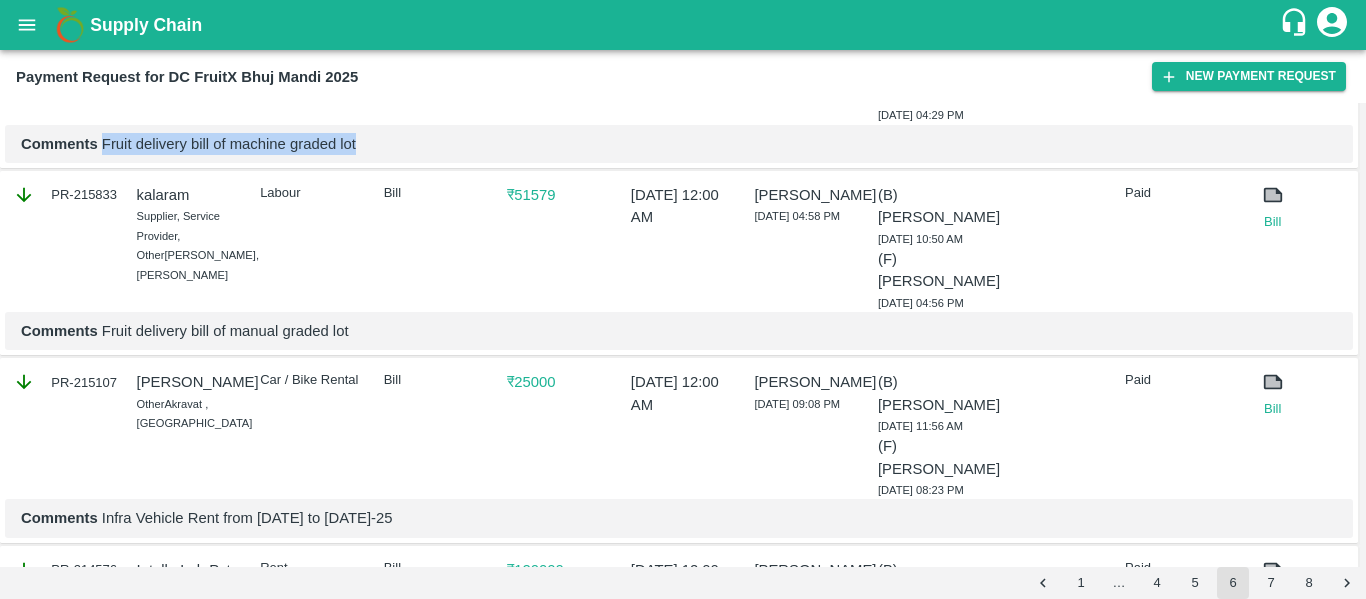 scroll, scrollTop: 401, scrollLeft: 0, axis: vertical 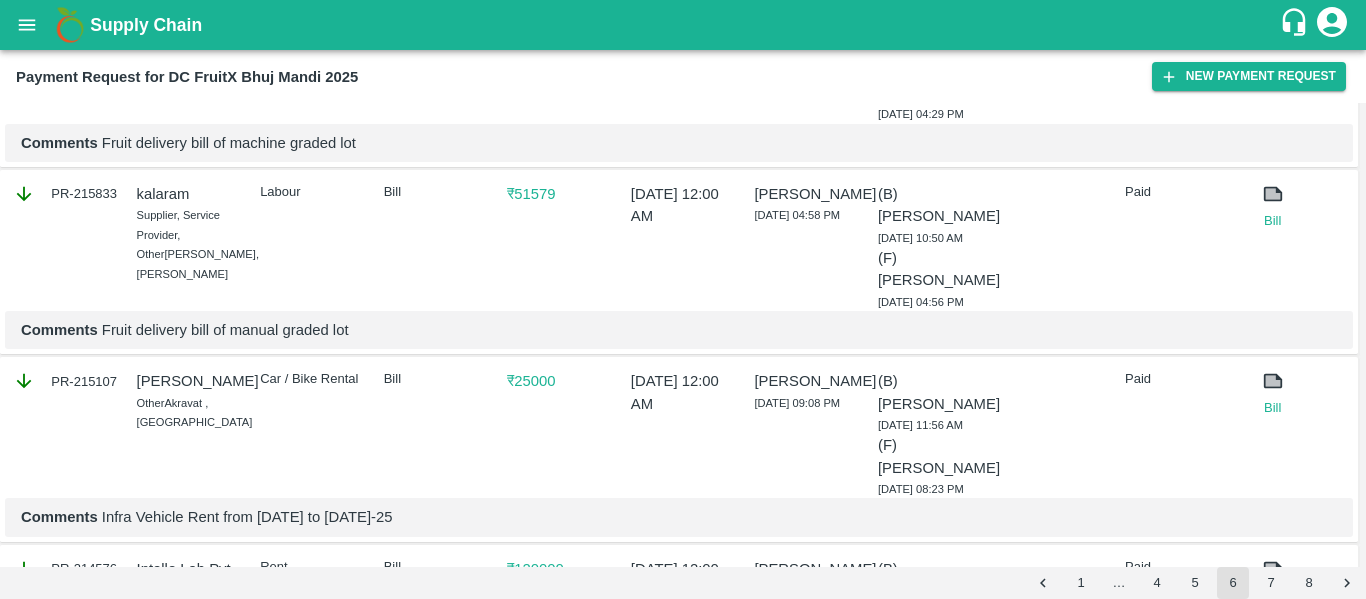 click on "PR-215833" at bounding box center (65, 194) 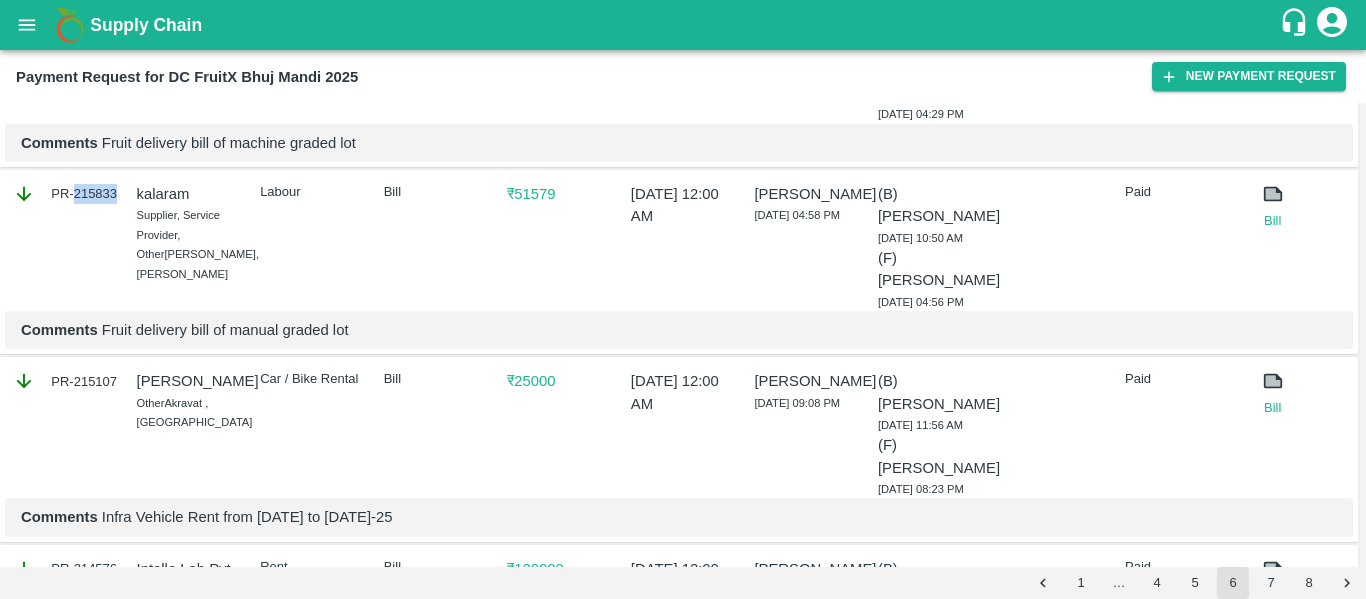click on "PR-215833" at bounding box center [65, 194] 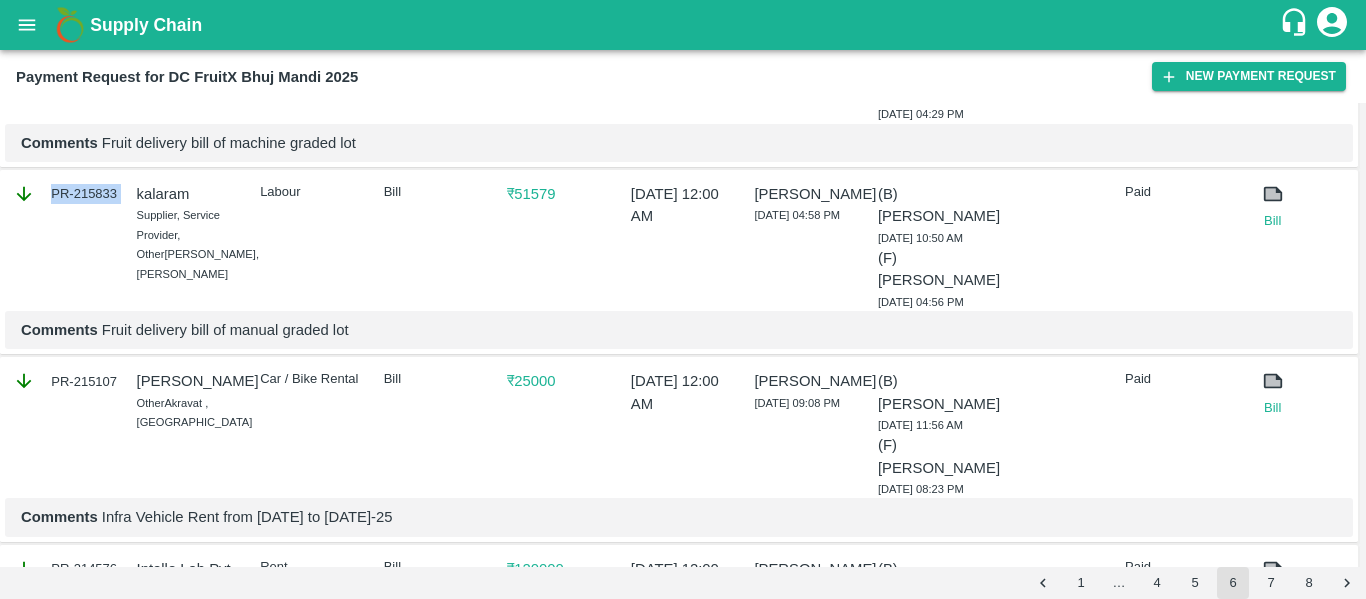 click on "PR-215833" at bounding box center [65, 194] 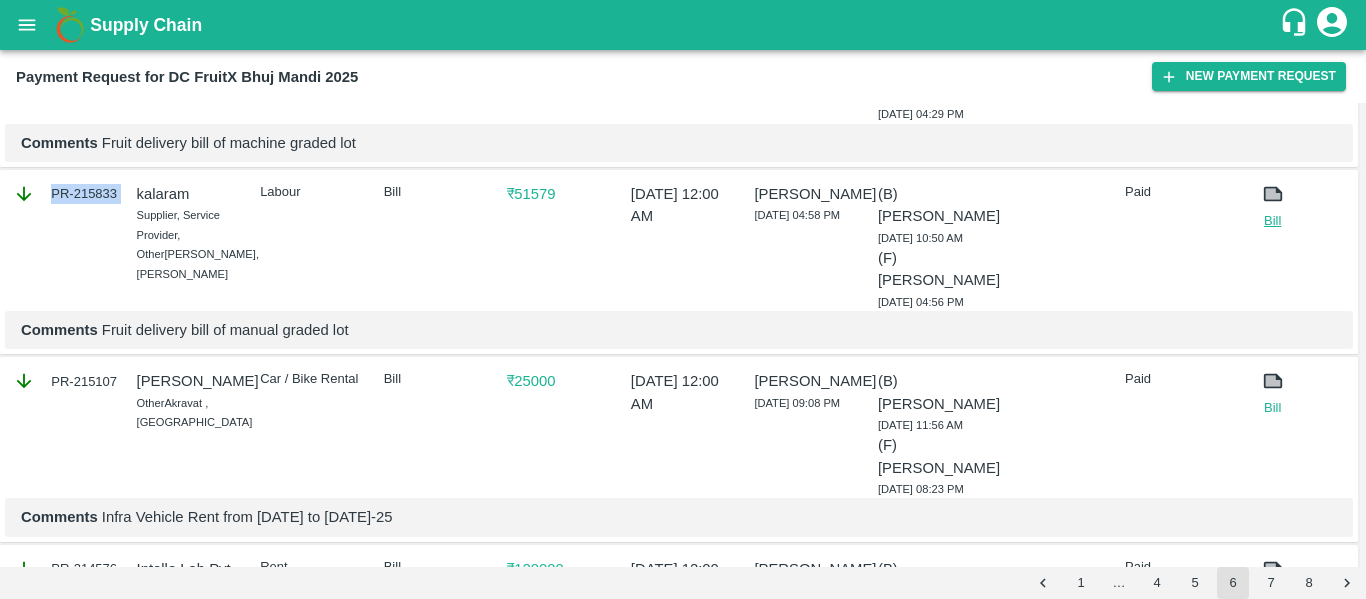 click on "Bill" at bounding box center [1273, 221] 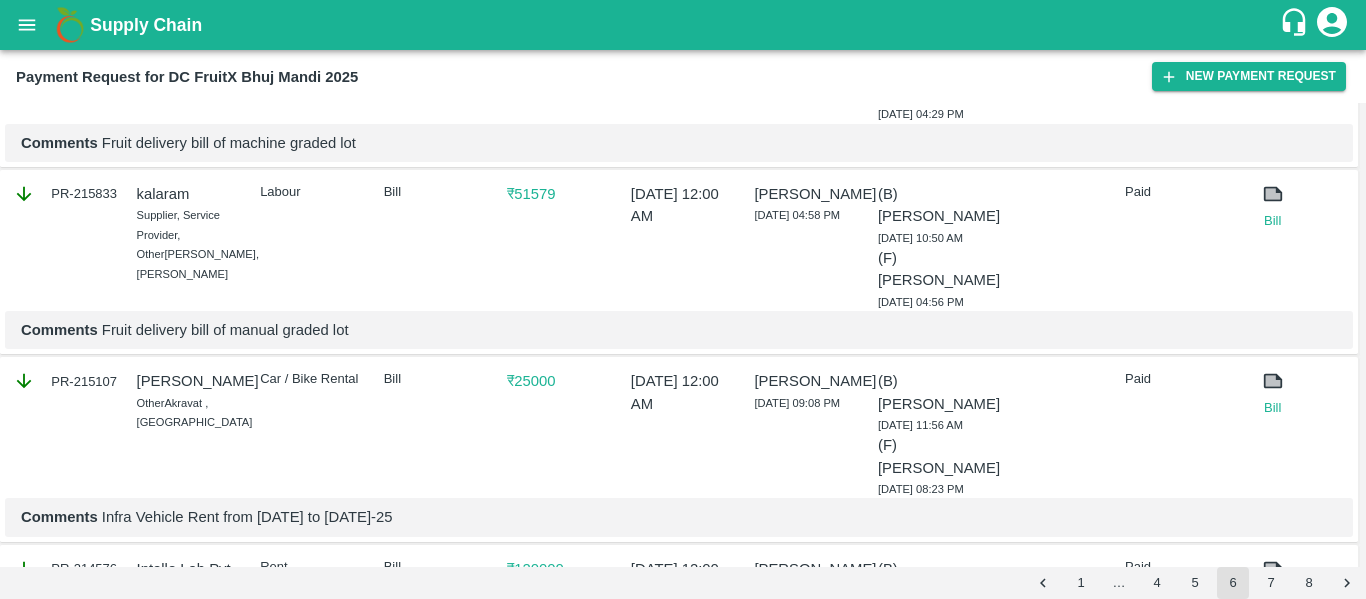 click on "Comments   Fruit delivery bill of manual graded lot" at bounding box center [679, 330] 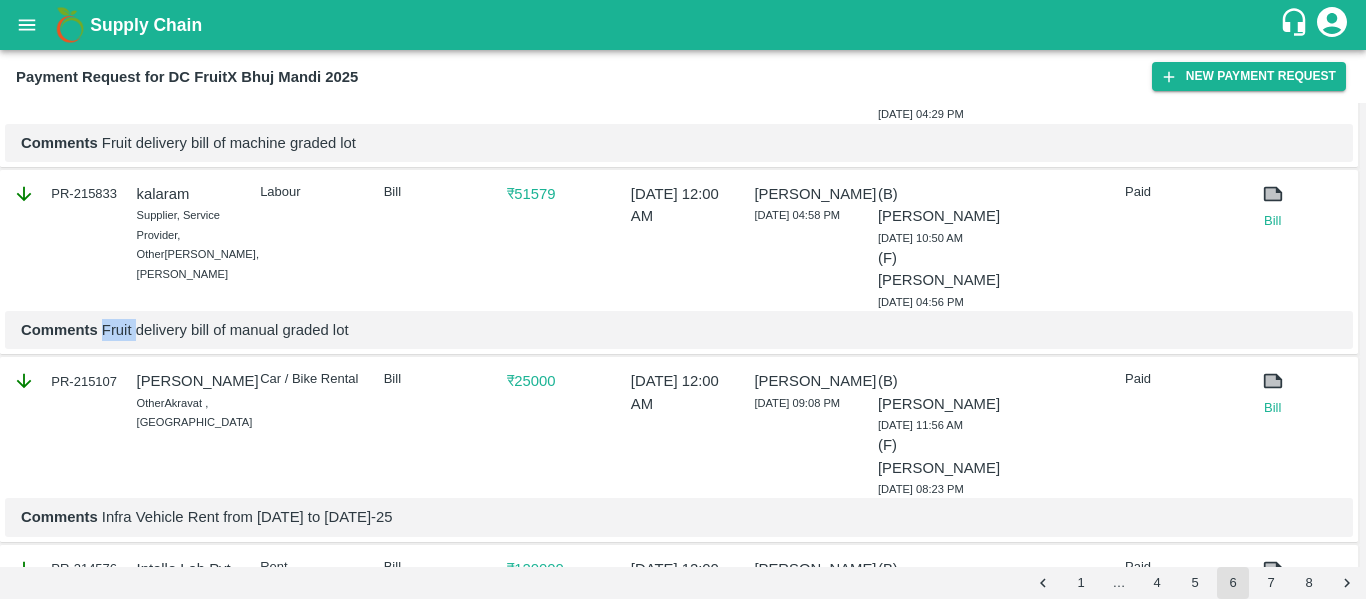 click on "Comments   Fruit delivery bill of manual graded lot" at bounding box center (679, 330) 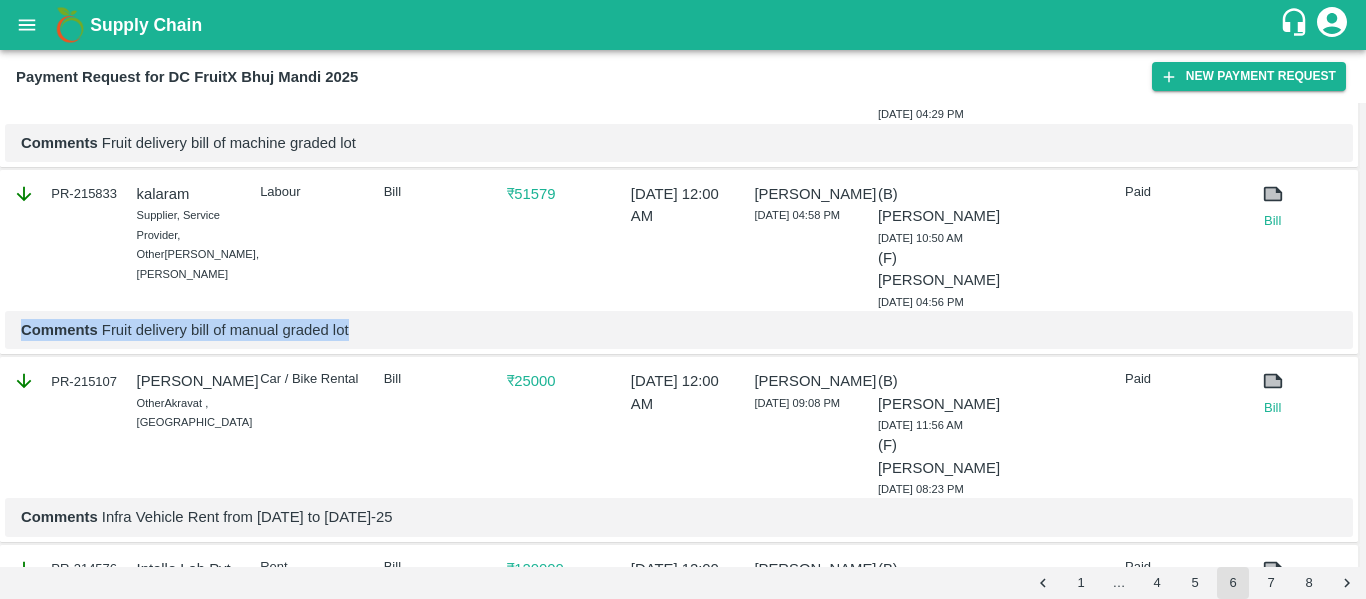 click on "Comments   Fruit delivery bill of manual graded lot" at bounding box center [679, 330] 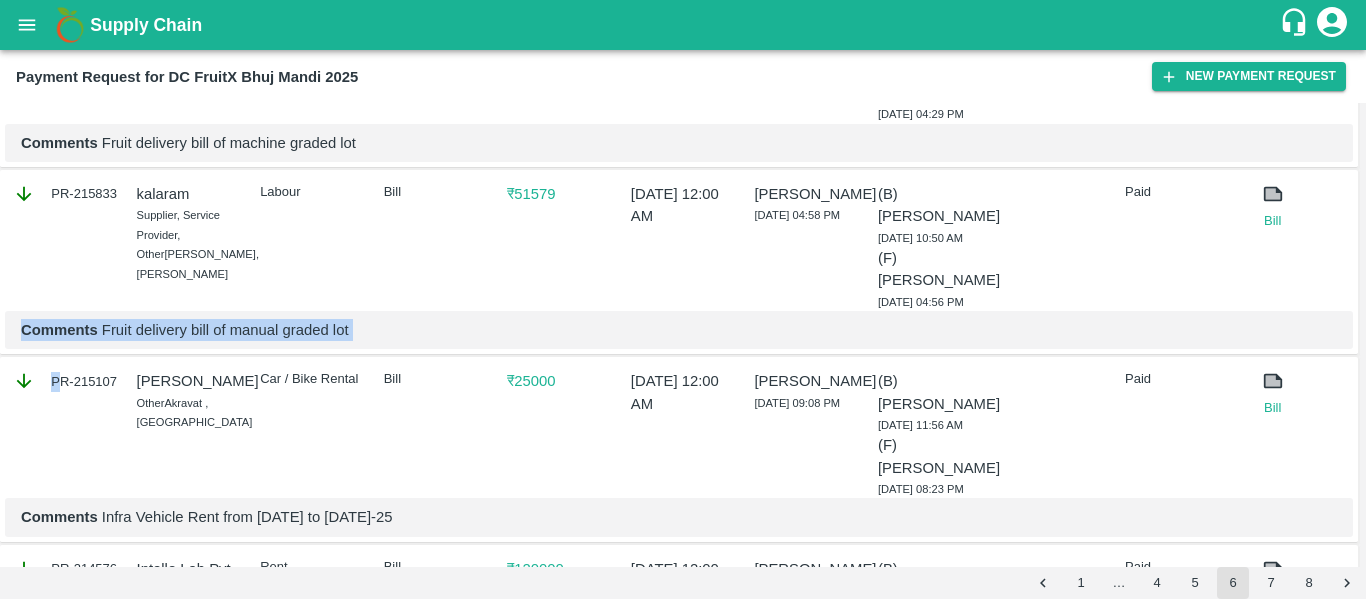 click on "Comments   Fruit delivery bill of manual graded lot" at bounding box center (679, 330) 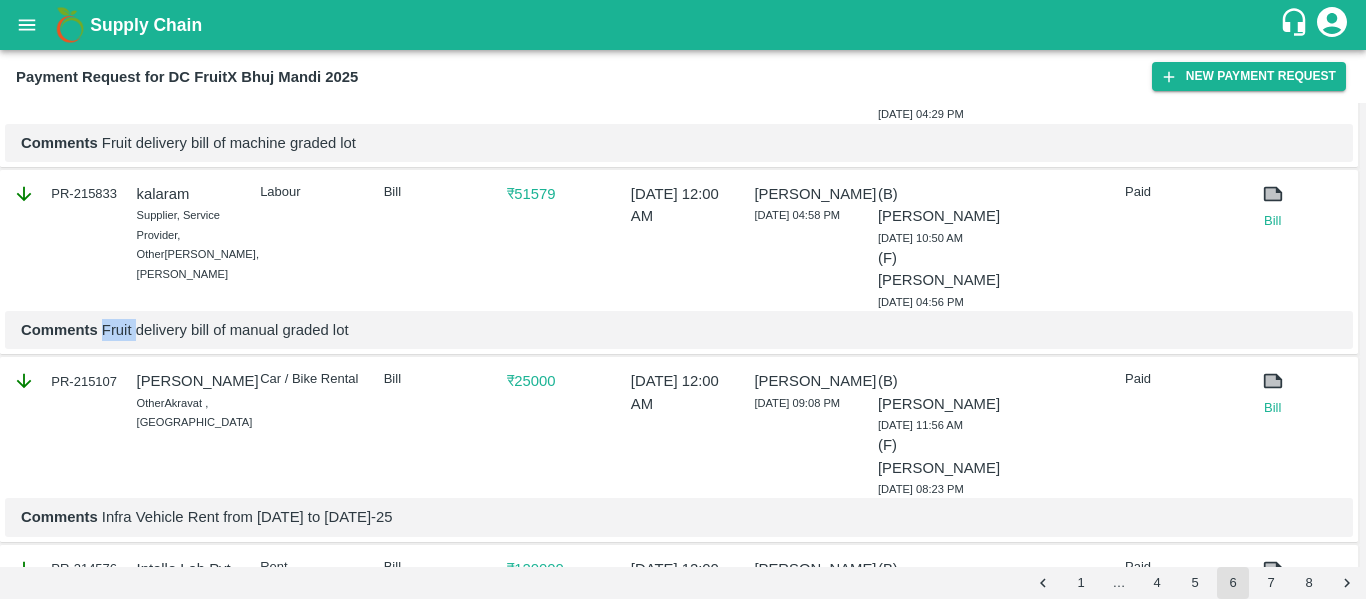click on "Comments   Fruit delivery bill of manual graded lot" at bounding box center [679, 330] 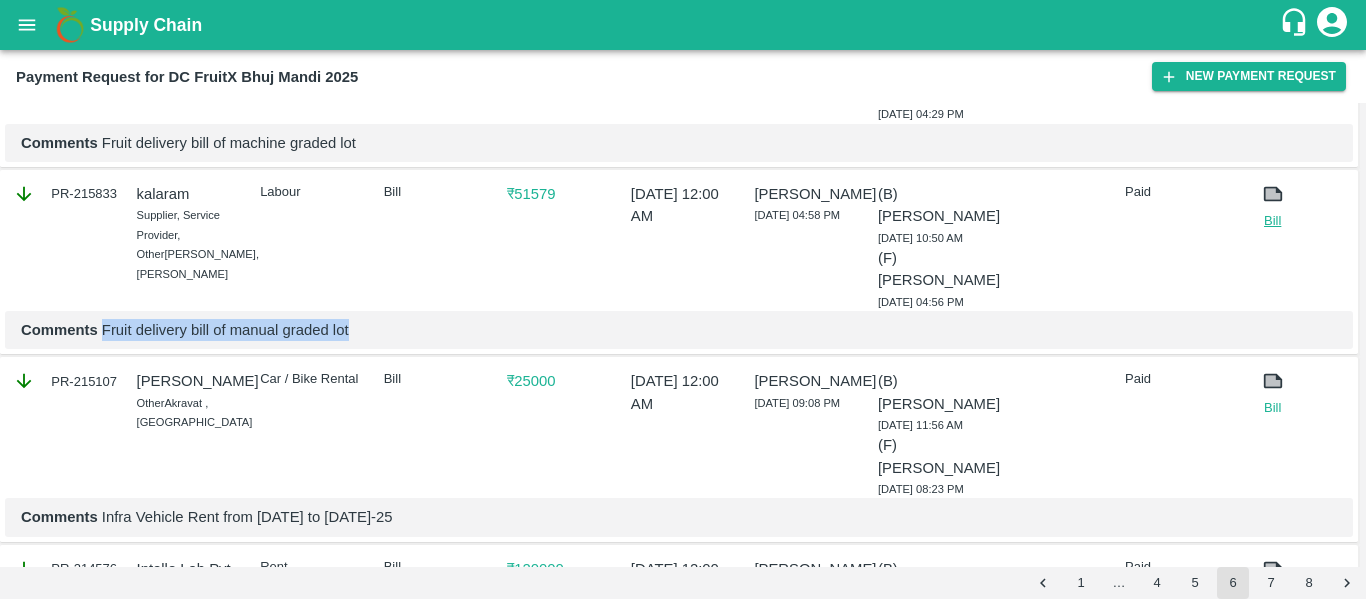 click on "Bill" at bounding box center [1273, 221] 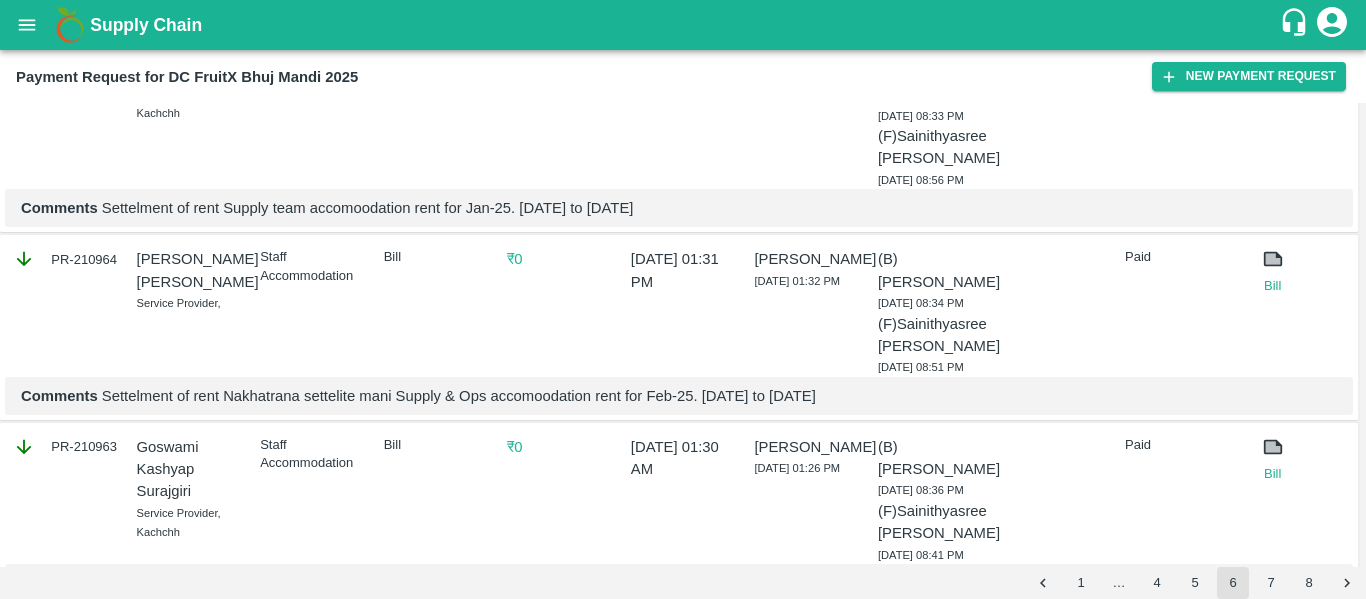 scroll, scrollTop: 3834, scrollLeft: 0, axis: vertical 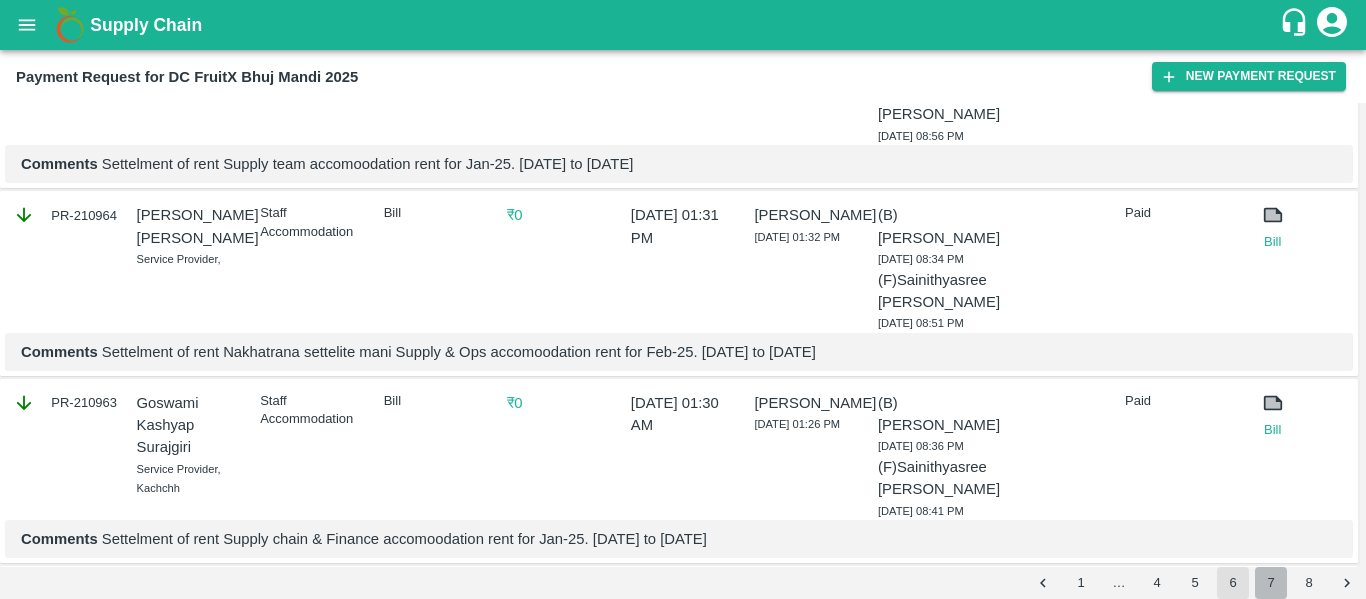 click on "7" at bounding box center (1271, 583) 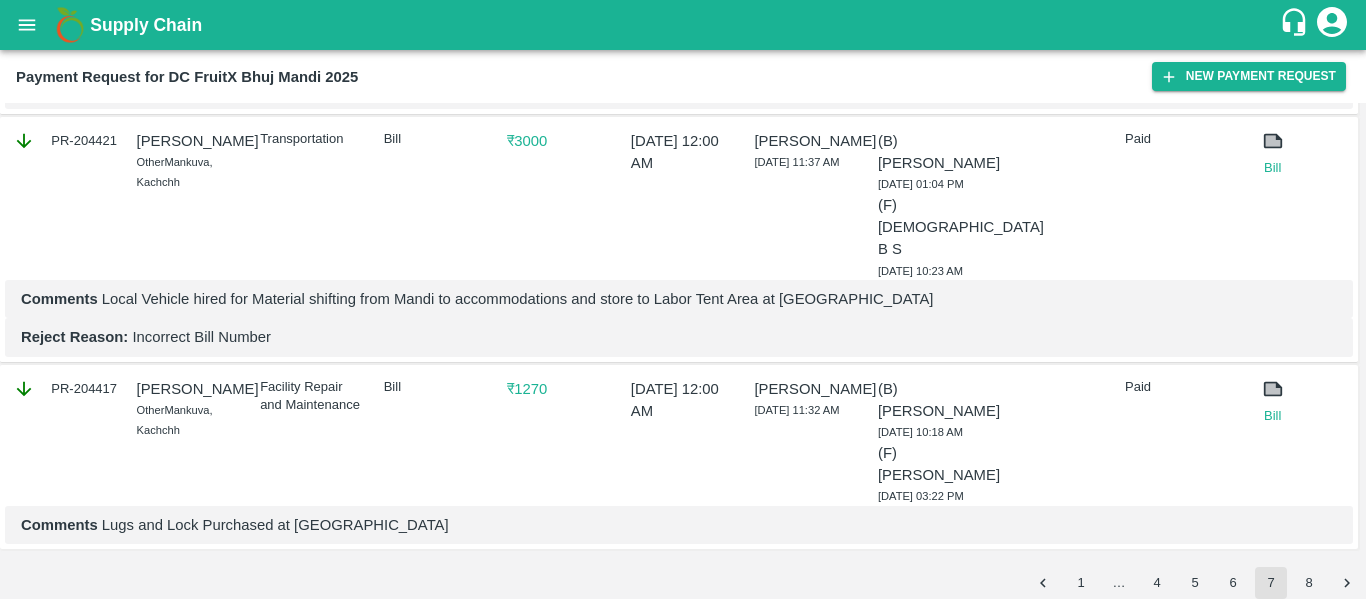 scroll, scrollTop: 5606, scrollLeft: 0, axis: vertical 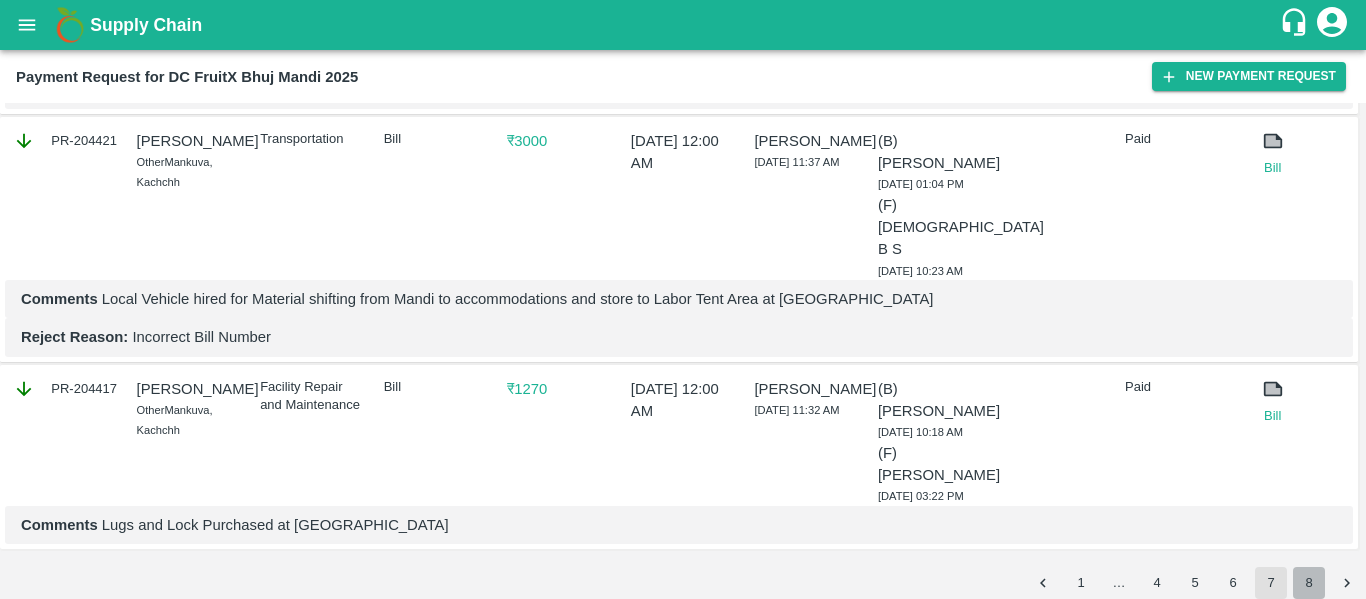 click on "8" at bounding box center (1309, 583) 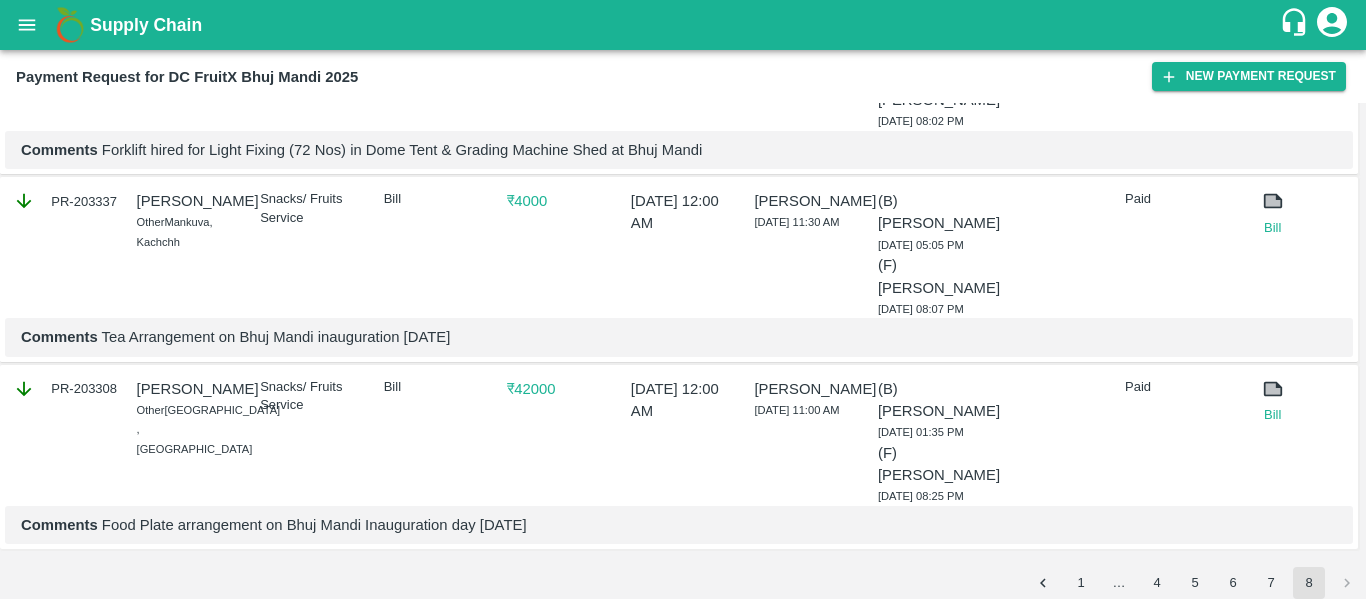 scroll, scrollTop: 3863, scrollLeft: 0, axis: vertical 